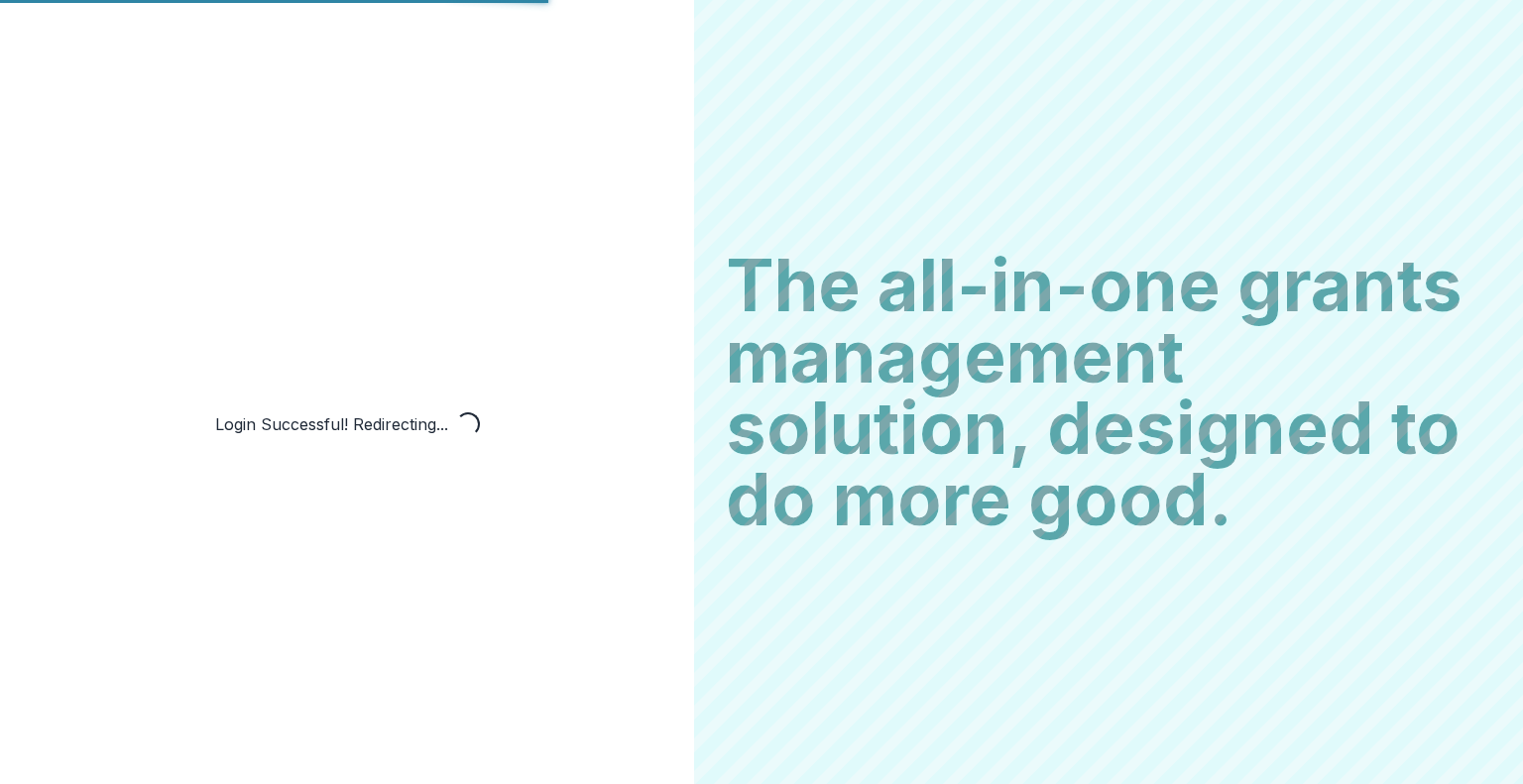 scroll, scrollTop: 0, scrollLeft: 0, axis: both 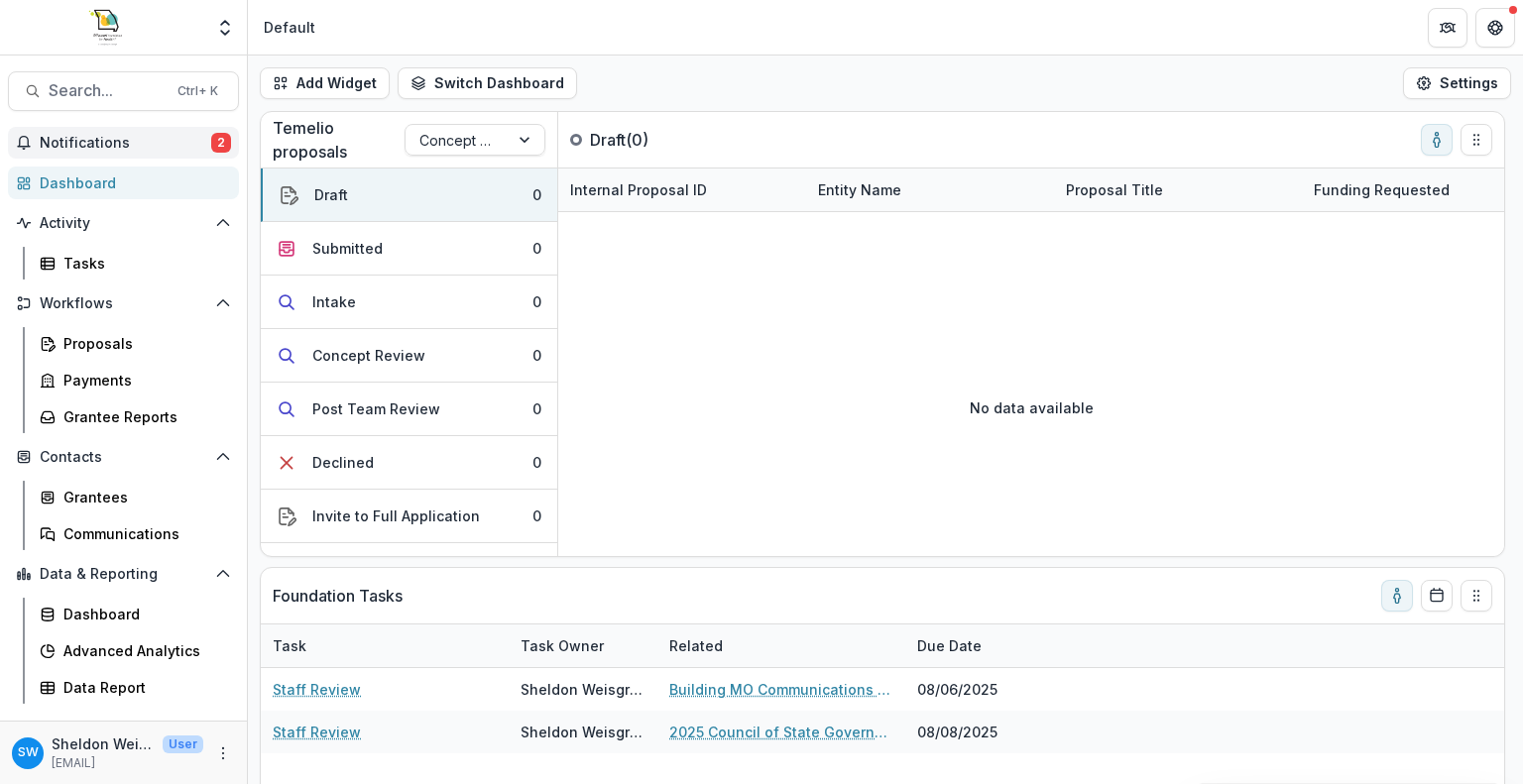 click on "Notifications" at bounding box center [125, 143] 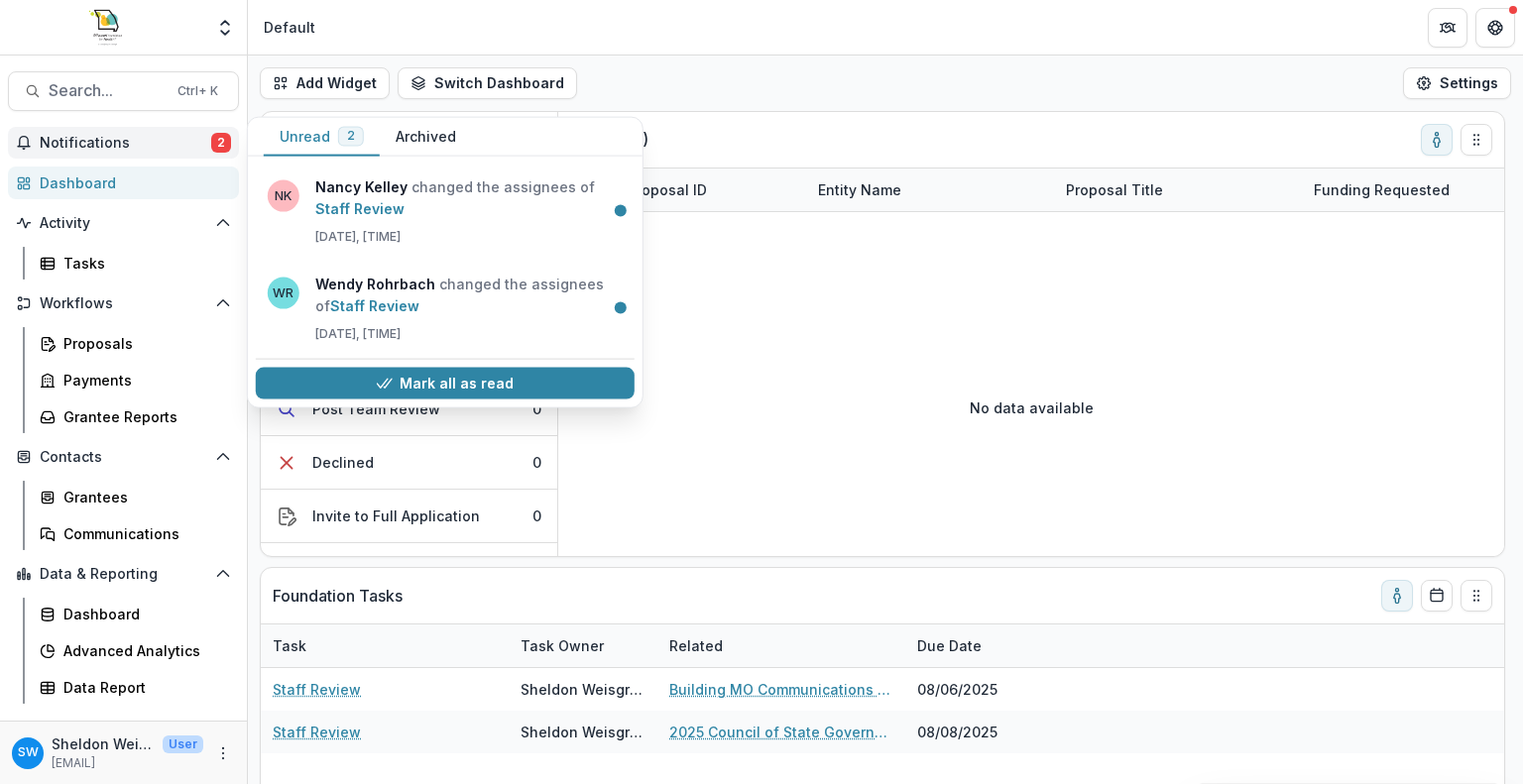 click on "Notifications" at bounding box center [125, 143] 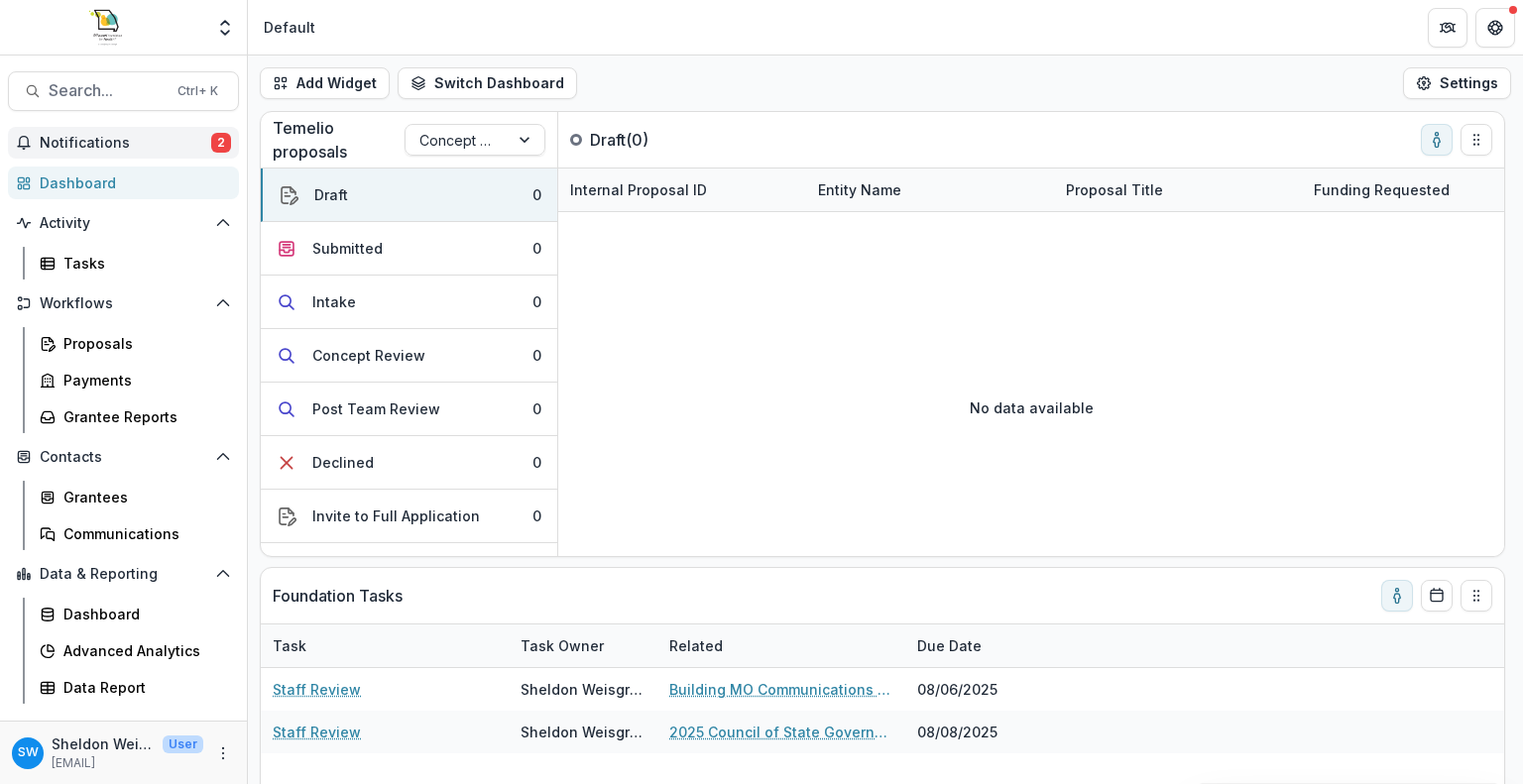 click on "Notifications" at bounding box center (125, 143) 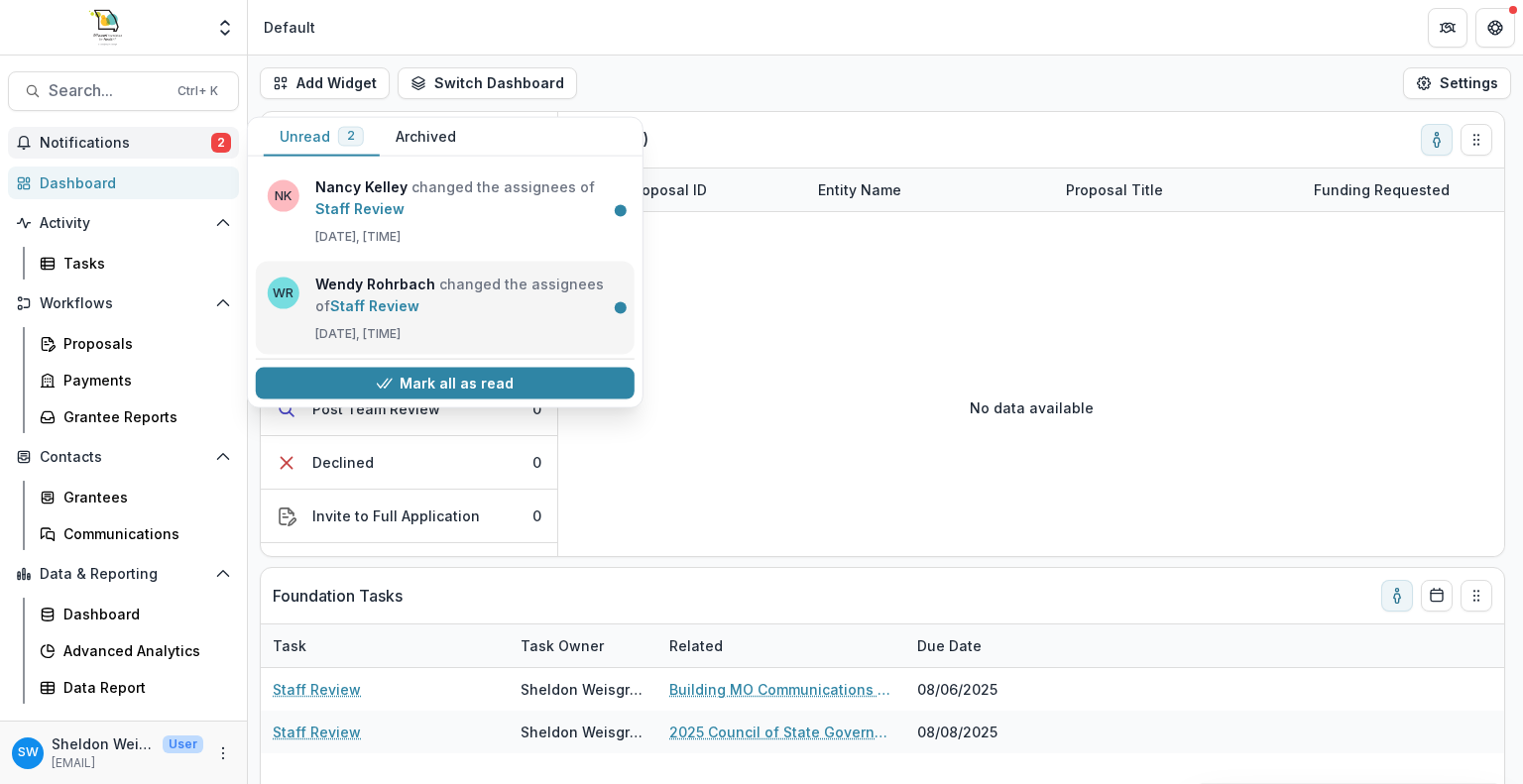 click on "Staff Review" at bounding box center [375, 305] 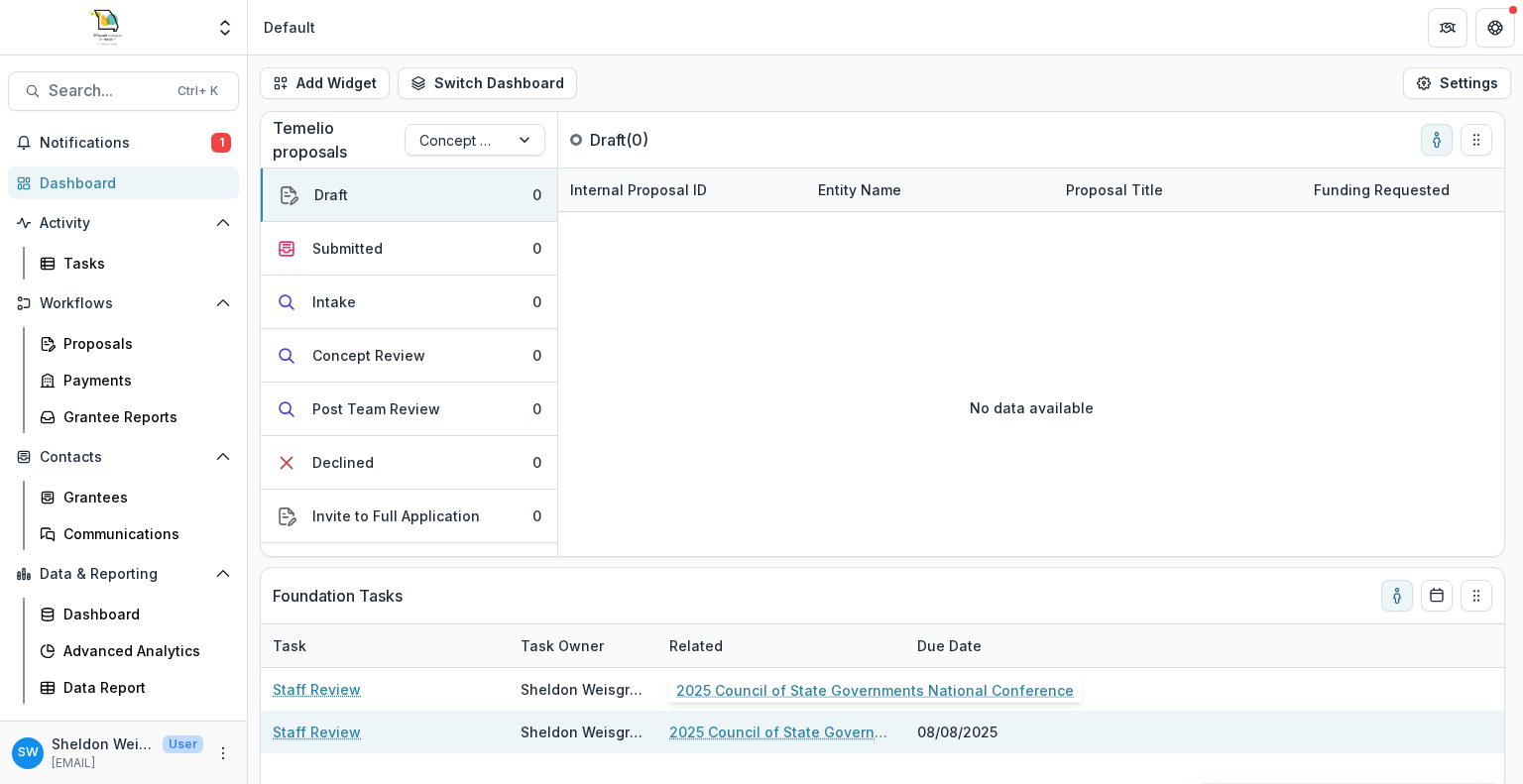 click on "2025 Council of State Governments National Conference" at bounding box center (781, 731) 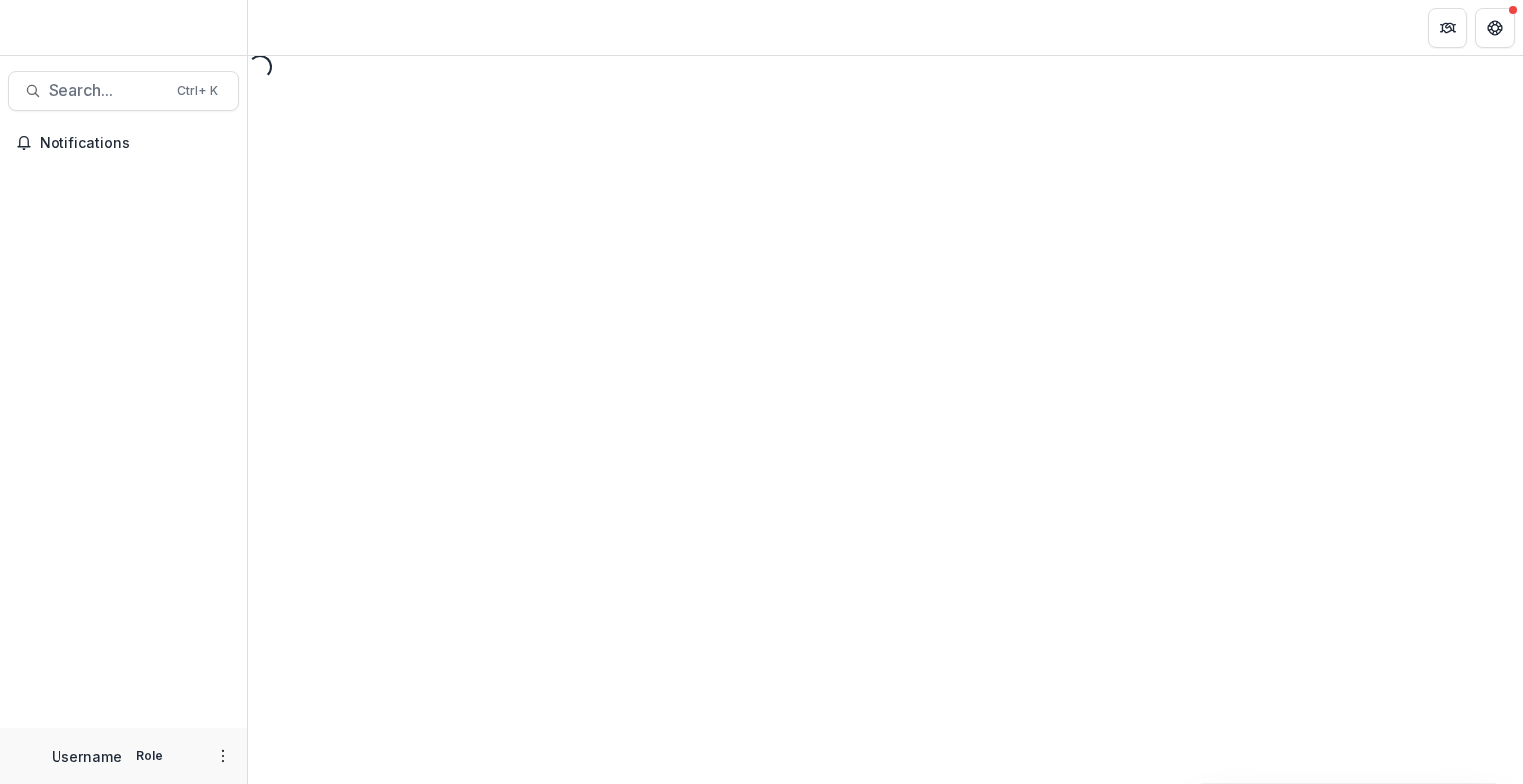 scroll, scrollTop: 0, scrollLeft: 0, axis: both 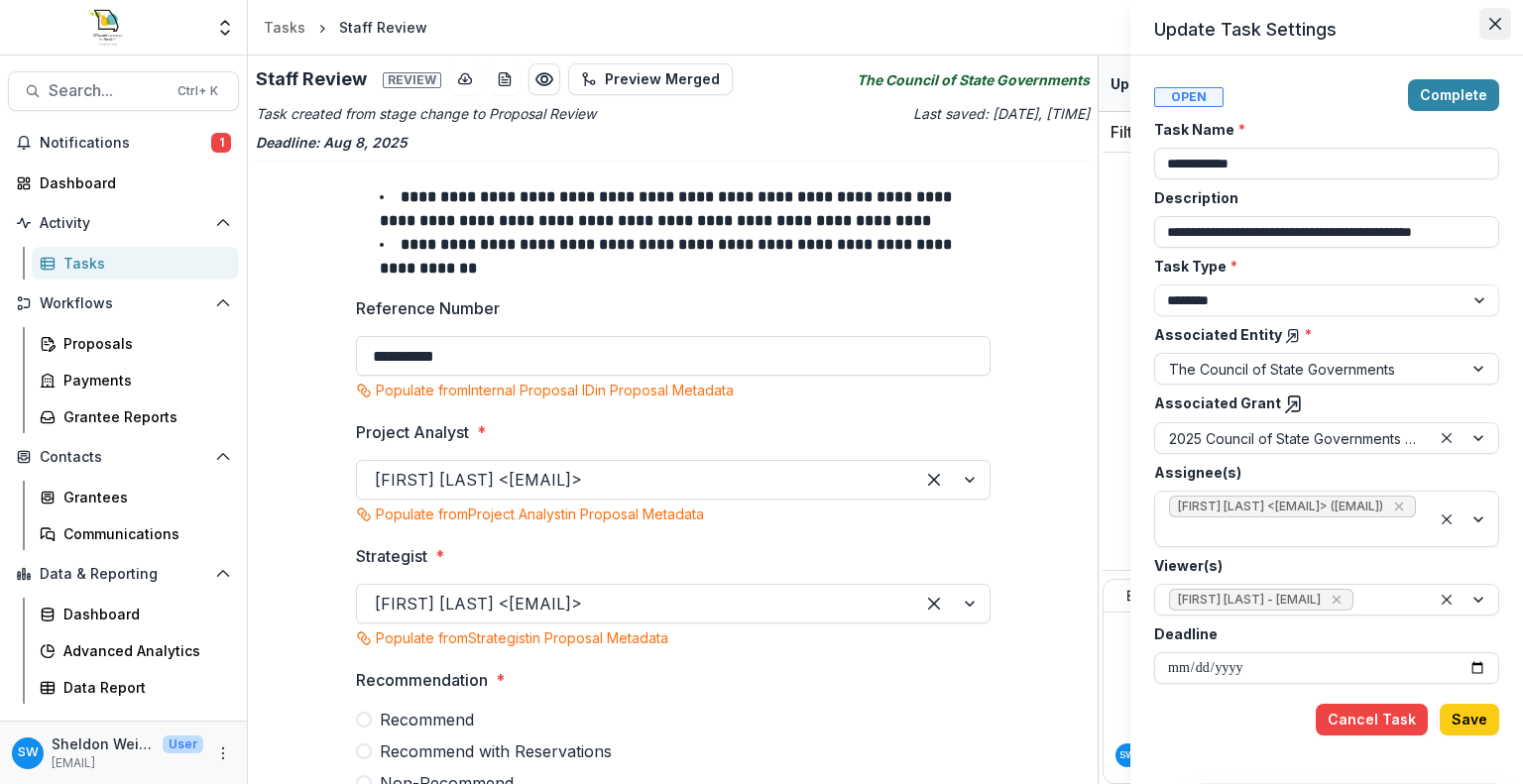 click at bounding box center [1495, 24] 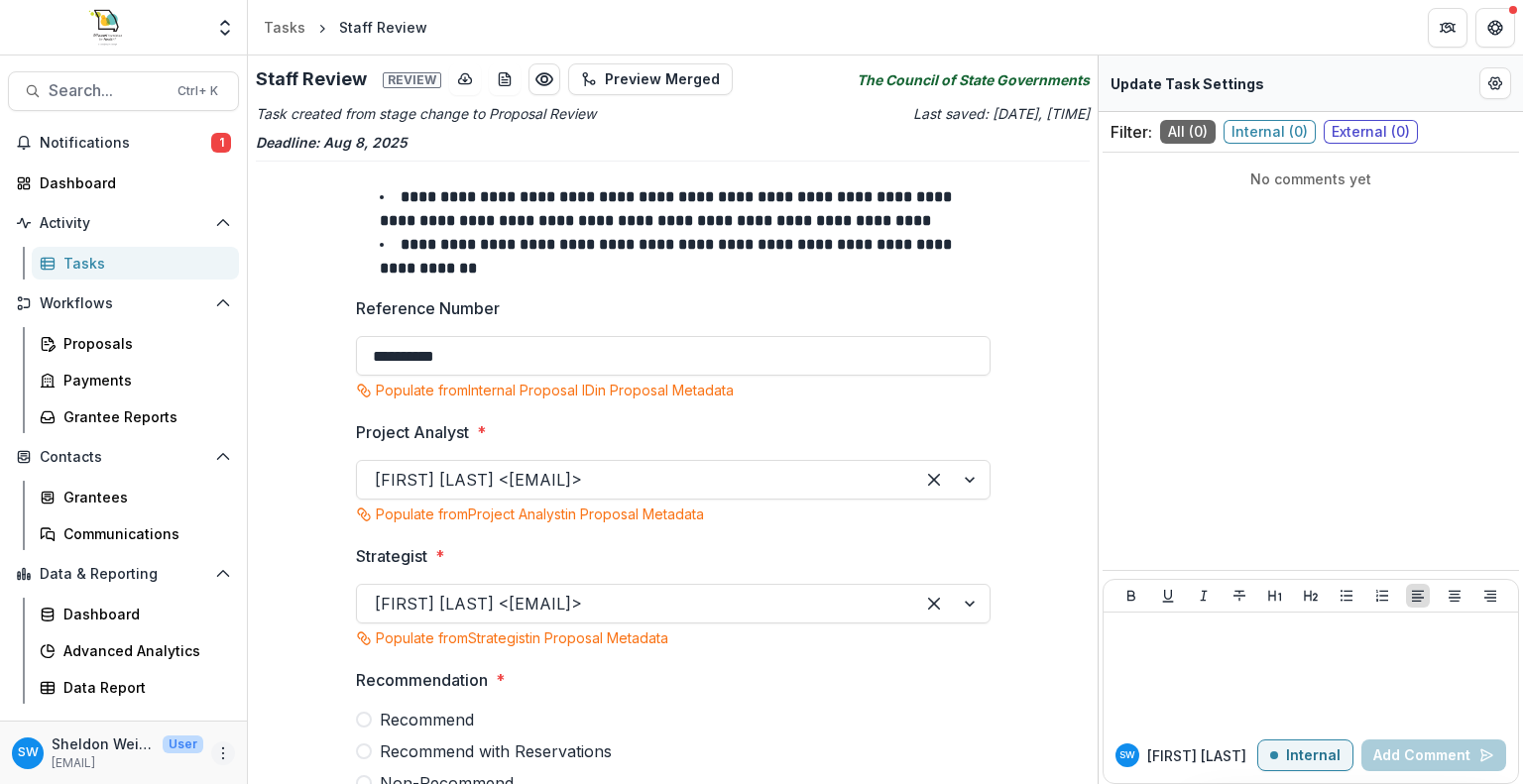 click 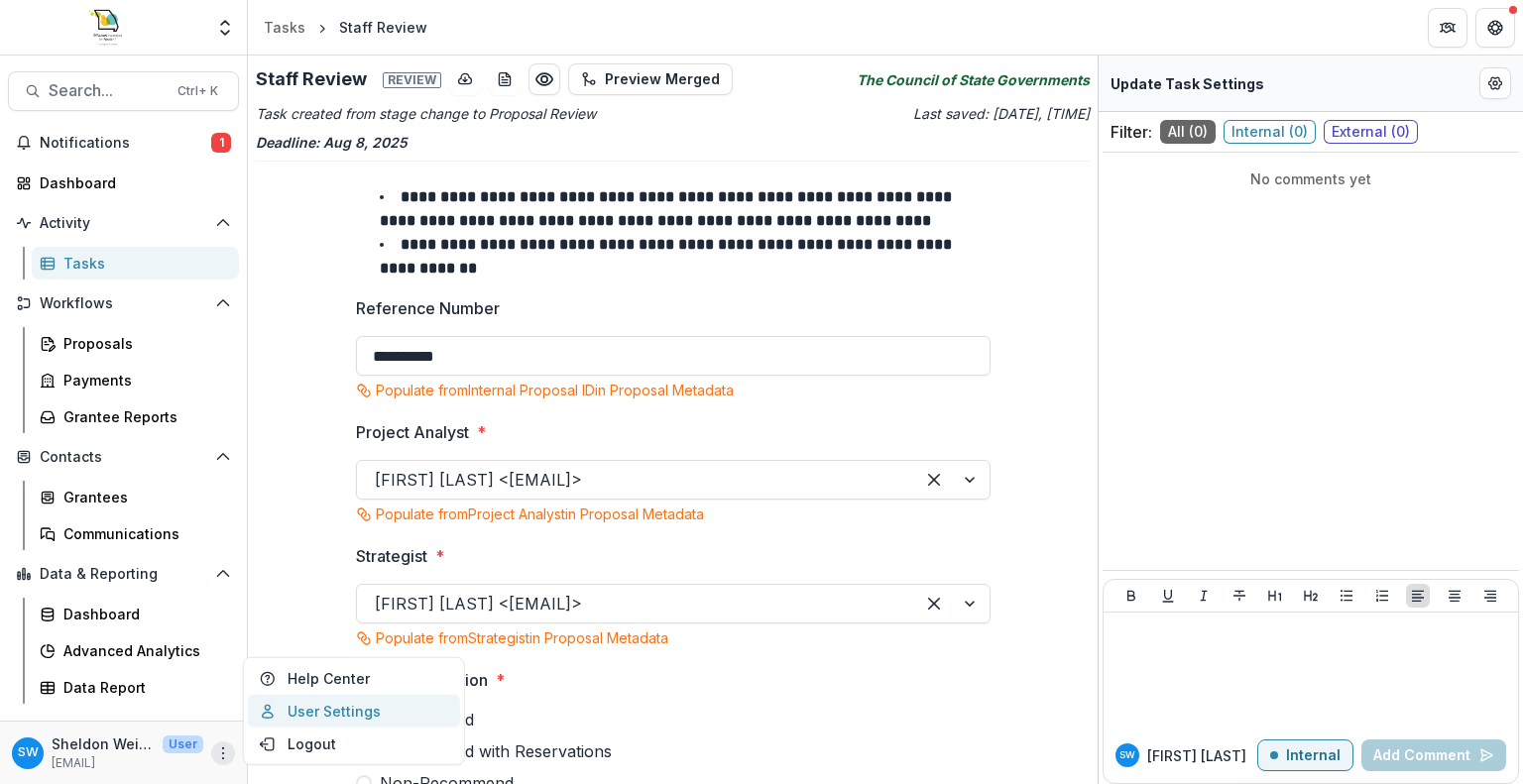 click on "User Settings" at bounding box center [354, 711] 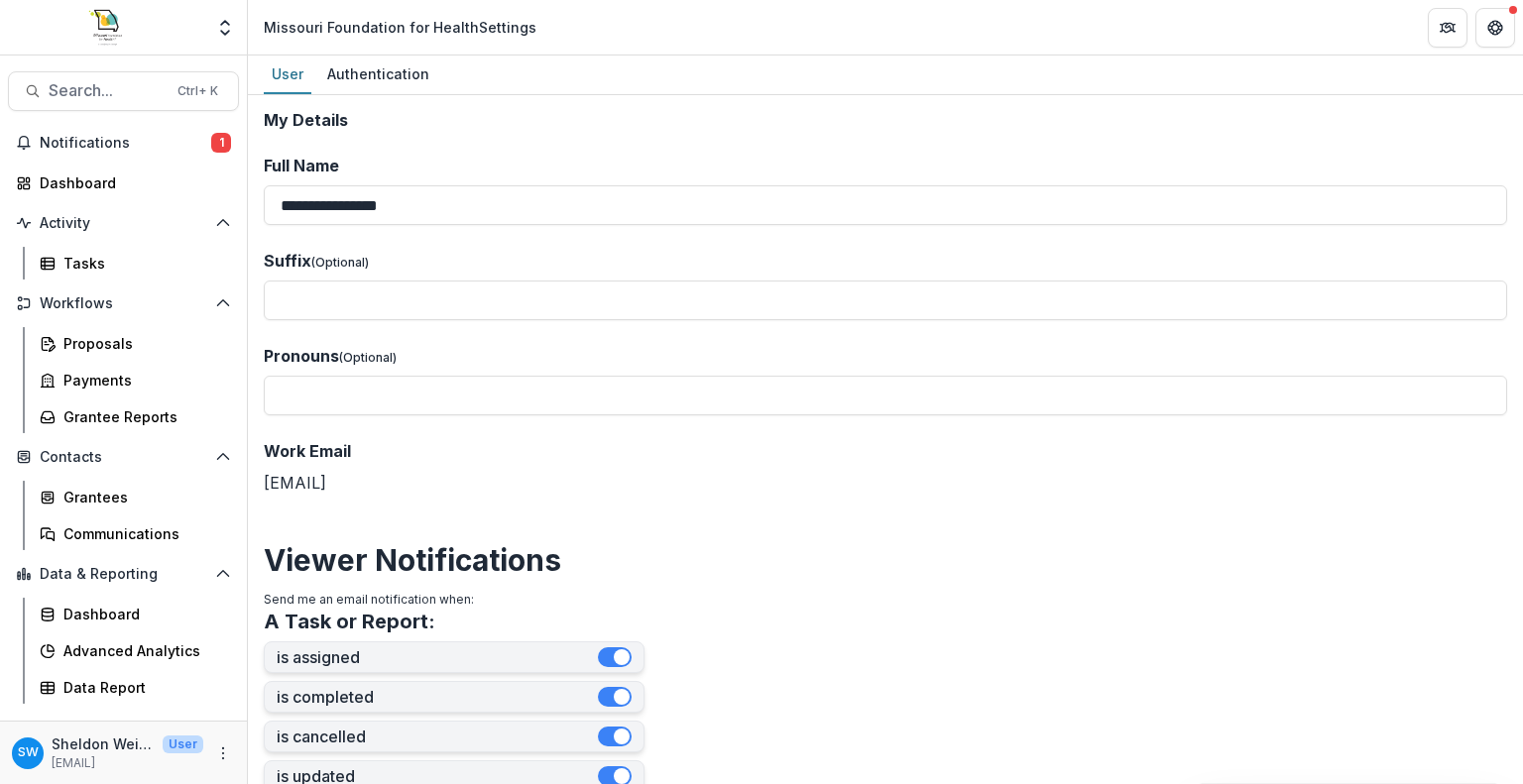 click on "Work Email sweisgrau@mffh.org" at bounding box center [885, 467] 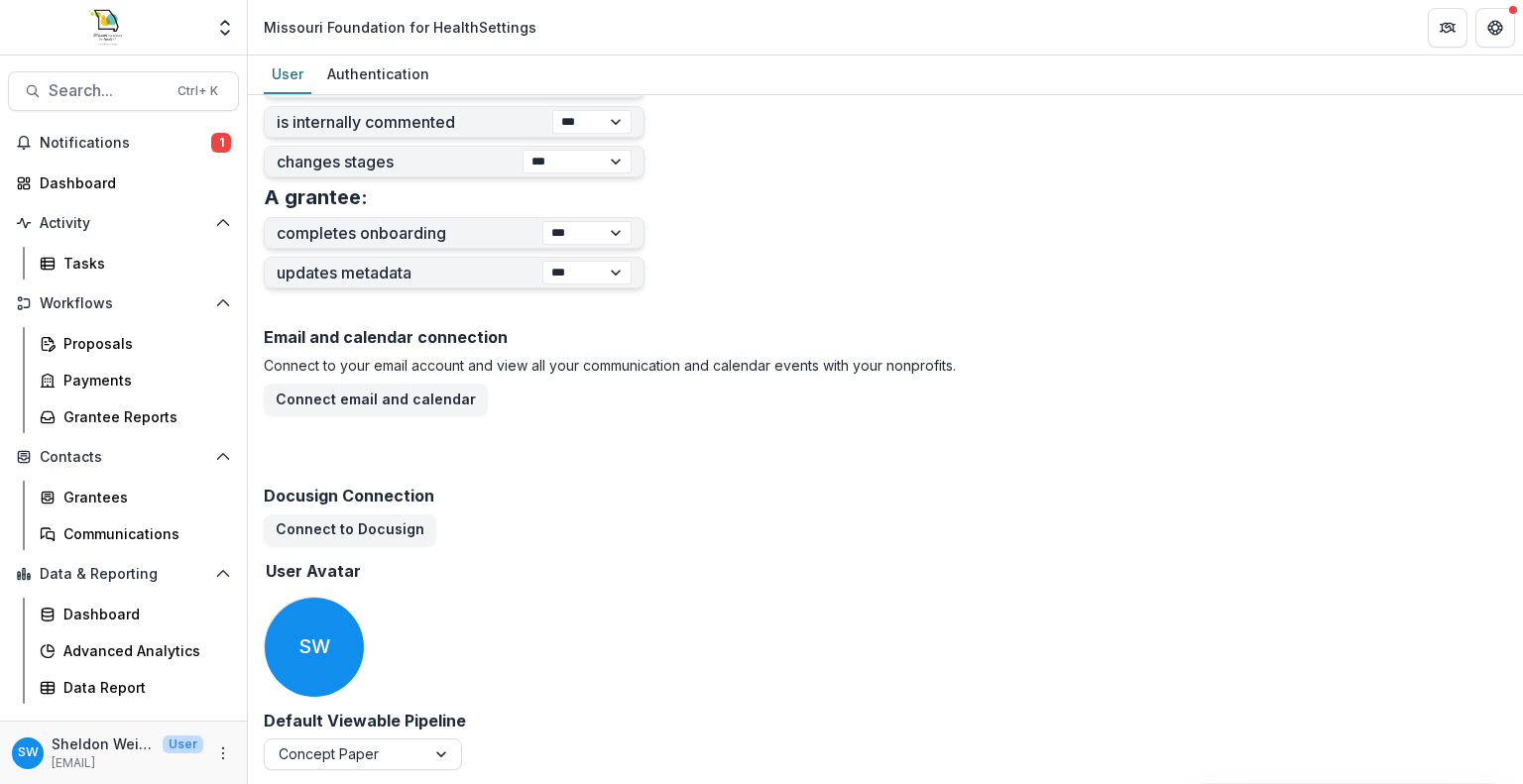 scroll, scrollTop: 242, scrollLeft: 0, axis: vertical 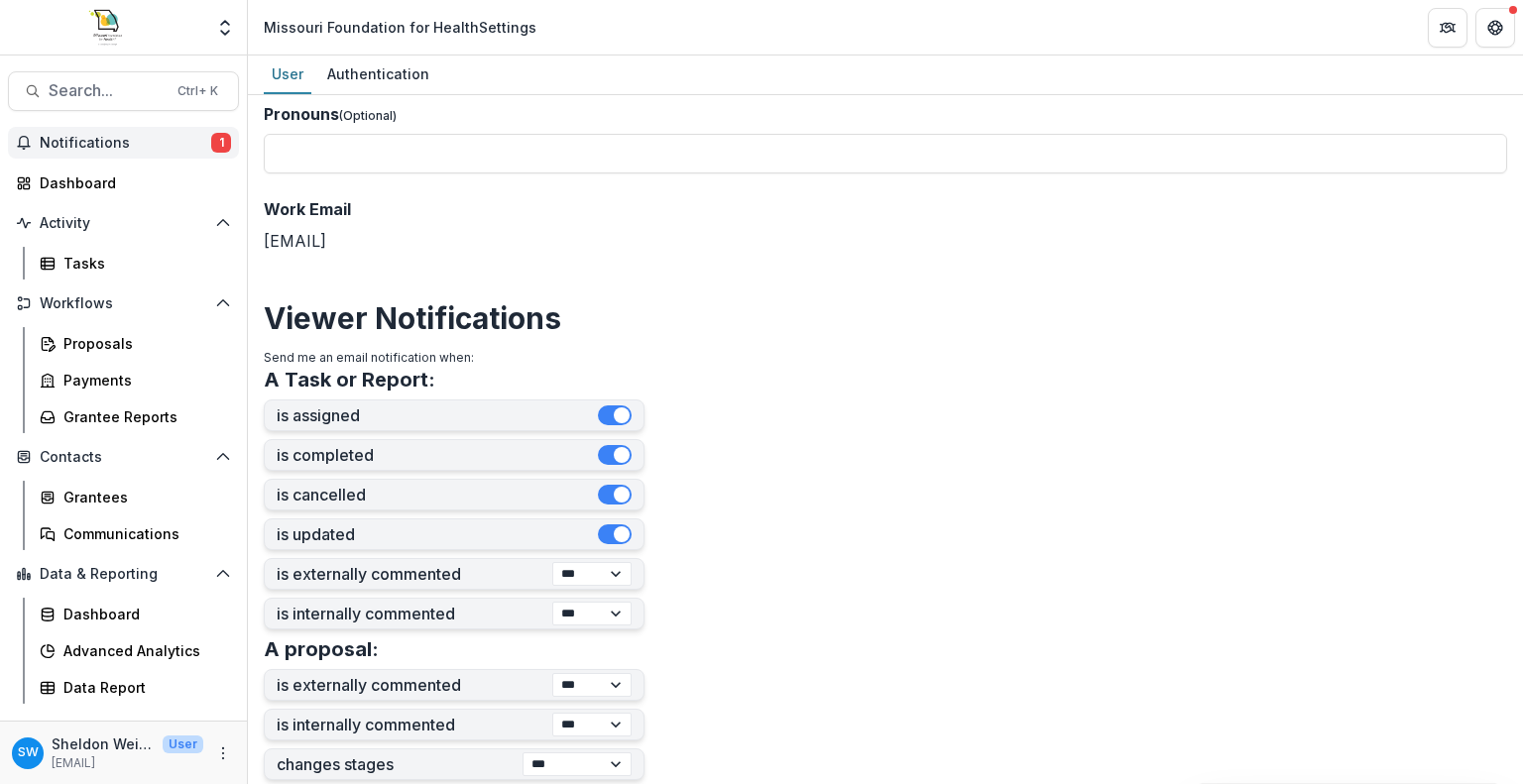 click on "Notifications" at bounding box center (125, 143) 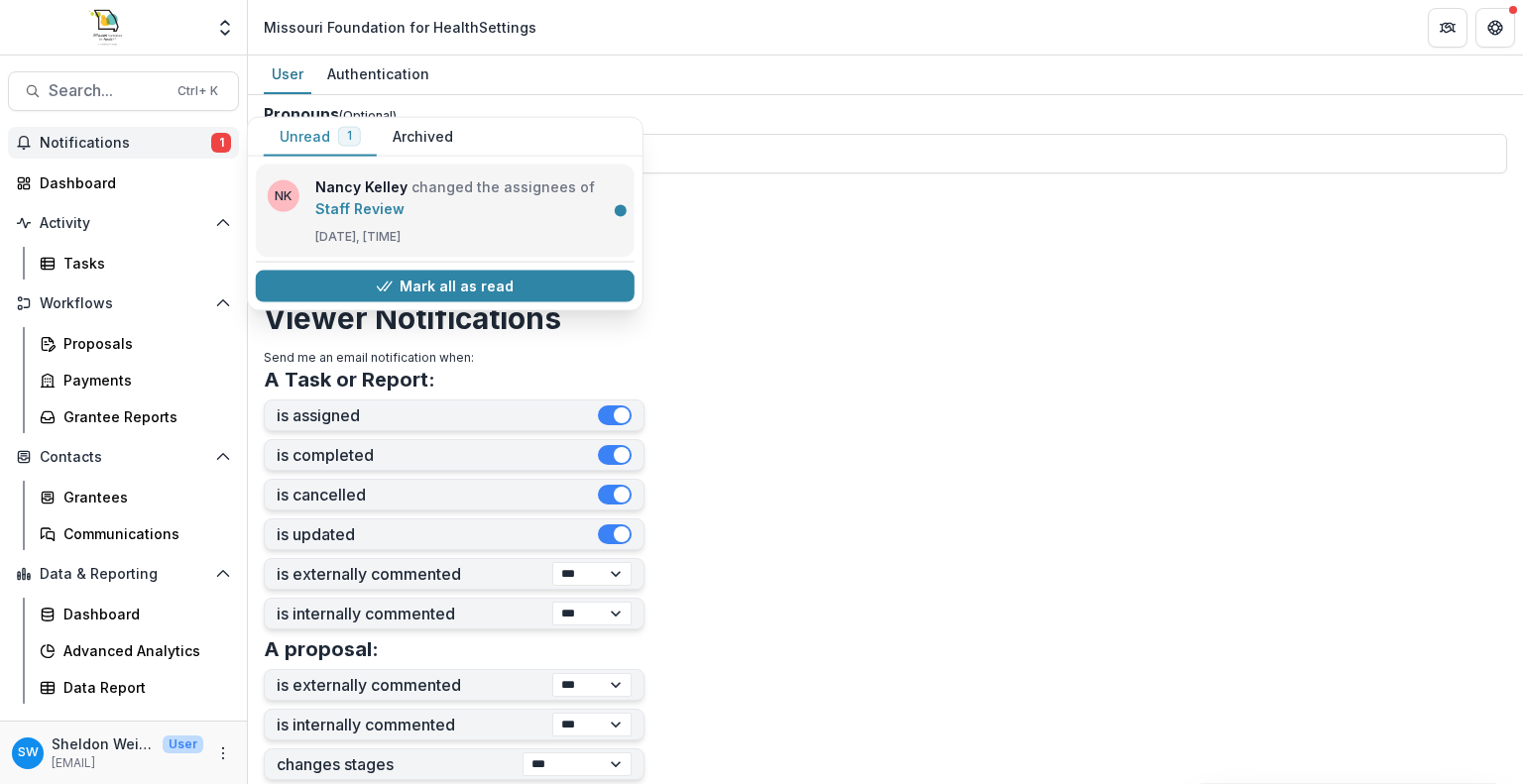 click on "Staff Review" at bounding box center (360, 208) 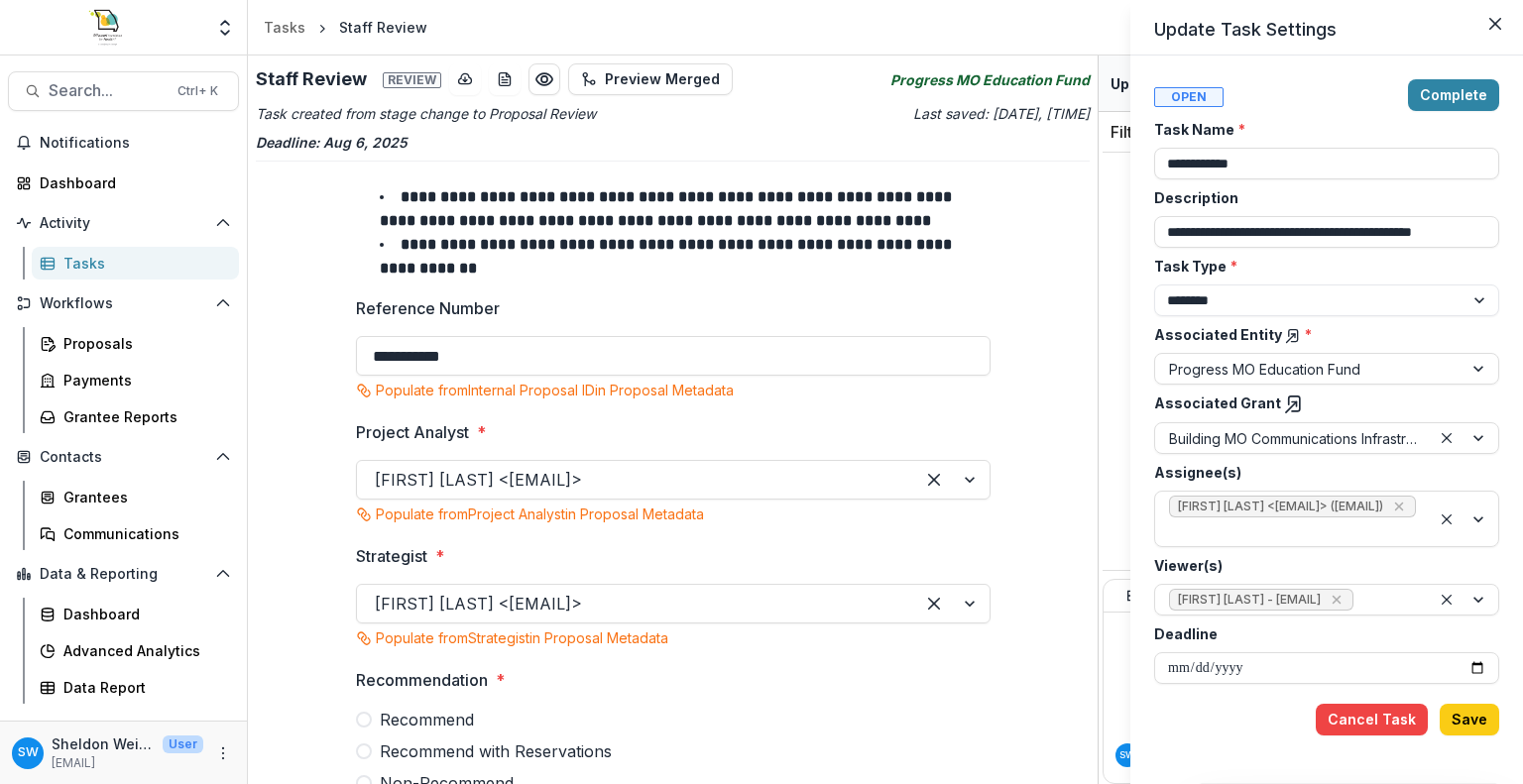 drag, startPoint x: 1095, startPoint y: 290, endPoint x: 1087, endPoint y: 348, distance: 58.549125 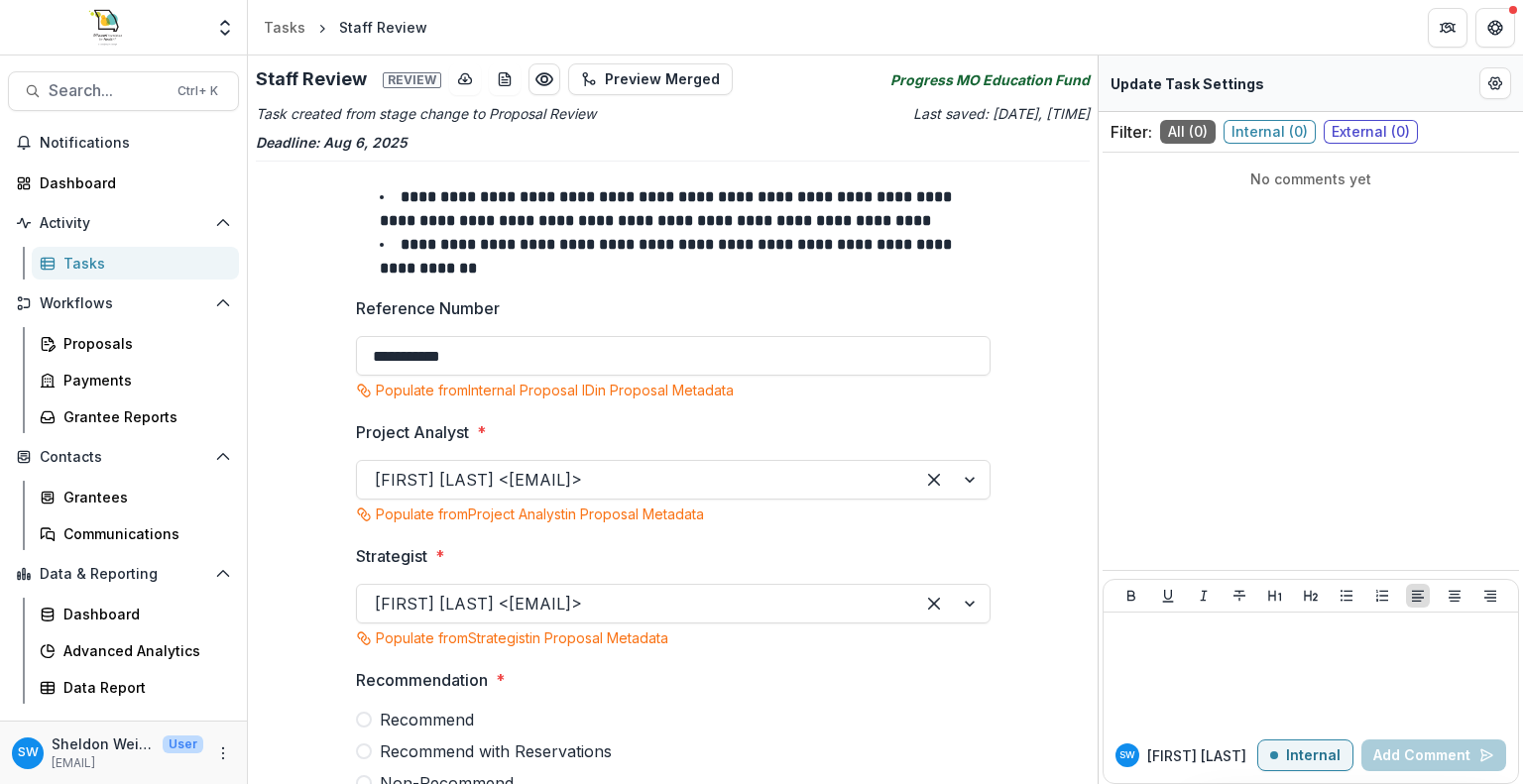 click on "**********" at bounding box center [672, 419] 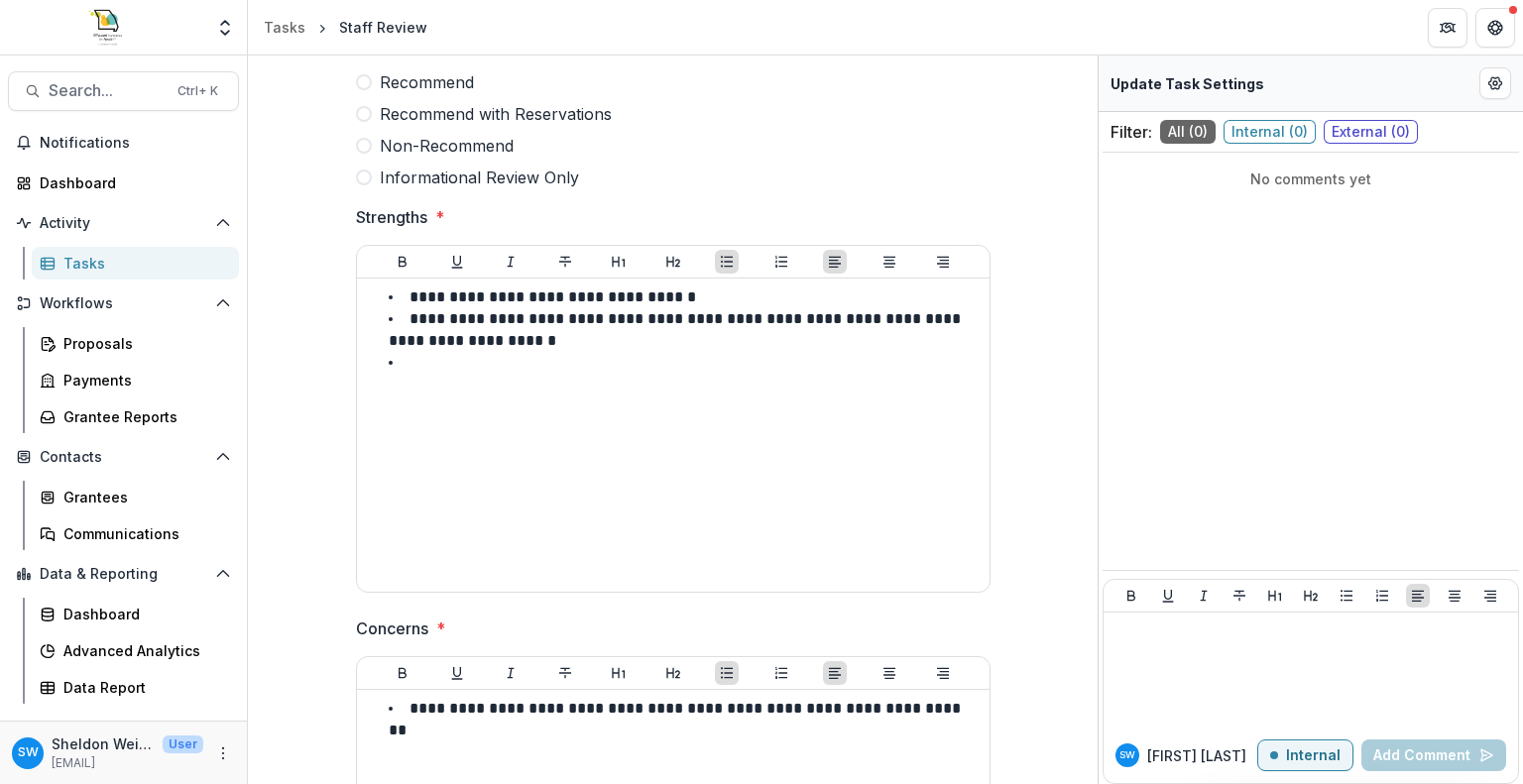 scroll, scrollTop: 0, scrollLeft: 0, axis: both 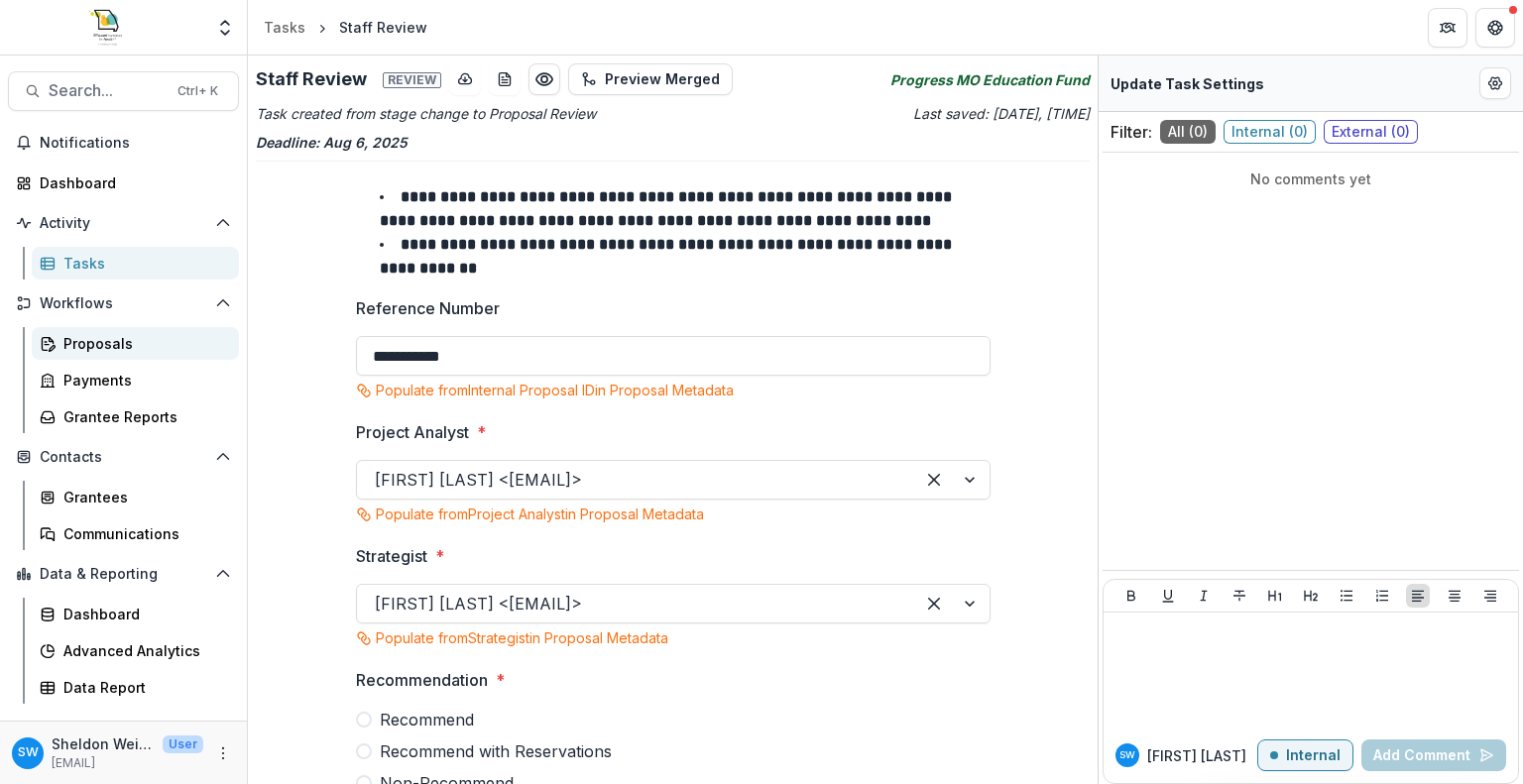 click on "Proposals" at bounding box center [143, 343] 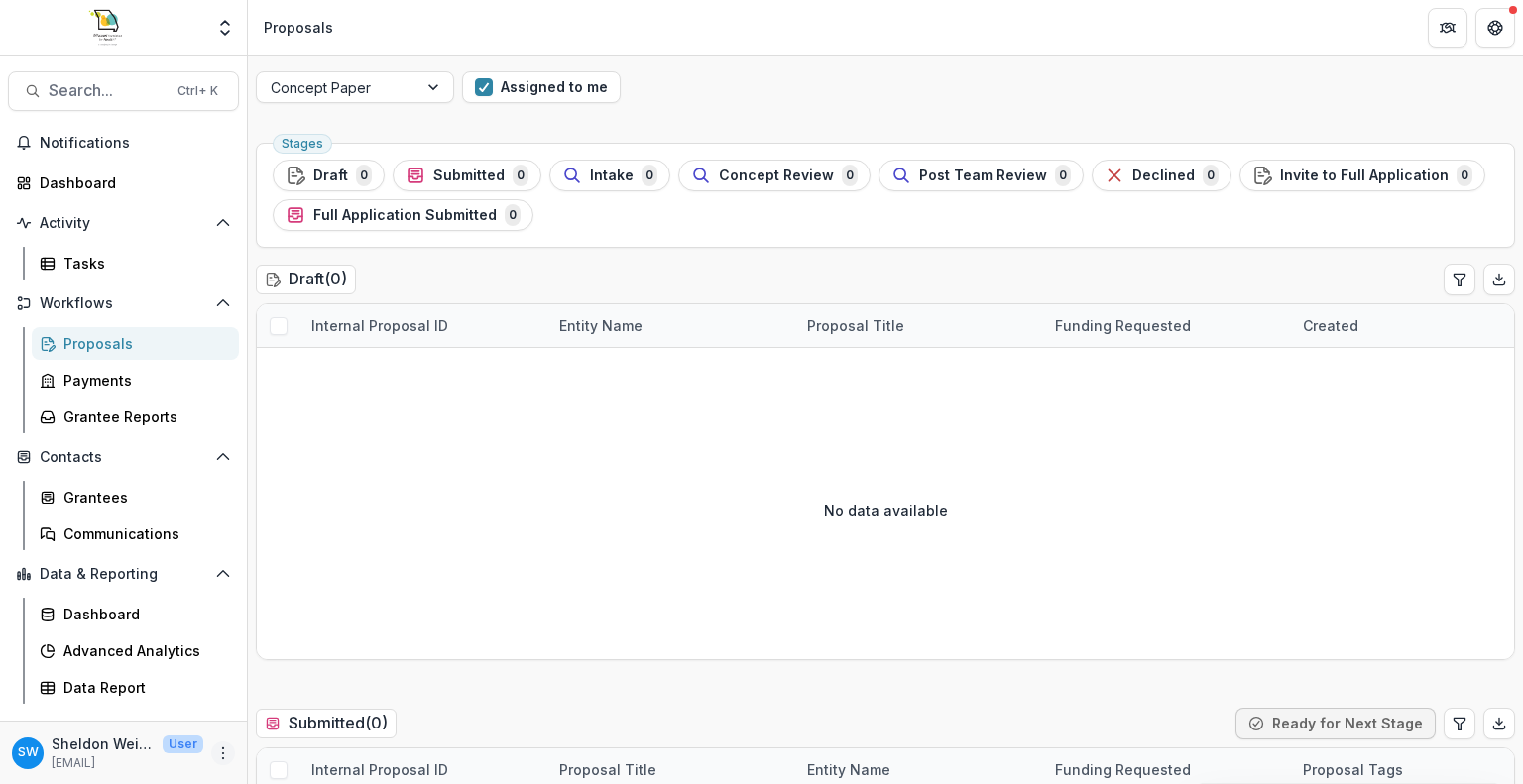 click 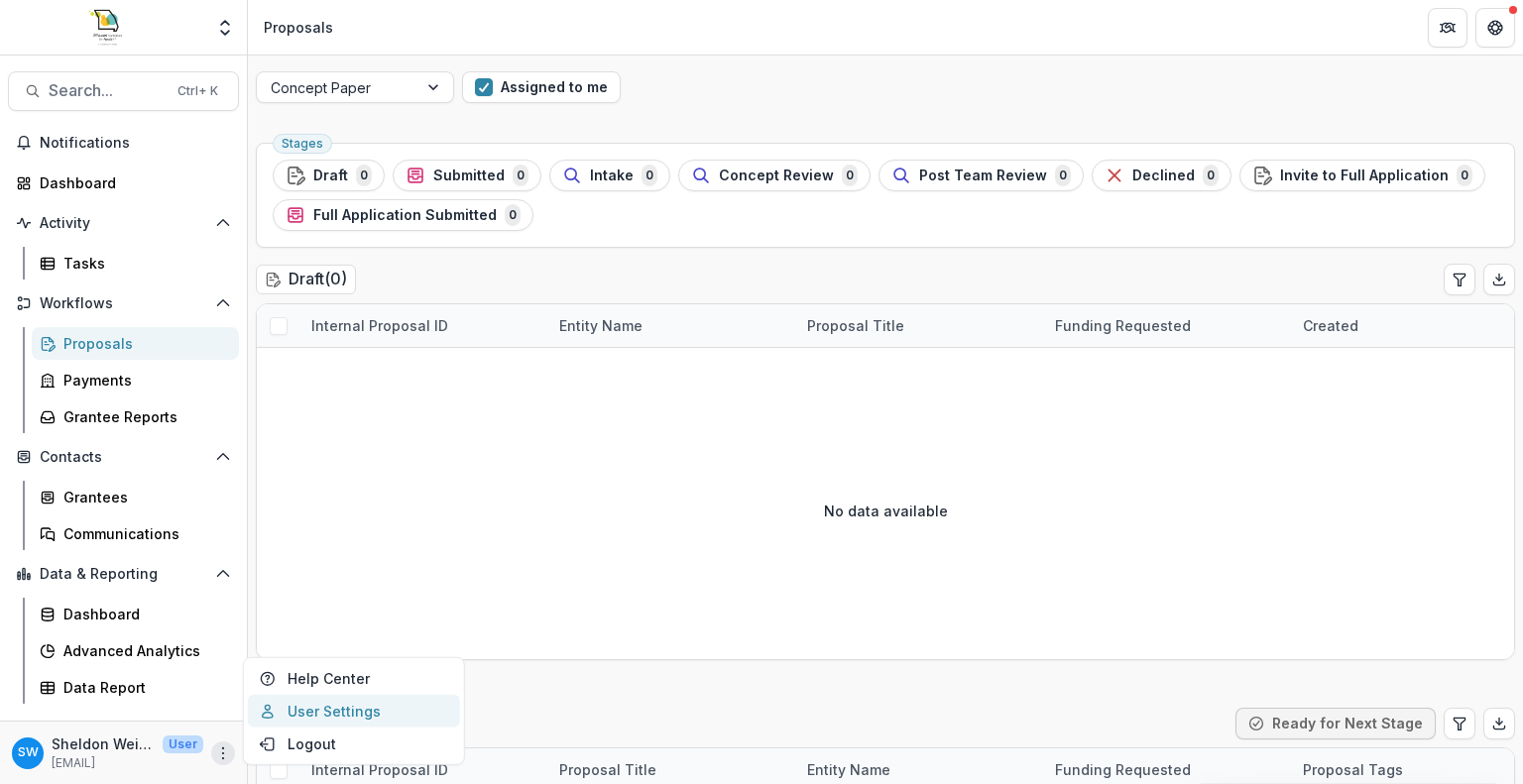 click on "User Settings" at bounding box center [354, 711] 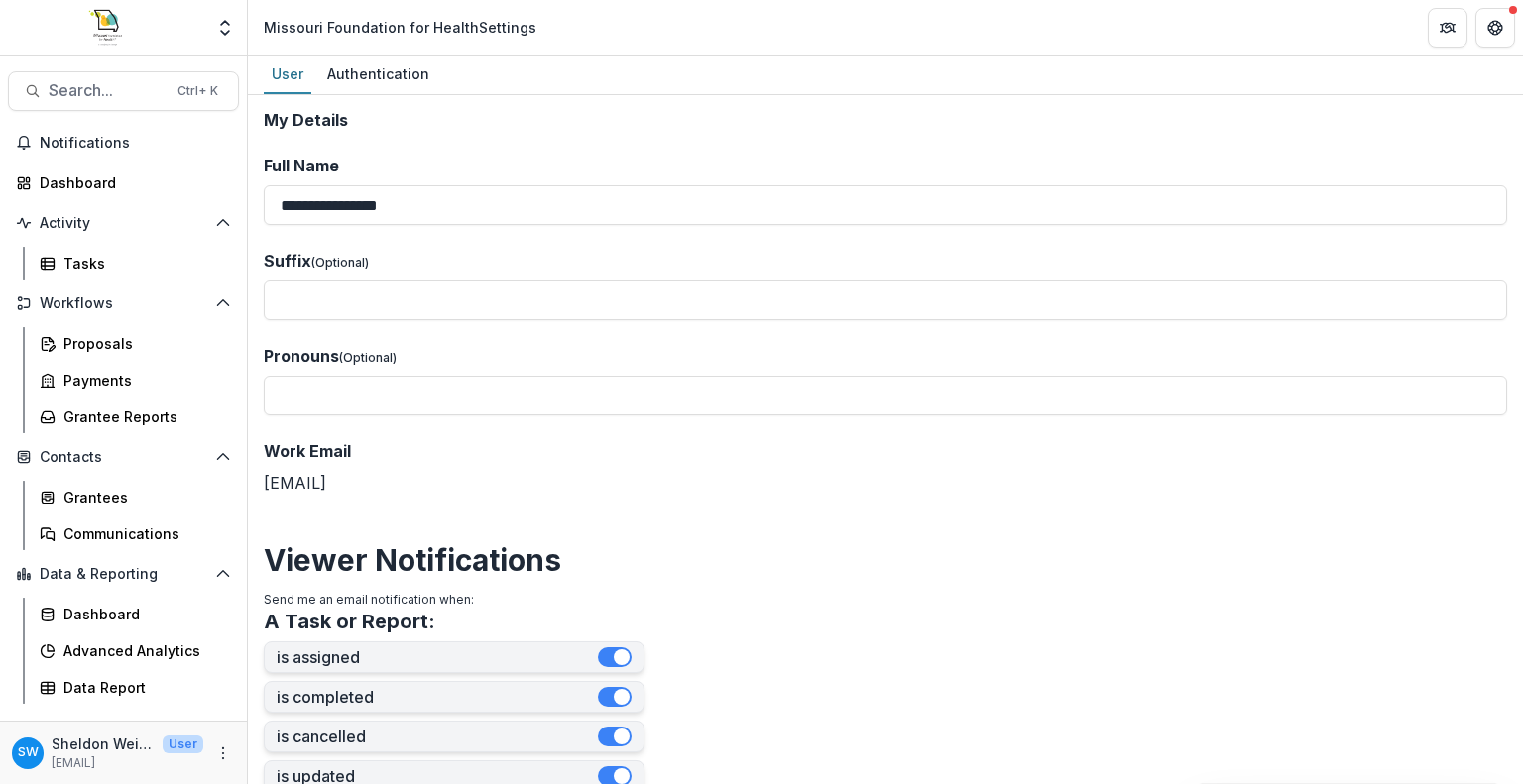 click on "**********" at bounding box center [885, 862] 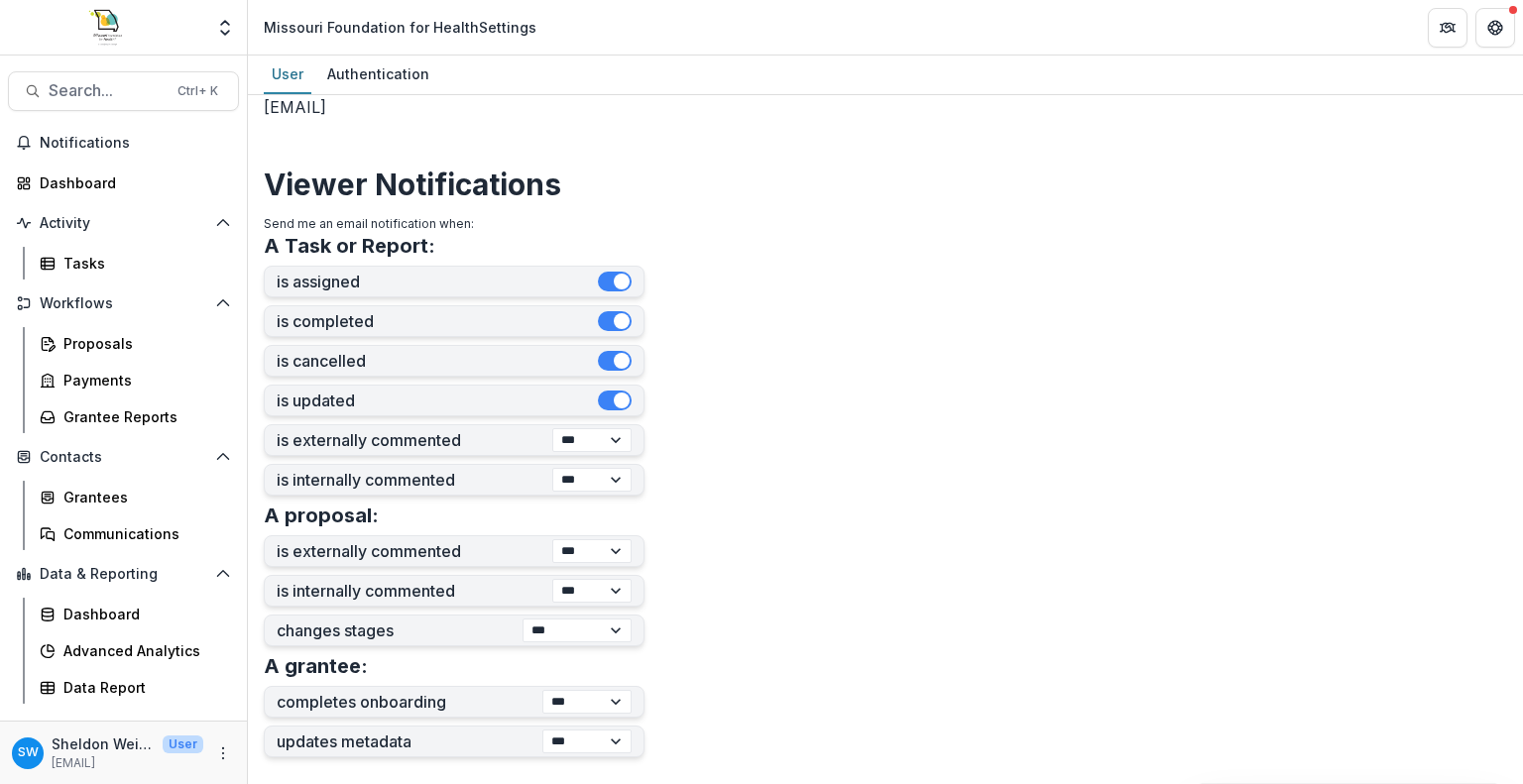 scroll, scrollTop: 362, scrollLeft: 0, axis: vertical 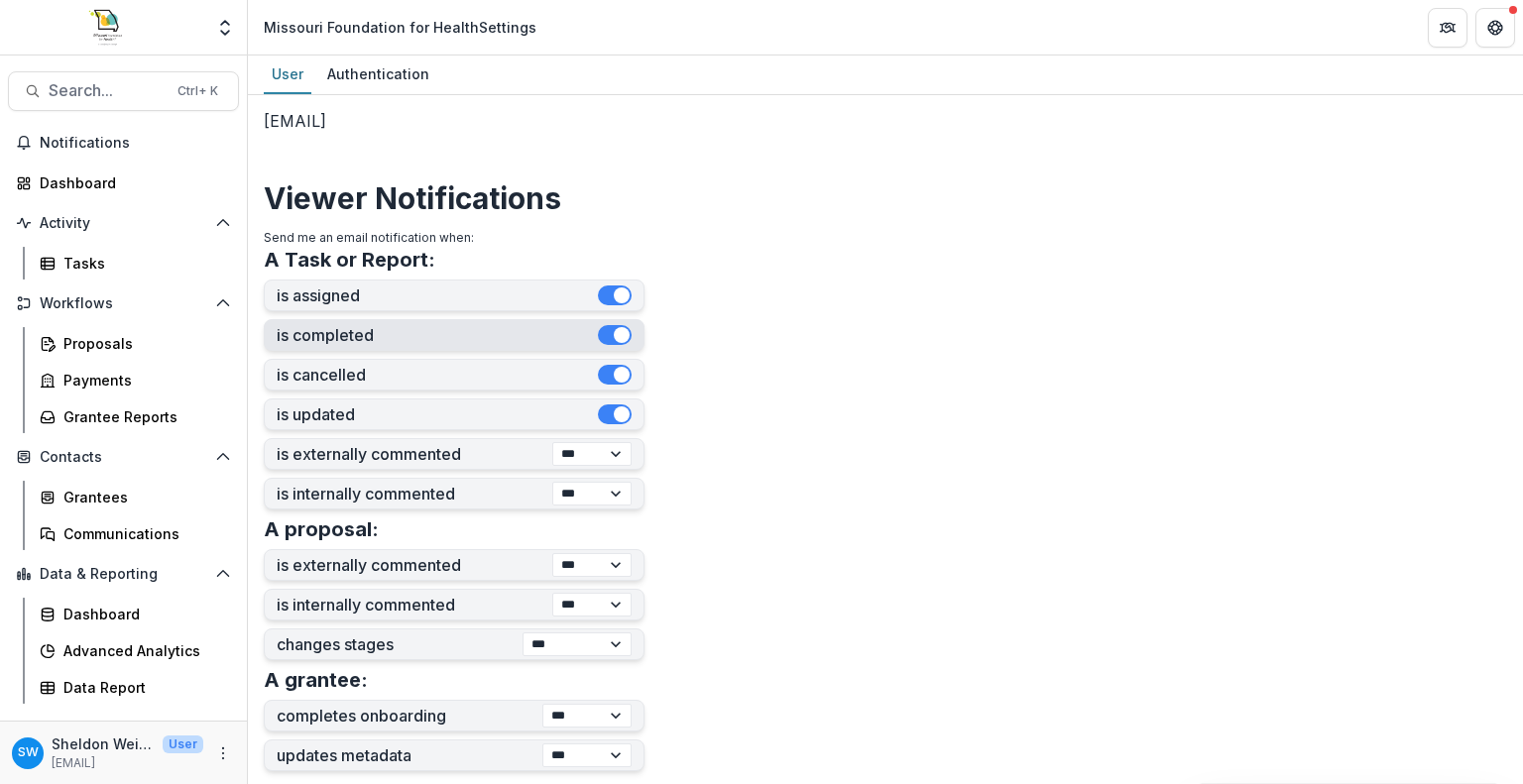 click at bounding box center (615, 335) 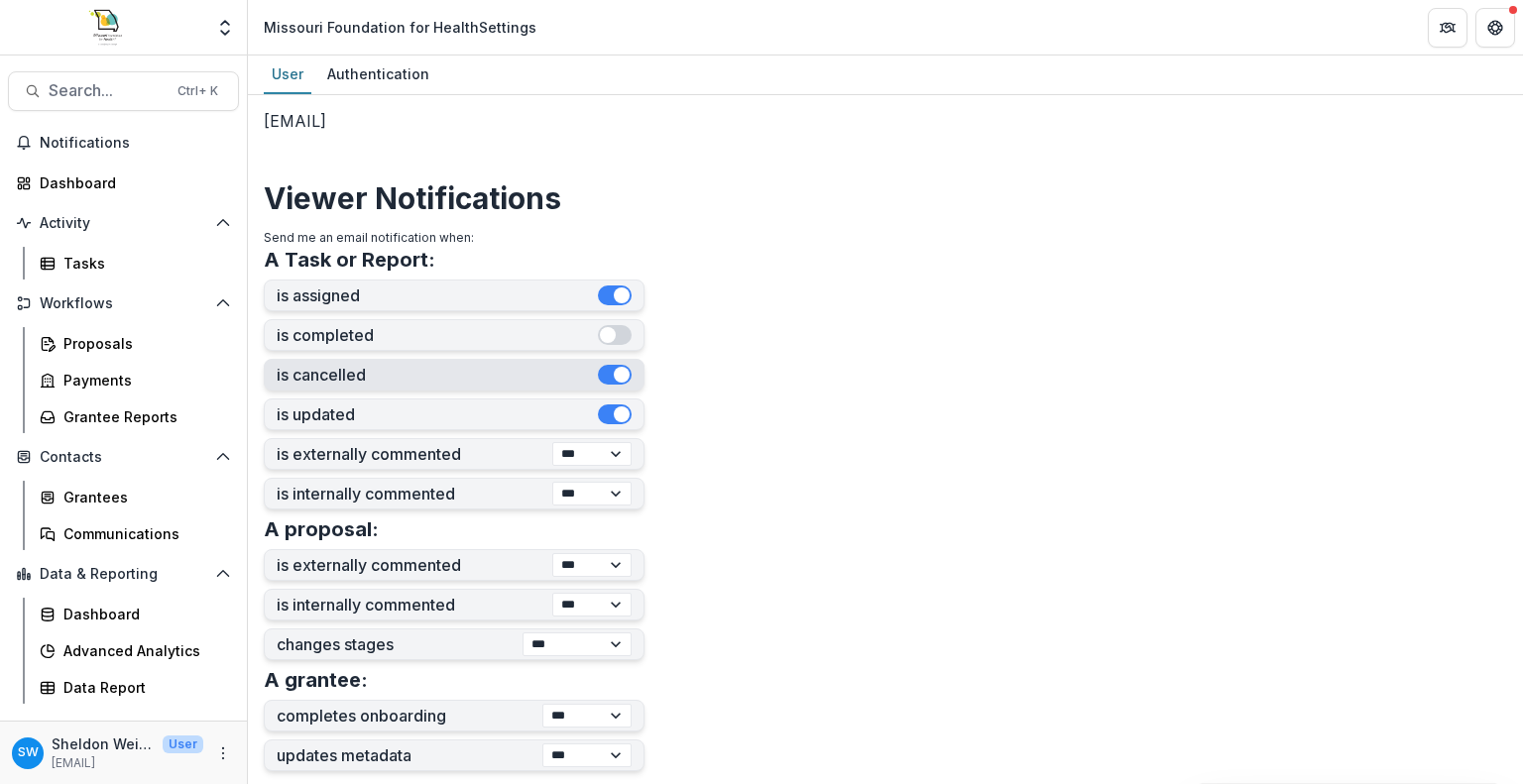 click at bounding box center [615, 375] 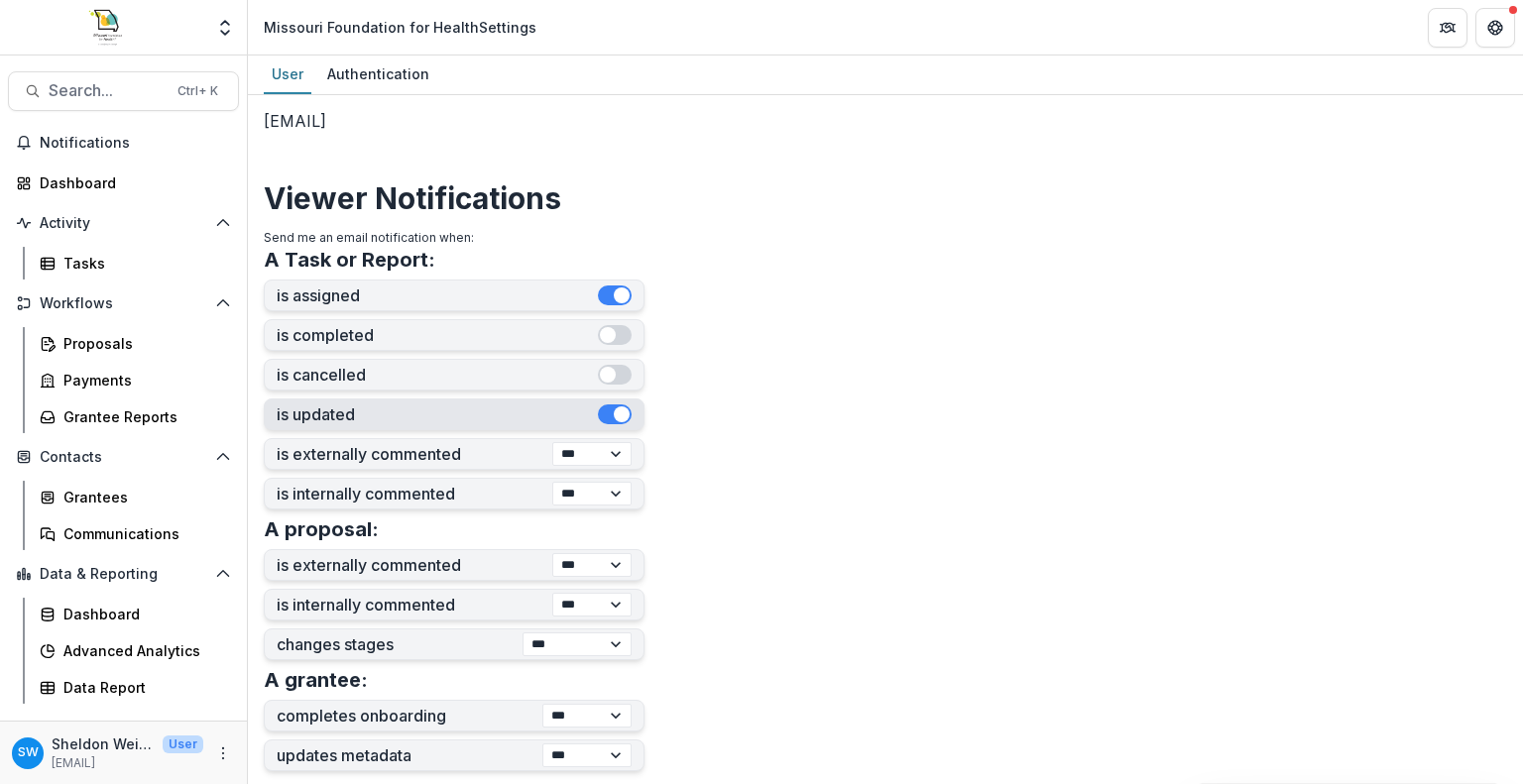 click at bounding box center (615, 414) 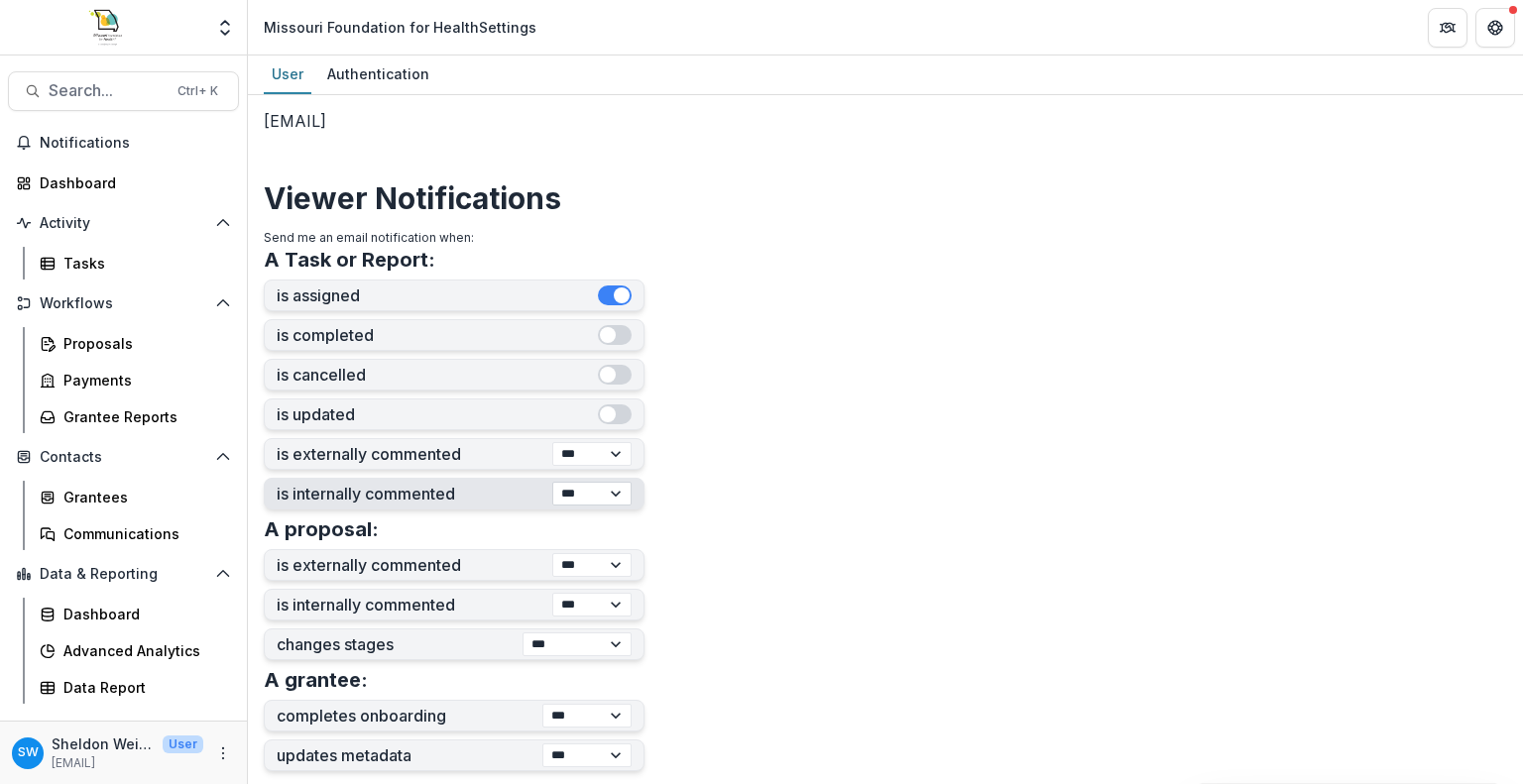 click on "*** ******** ****" at bounding box center [592, 494] 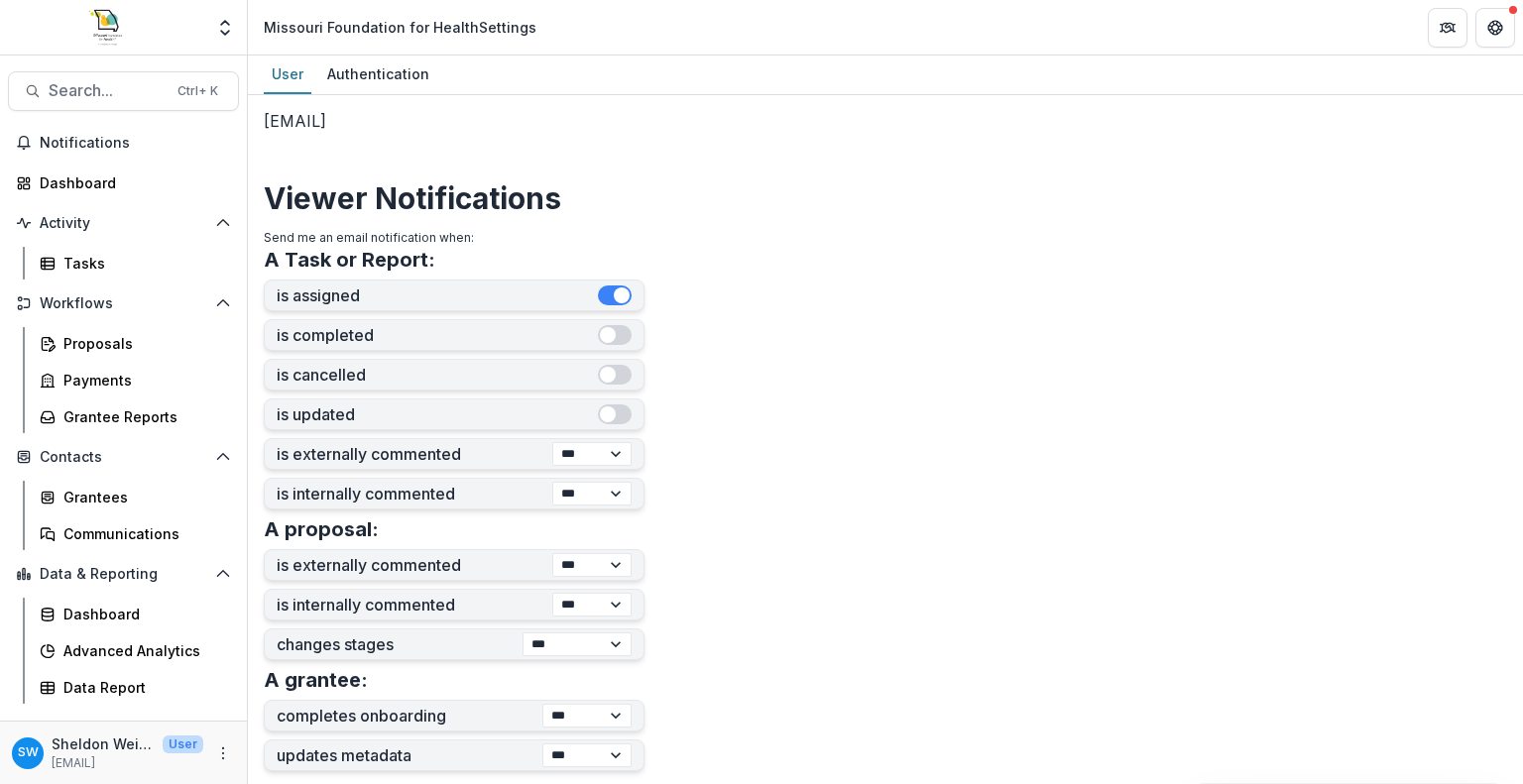 click on "**********" at bounding box center (885, 501) 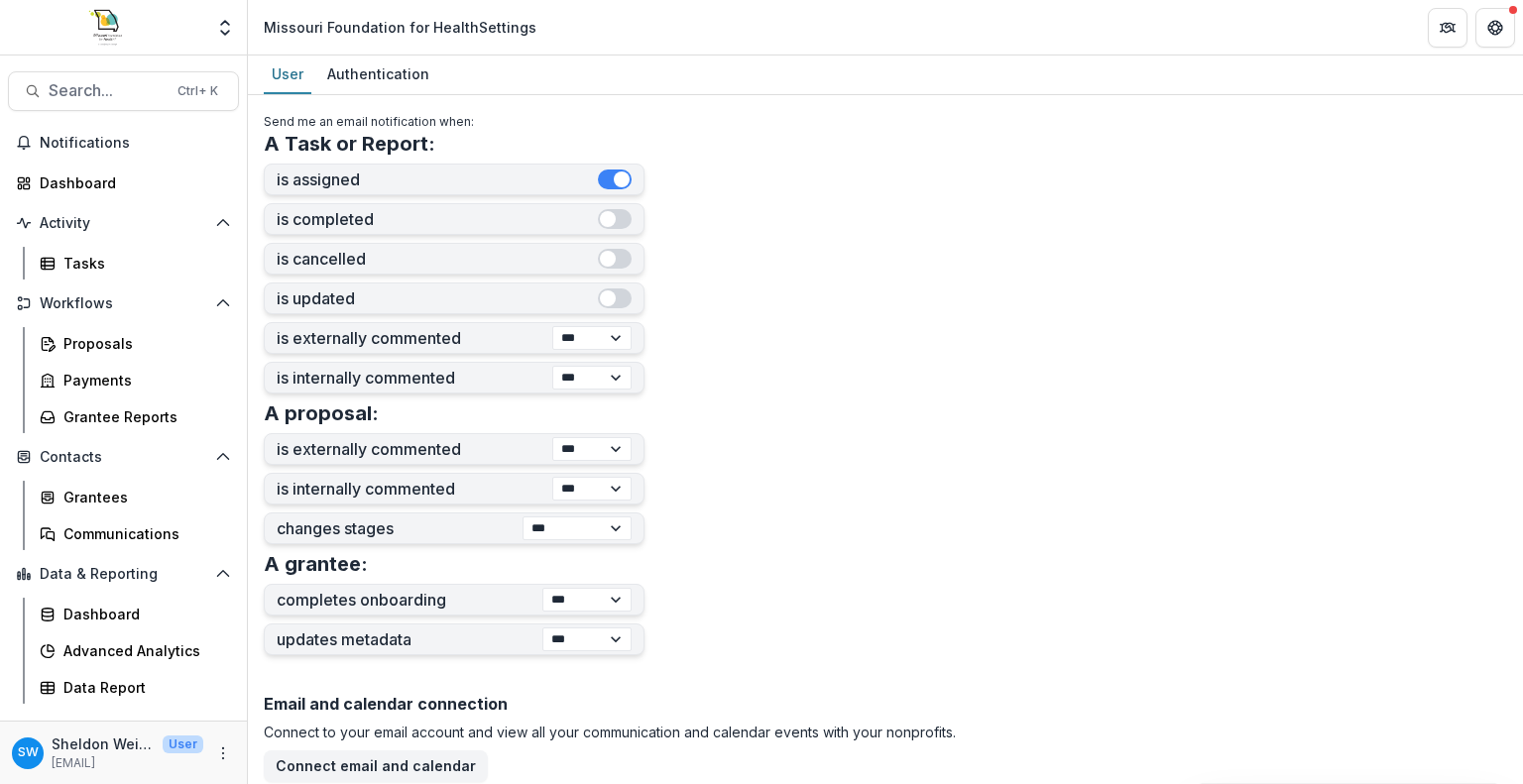 scroll, scrollTop: 481, scrollLeft: 0, axis: vertical 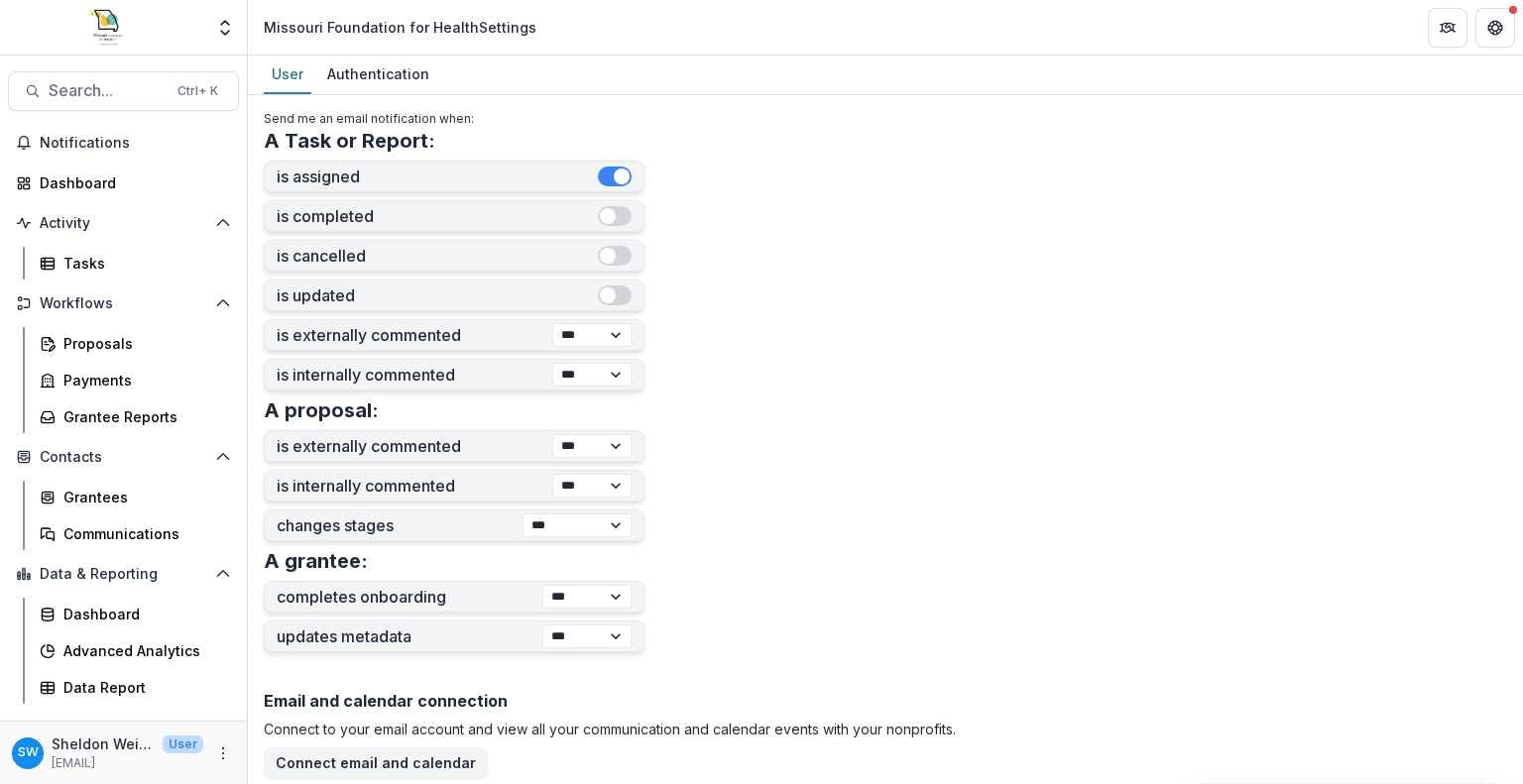 click on "**********" at bounding box center (885, 382) 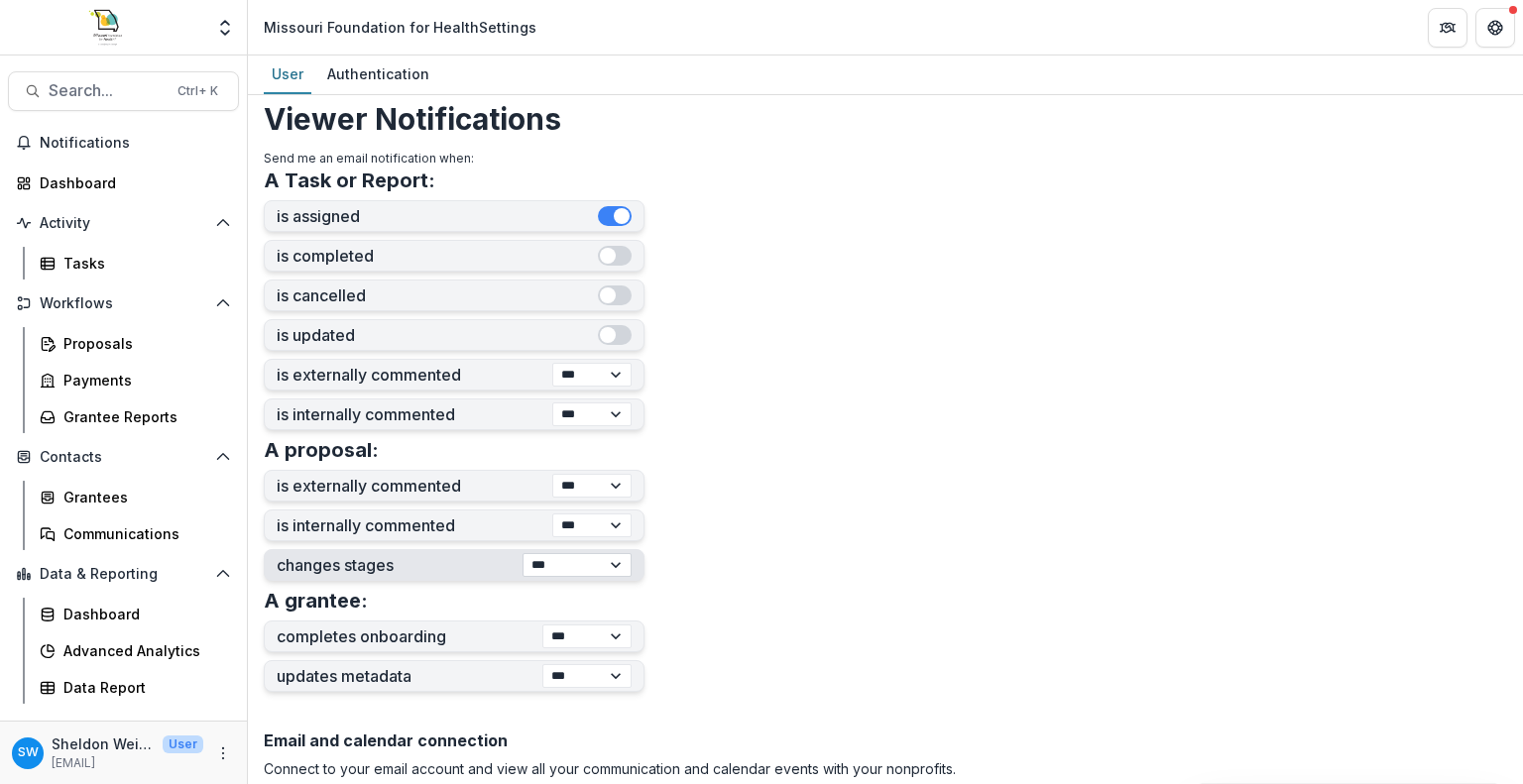 click on "**********" at bounding box center [577, 565] 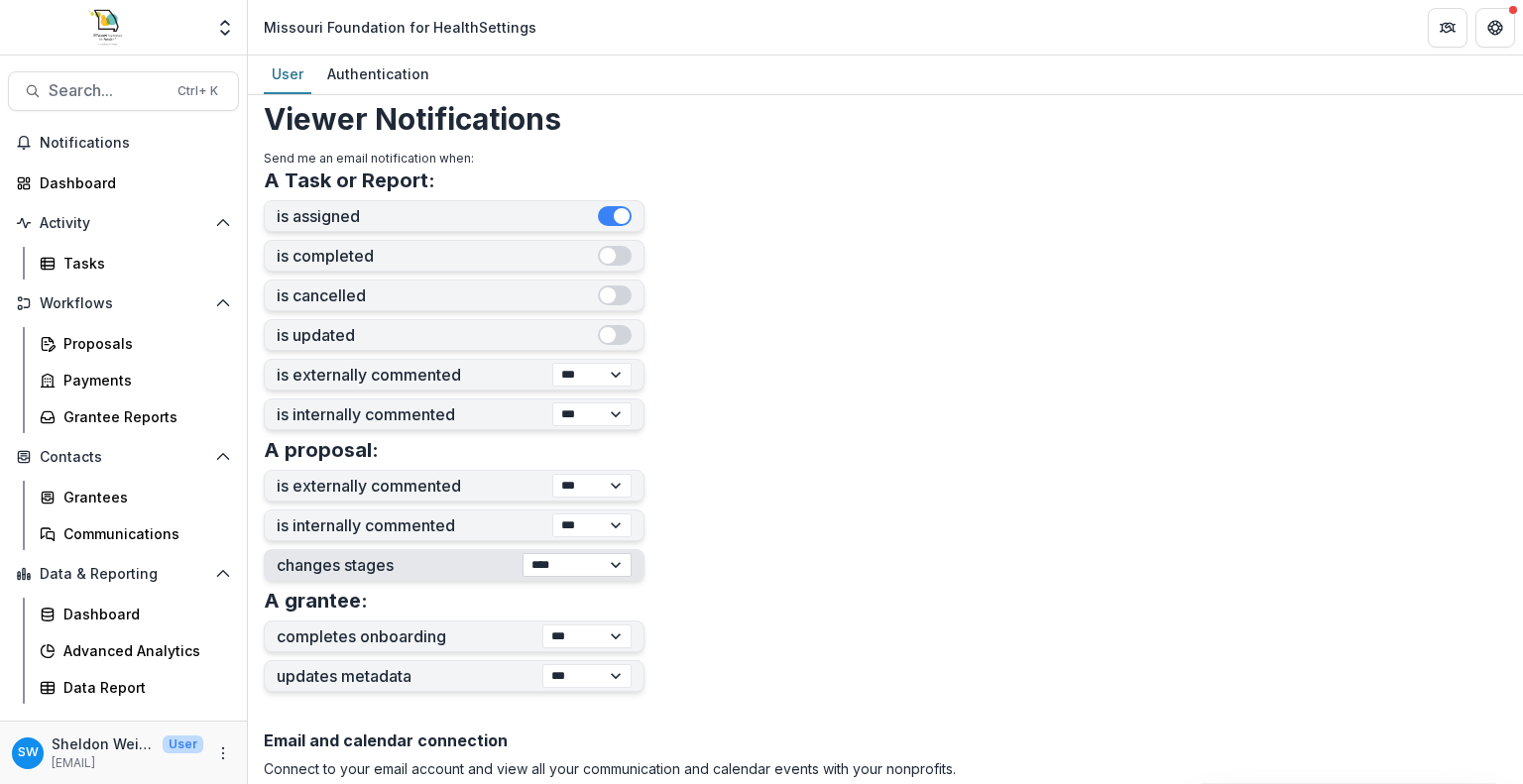 click on "**********" at bounding box center [577, 565] 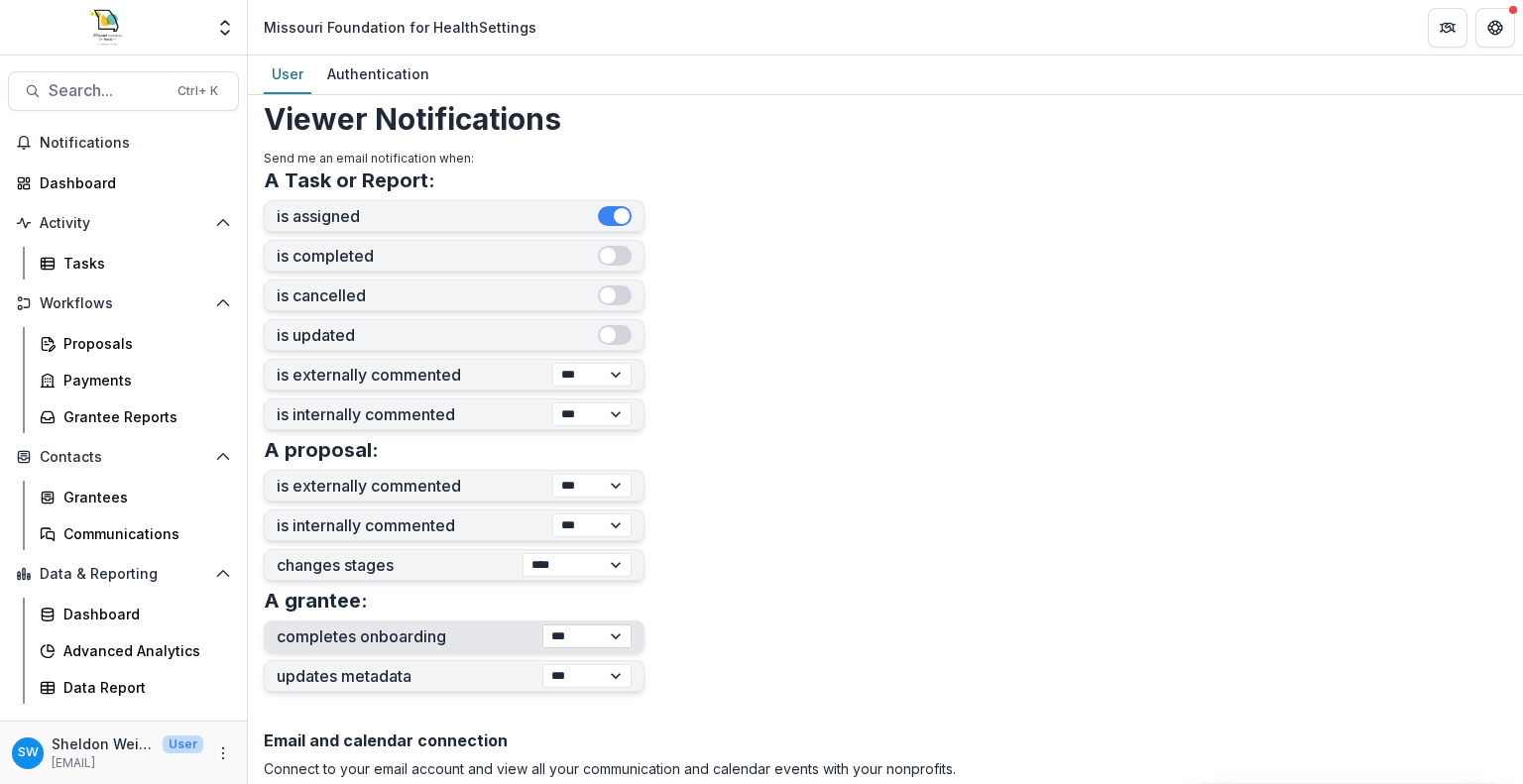click on "**********" at bounding box center (587, 636) 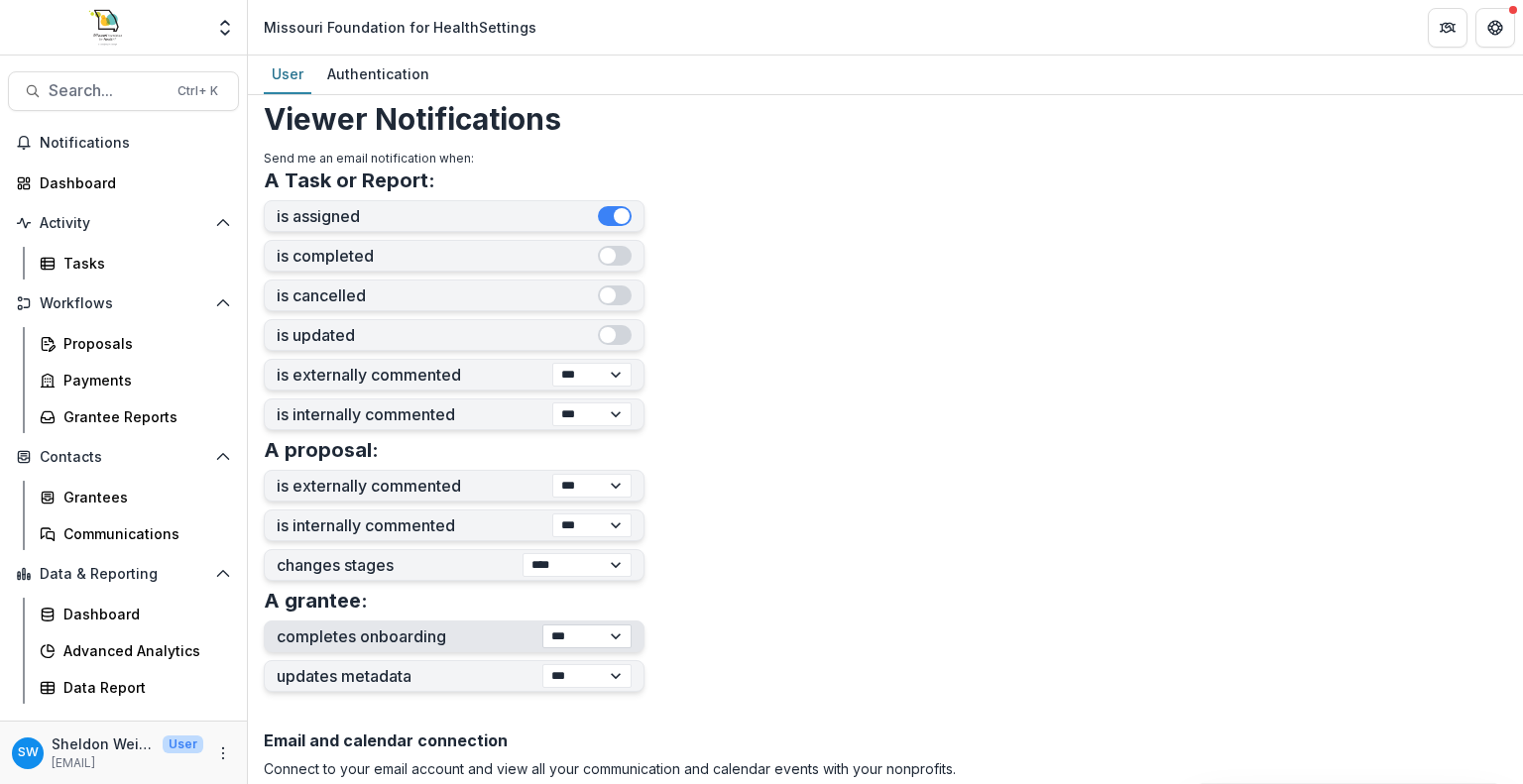 select on "****" 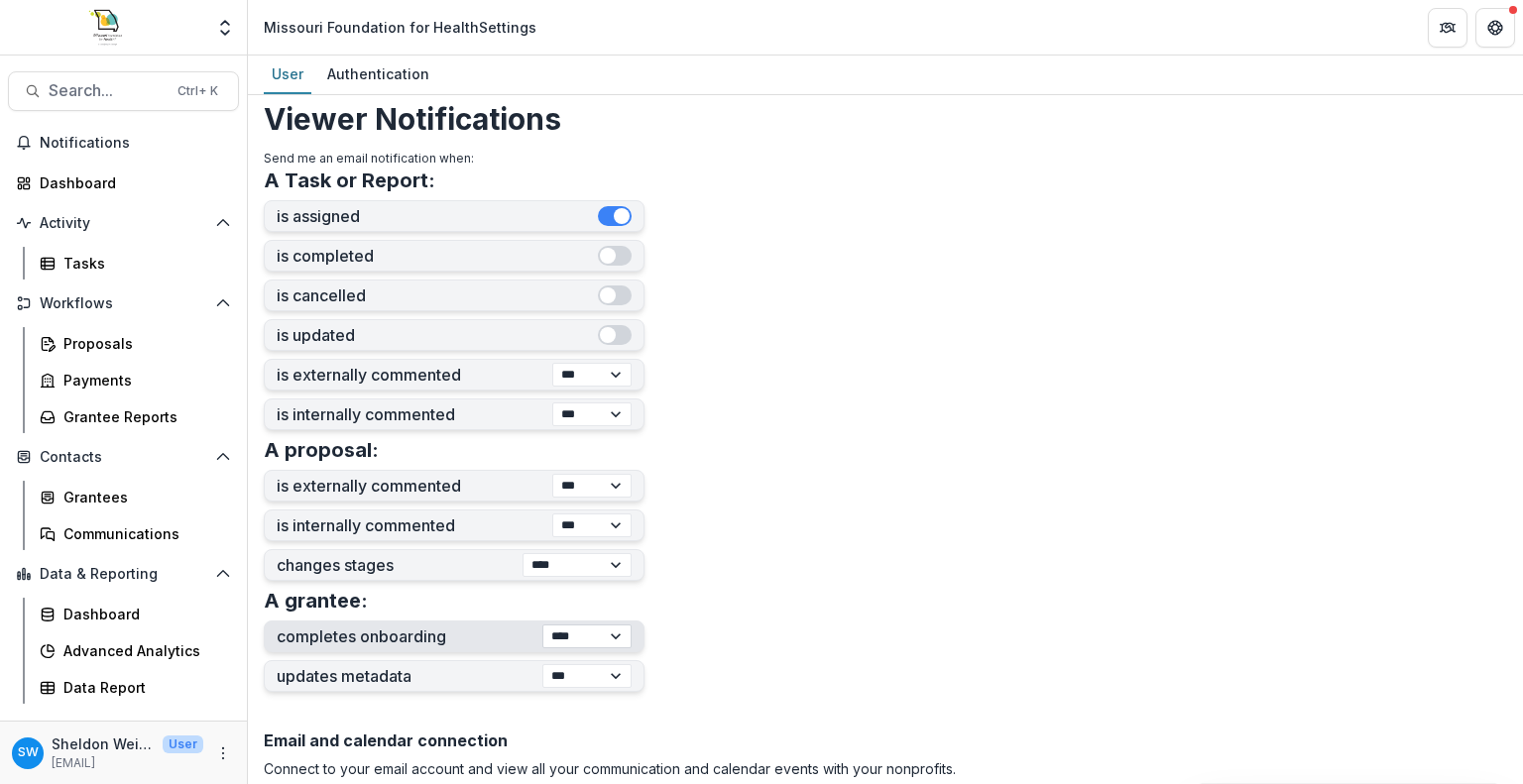 click on "**********" at bounding box center (587, 636) 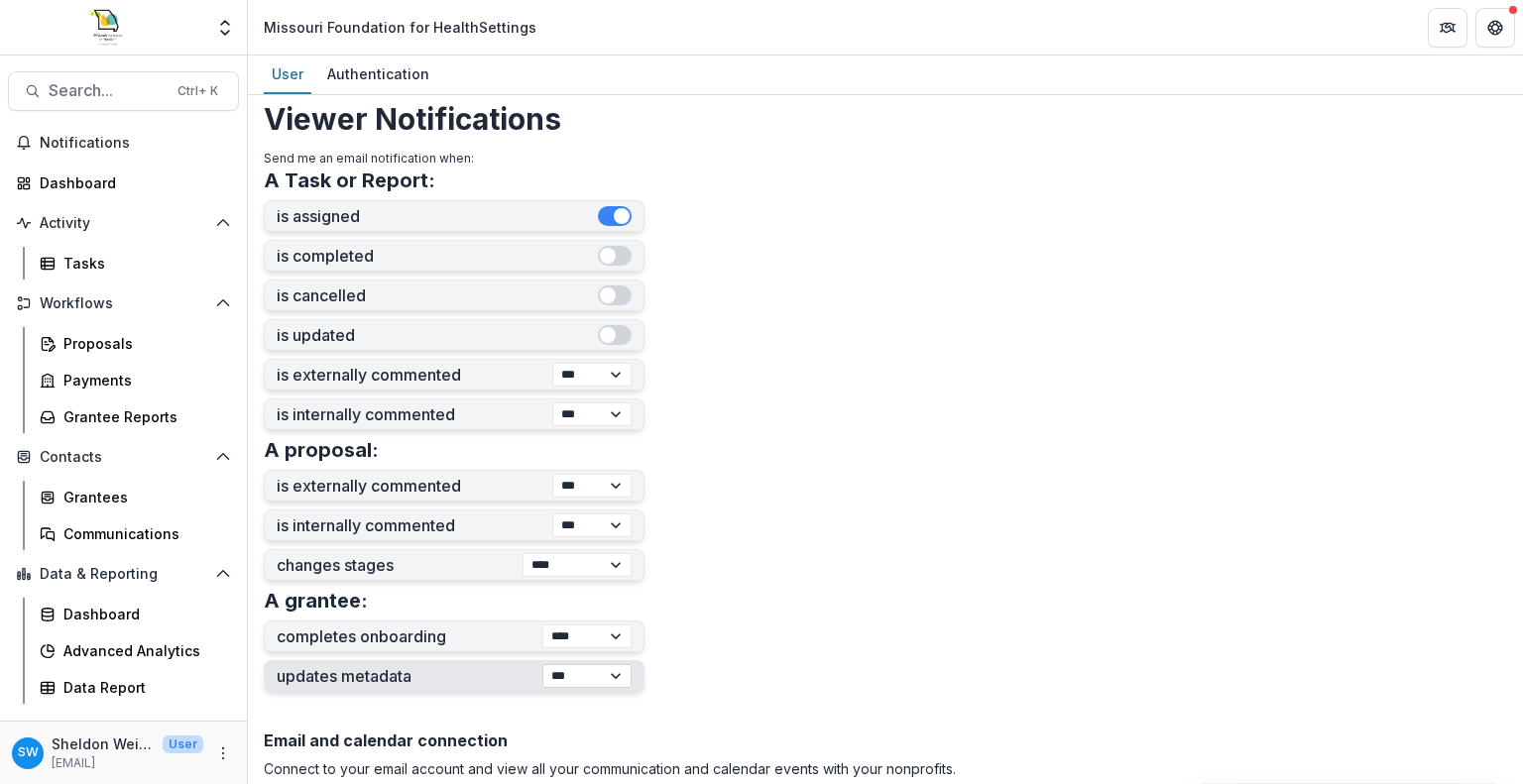 click on "**********" at bounding box center [587, 676] 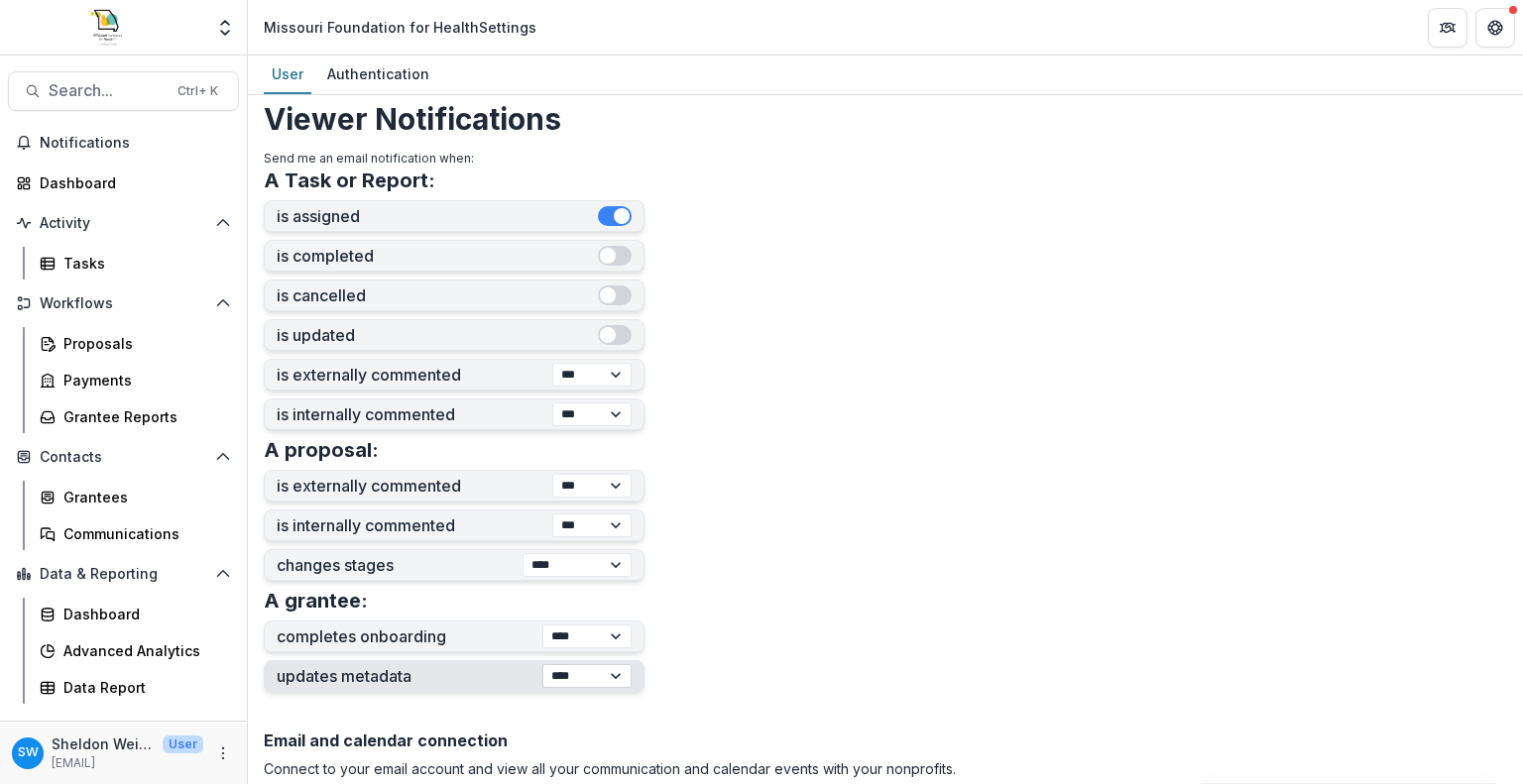 click on "**********" at bounding box center [587, 676] 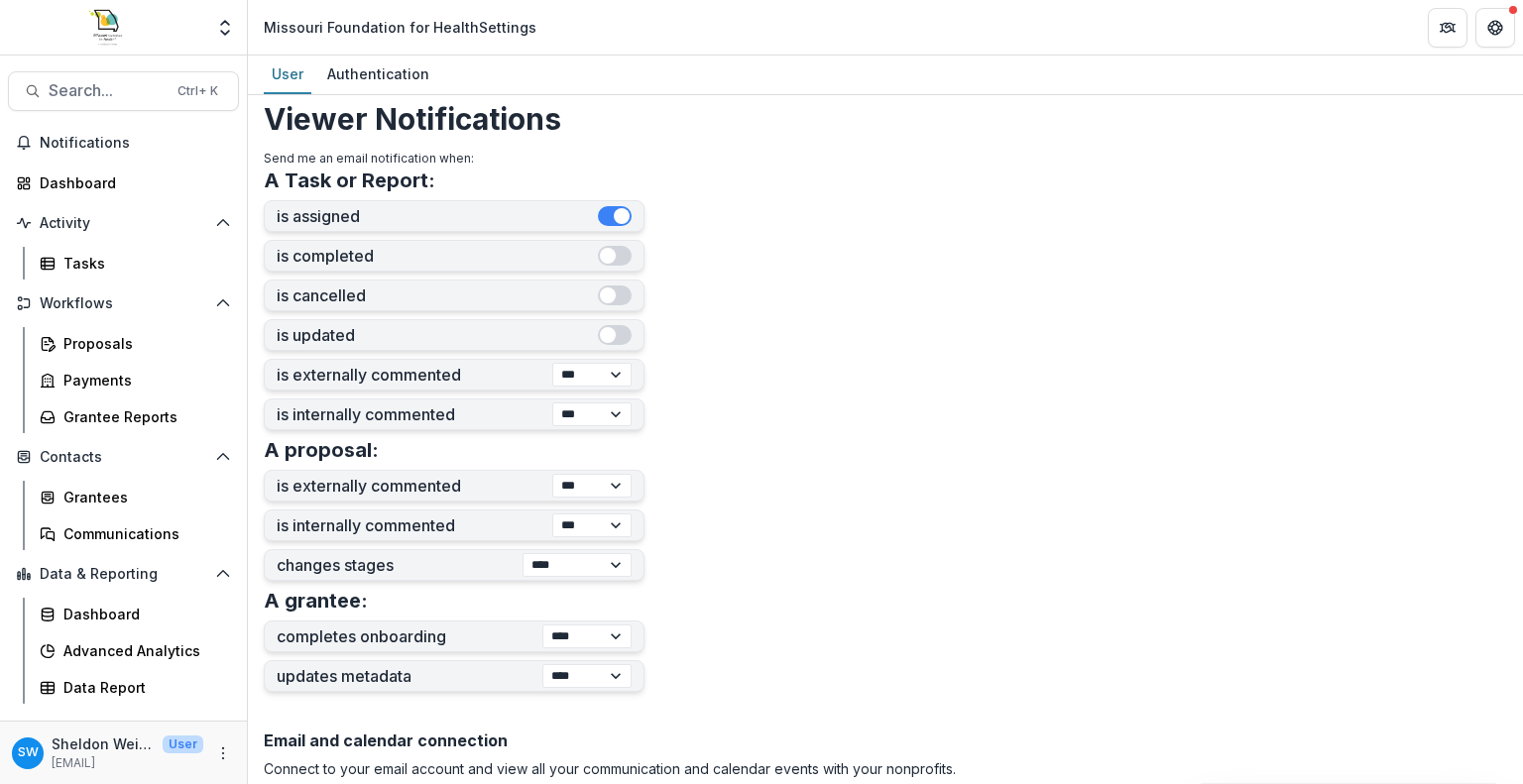 click on "**********" at bounding box center (885, 421) 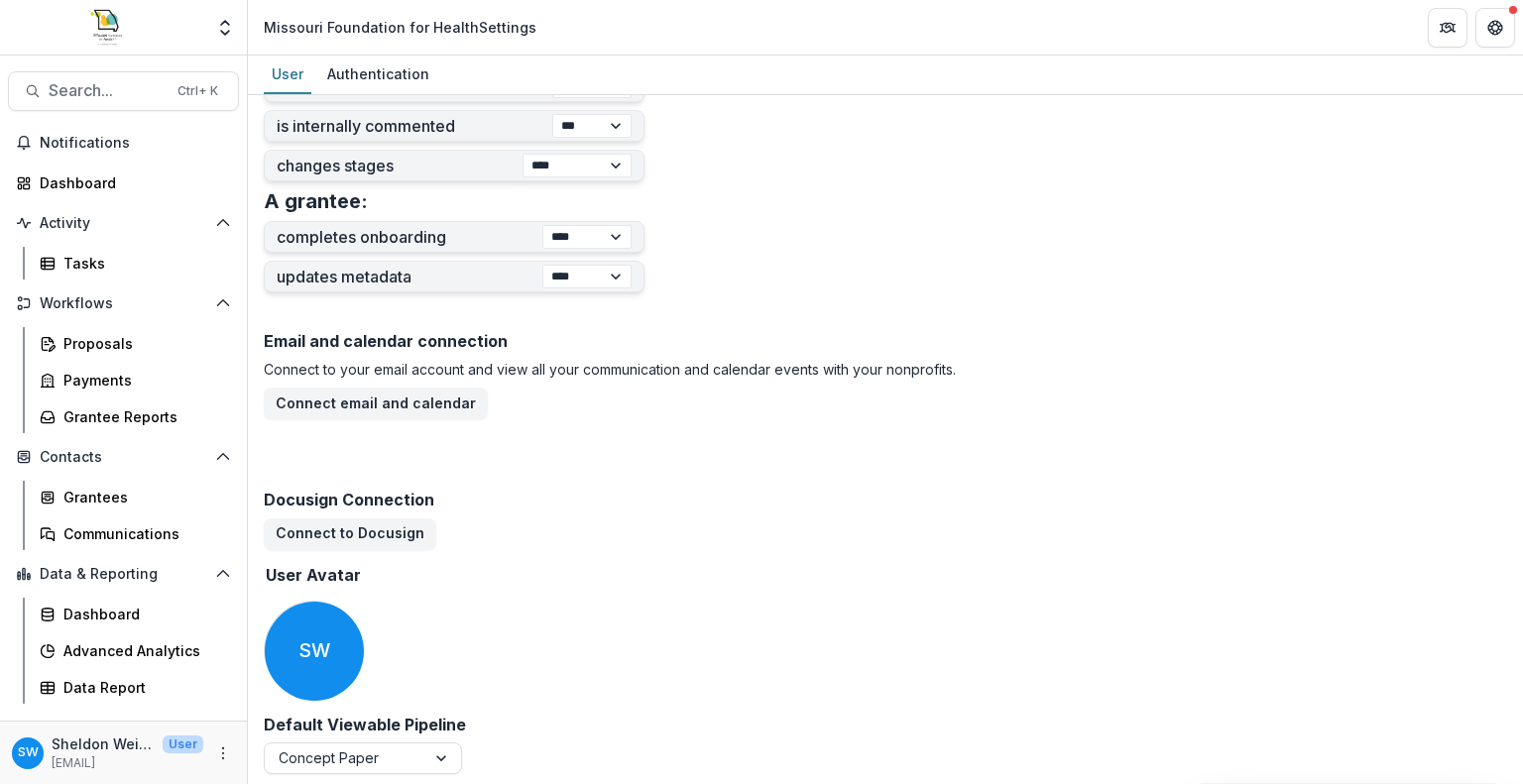 scroll, scrollTop: 844, scrollLeft: 0, axis: vertical 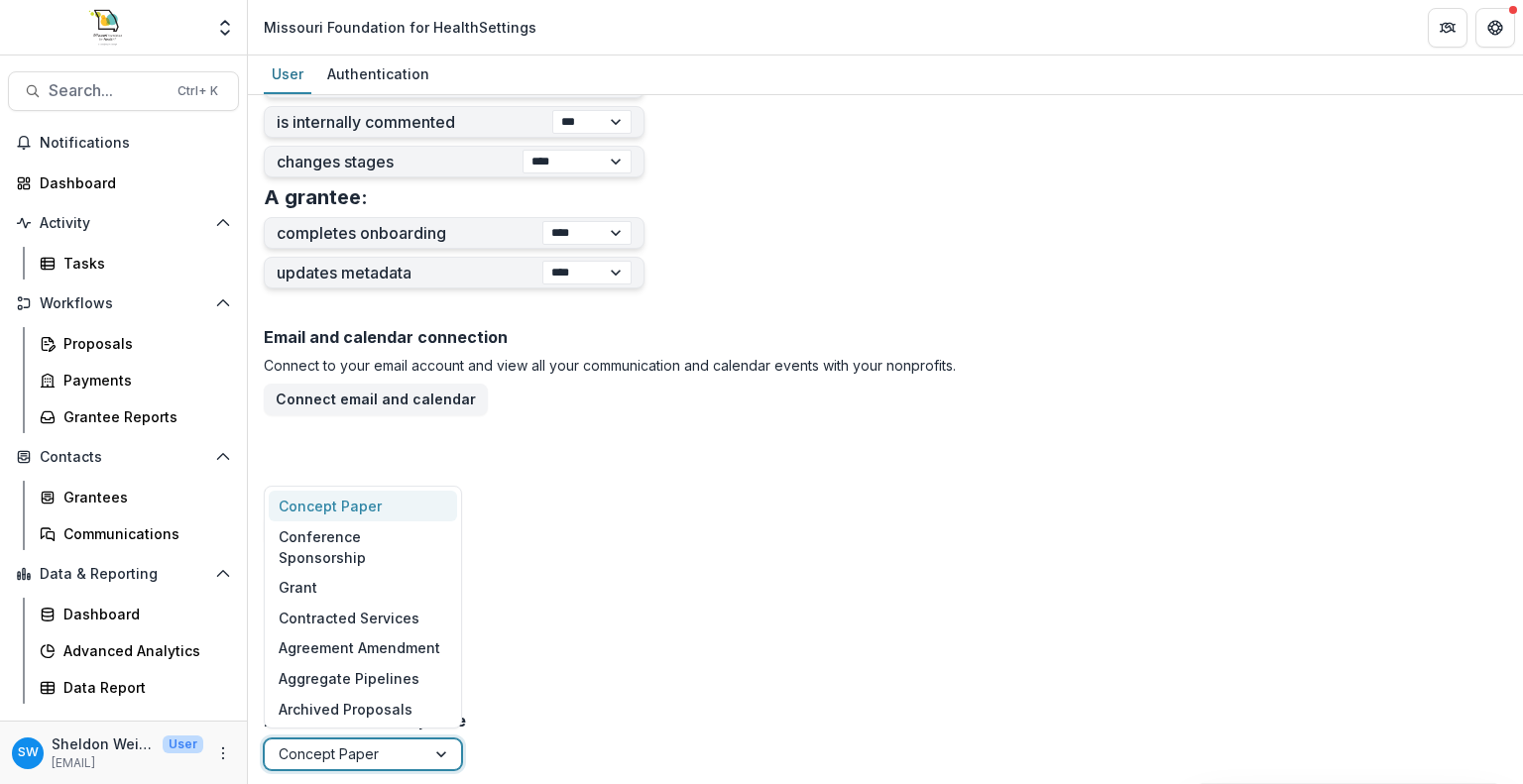click at bounding box center (443, 754) 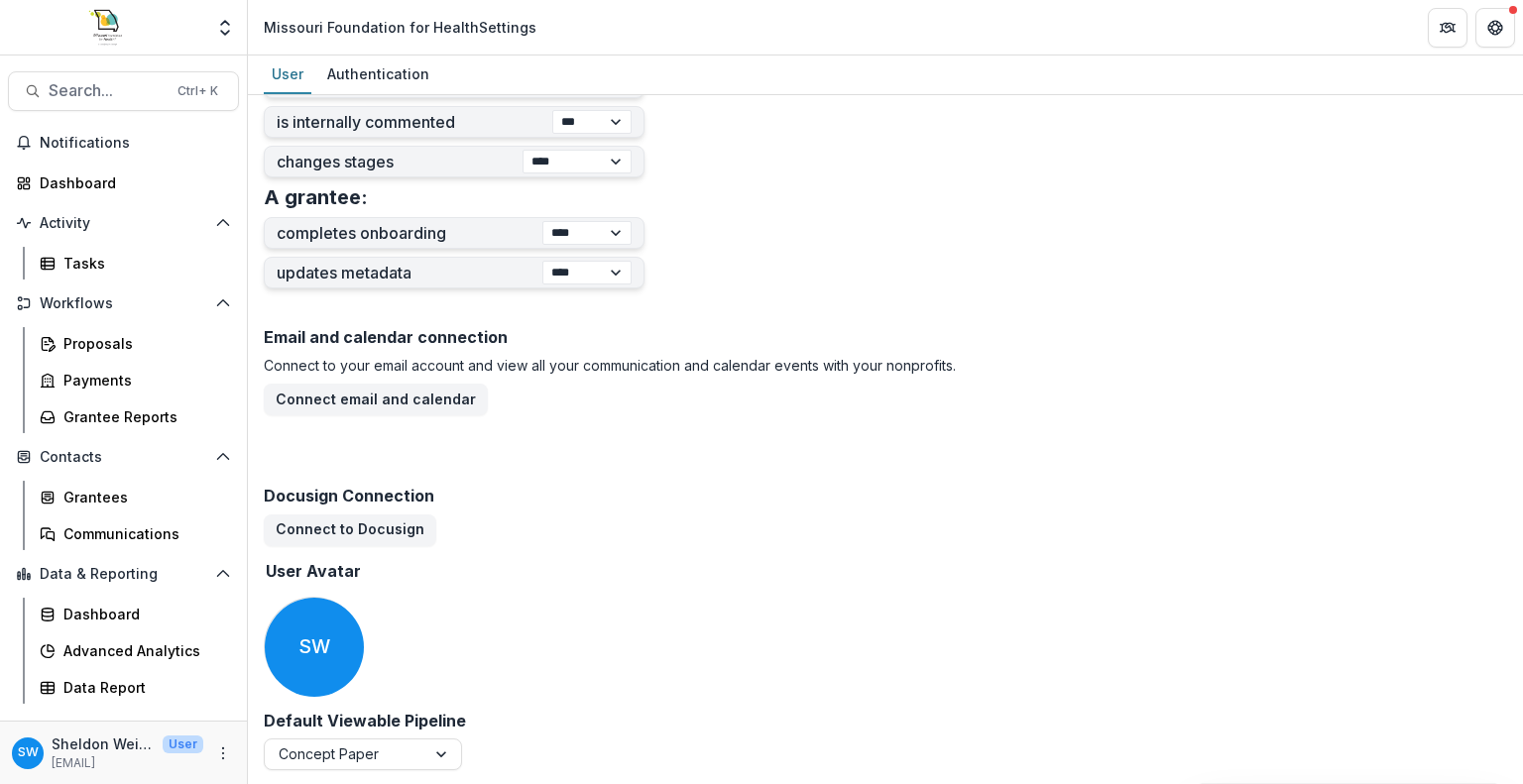 click on "Default Viewable Pipeline Concept Paper" at bounding box center (561, 740) 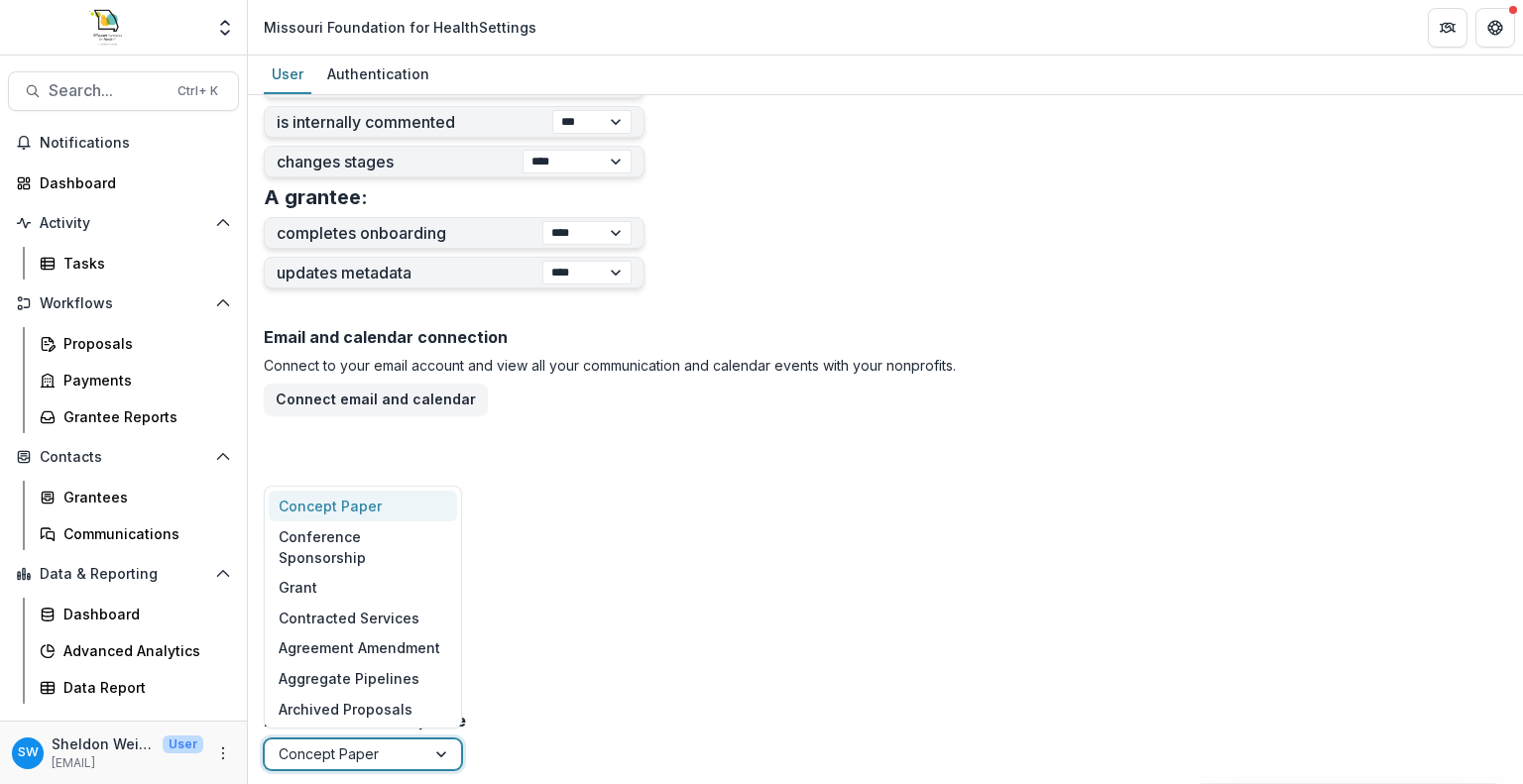click at bounding box center (443, 754) 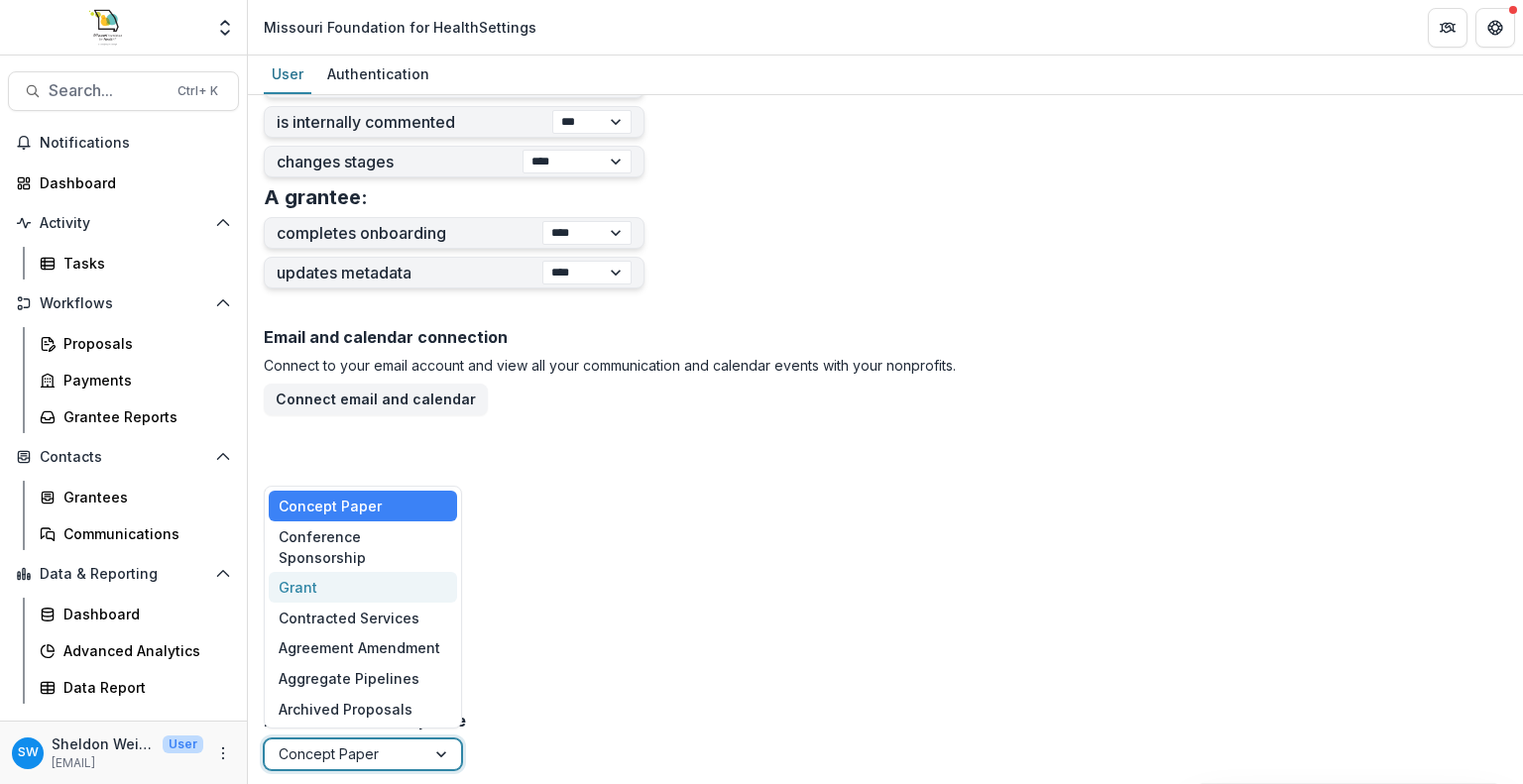 click on "Grant" at bounding box center [363, 587] 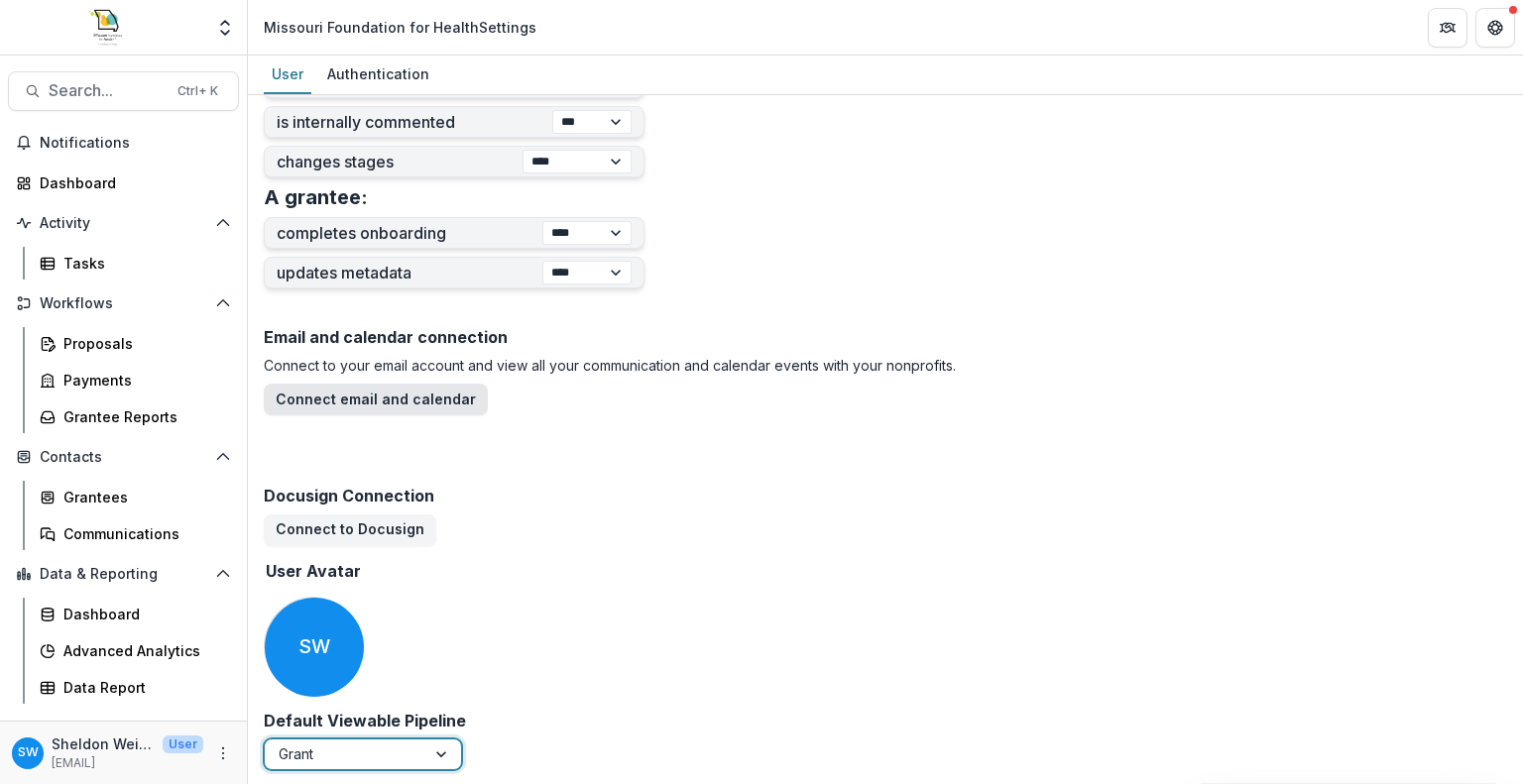 click on "Connect email and calendar" at bounding box center [376, 399] 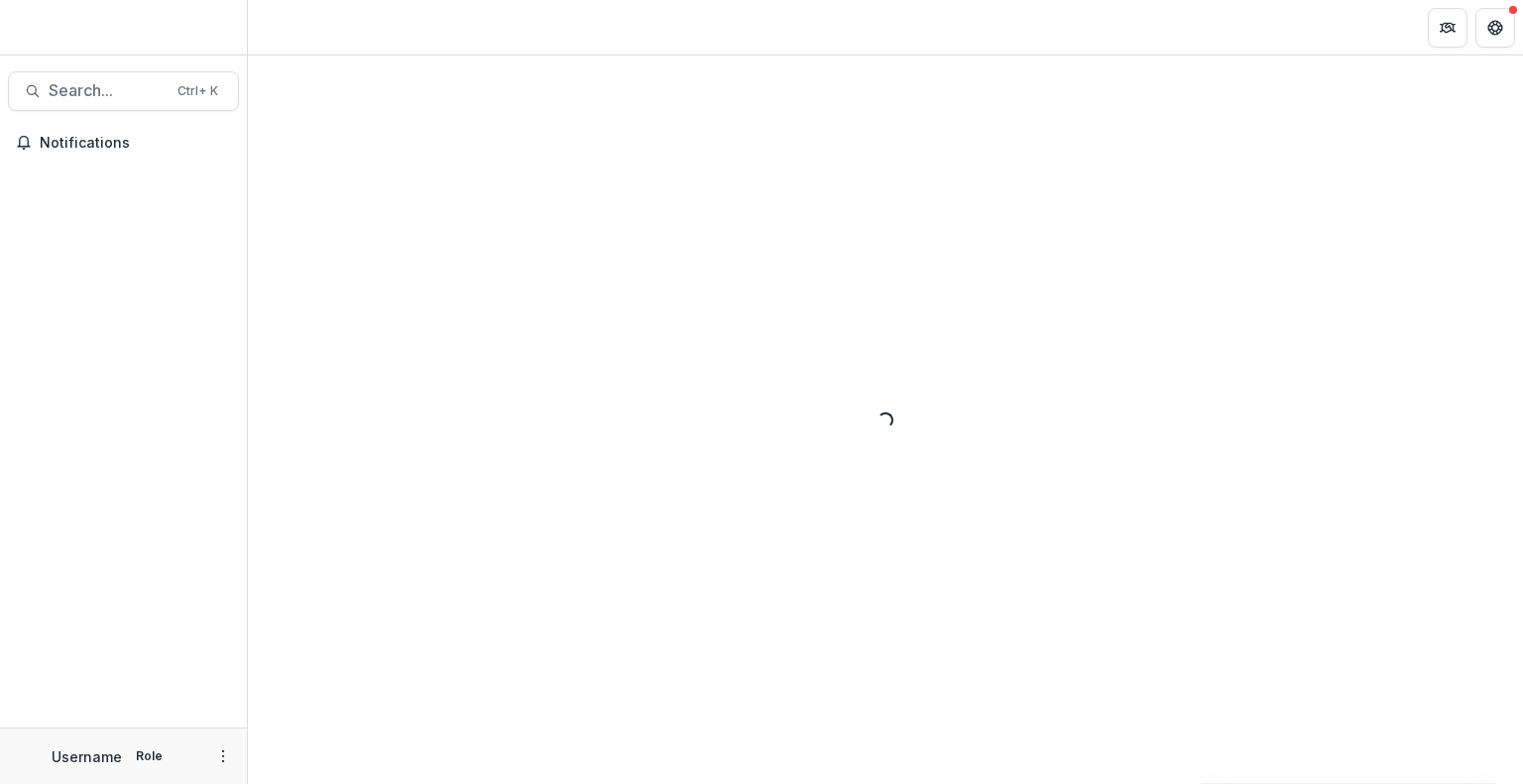 scroll, scrollTop: 0, scrollLeft: 0, axis: both 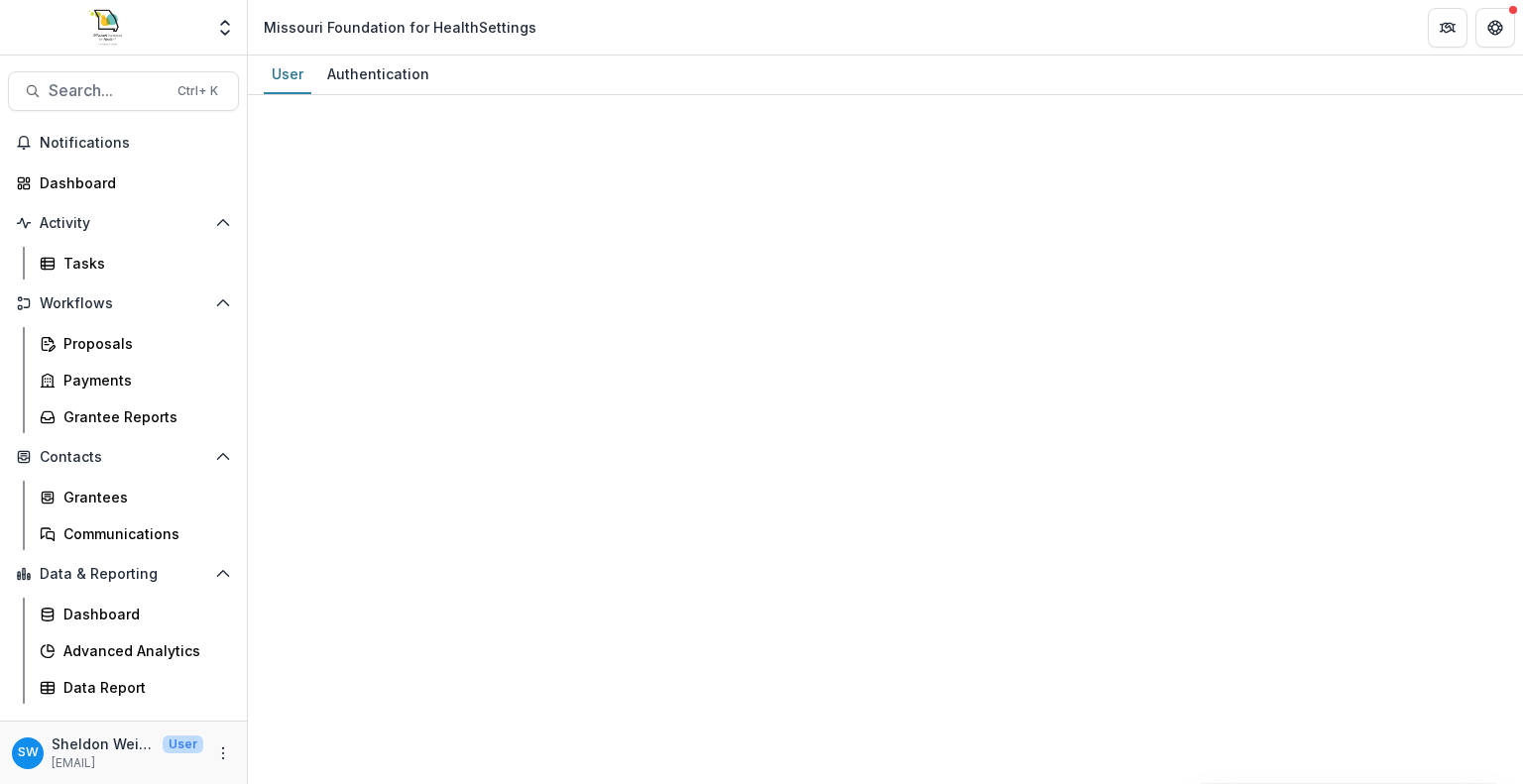 select on "****" 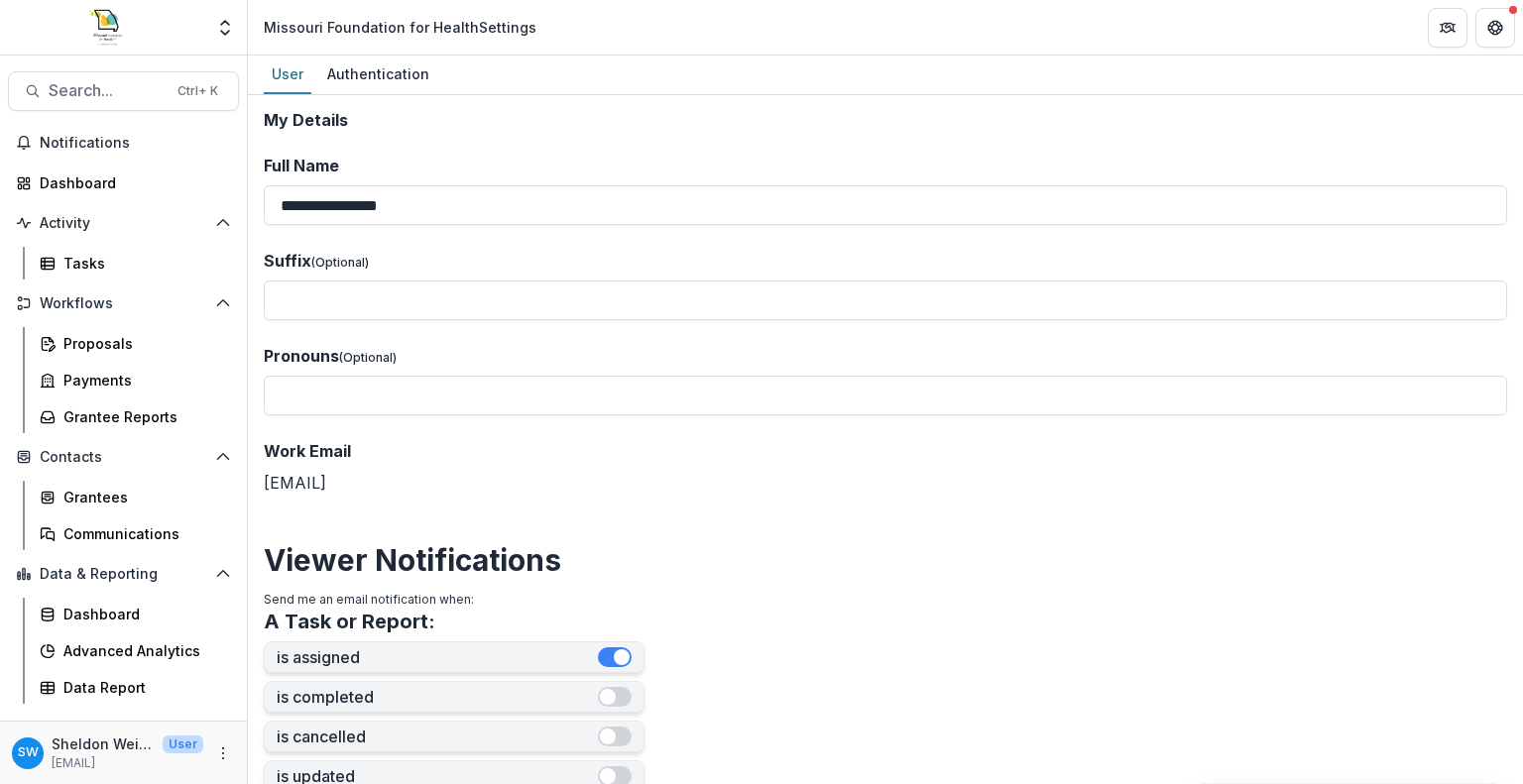 click on "**********" at bounding box center [885, 862] 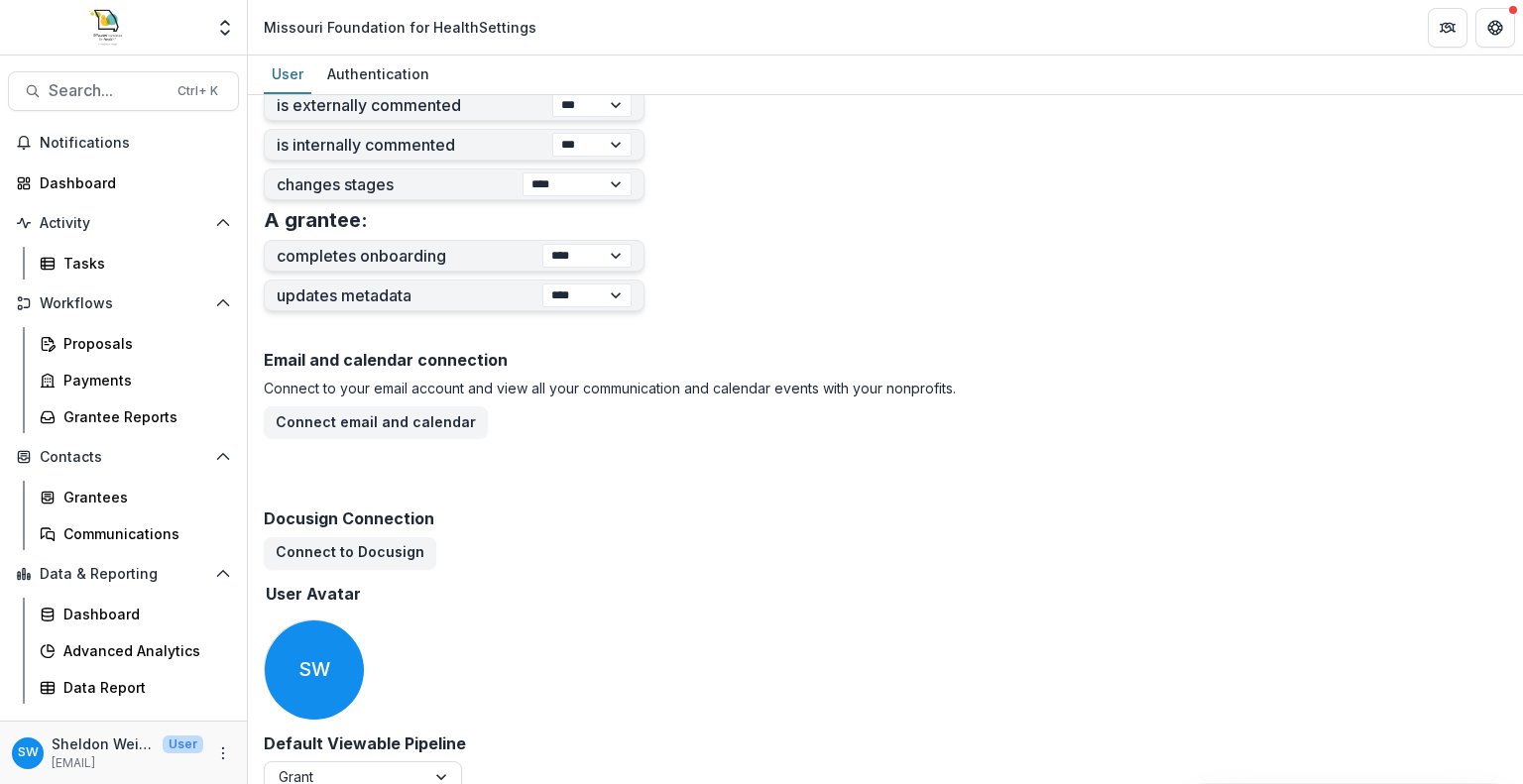 scroll, scrollTop: 844, scrollLeft: 0, axis: vertical 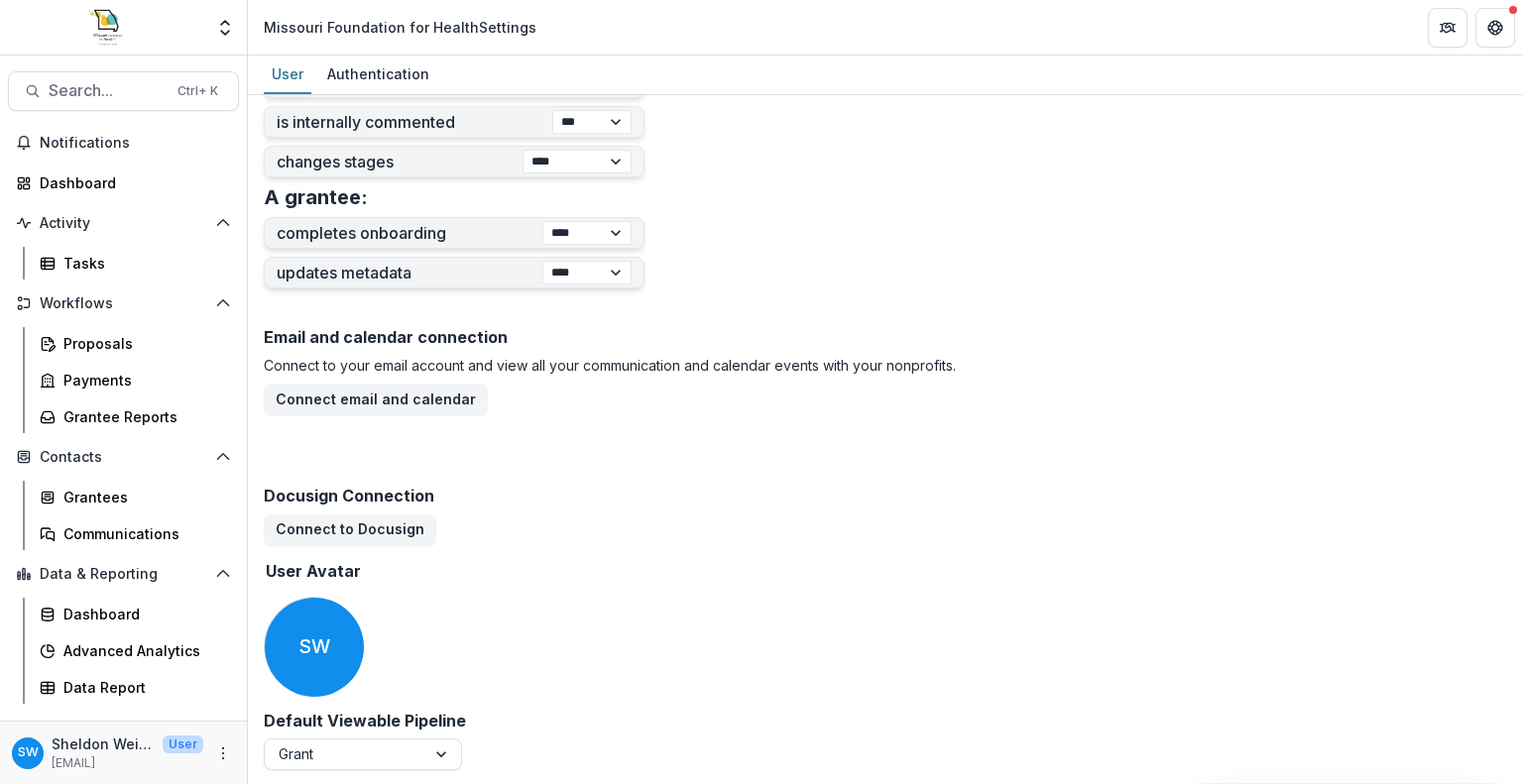 click on "Email and calendar connection Connect to your email account and view all your communication and calendar events with your nonprofits. Connect email and calendar Docusign Connection Connect to Docusign User Avatar Update SW" at bounding box center [885, 515] 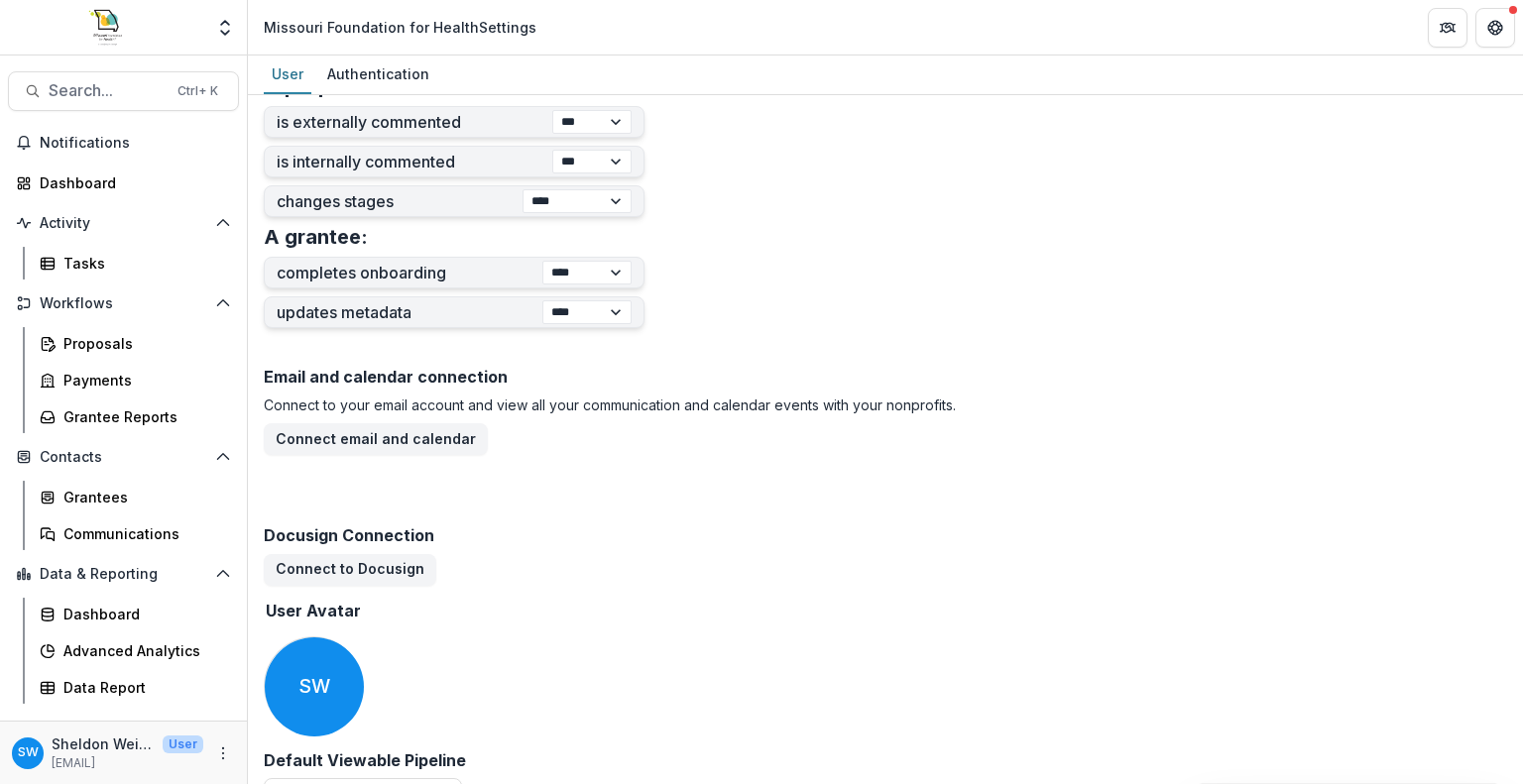 scroll, scrollTop: 844, scrollLeft: 0, axis: vertical 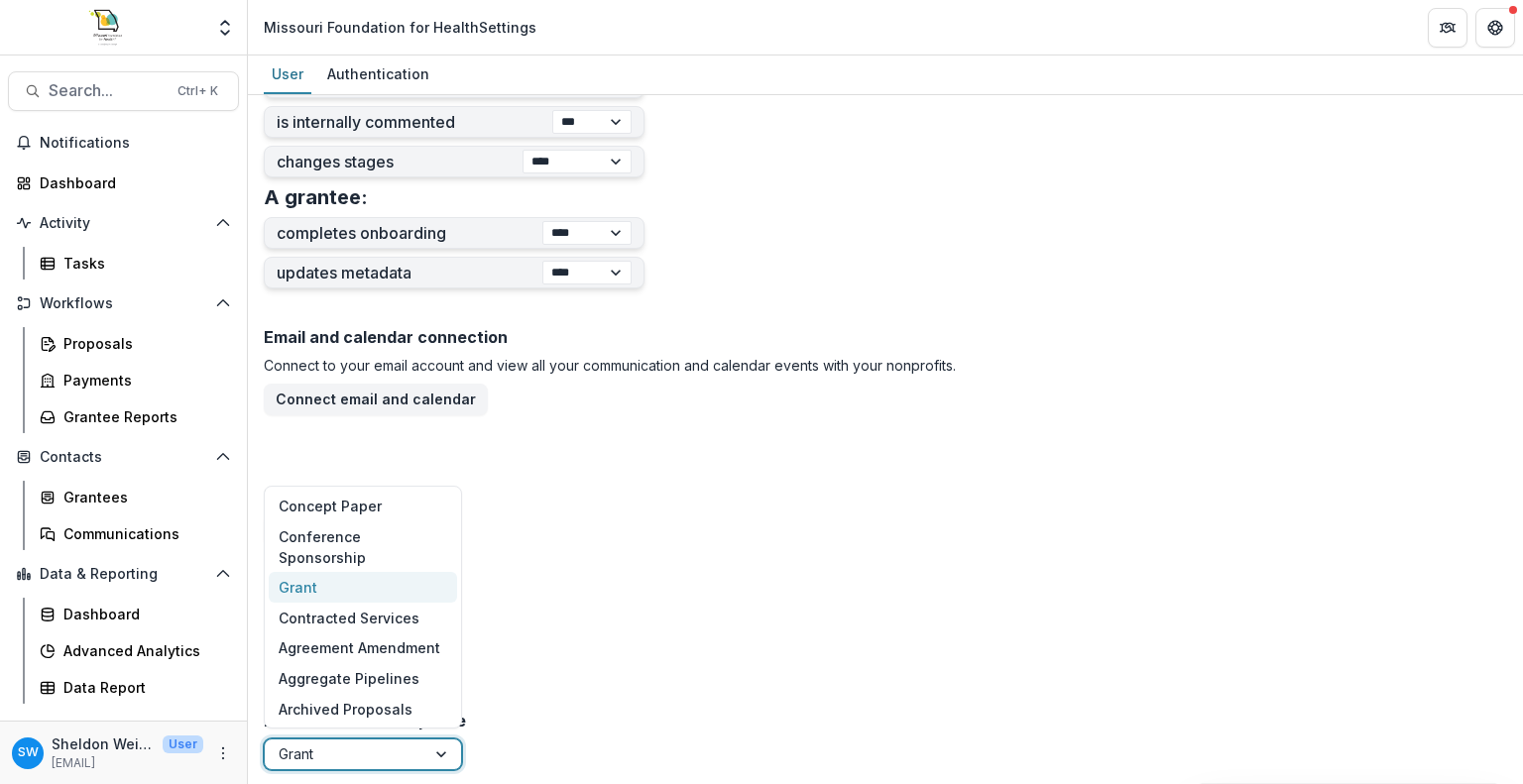 click at bounding box center (443, 754) 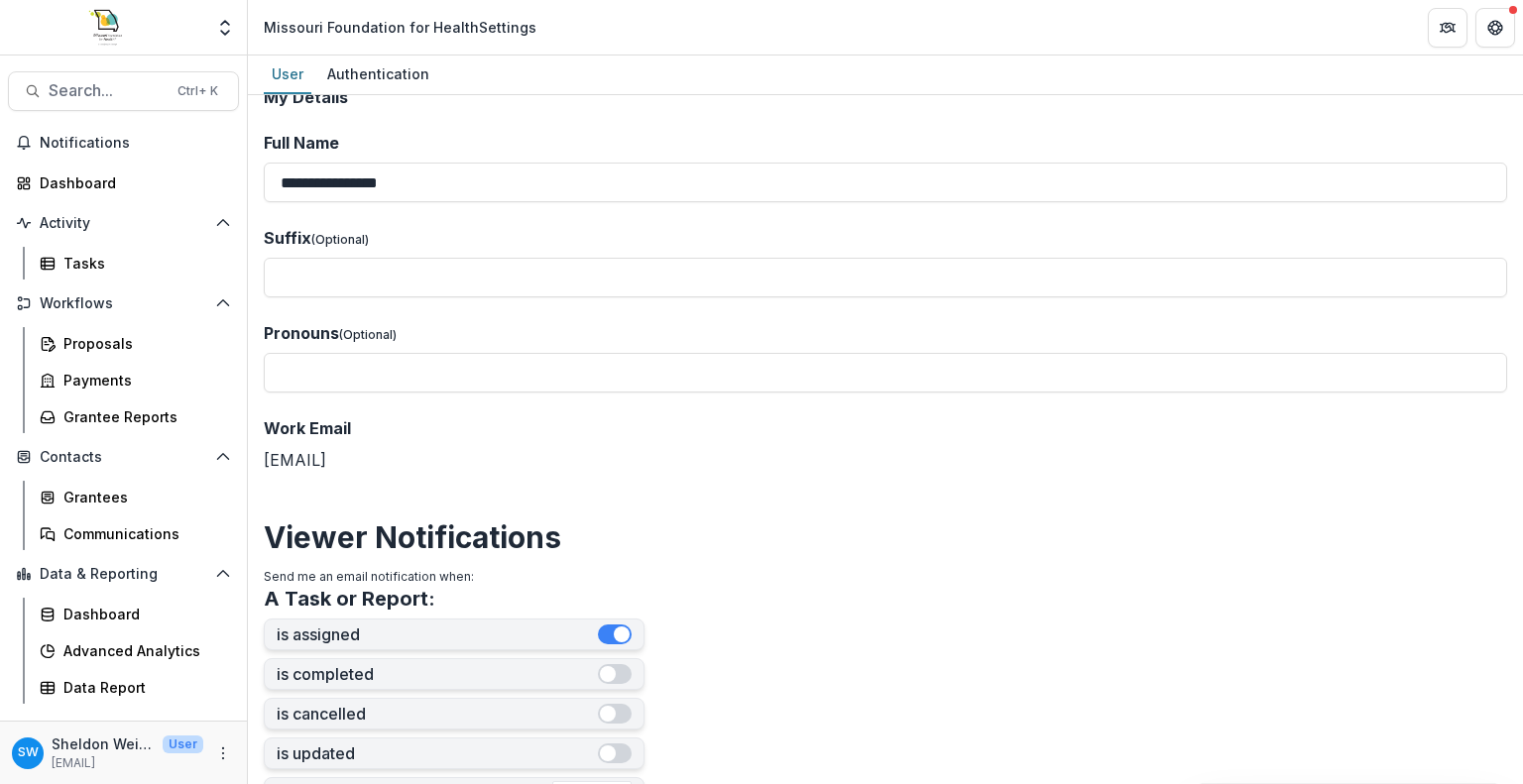 scroll, scrollTop: 0, scrollLeft: 0, axis: both 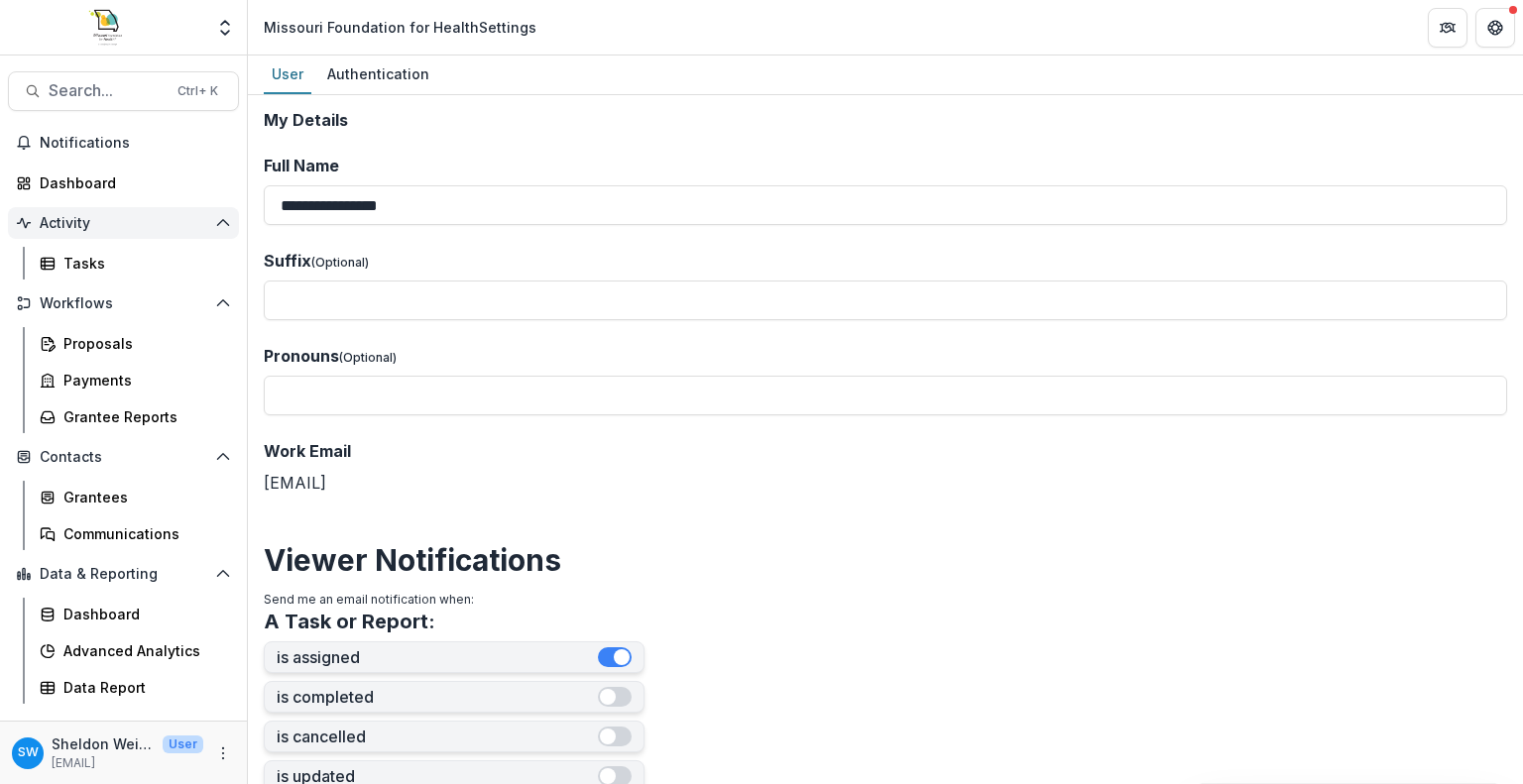 click on "Activity" at bounding box center (123, 223) 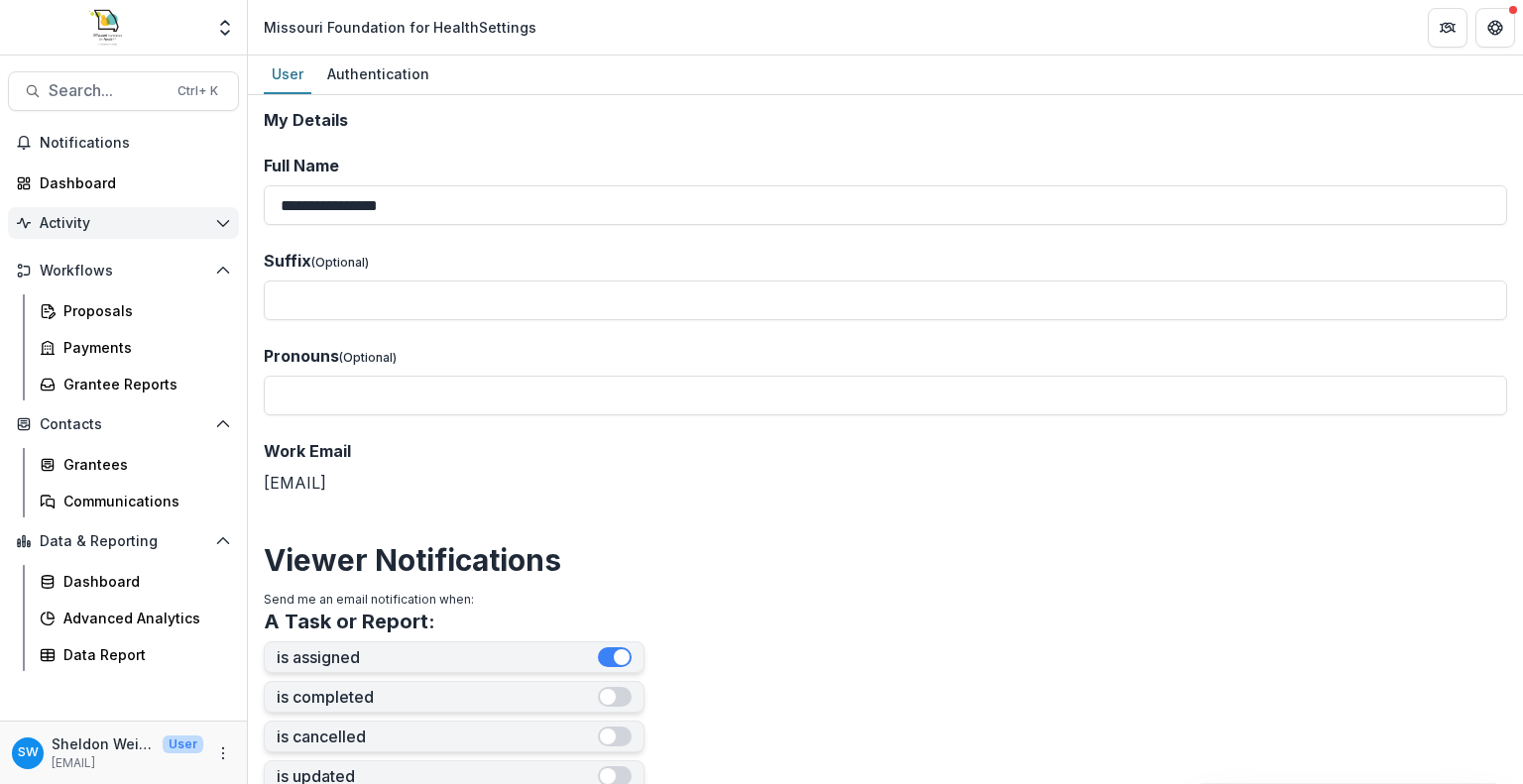 click on "Activity" at bounding box center [123, 223] 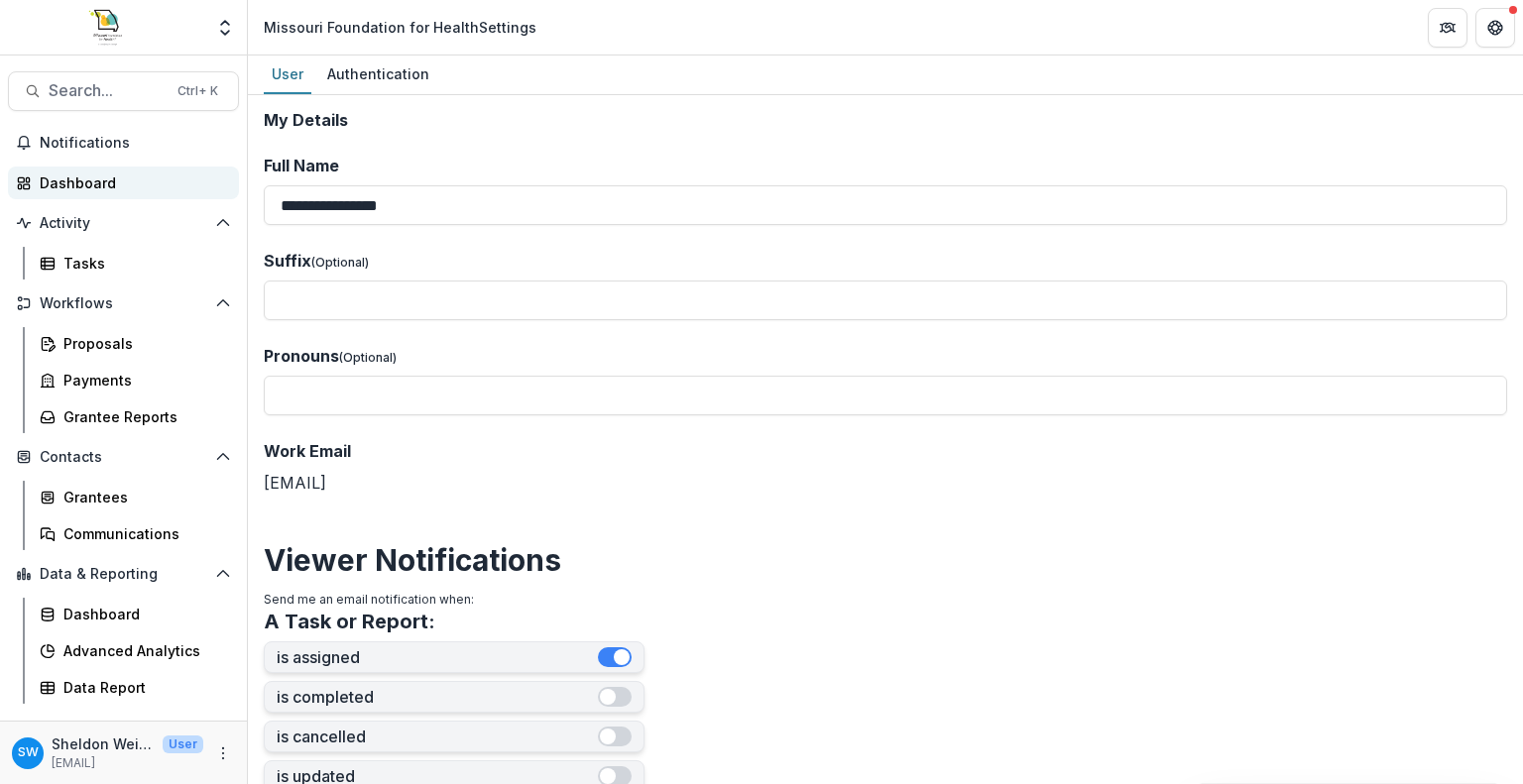 click on "Dashboard" at bounding box center [123, 182] 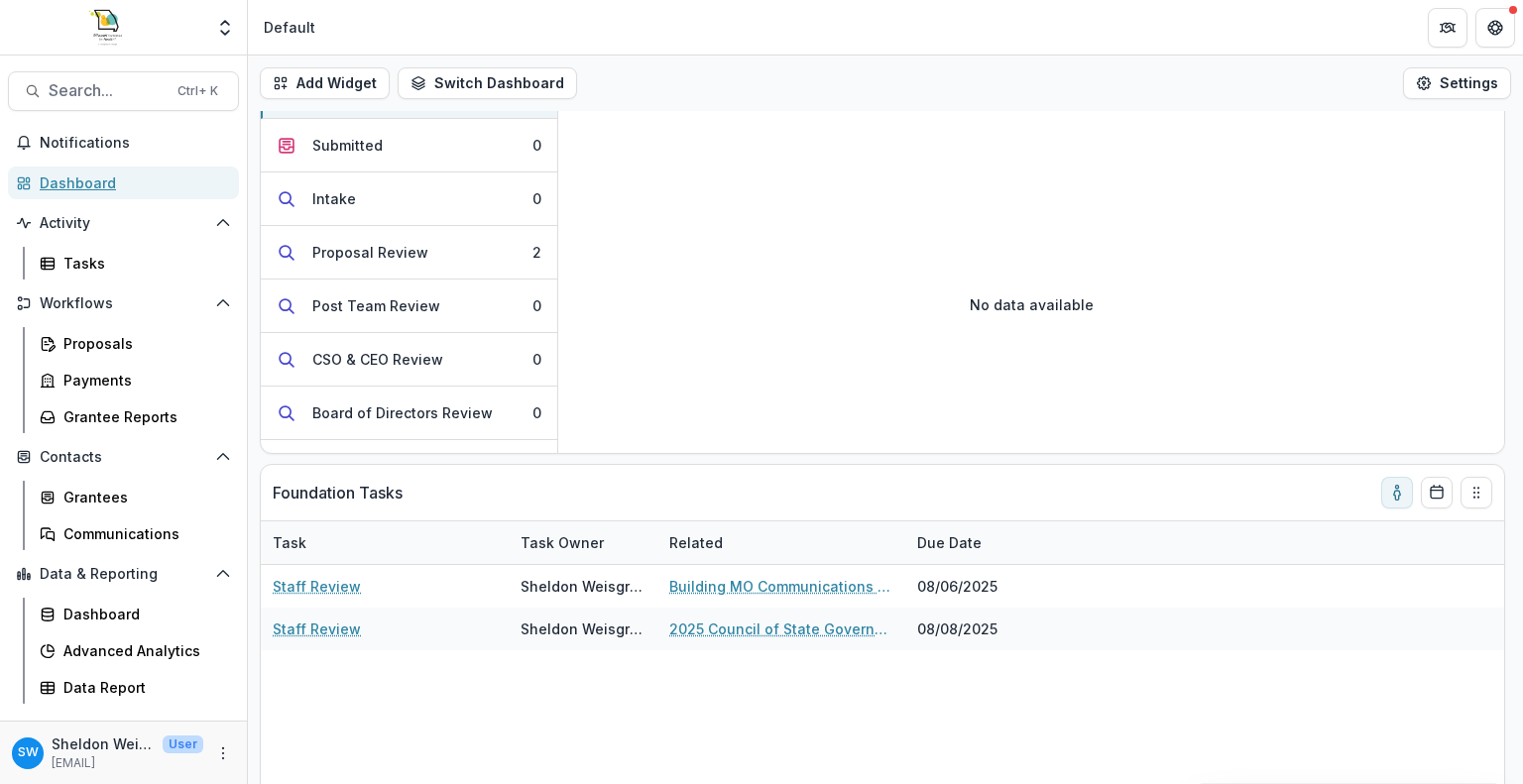 scroll, scrollTop: 95, scrollLeft: 0, axis: vertical 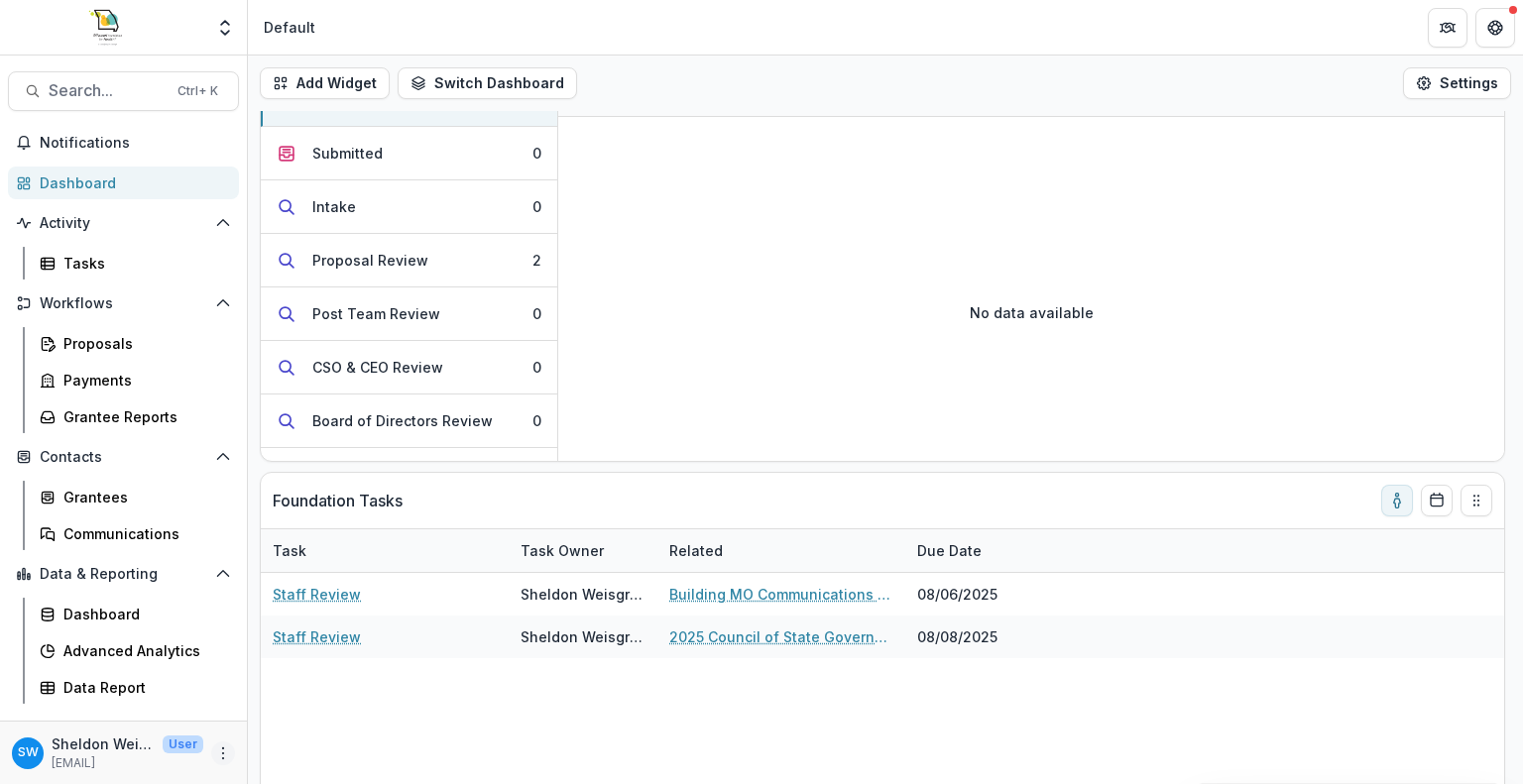 click 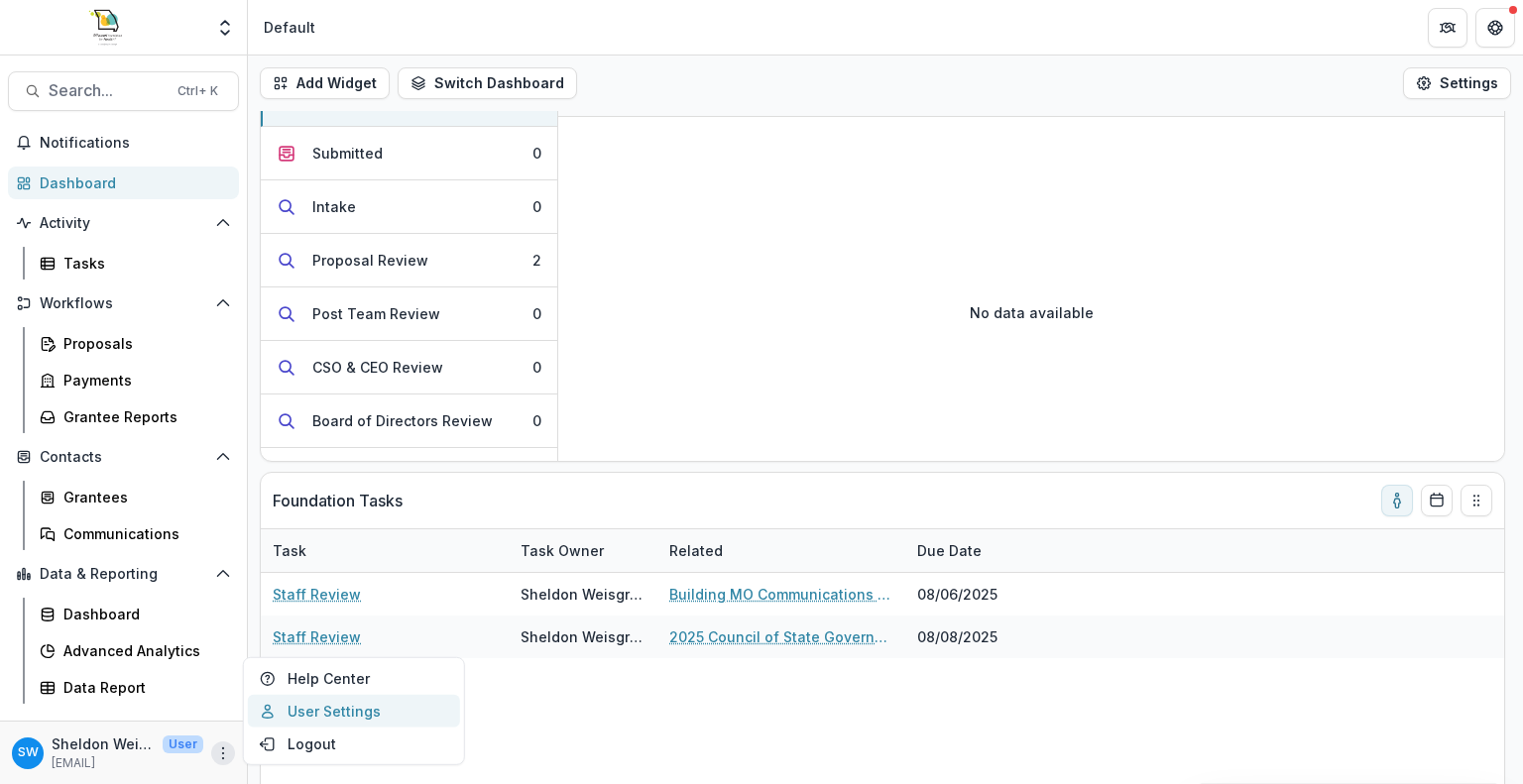 click on "User Settings" at bounding box center [354, 711] 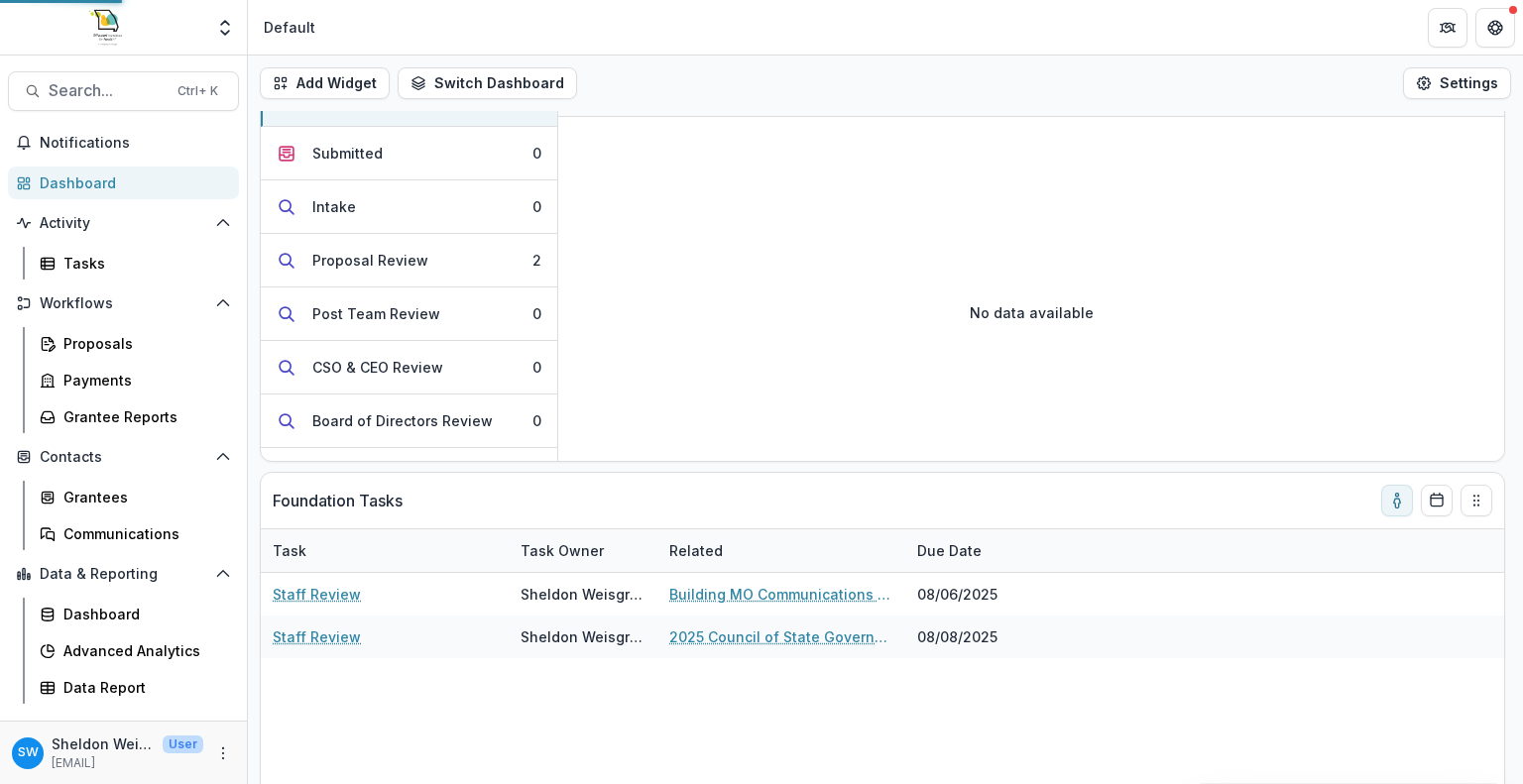select on "****" 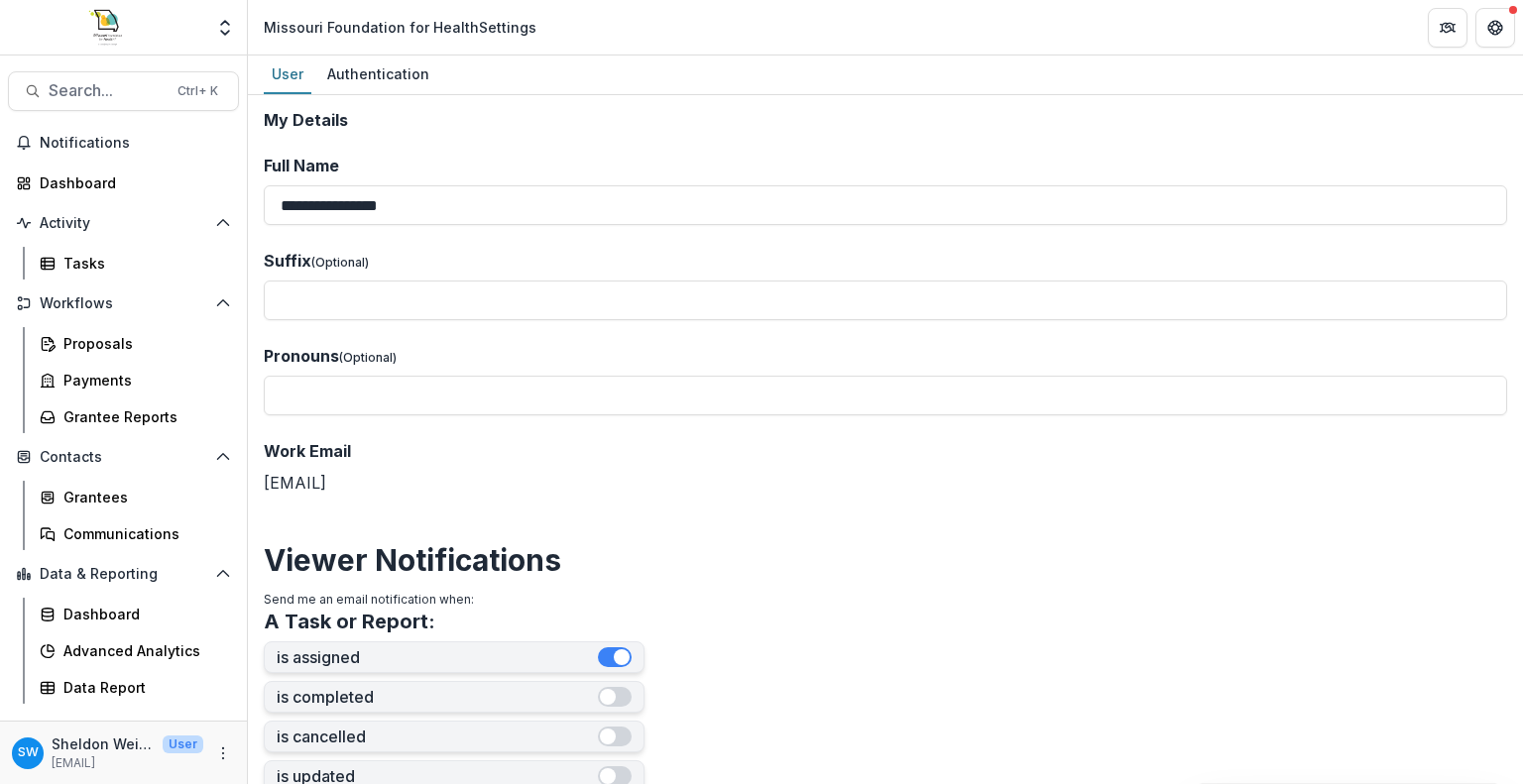 click on "**********" at bounding box center [885, 439] 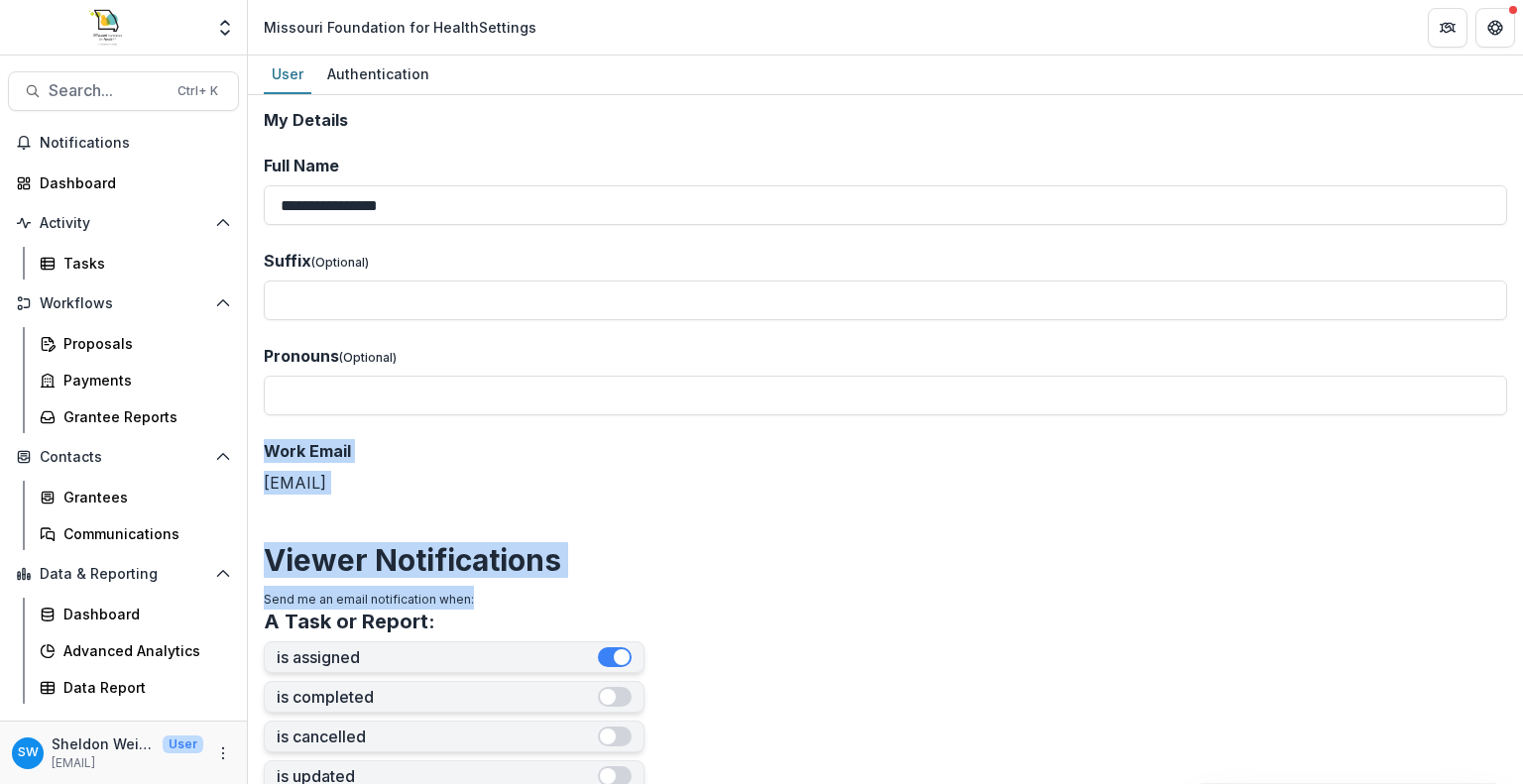 drag, startPoint x: 1522, startPoint y: 375, endPoint x: 1516, endPoint y: 598, distance: 223.0807 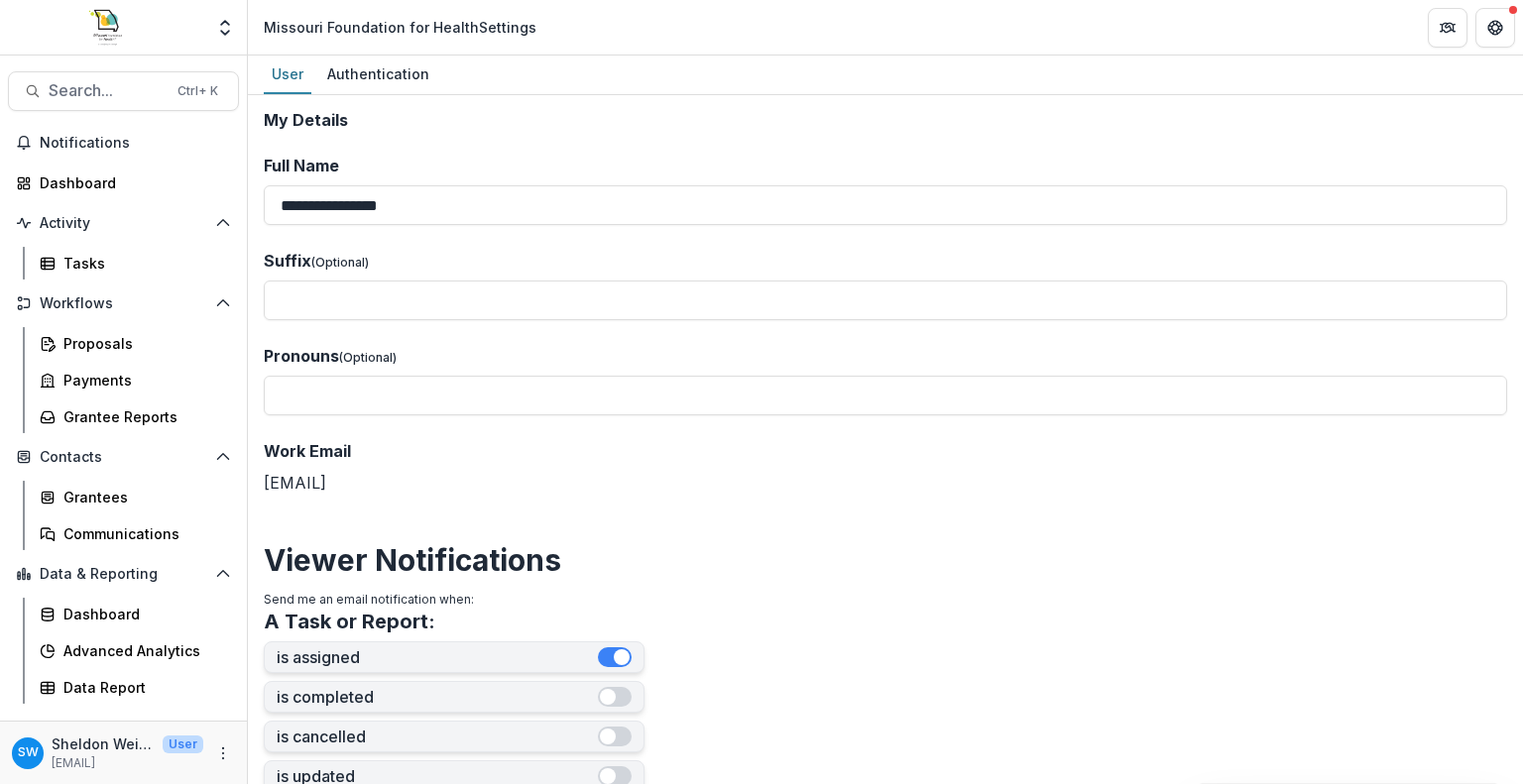 click on "**********" at bounding box center (885, 862) 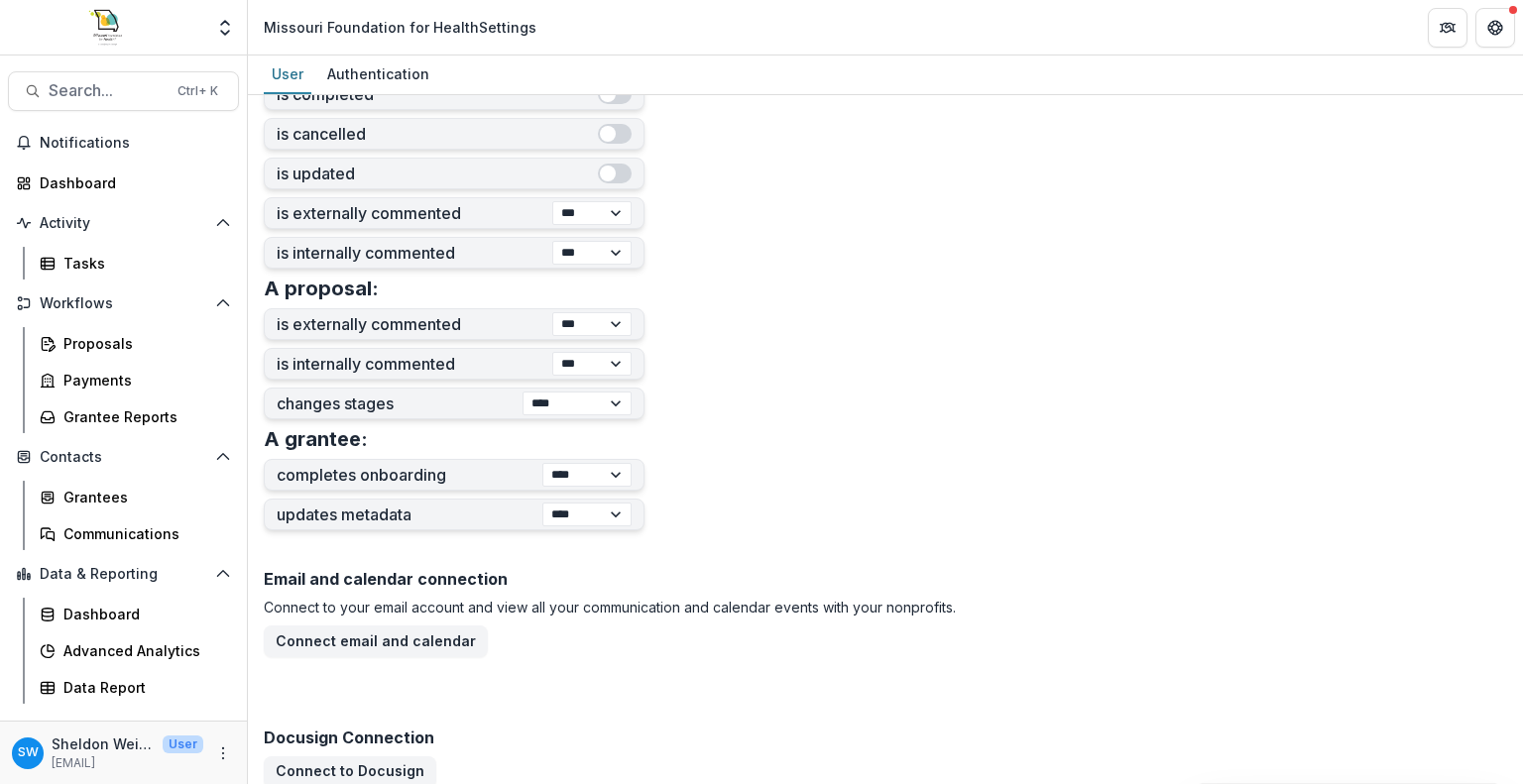 scroll, scrollTop: 844, scrollLeft: 0, axis: vertical 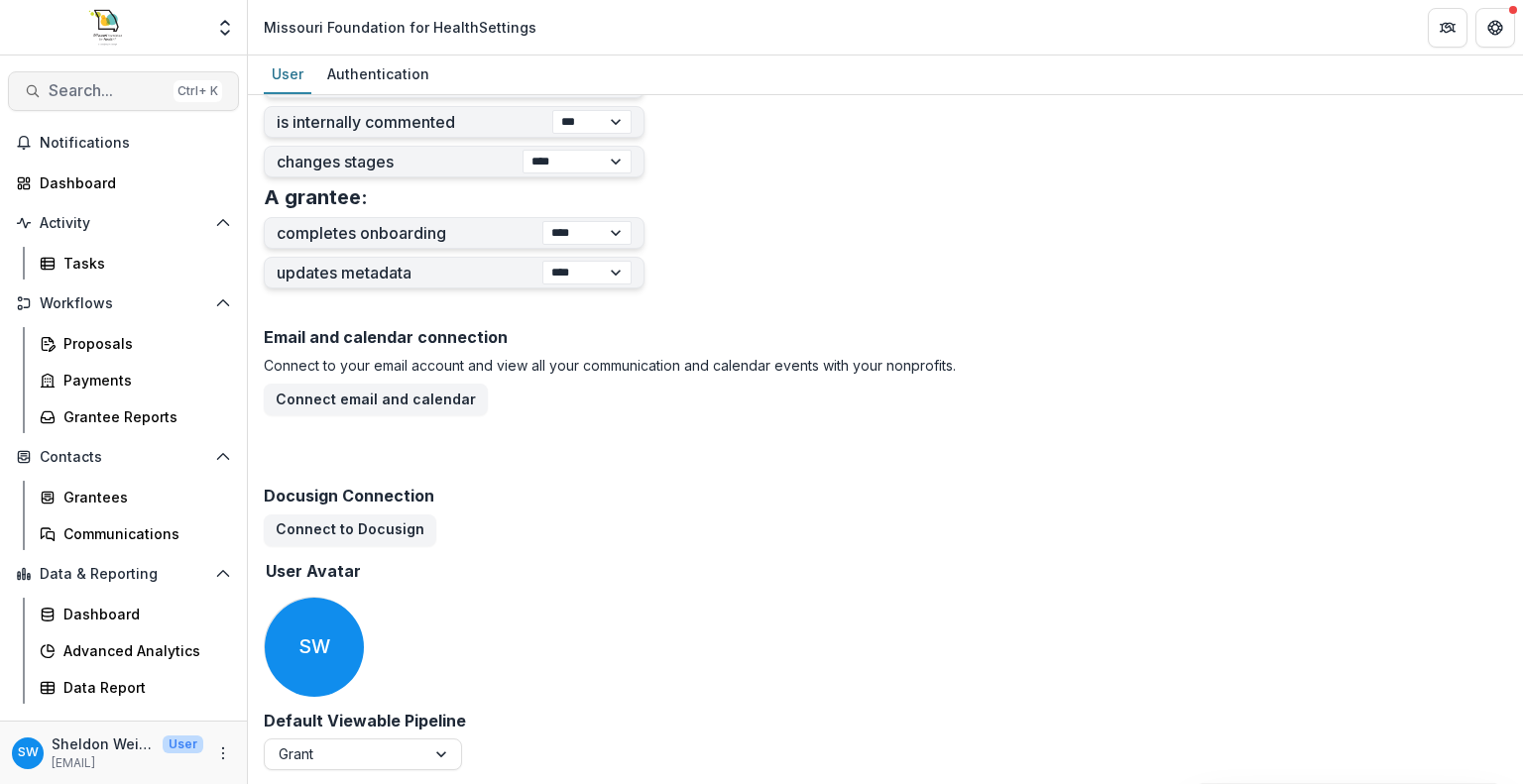 click on "Search..." at bounding box center (107, 90) 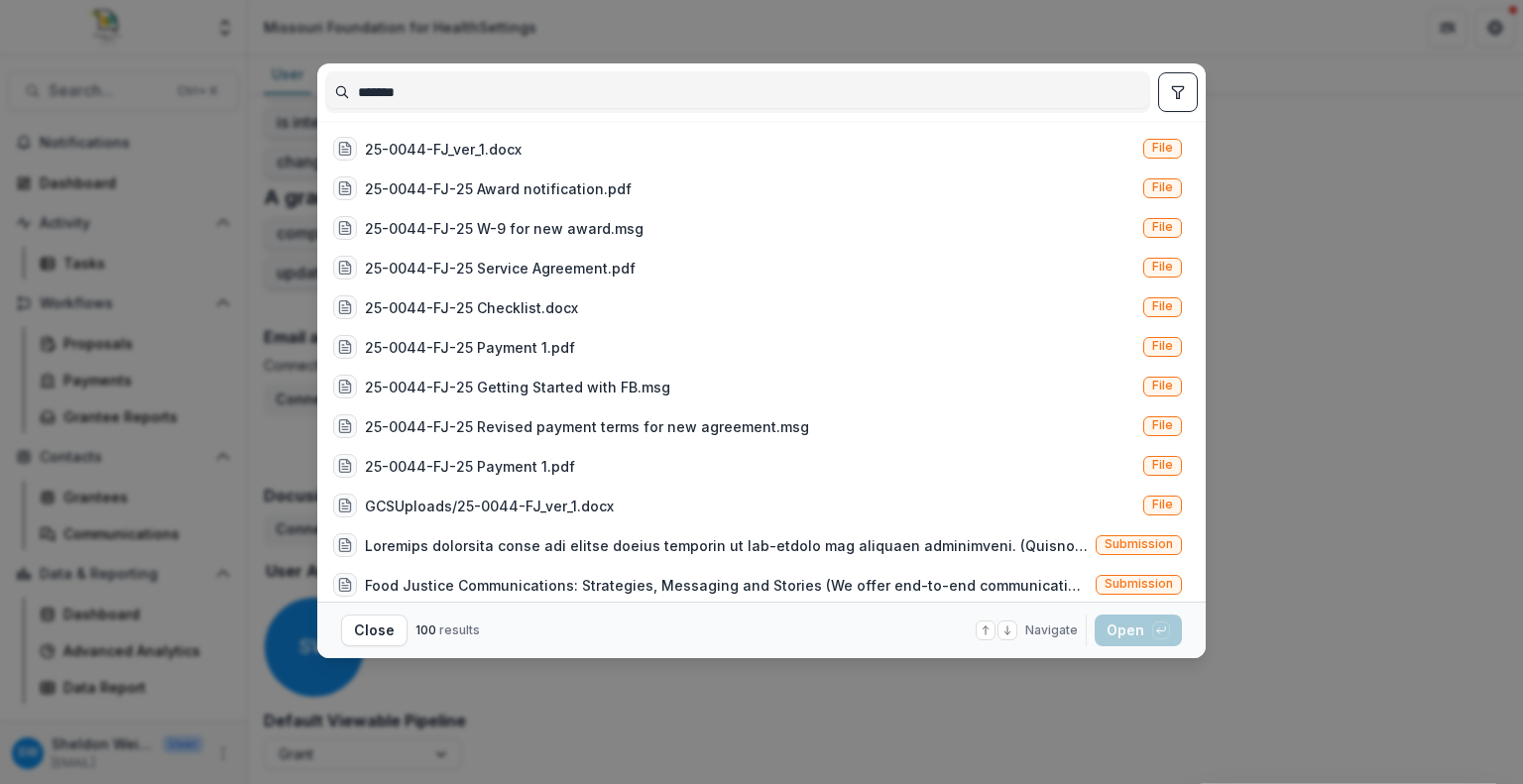 click 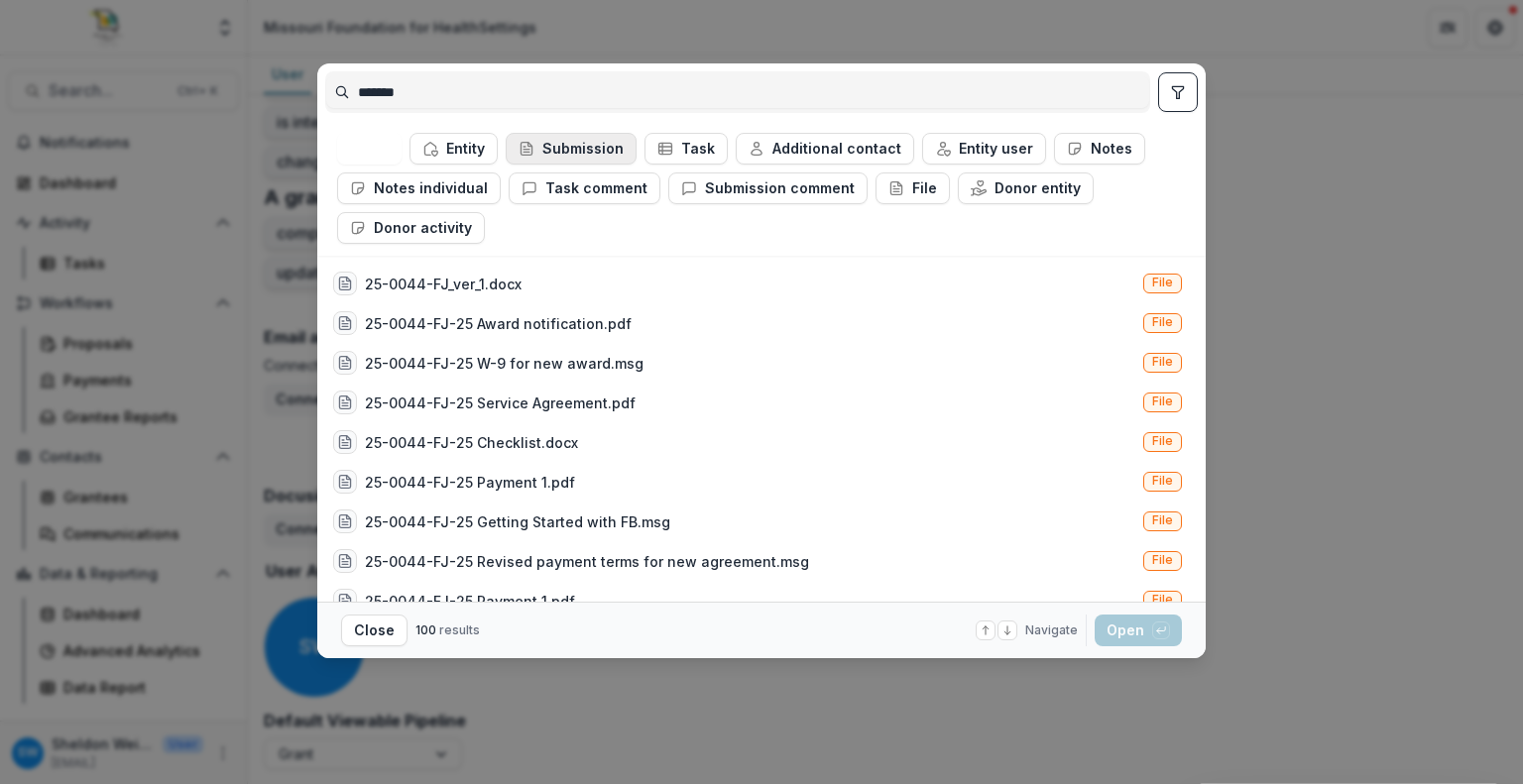 click on "Submission" at bounding box center (571, 149) 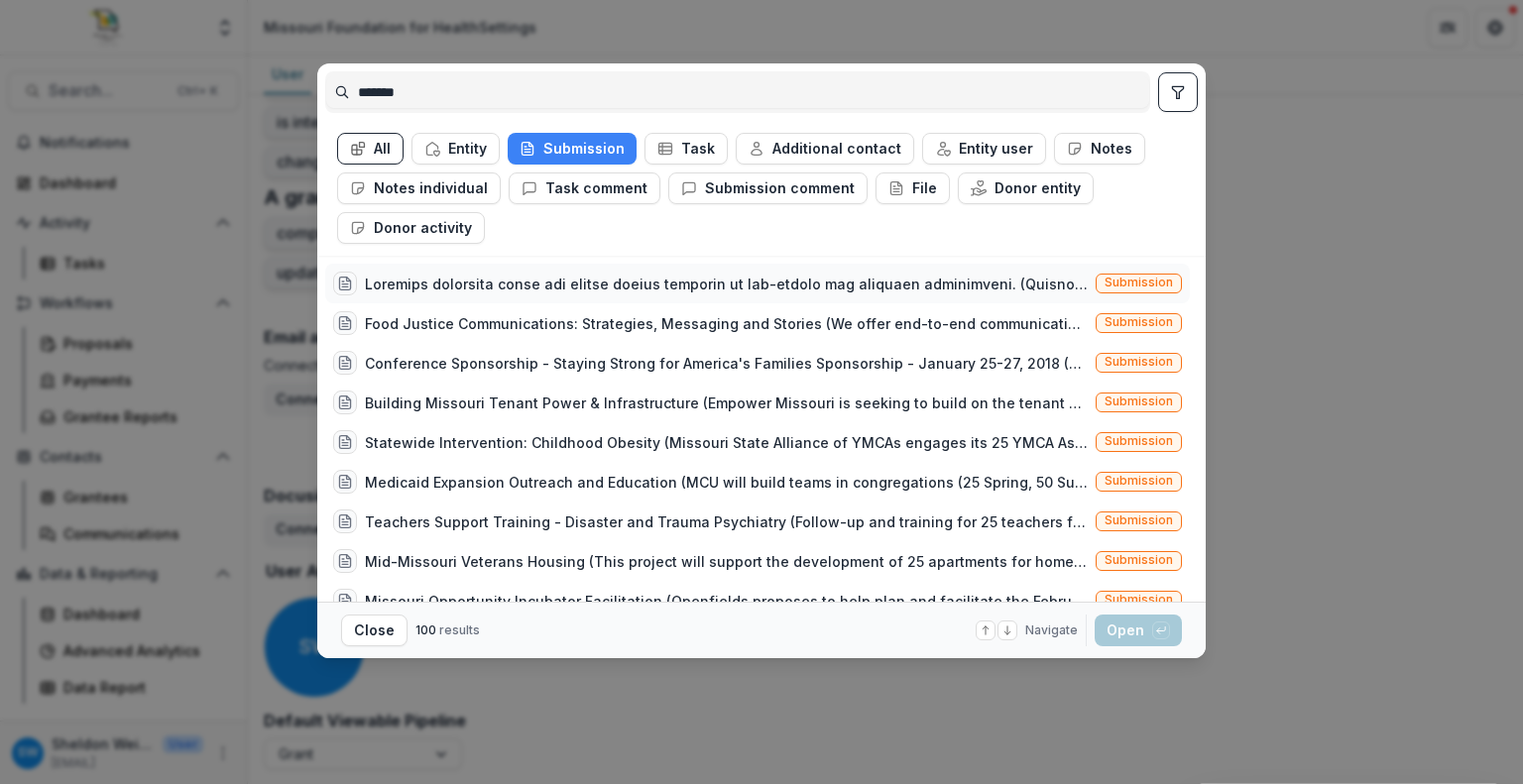 click at bounding box center [726, 283] 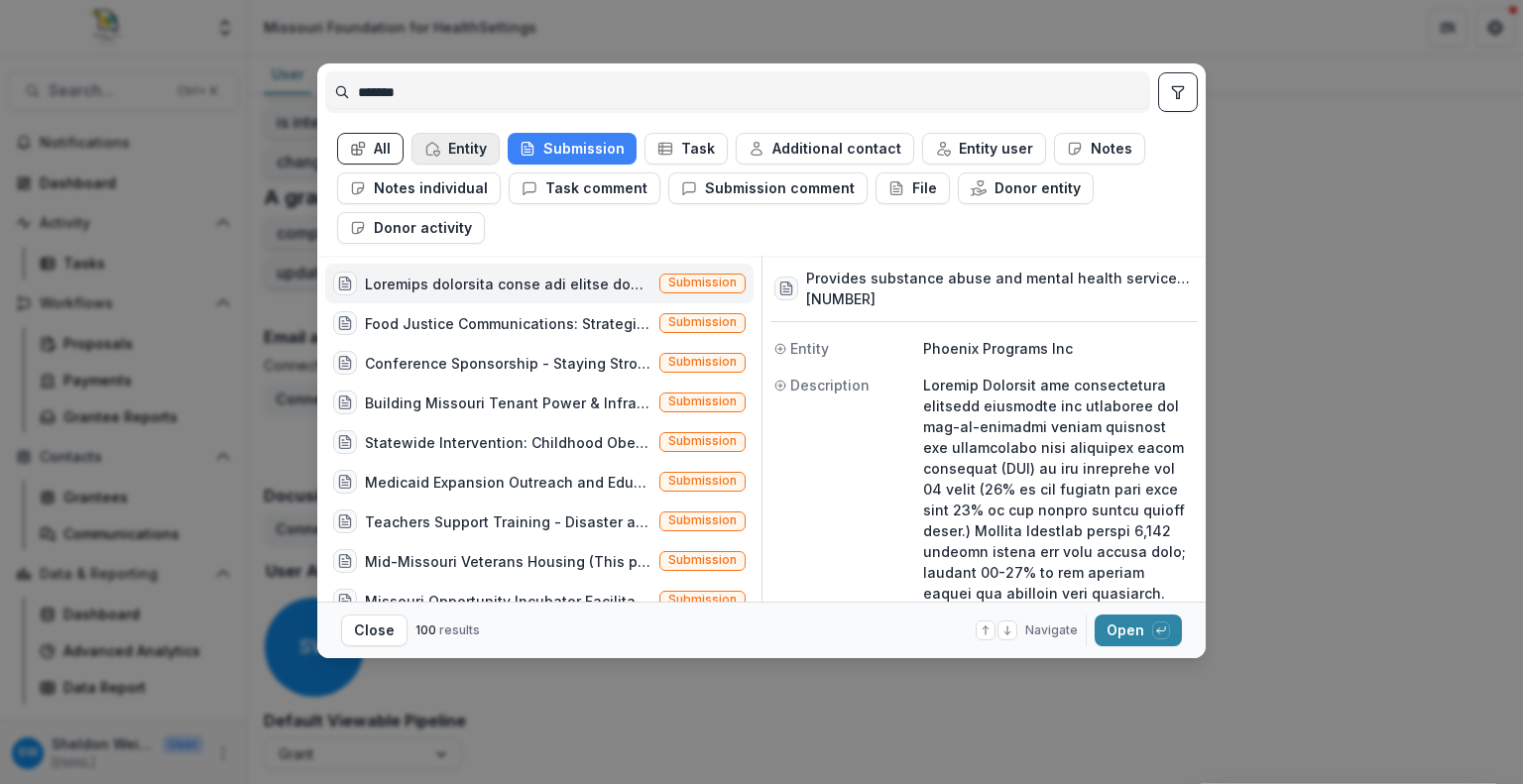 click on "Entity" at bounding box center (455, 149) 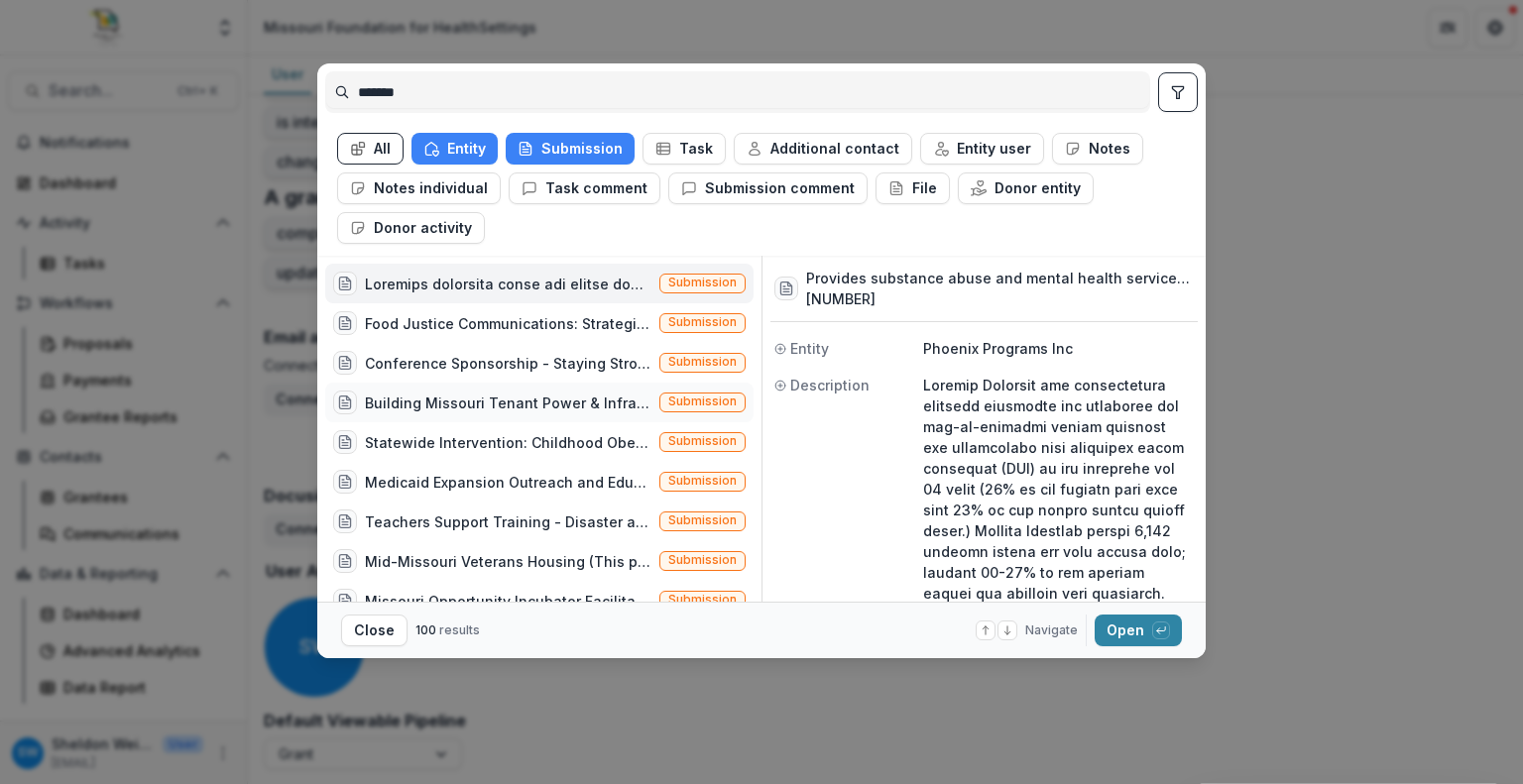 click on "Building Missouri Tenant Power & Infrastructure (Empower Missouri is seeking to build on the tenant organizing work that we started three years ago and grow to serve as the backbone organization for tenant unions around the state. Empower will support tenants in a total of five regions over a 2.5 year process to become full self-sustaining tenant unions. Tenant unions will push for key housing protections at the local level, and eventually, Empower will support tenants vision for policy change at the state level as well.)" at bounding box center (508, 402) 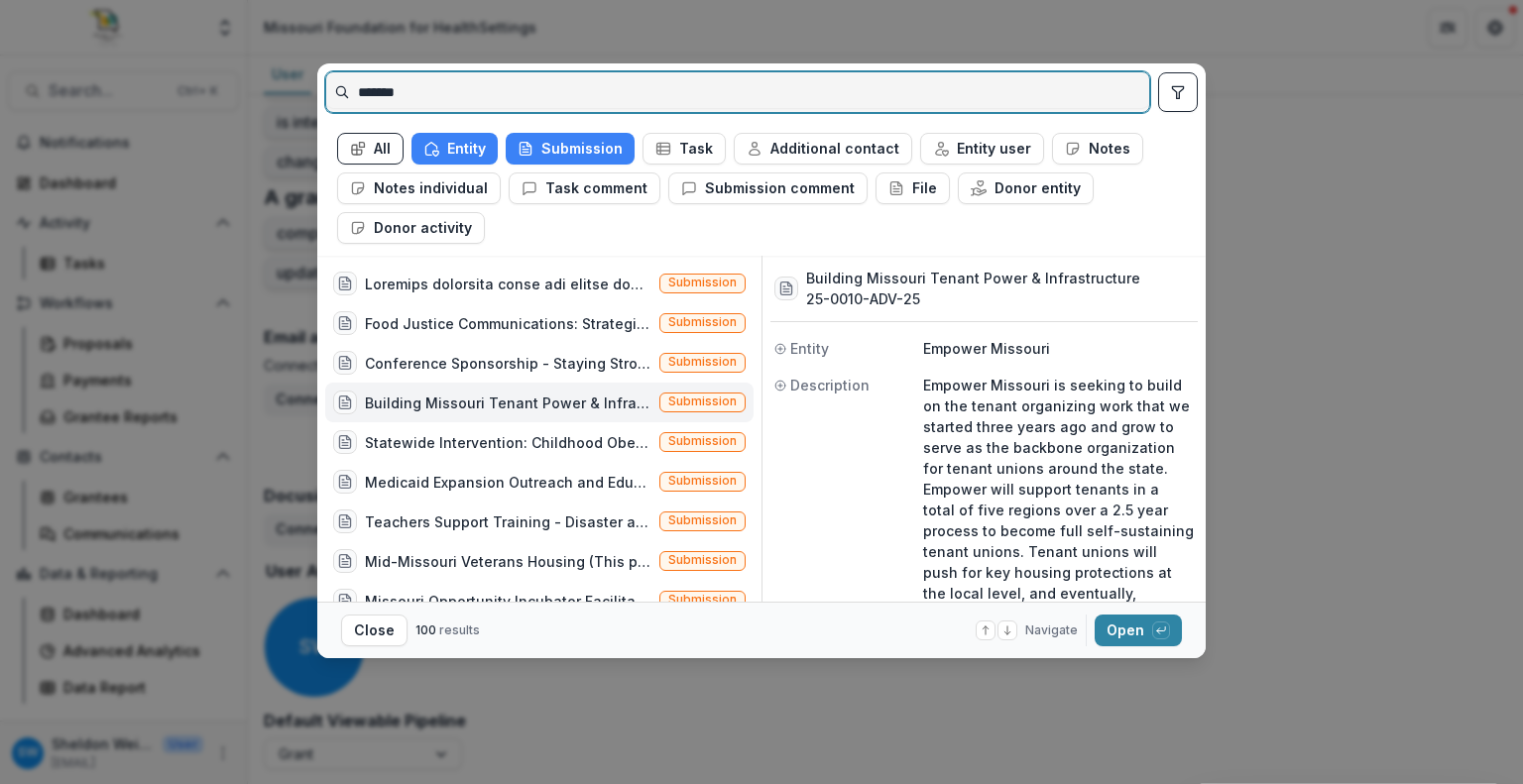 click on "*******" at bounding box center (738, 92) 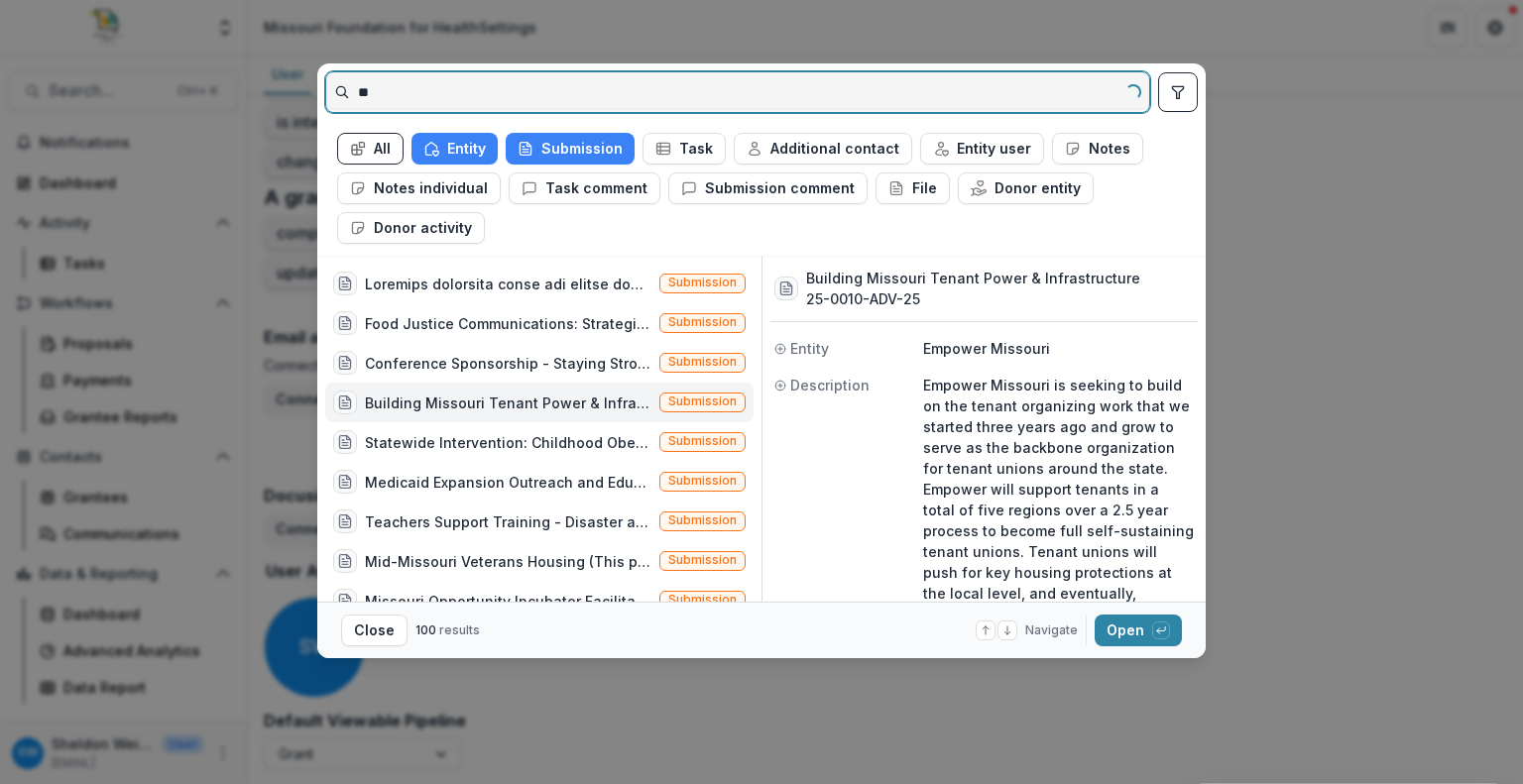 type on "*" 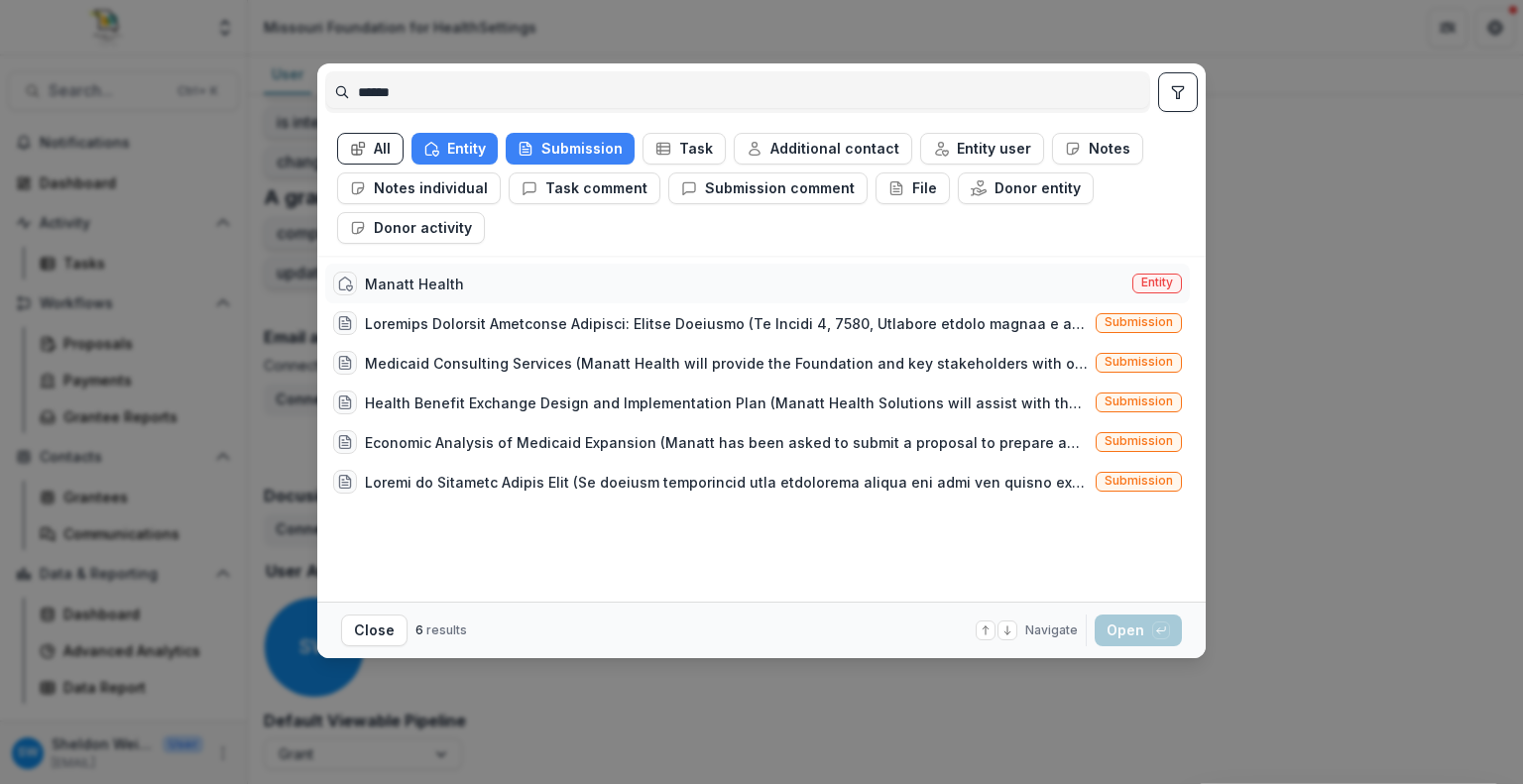 click on "Entity" at bounding box center (1157, 282) 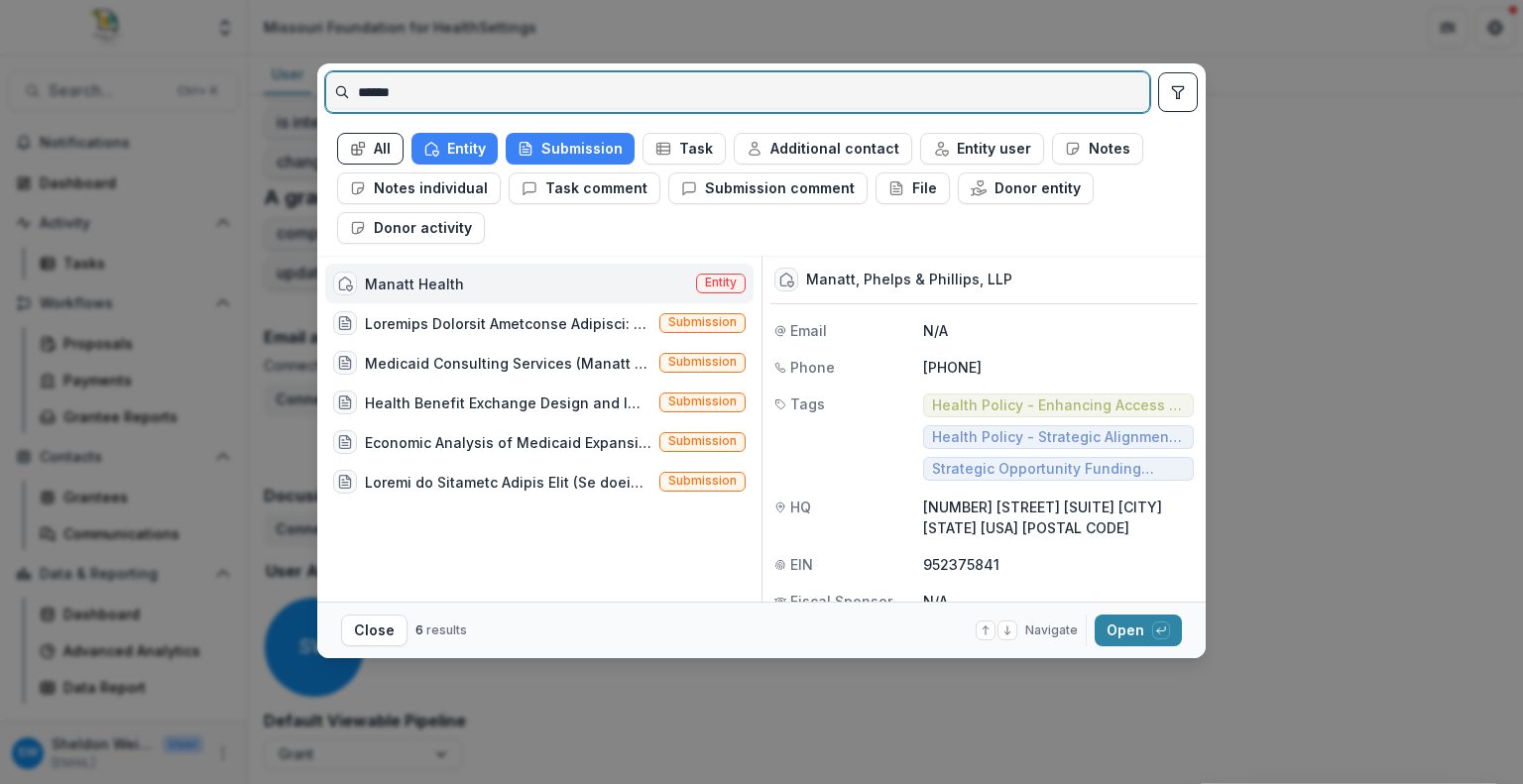 click on "******" at bounding box center (738, 92) 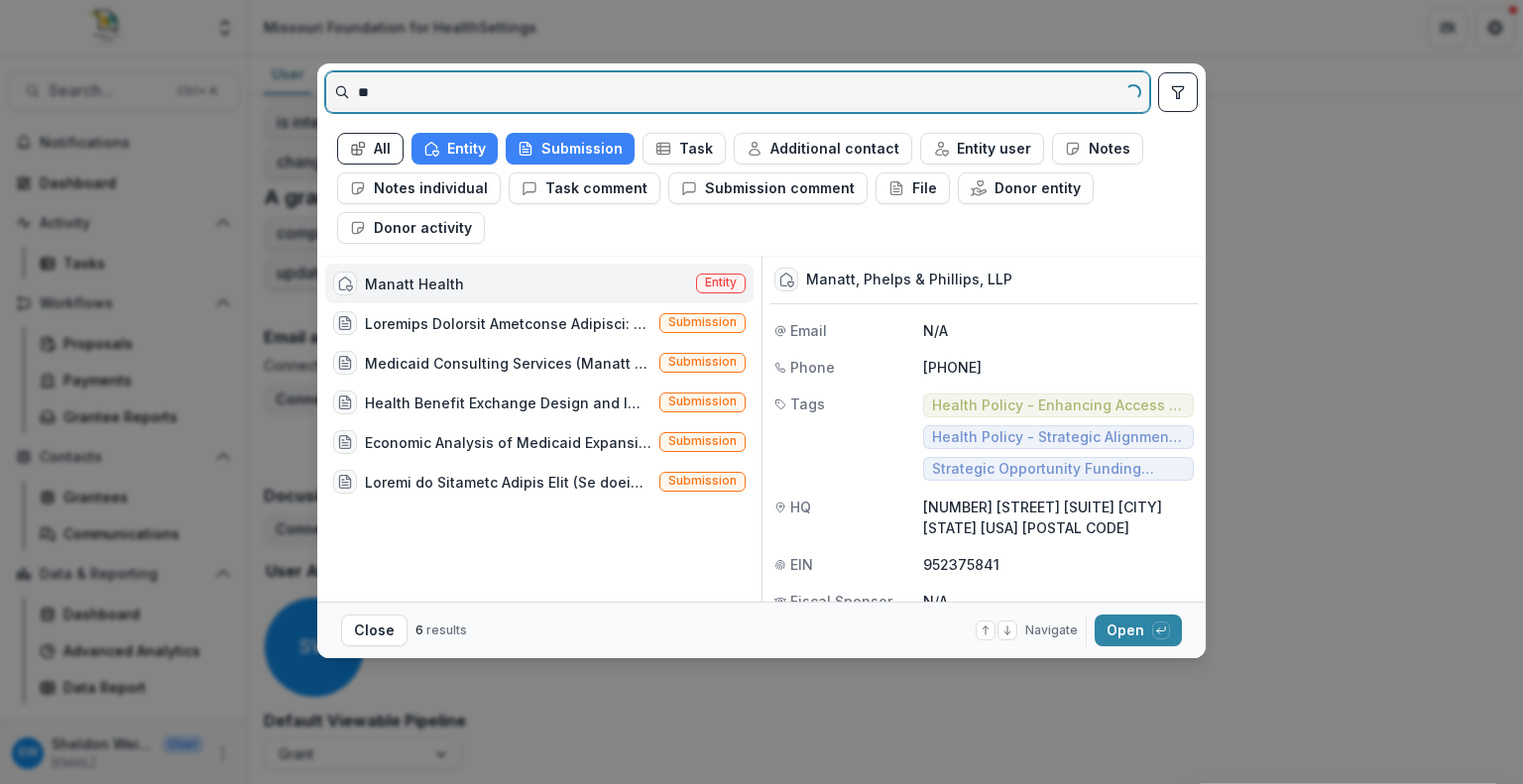 type on "*" 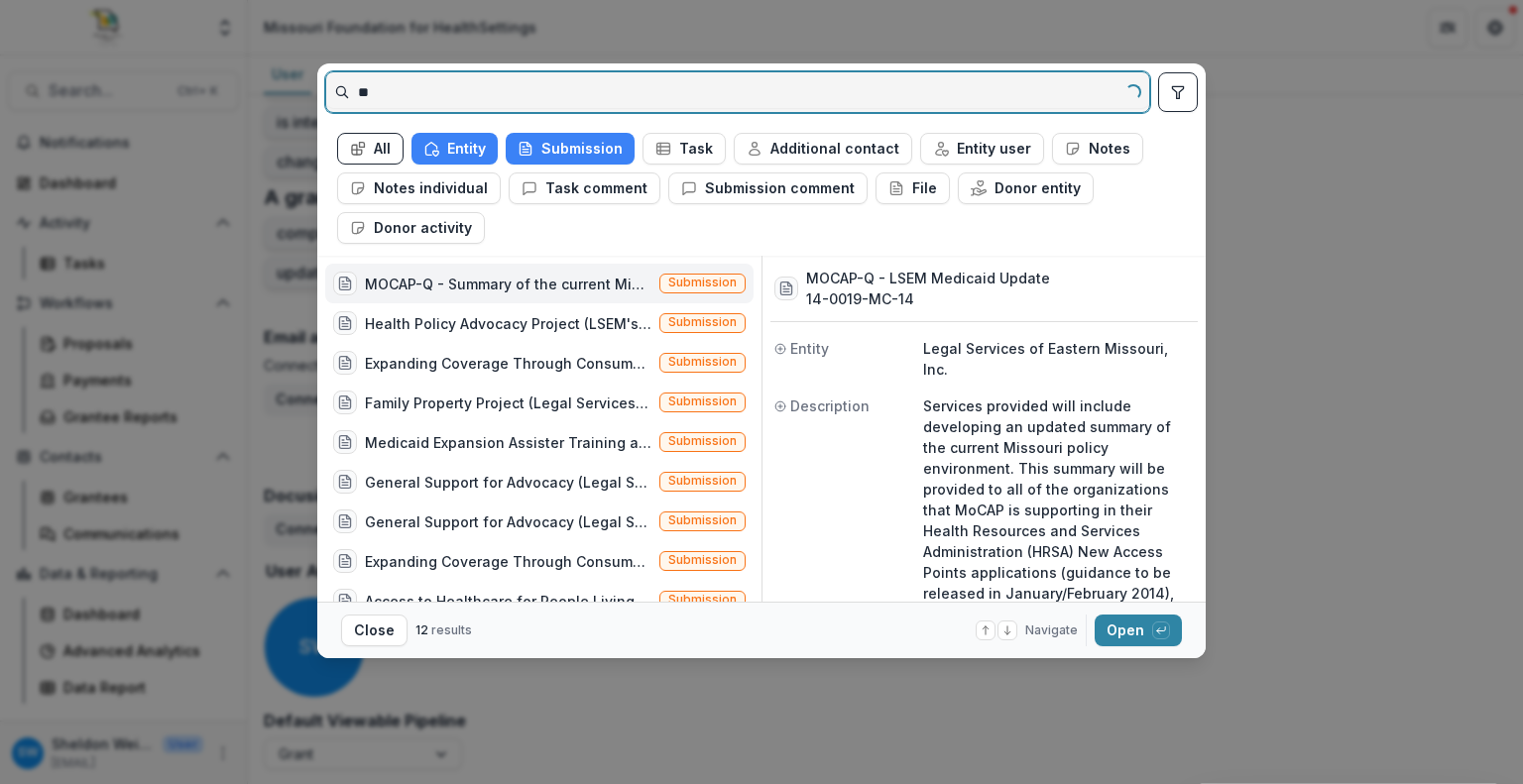 type on "*" 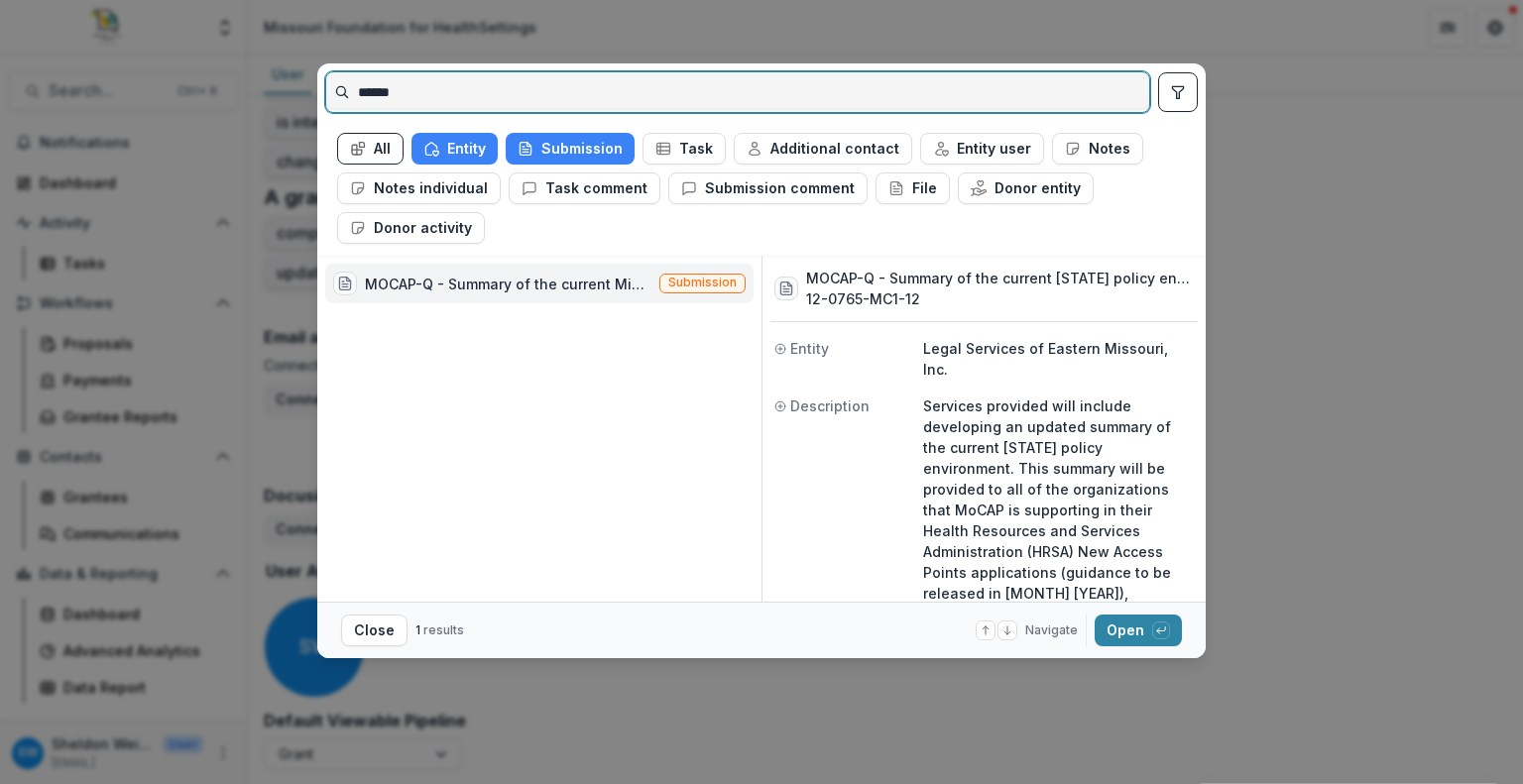 type on "******" 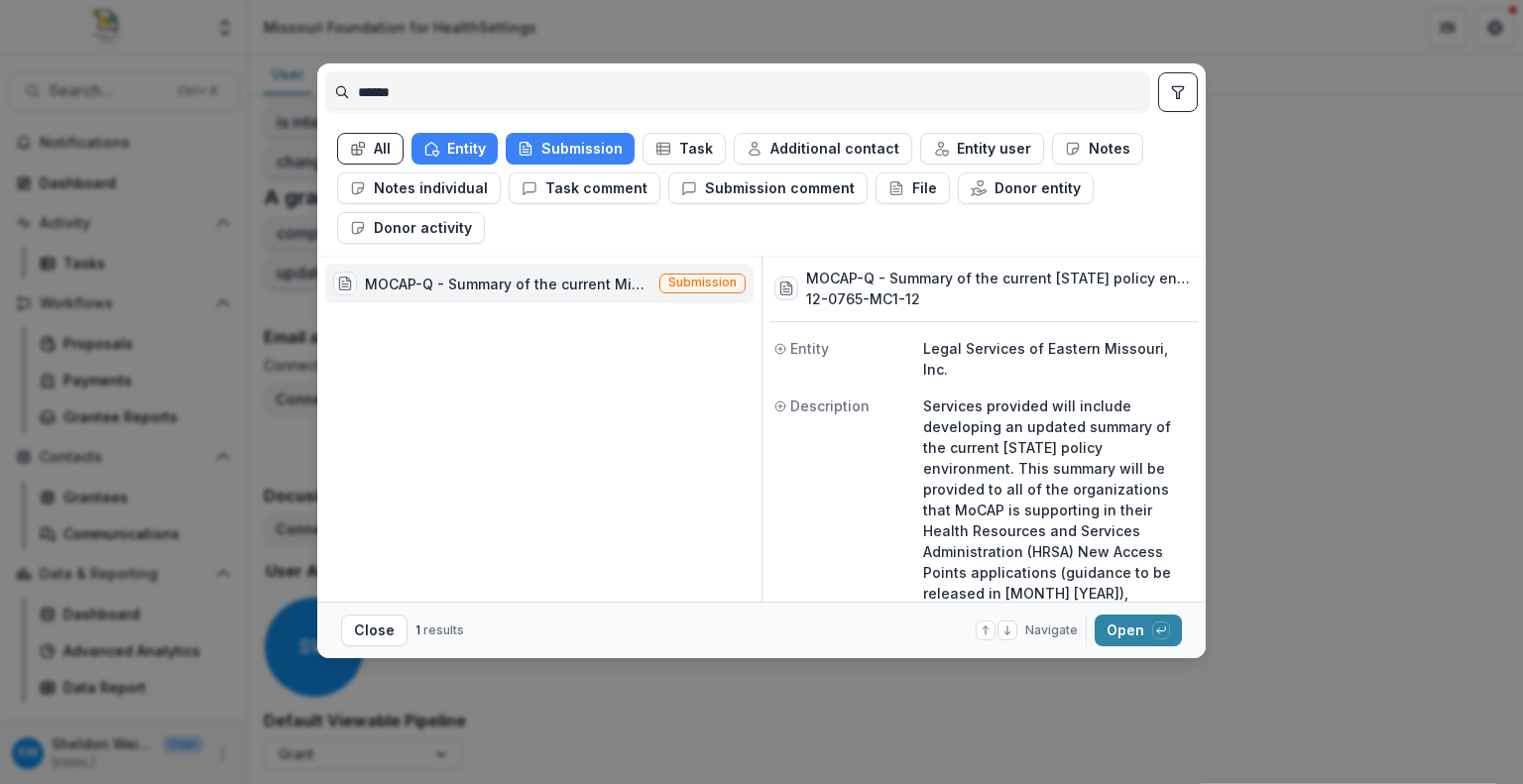 click at bounding box center [1178, 92] 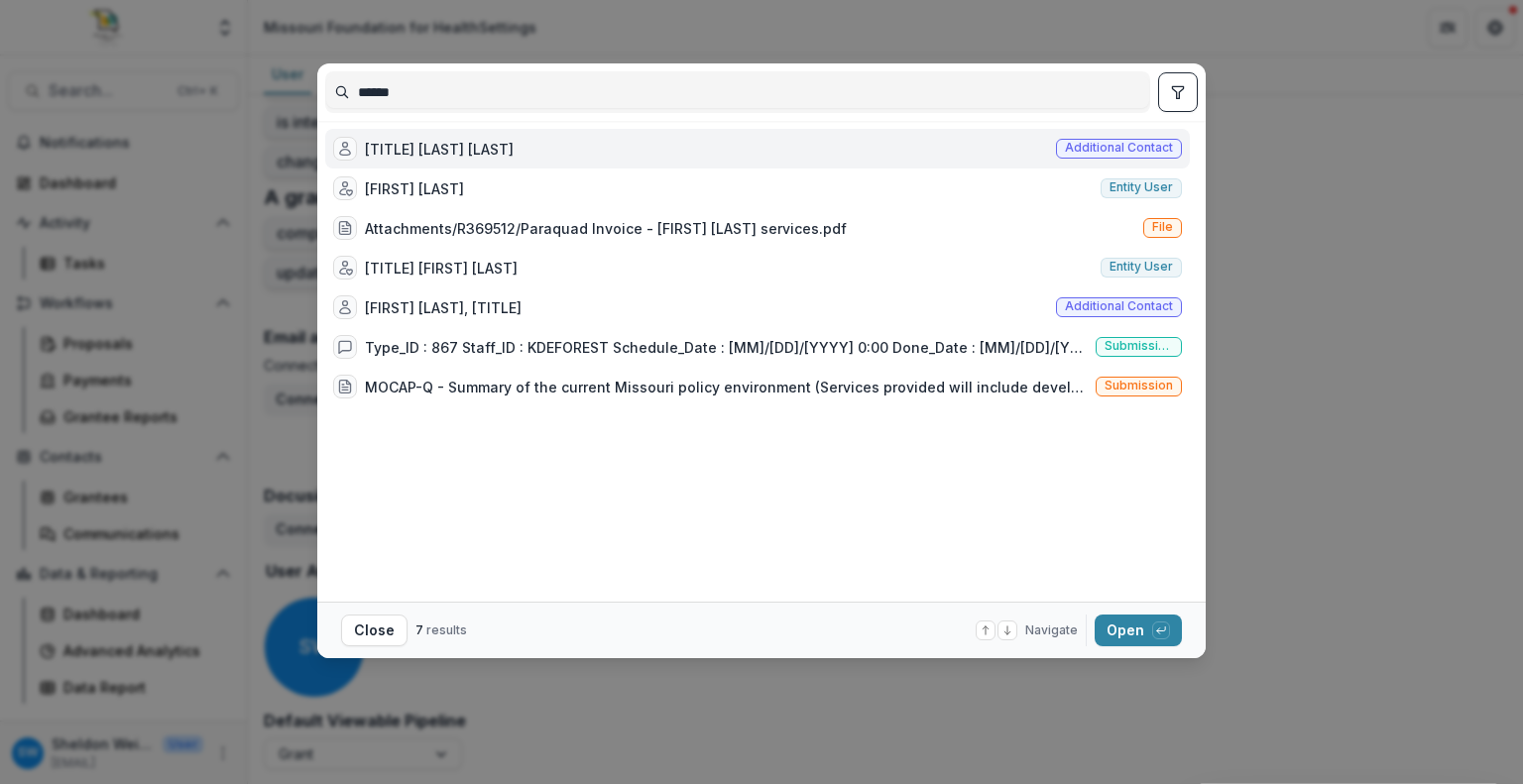 click on "****** [TITLE] [LAST] Additional contact [FIRST] [LAST] Entity user Attachments/R369512/Paraquad Invoice - [FIRST] [LAST] services.pdf File [TITLE] [FIRST] [LAST] Entity user [FIRST] [LAST], [TITLE] Additional contact Type_ID : 867
Staff_ID : KDEFOREST
Schedule_Date : 5/[DAY]/2005 0:00
Done_Date : 3/[DAY]/2005 0:00
Done_Flag : -1
Notes : Advocacy report - 4/04 - 4/05
3/[DAY]/05 - Received narrative report, but no financial - DML
3/[DAY]/05 - LM for [FIRST] [LAST] requesting expenditure report - DML
3/[DAY]/05 - Received financial by email from [FIRST] [LAST] - DML
Contingency_Flag : 0
Done_User_ID : DLAUVERSCOTTI
Received_Date : 3/[DAY]/2005 0:00
Form_ID : 0 Submission comment Submission Close 7   results Navigate up and down with arrow keys Open with enter key" at bounding box center [762, 392] 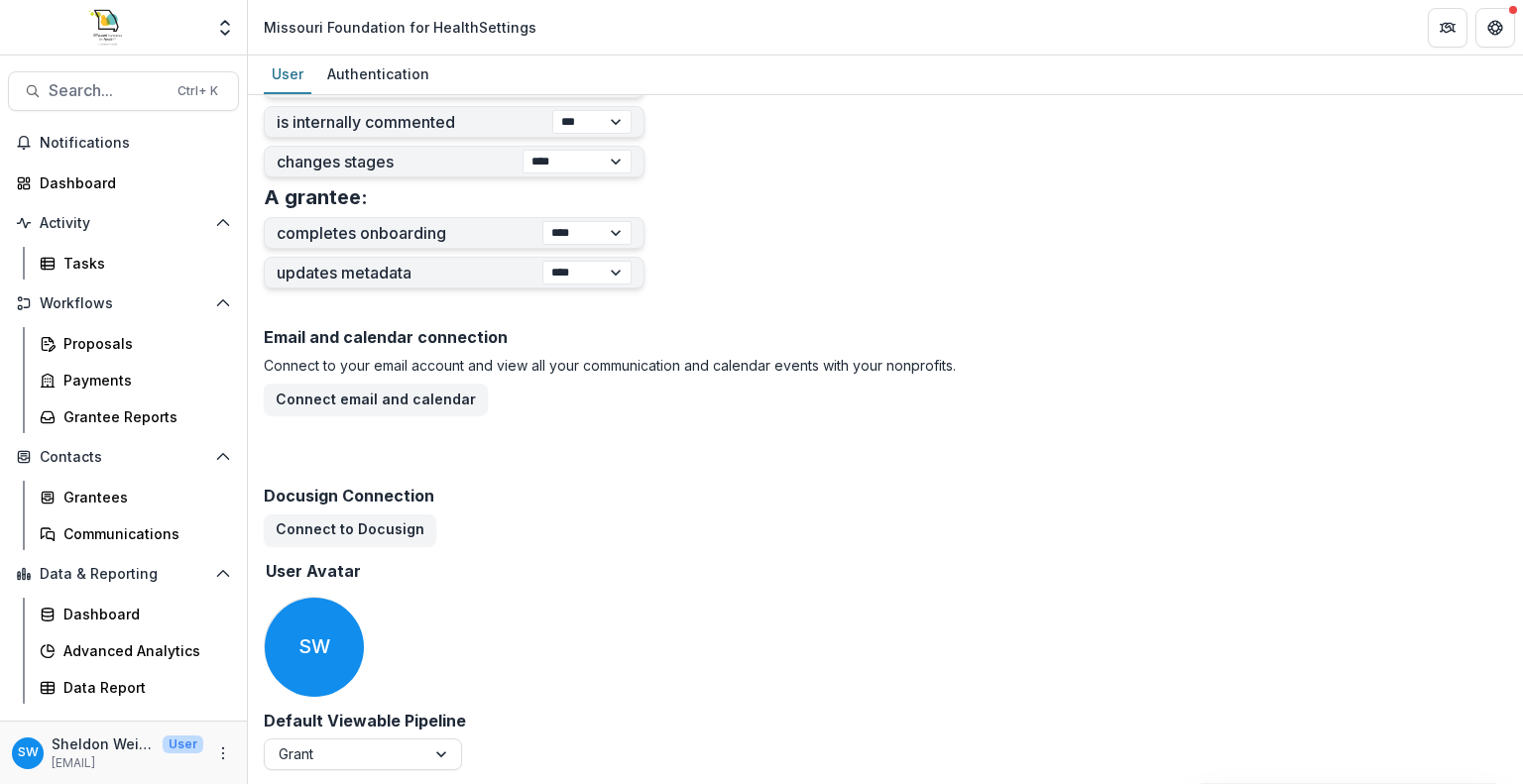 type 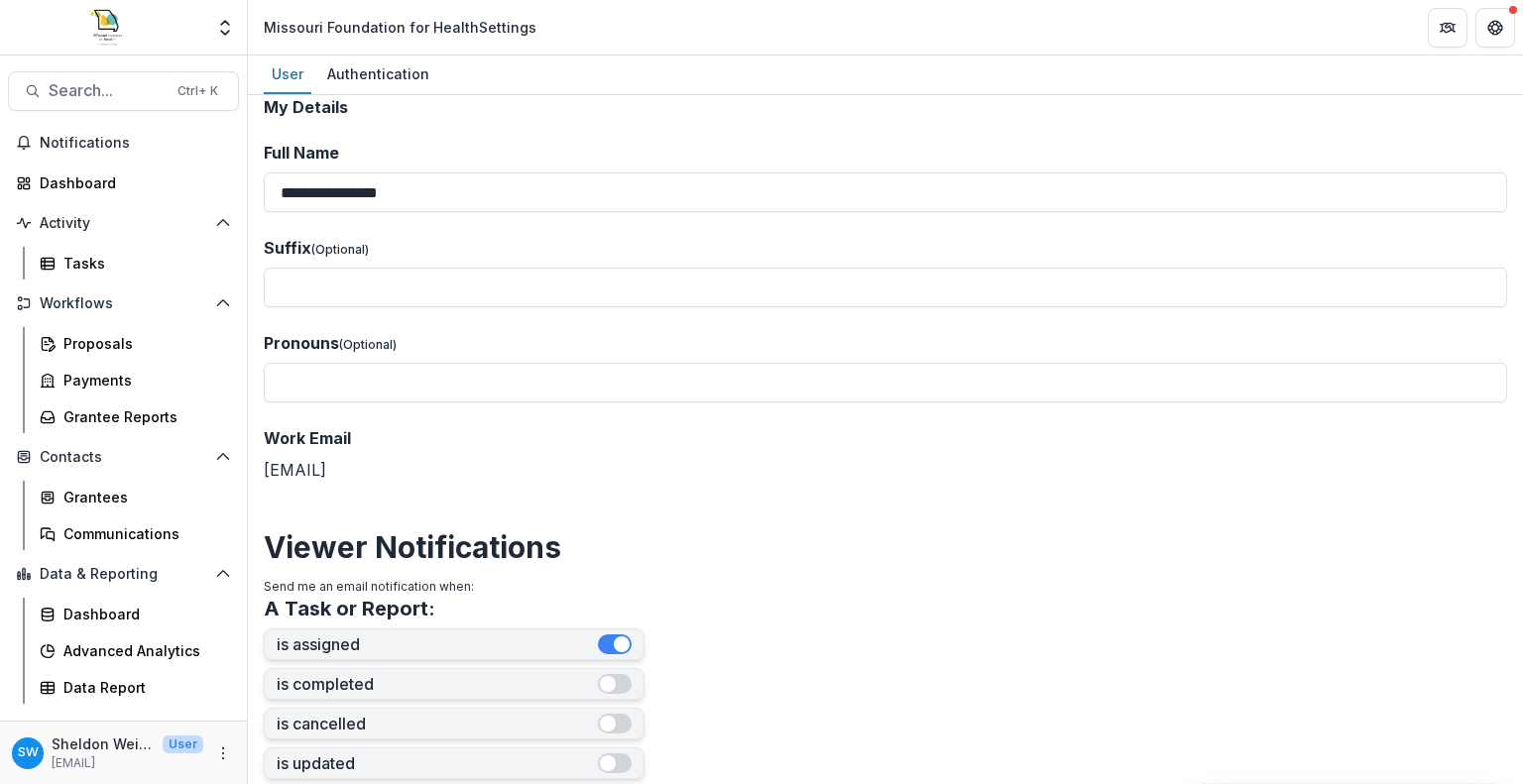 scroll, scrollTop: 0, scrollLeft: 0, axis: both 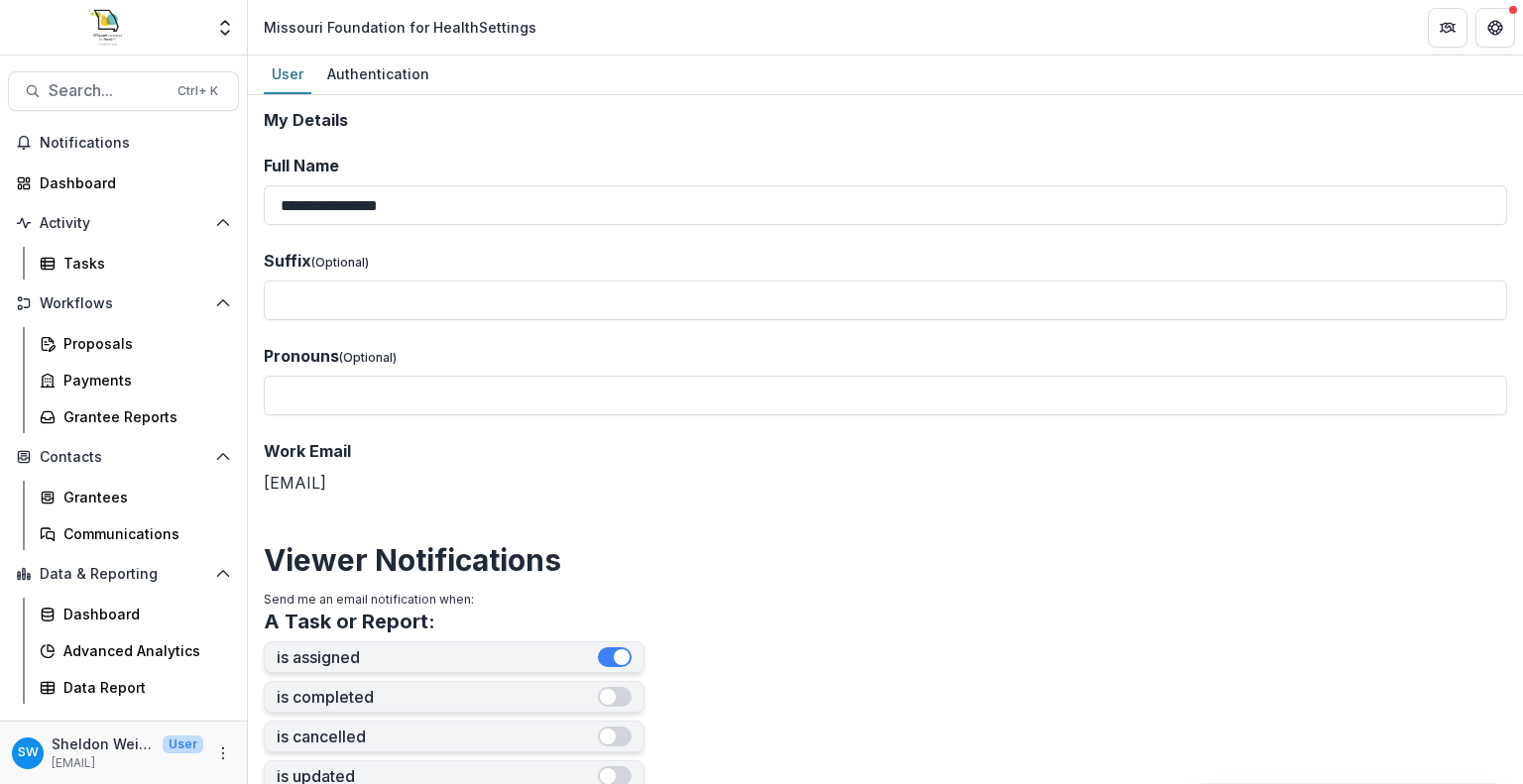 click on "[PRODUCT]" at bounding box center (885, 75) 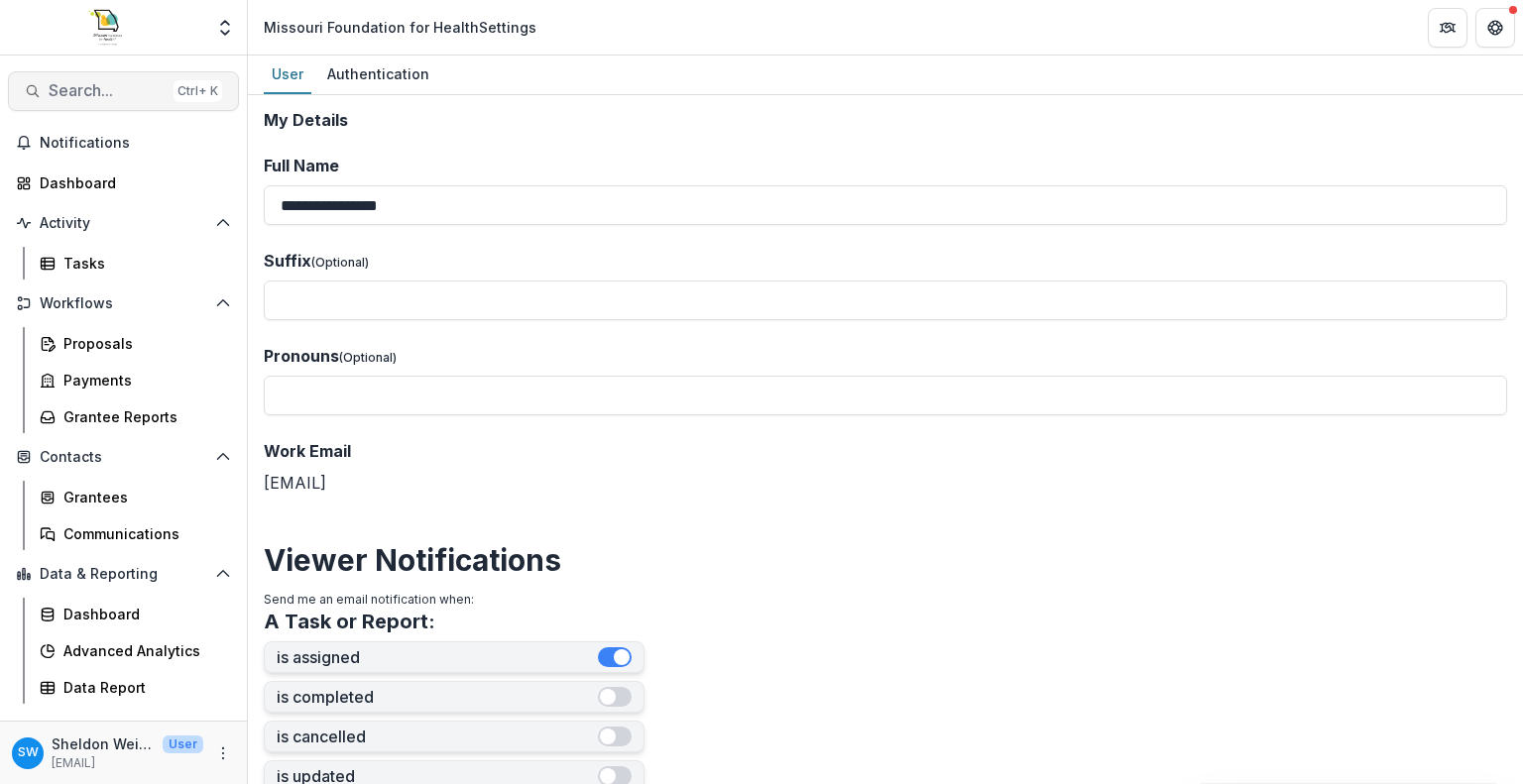 click on "Search..." at bounding box center [107, 90] 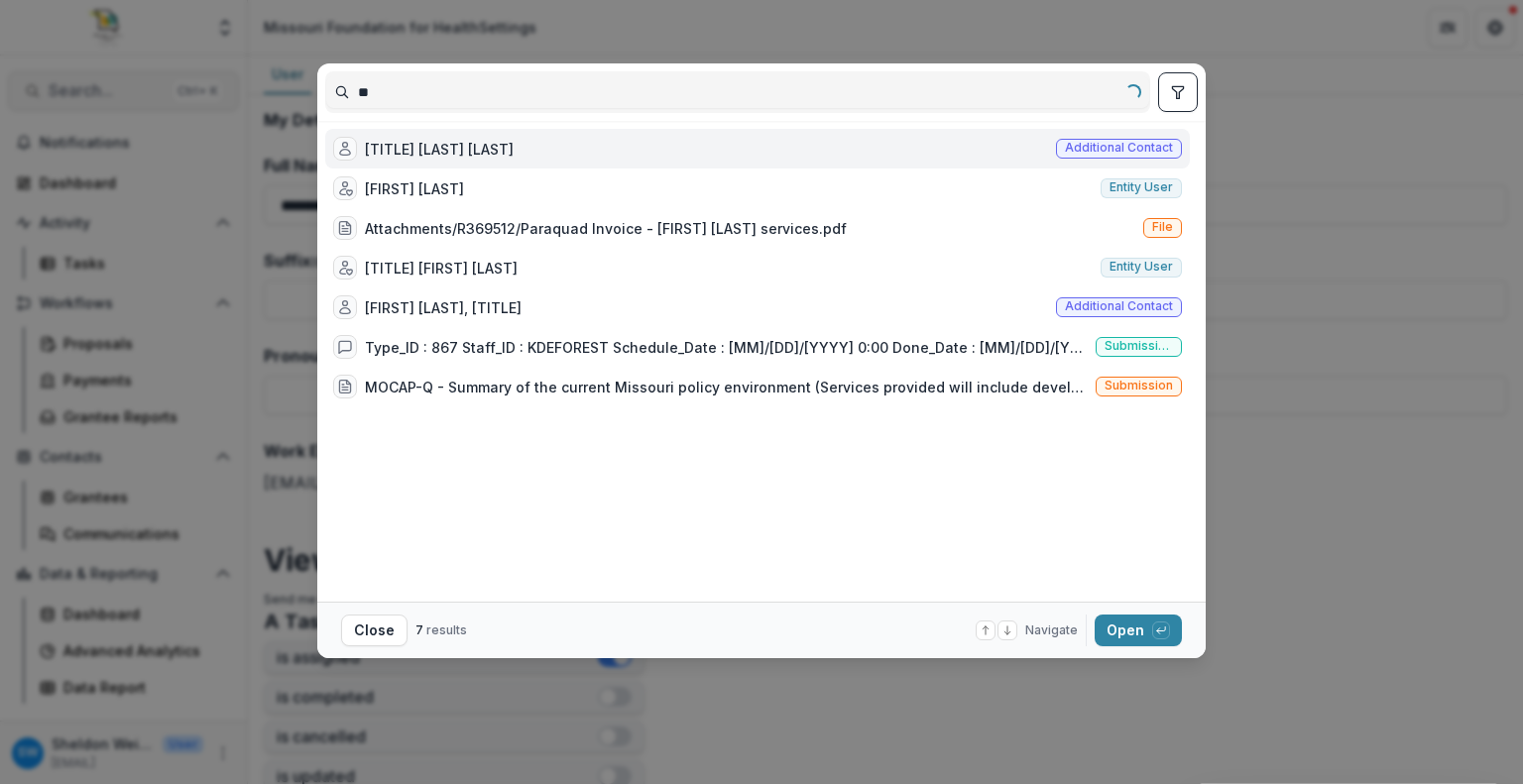 type on "*" 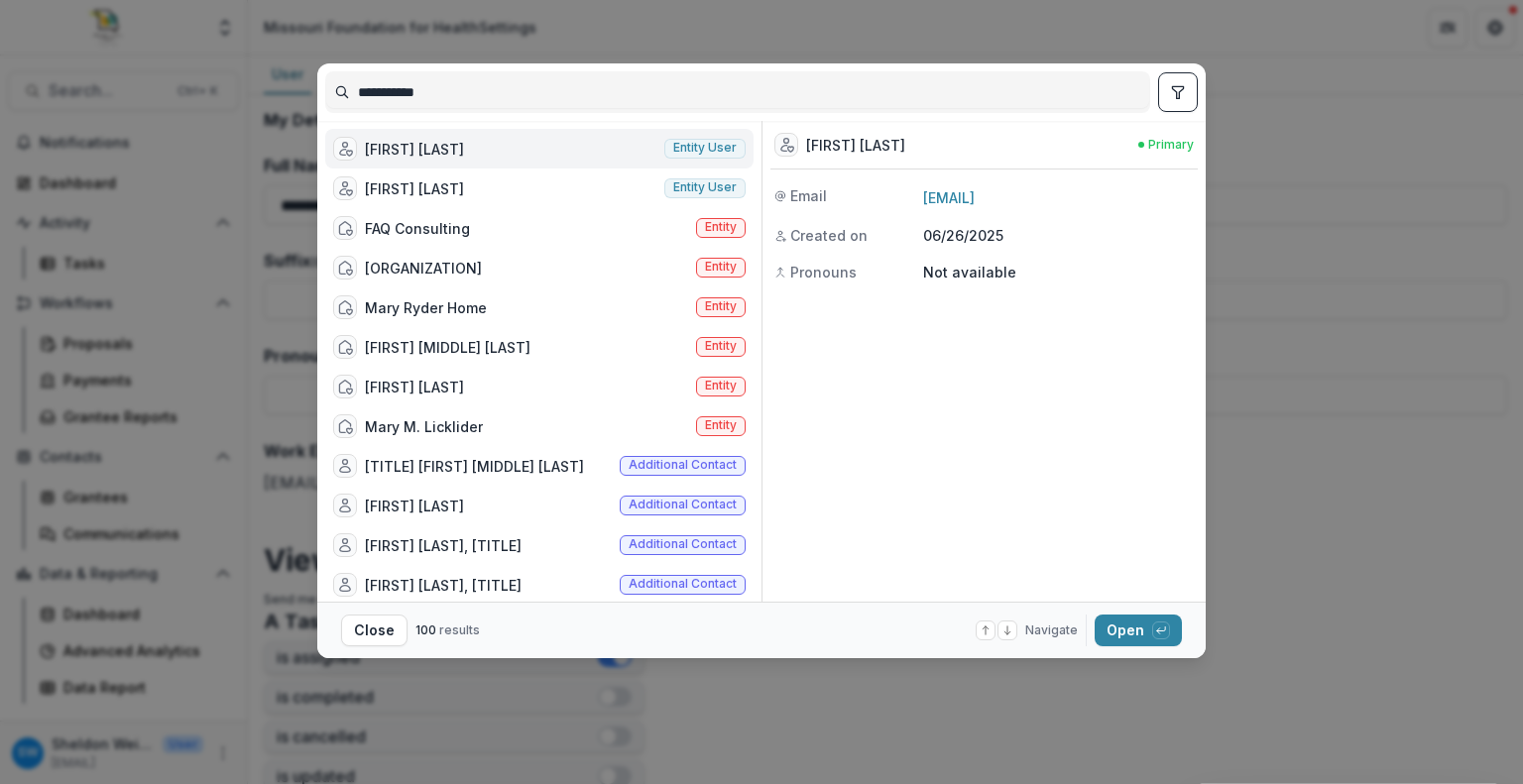 type on "**********" 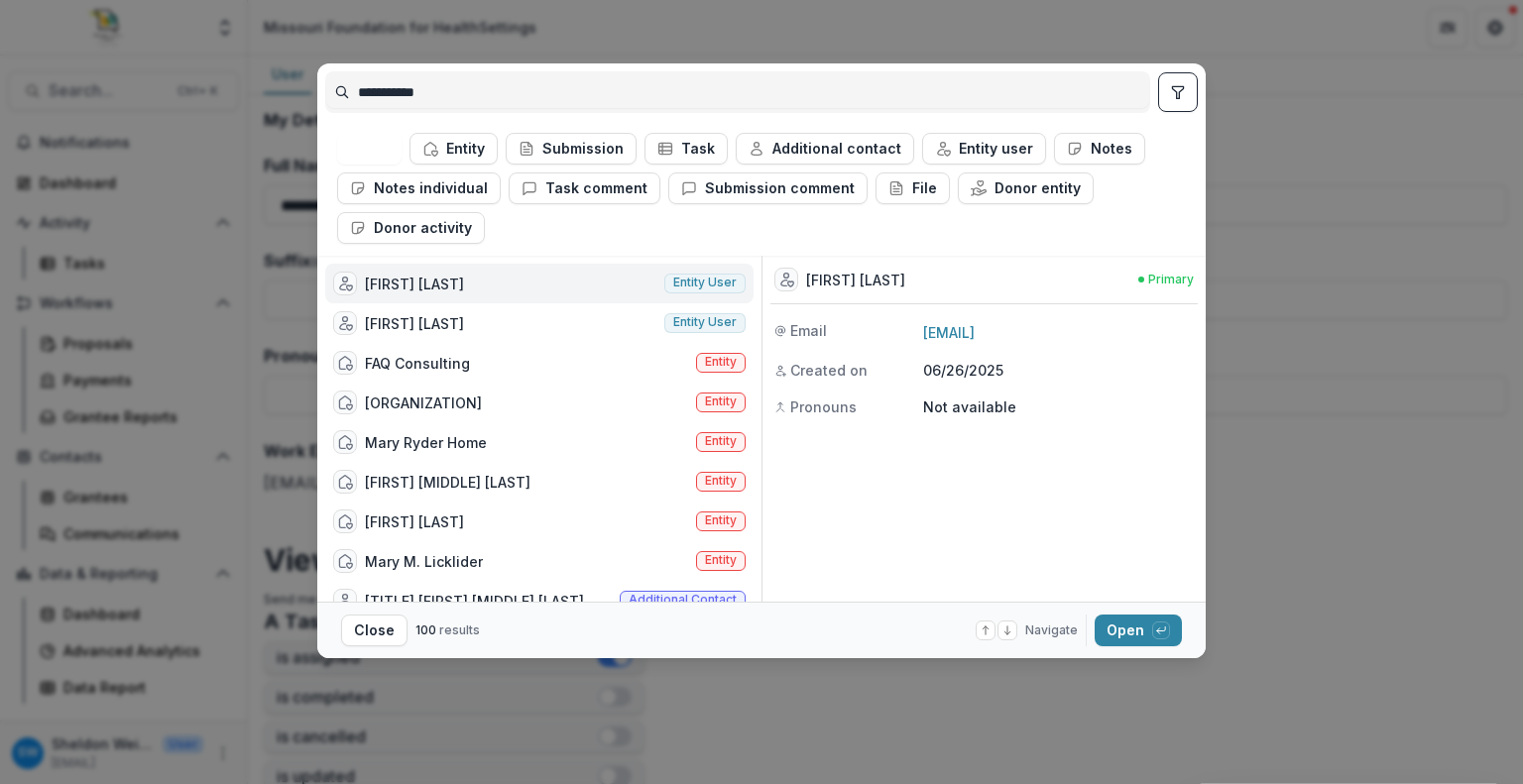 click on "[FIRST] [LAST]" at bounding box center [399, 283] 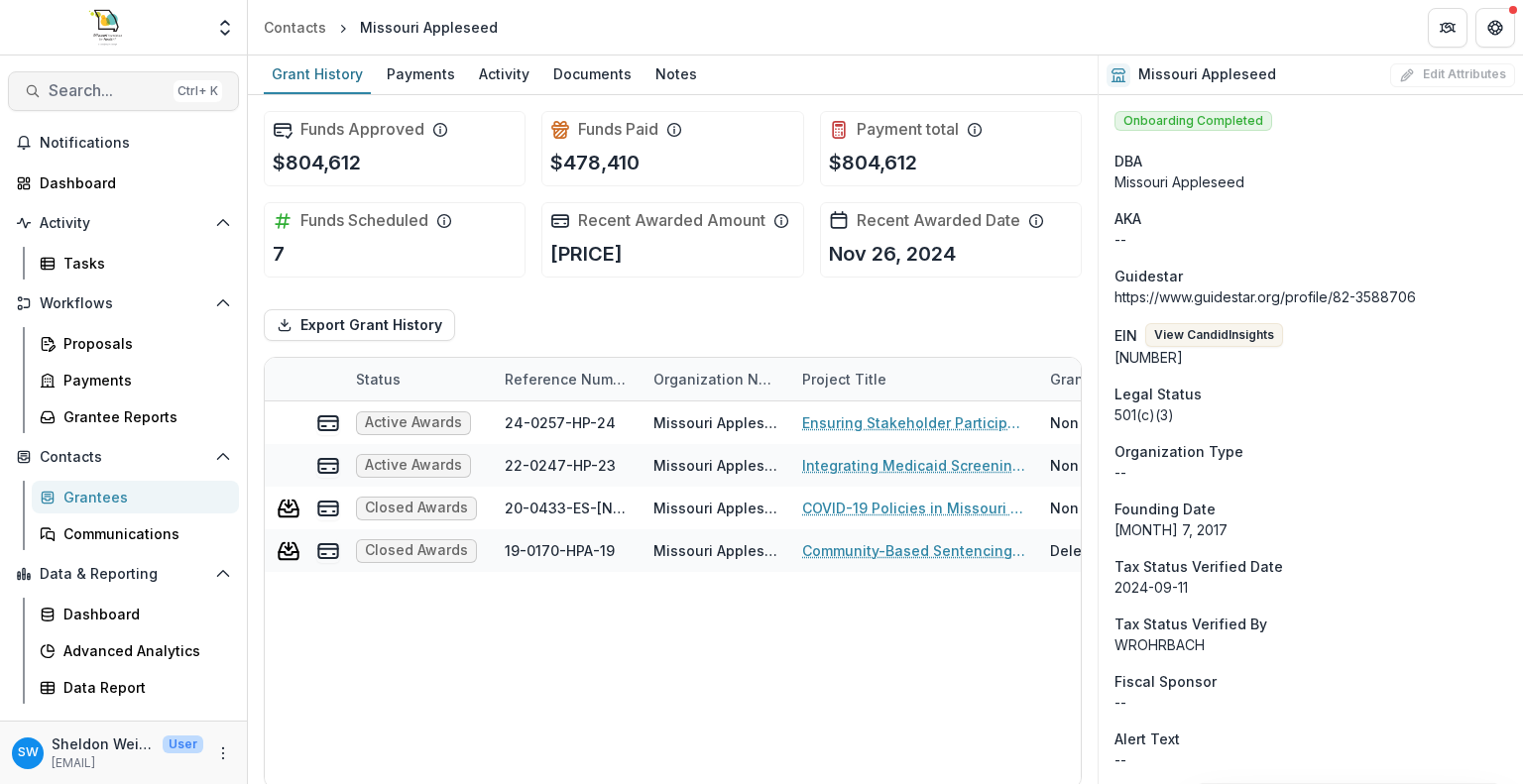 click on "Search..." at bounding box center (107, 90) 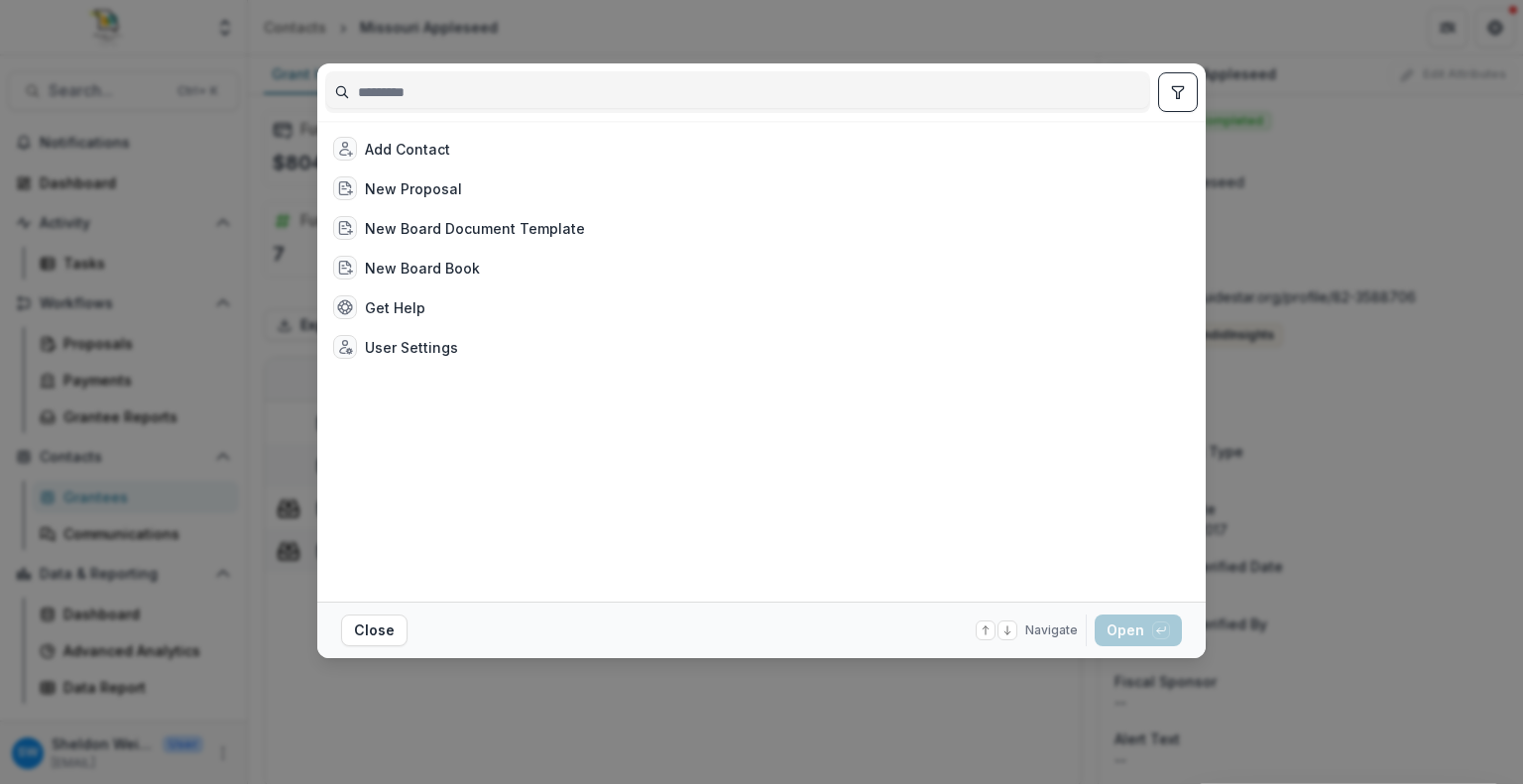 click at bounding box center (738, 92) 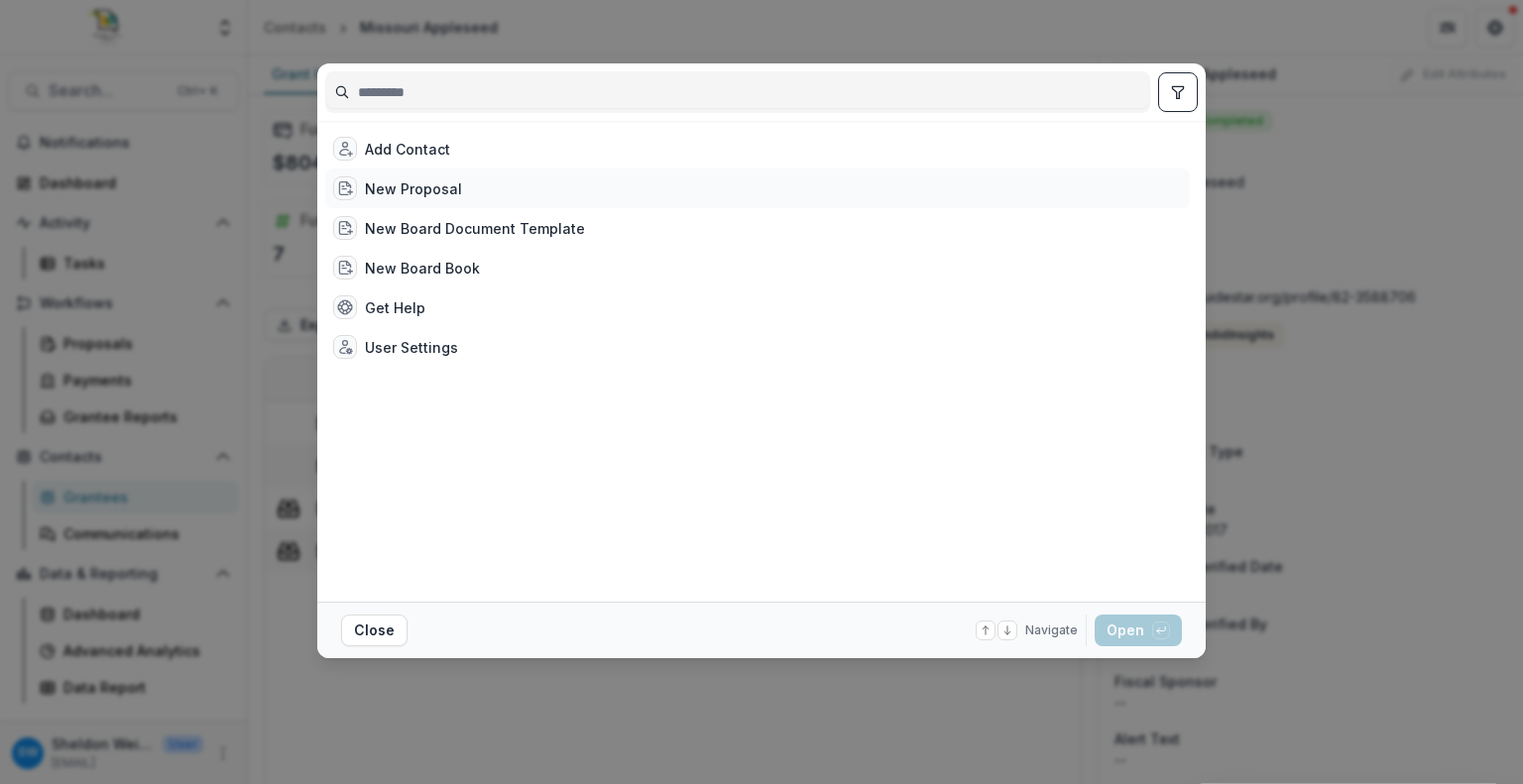 click on "New Proposal" at bounding box center (413, 188) 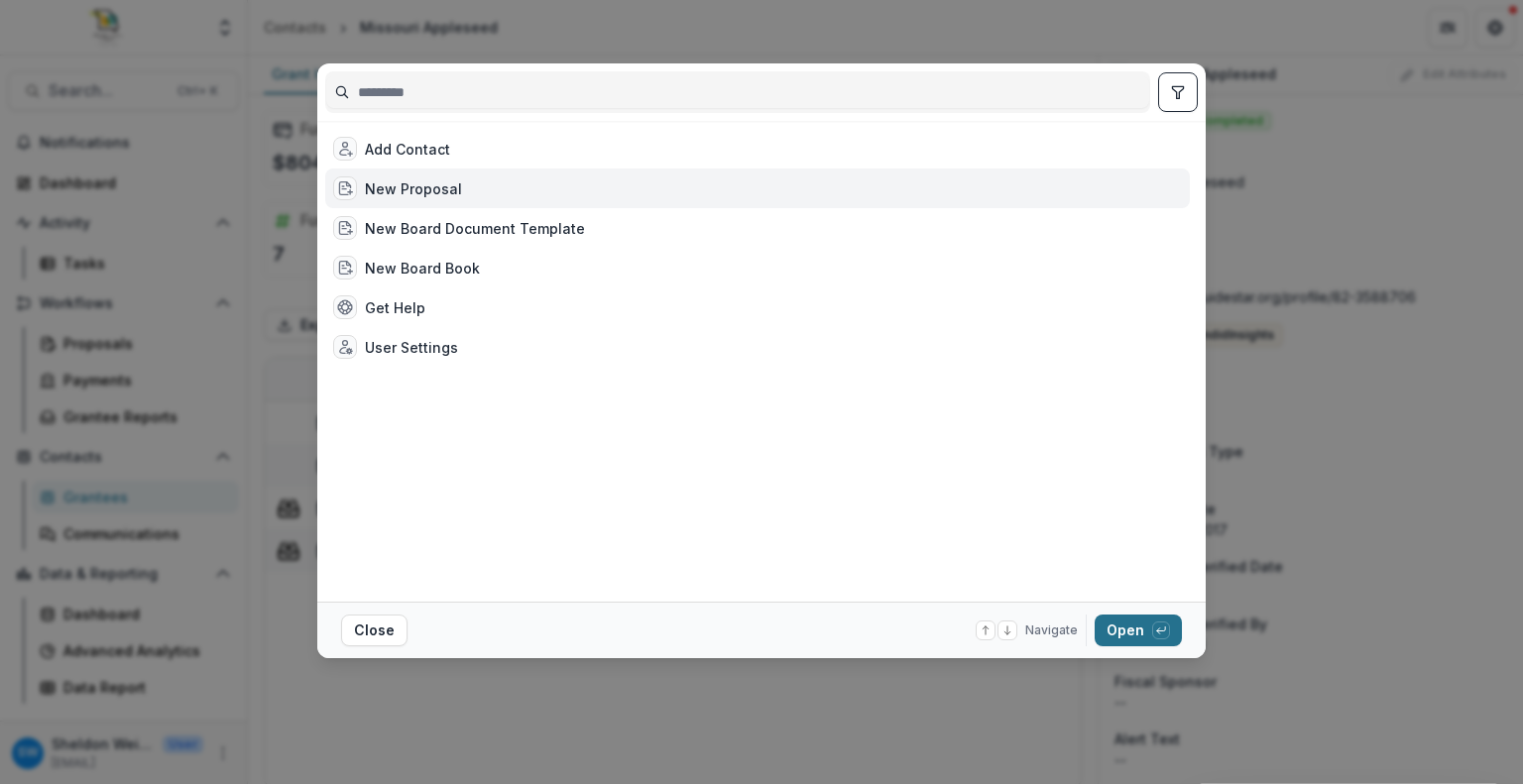 click on "Open with enter key" at bounding box center [1138, 630] 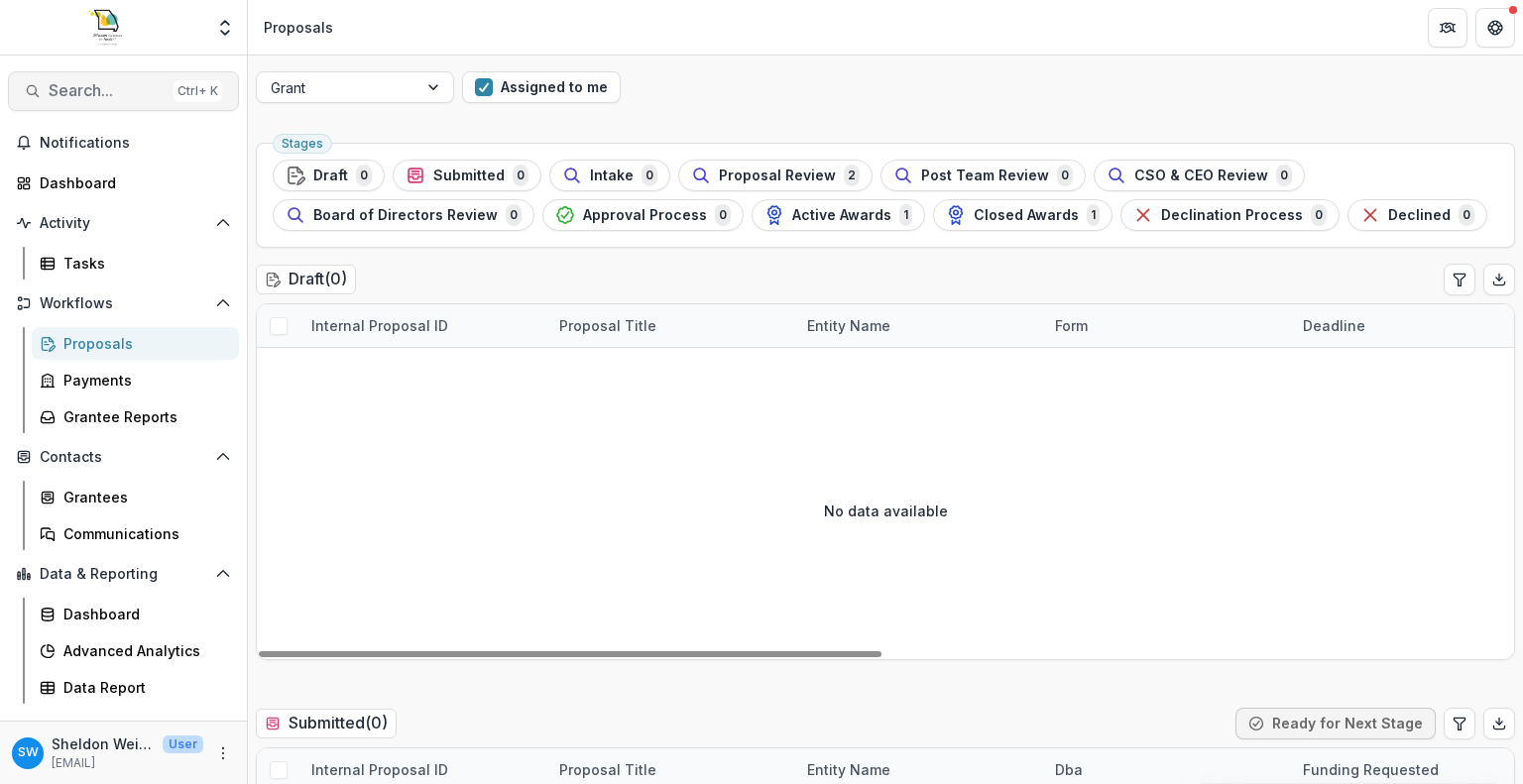 click on "Search... Ctrl  + K" at bounding box center (123, 91) 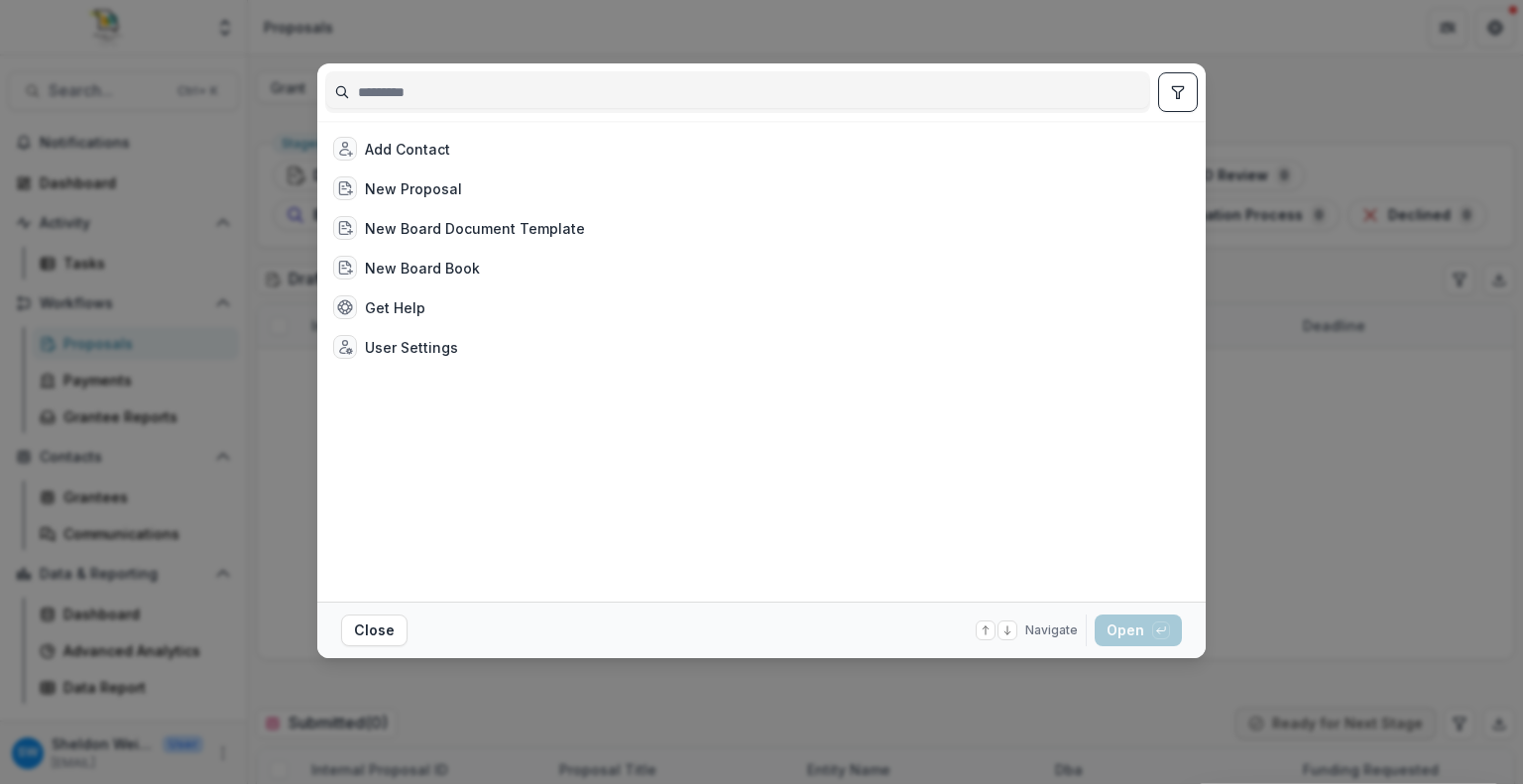 click on "Add Contact New Proposal New Board Document Template New Board Book Get Help User Settings Close Navigate up and down with arrow keys Open with enter key" at bounding box center (762, 392) 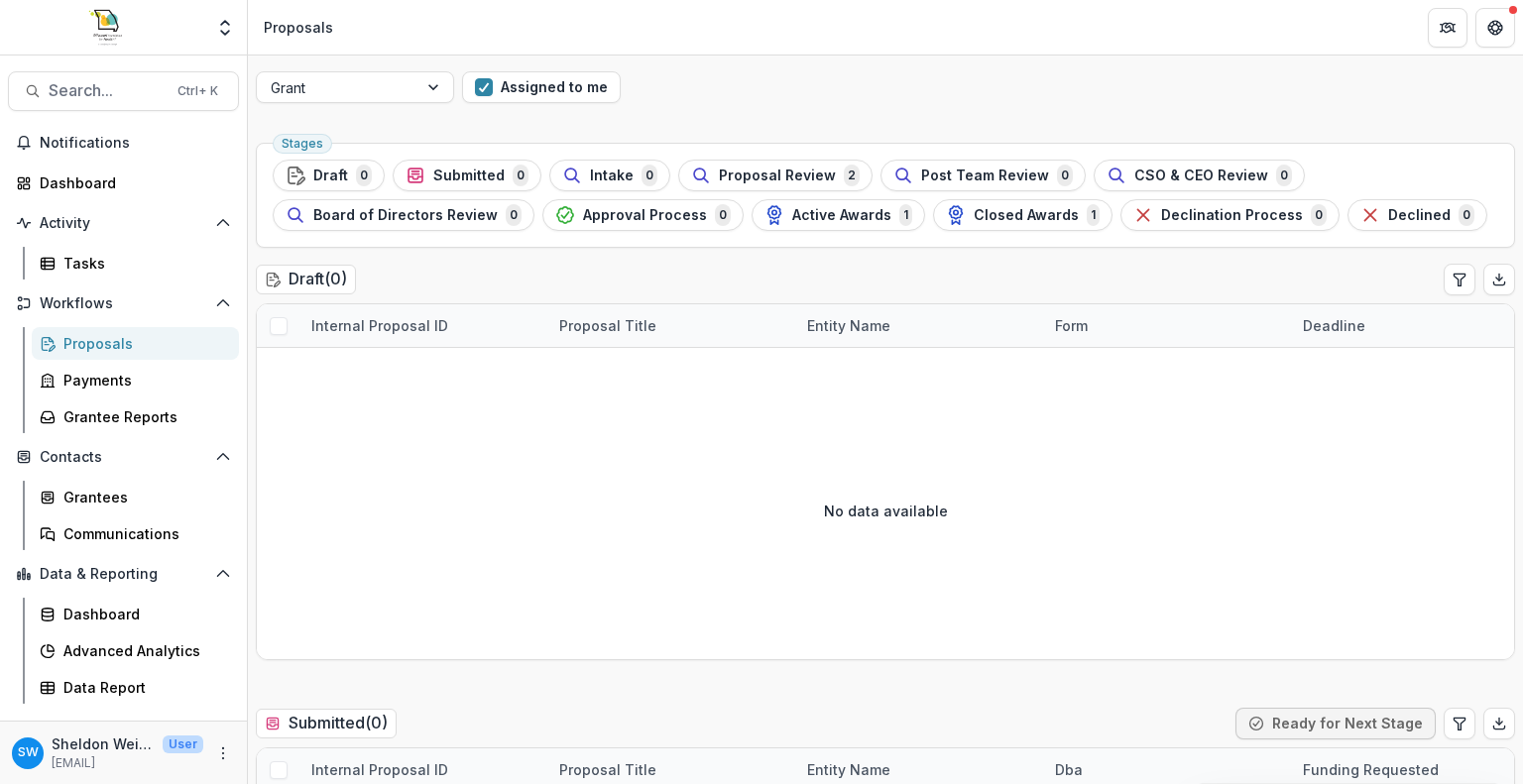click on "Proposals" at bounding box center [143, 343] 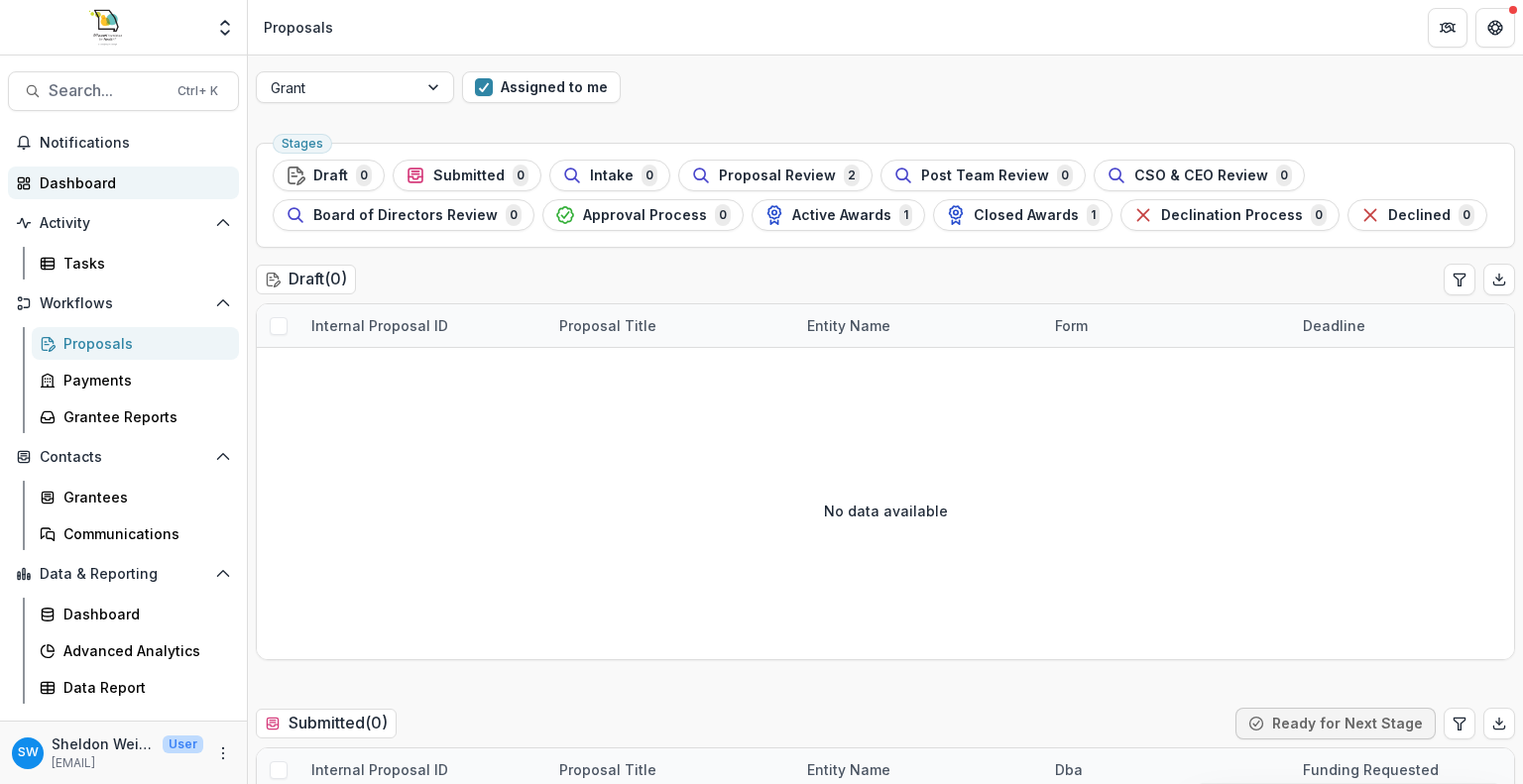 click on "Dashboard" at bounding box center (131, 182) 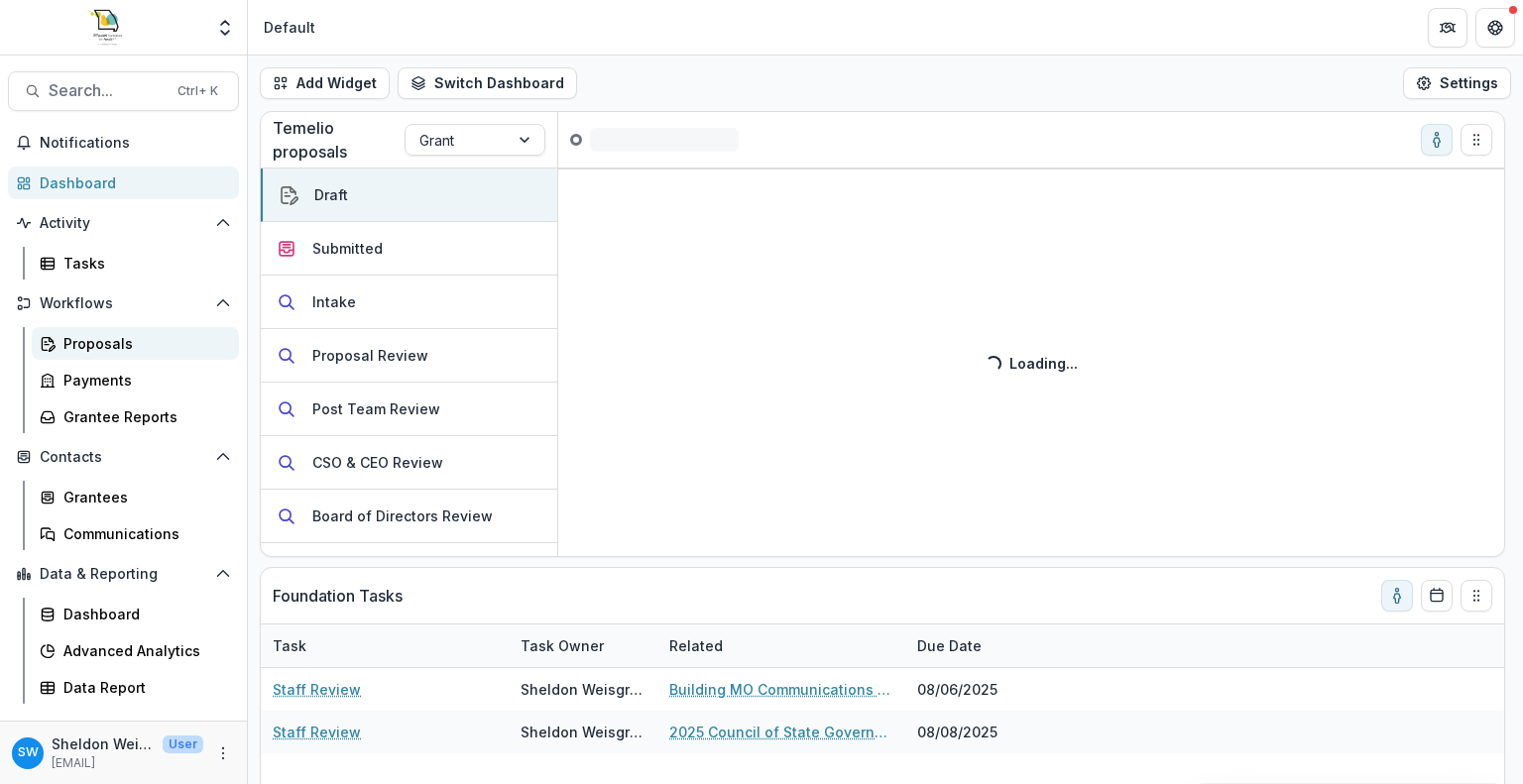 click on "Proposals" at bounding box center (143, 343) 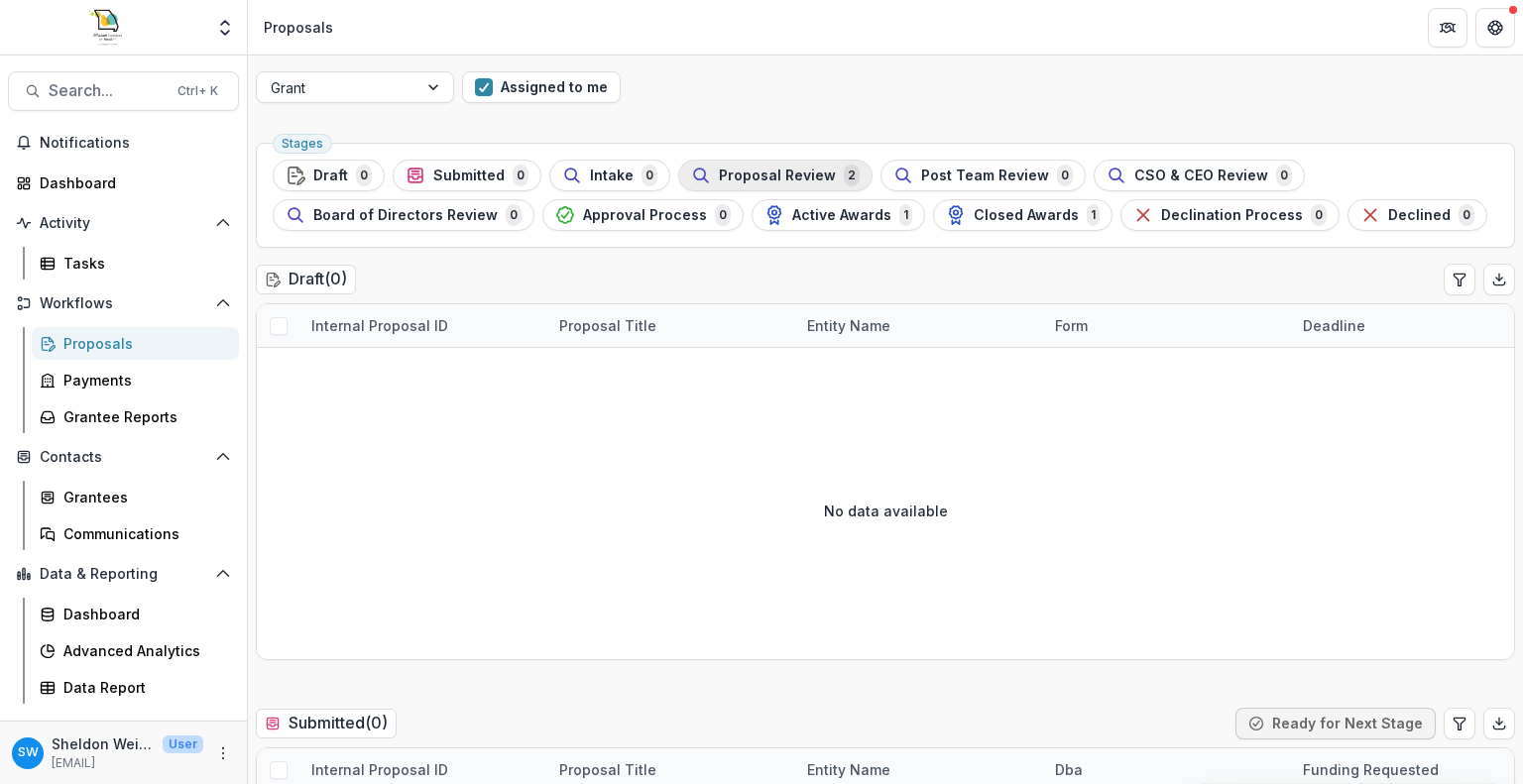 click on "Proposal Review" at bounding box center [777, 175] 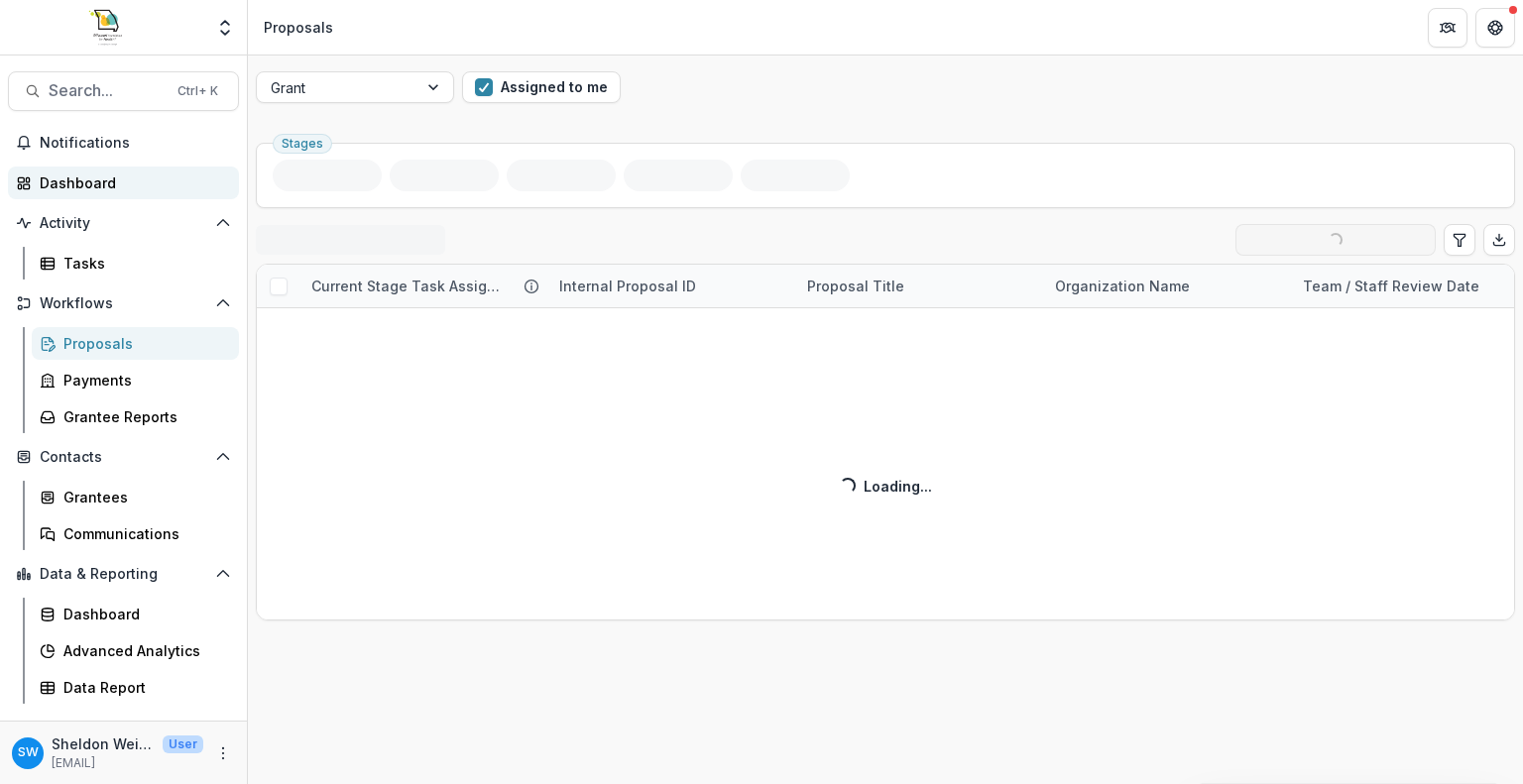 click on "Dashboard" at bounding box center [131, 182] 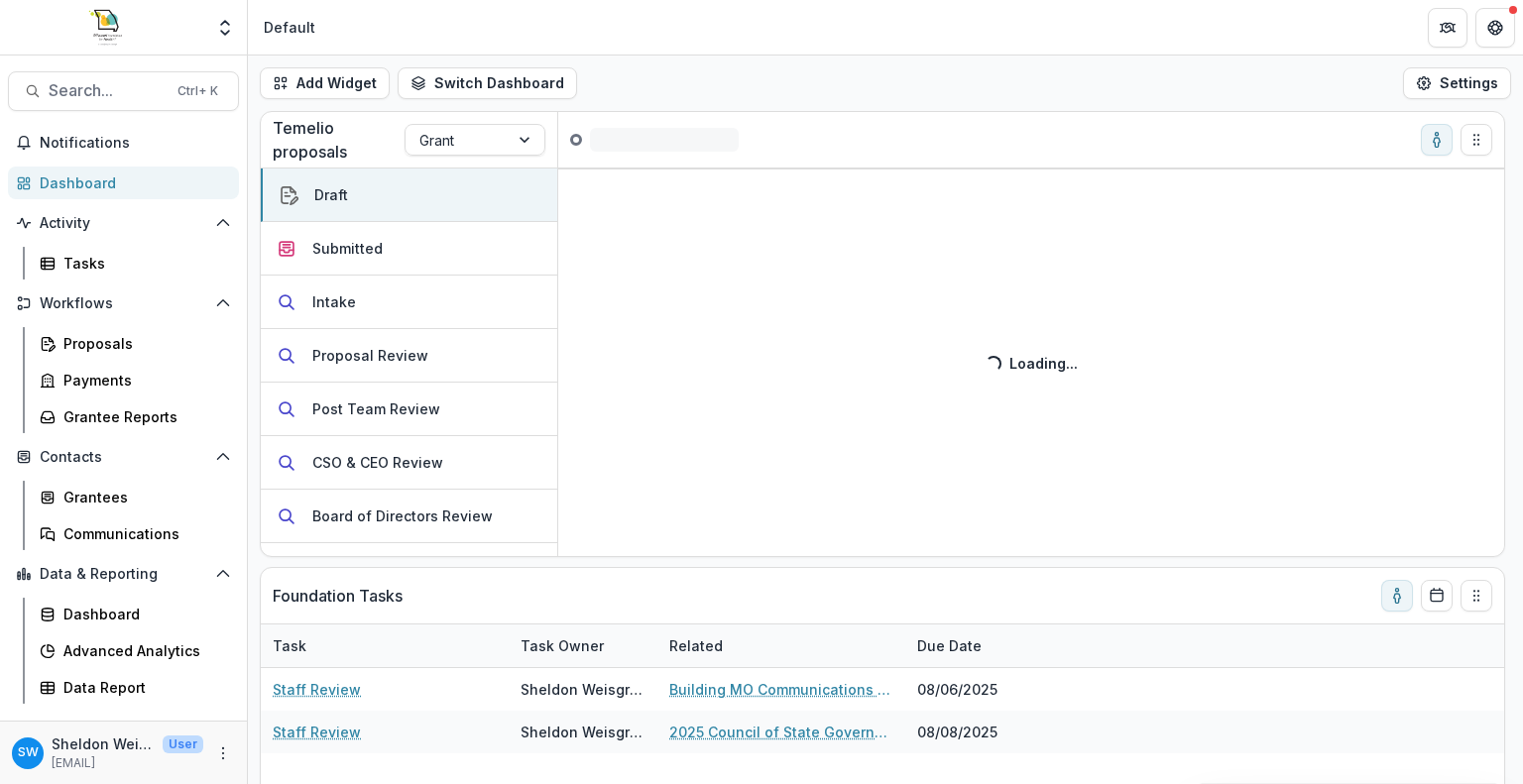 click on "Loading... Loading..." at bounding box center [1031, 362] 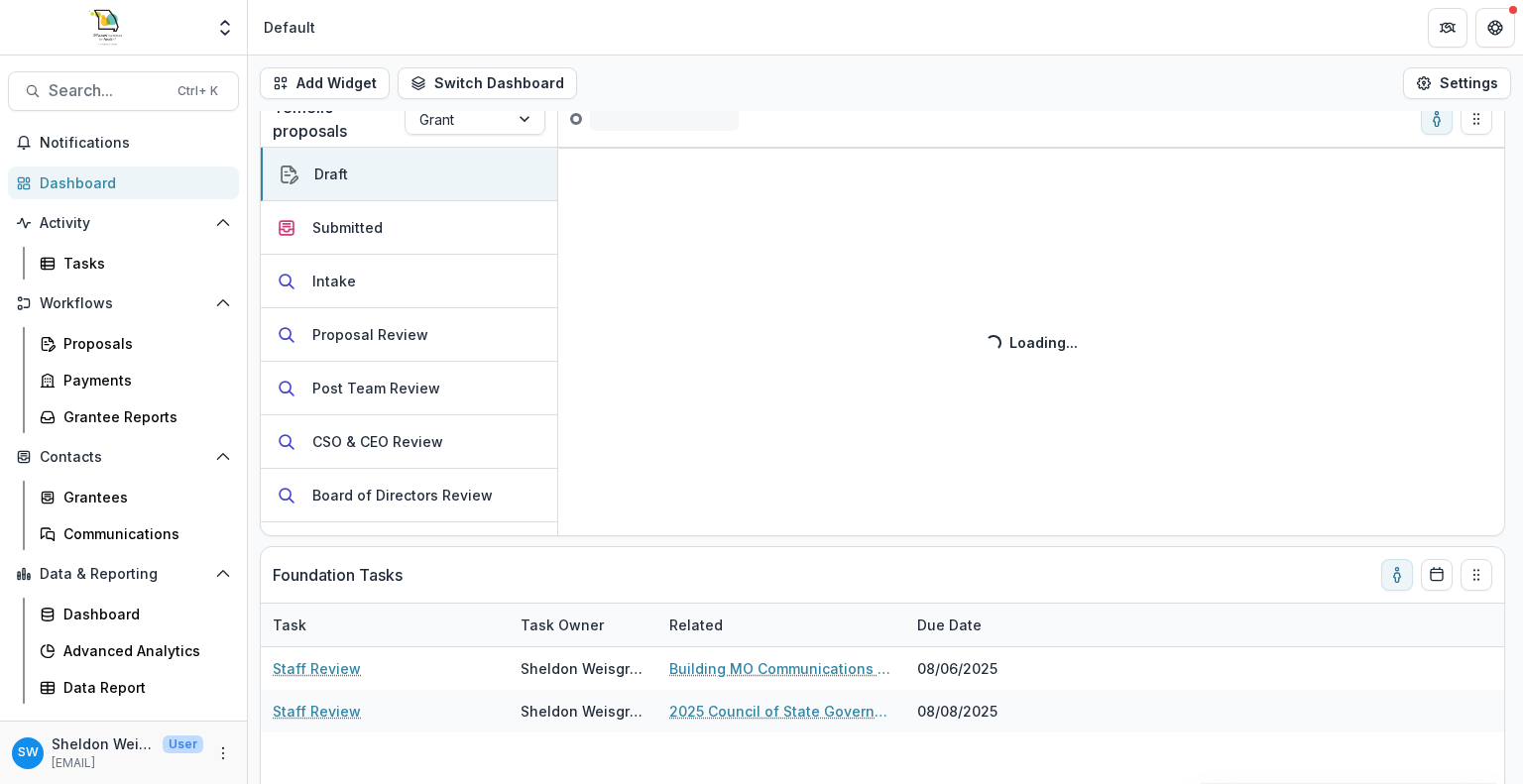 scroll, scrollTop: 0, scrollLeft: 0, axis: both 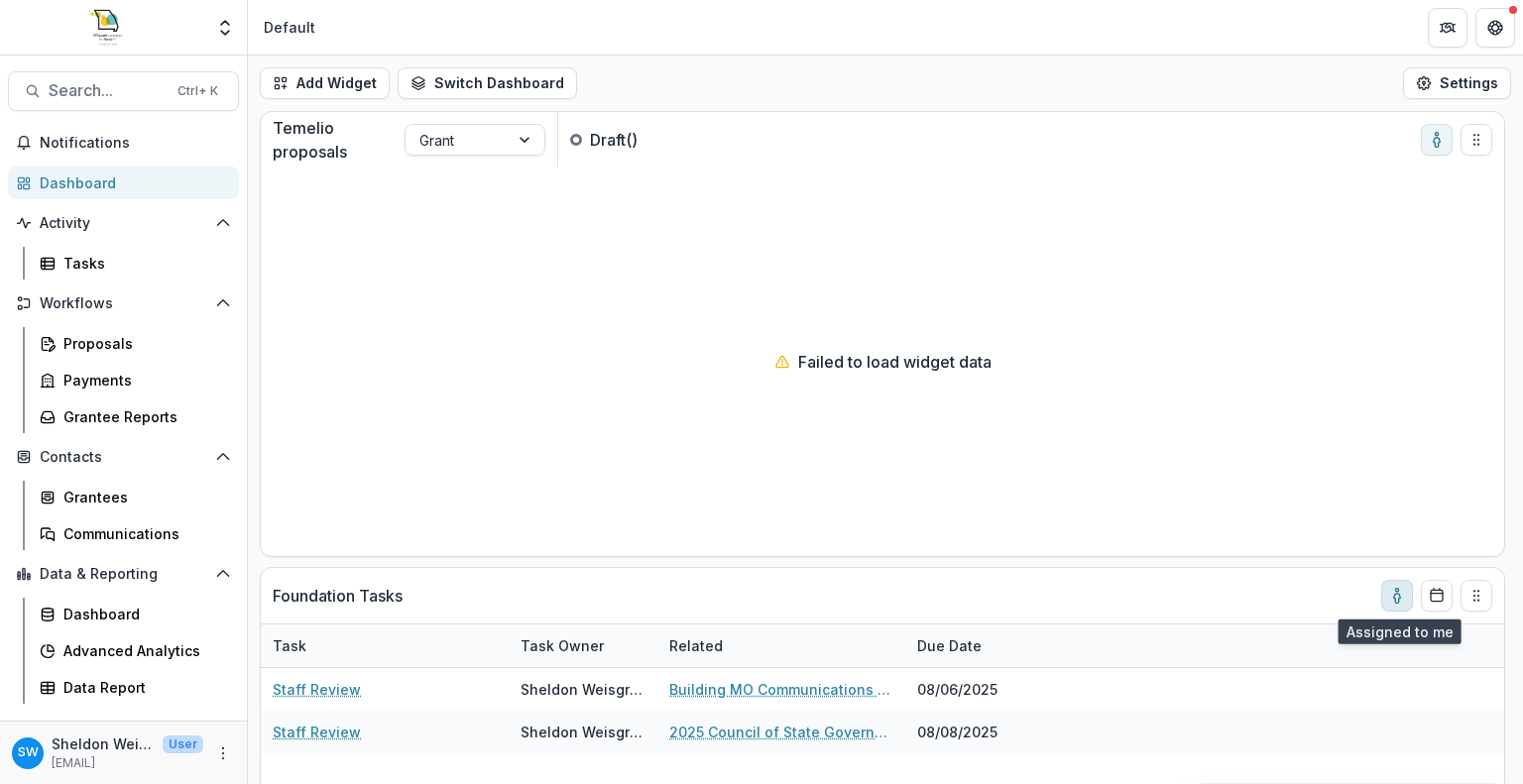 click at bounding box center (1397, 596) 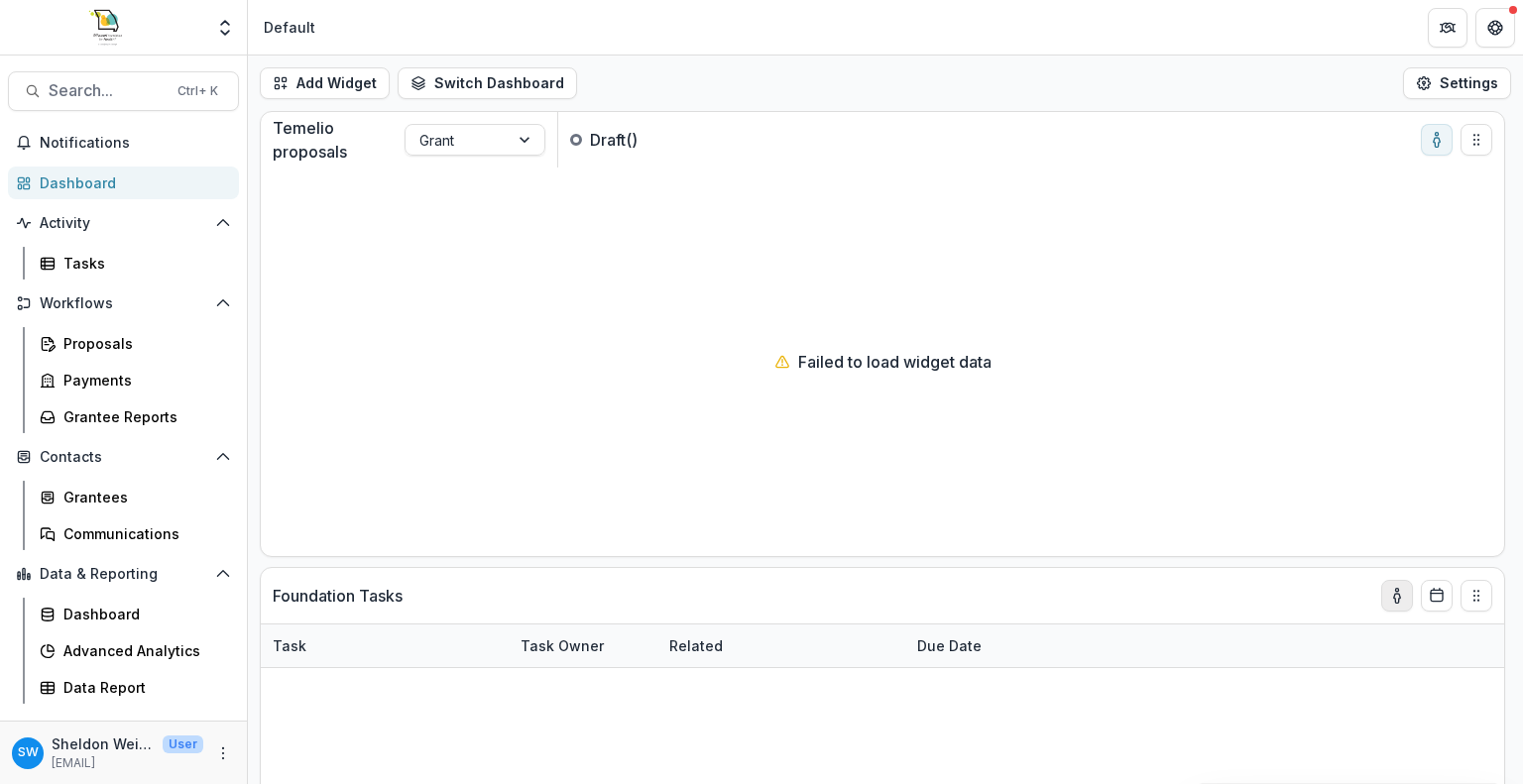 click at bounding box center (1397, 596) 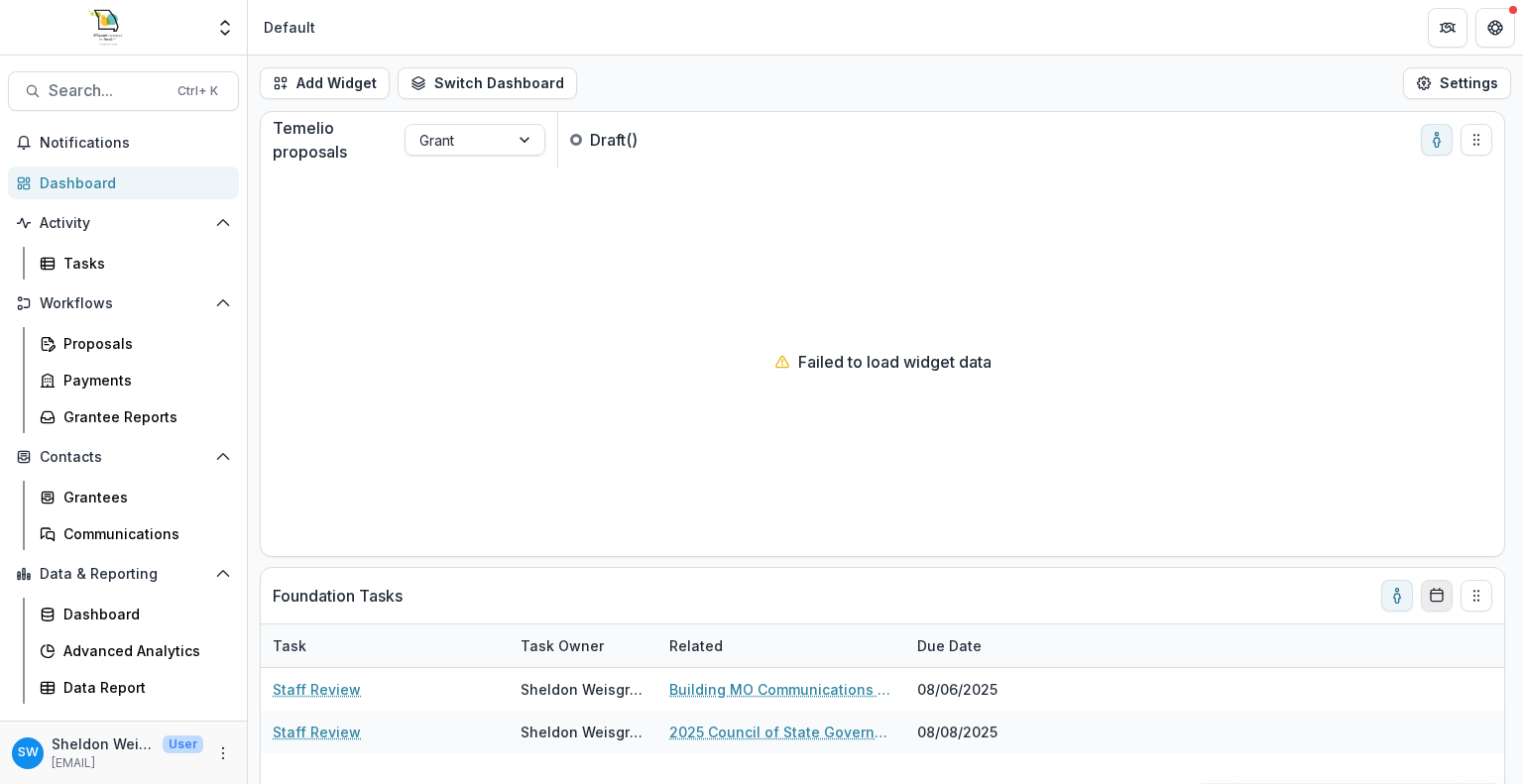 click at bounding box center (1437, 596) 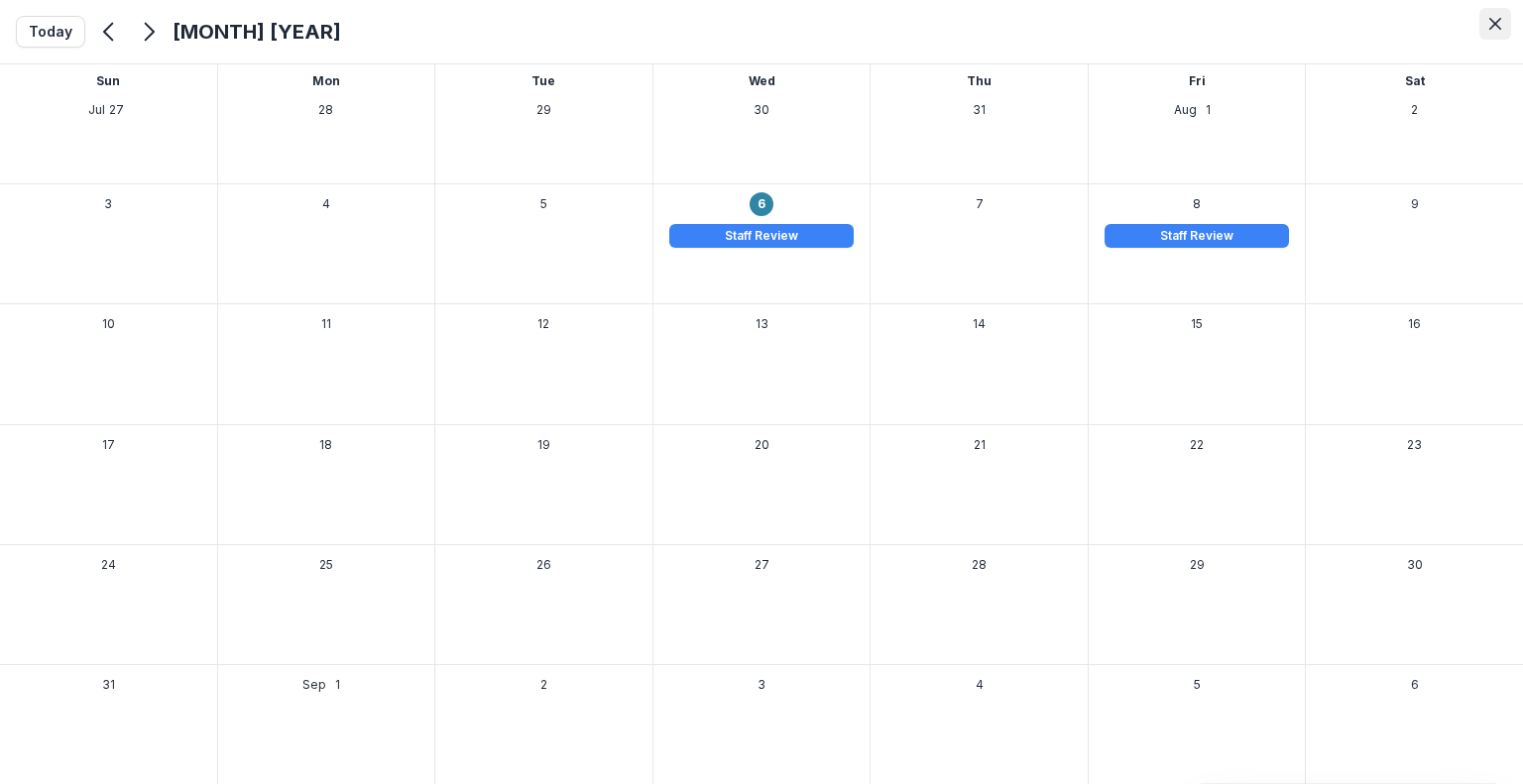 click 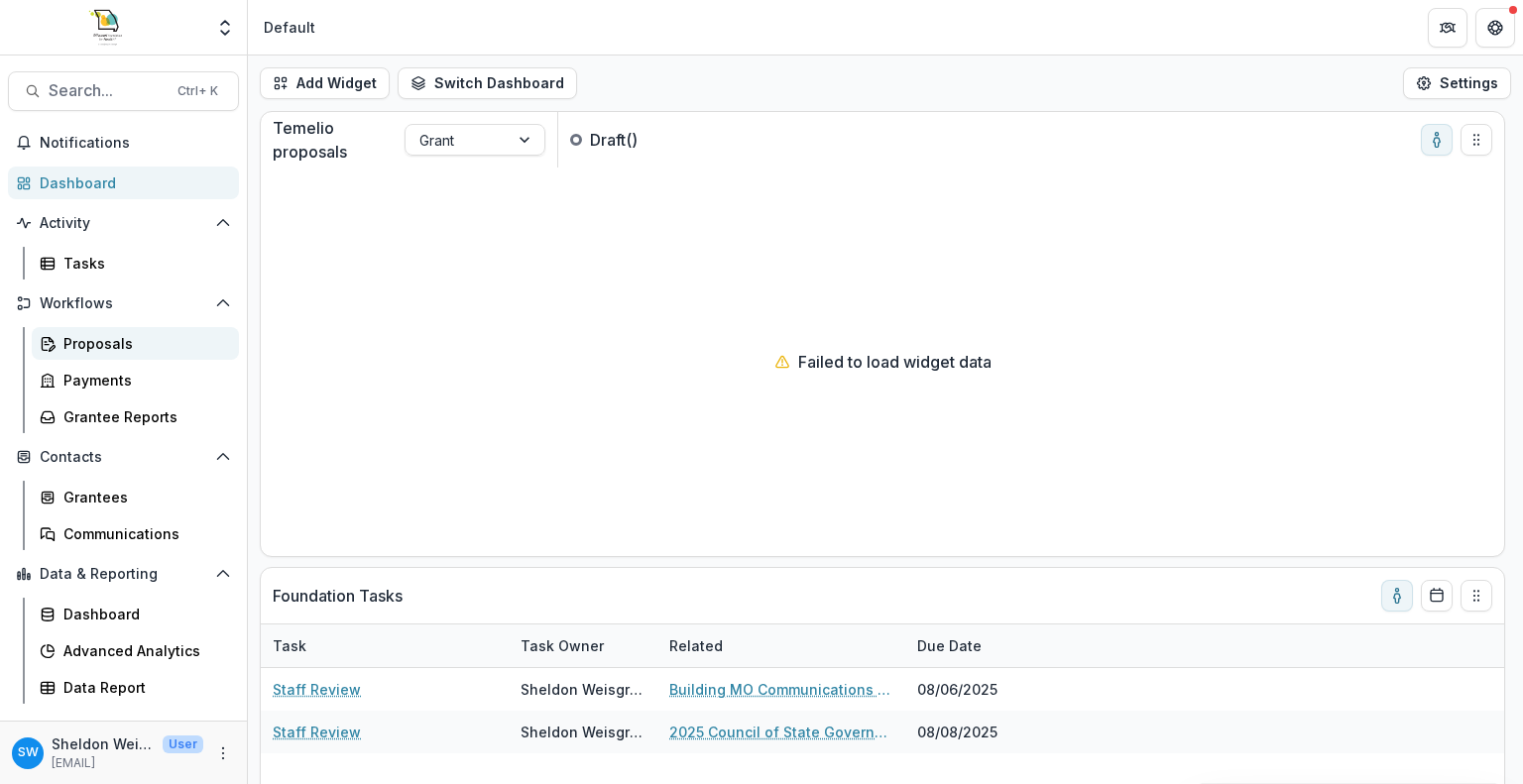 click on "Proposals" at bounding box center [135, 343] 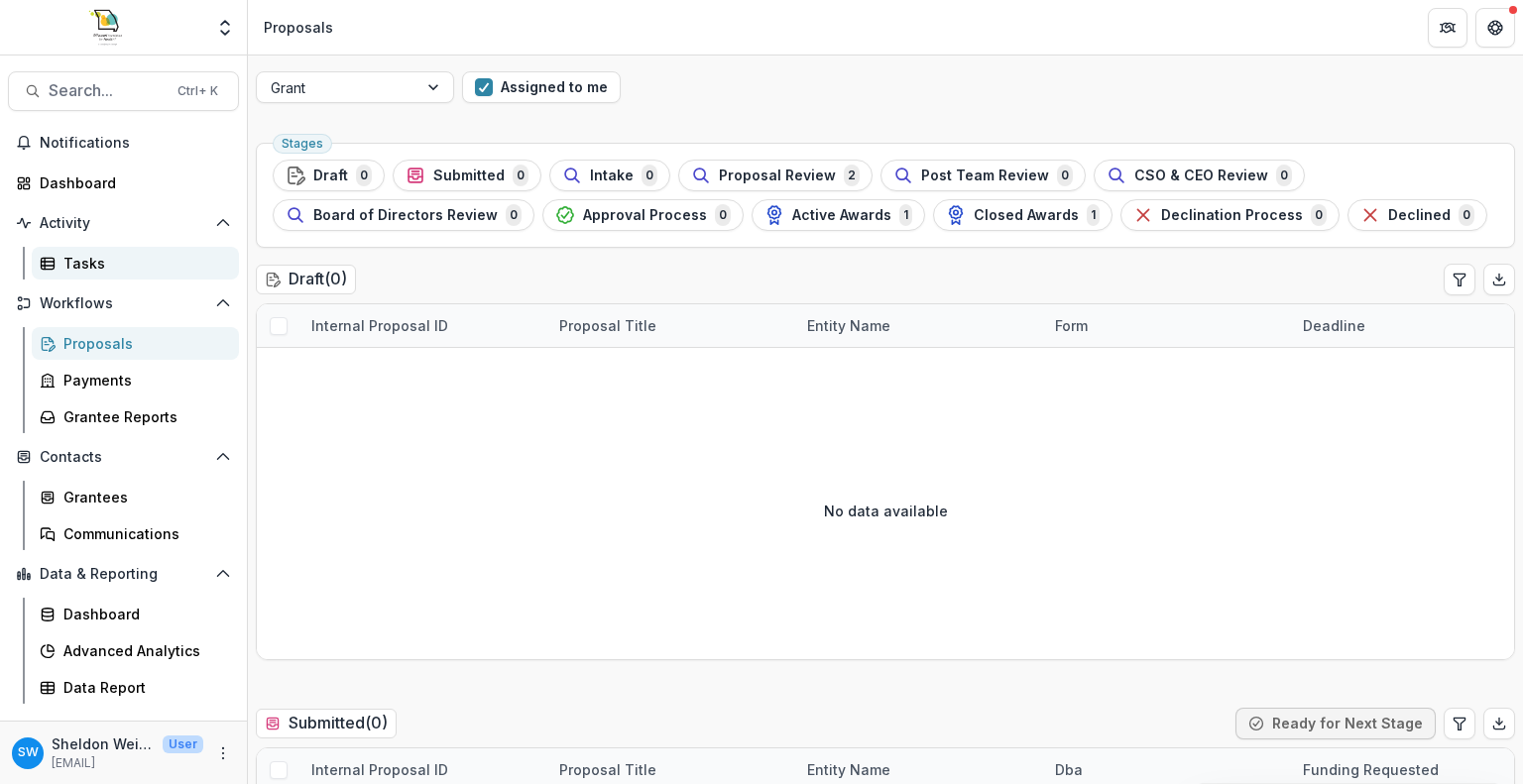 click 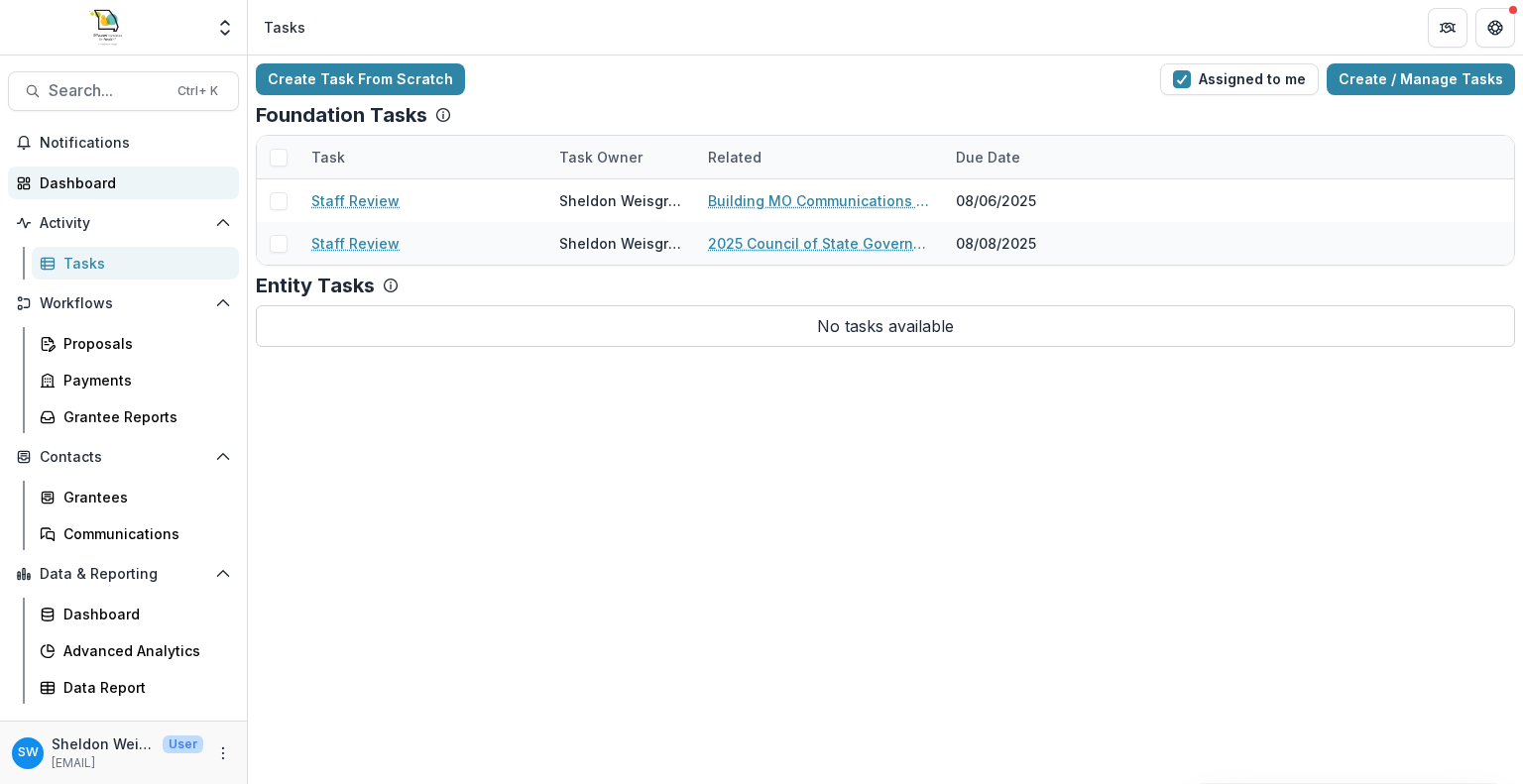 click on "Dashboard" at bounding box center [131, 182] 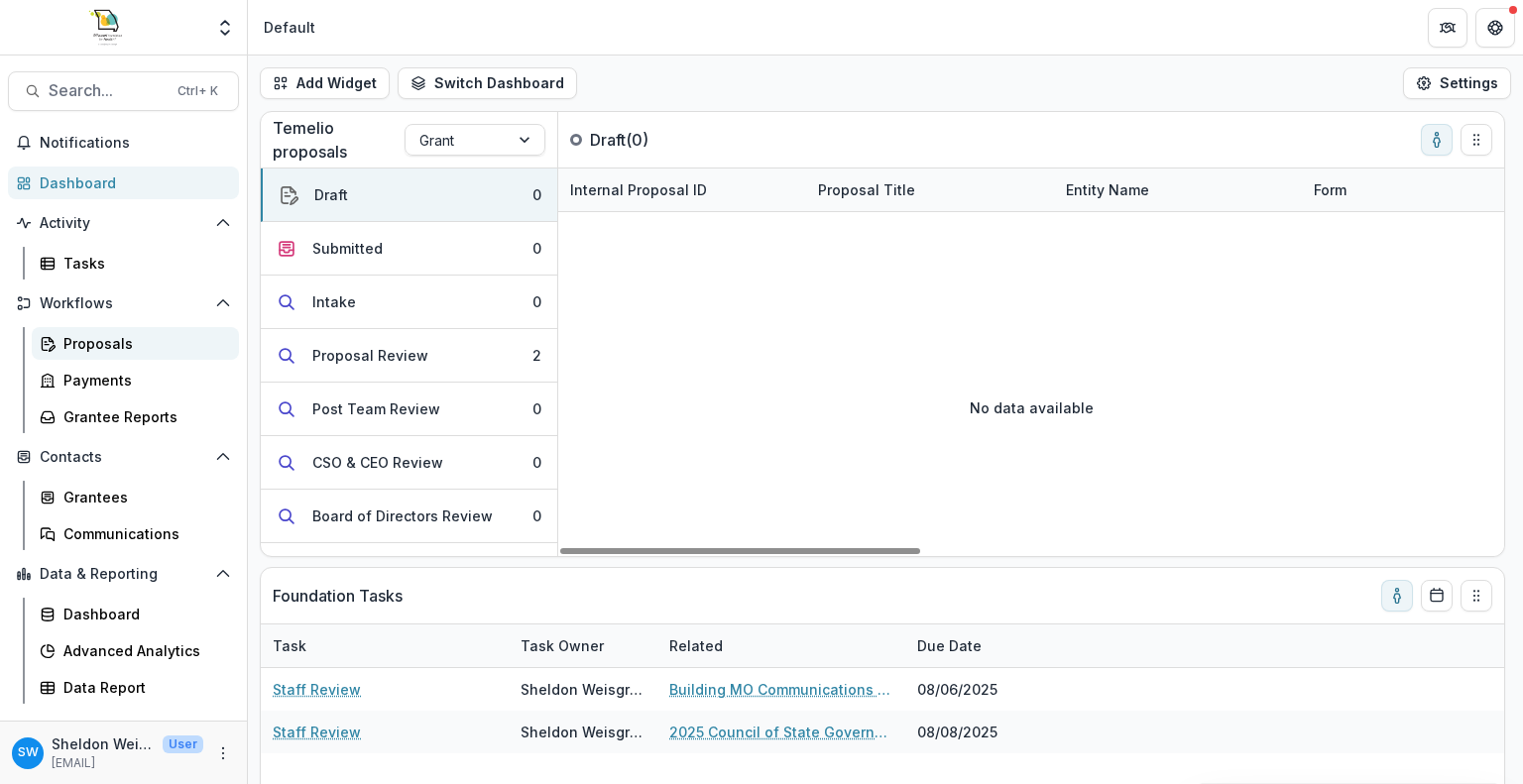 click on "Proposals" at bounding box center [143, 343] 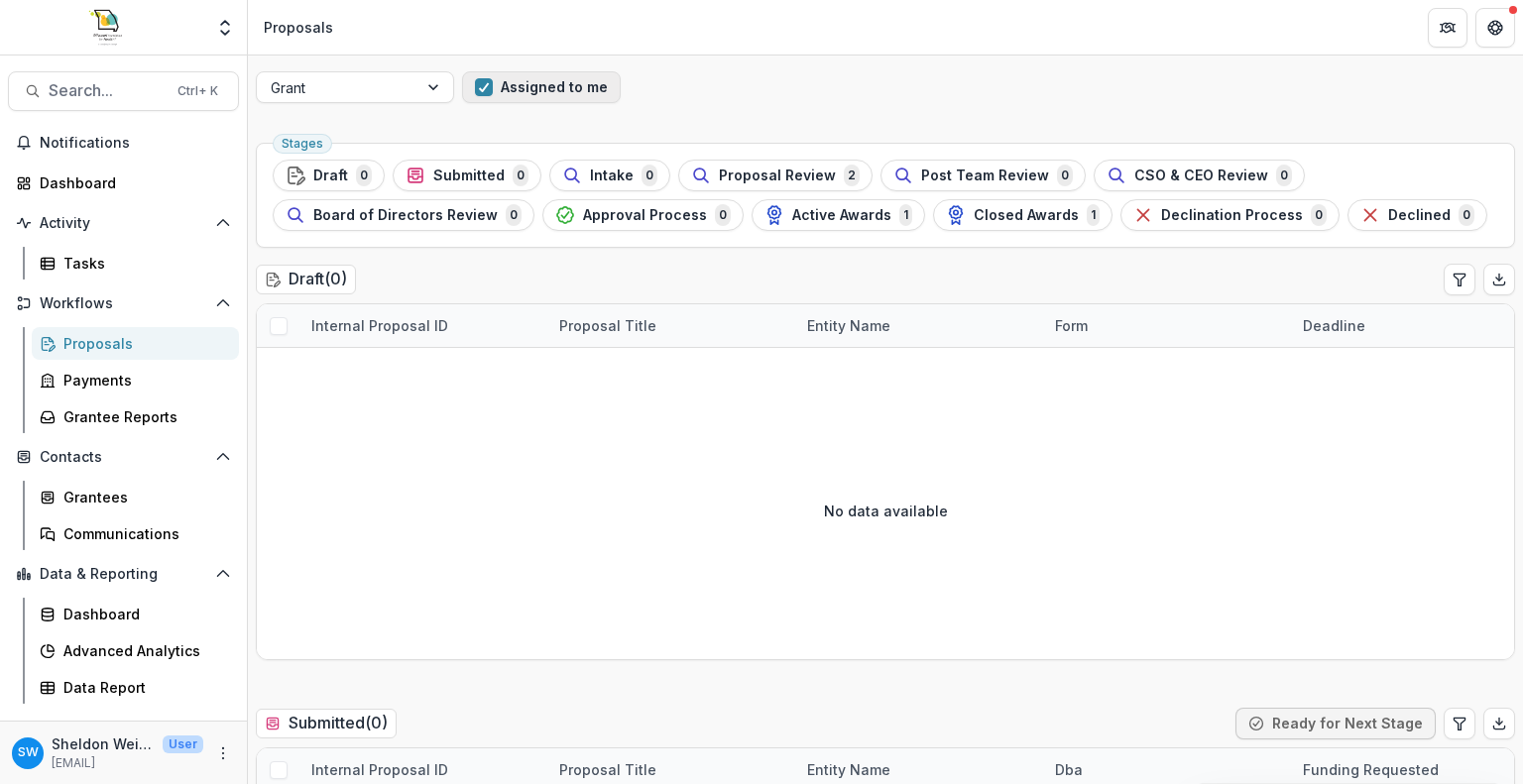 click on "Assigned to me" at bounding box center [541, 87] 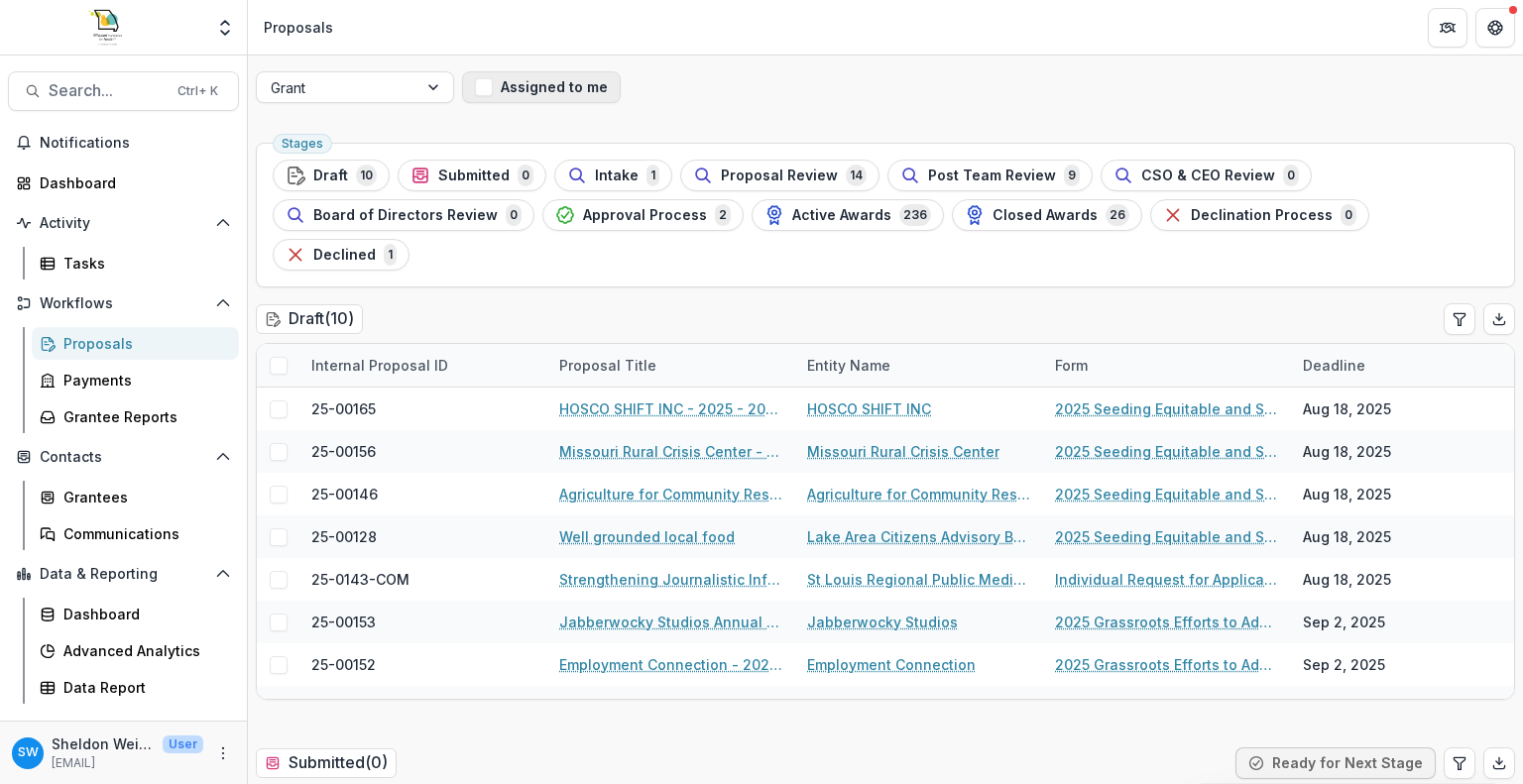 click on "Assigned to me" at bounding box center [541, 87] 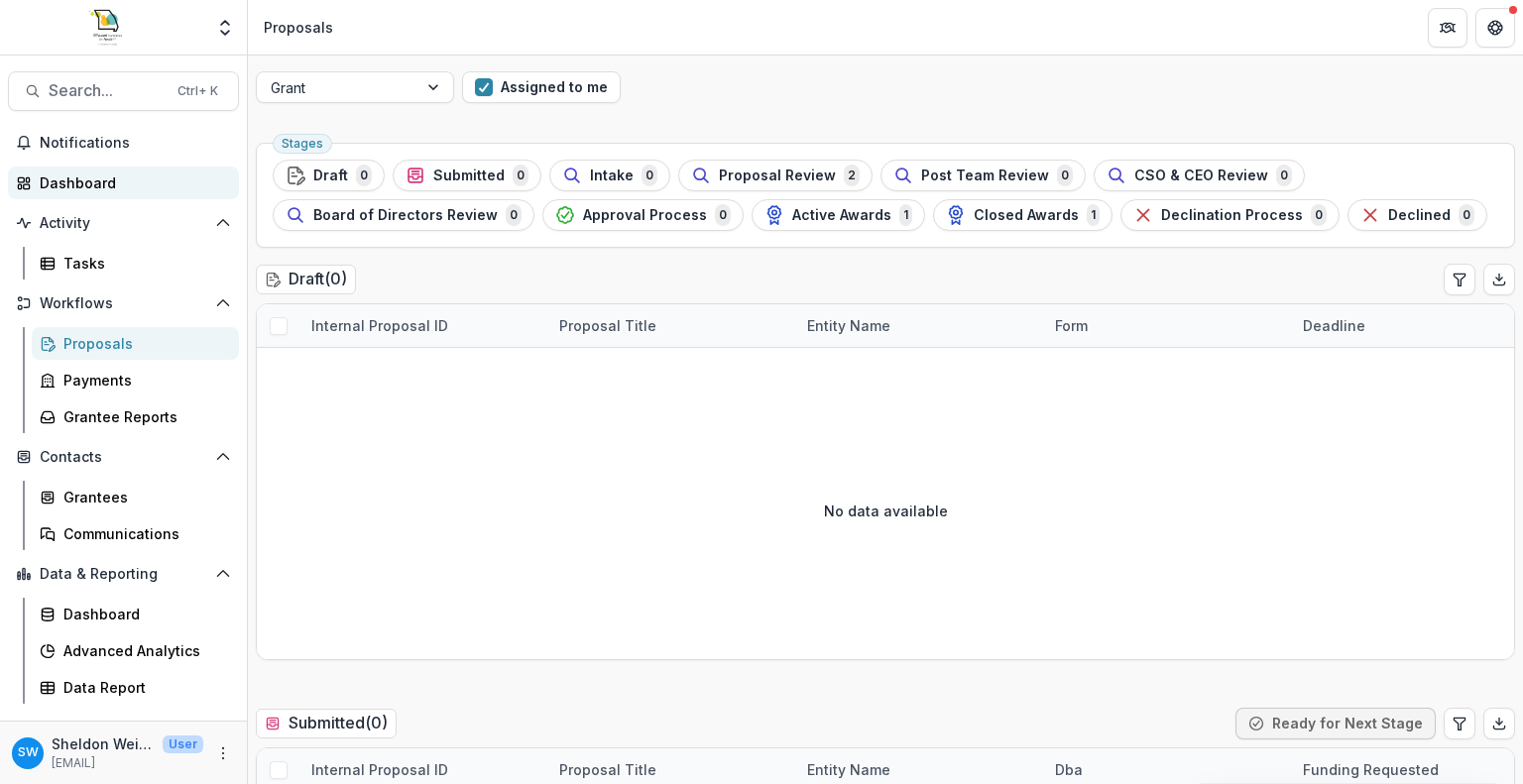 click on "Dashboard" at bounding box center (131, 182) 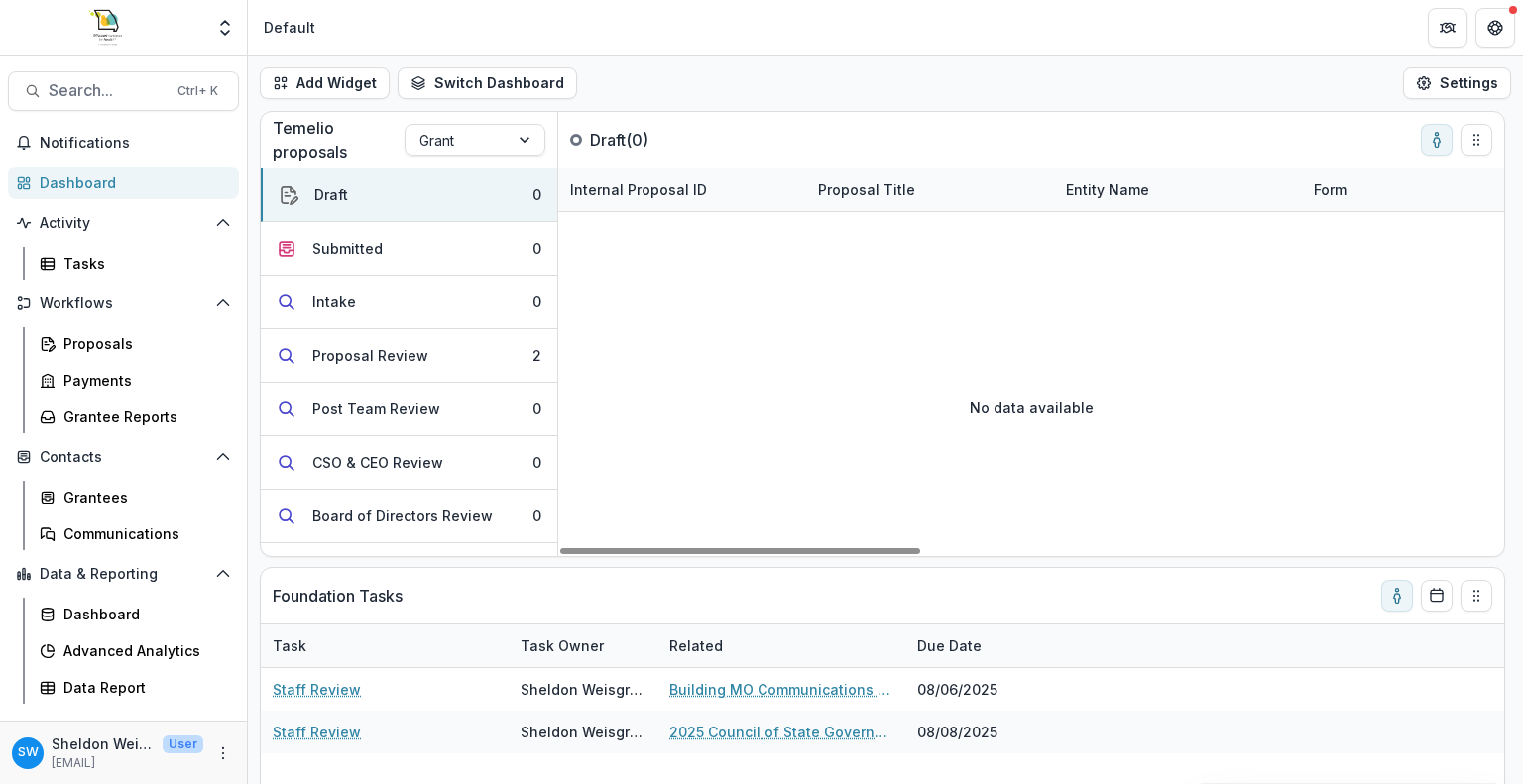 drag, startPoint x: 558, startPoint y: 395, endPoint x: 555, endPoint y: 431, distance: 36.124784 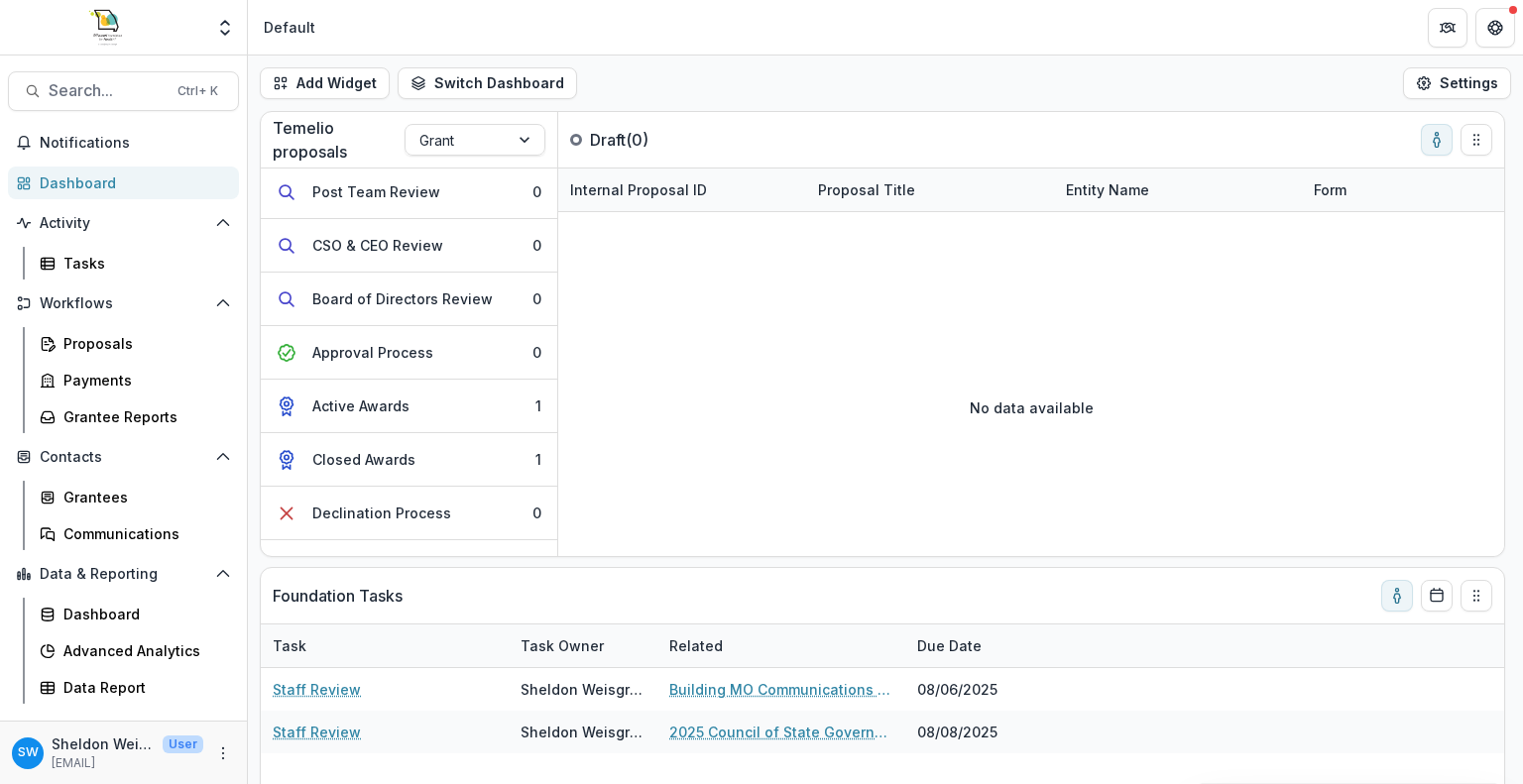 scroll, scrollTop: 250, scrollLeft: 0, axis: vertical 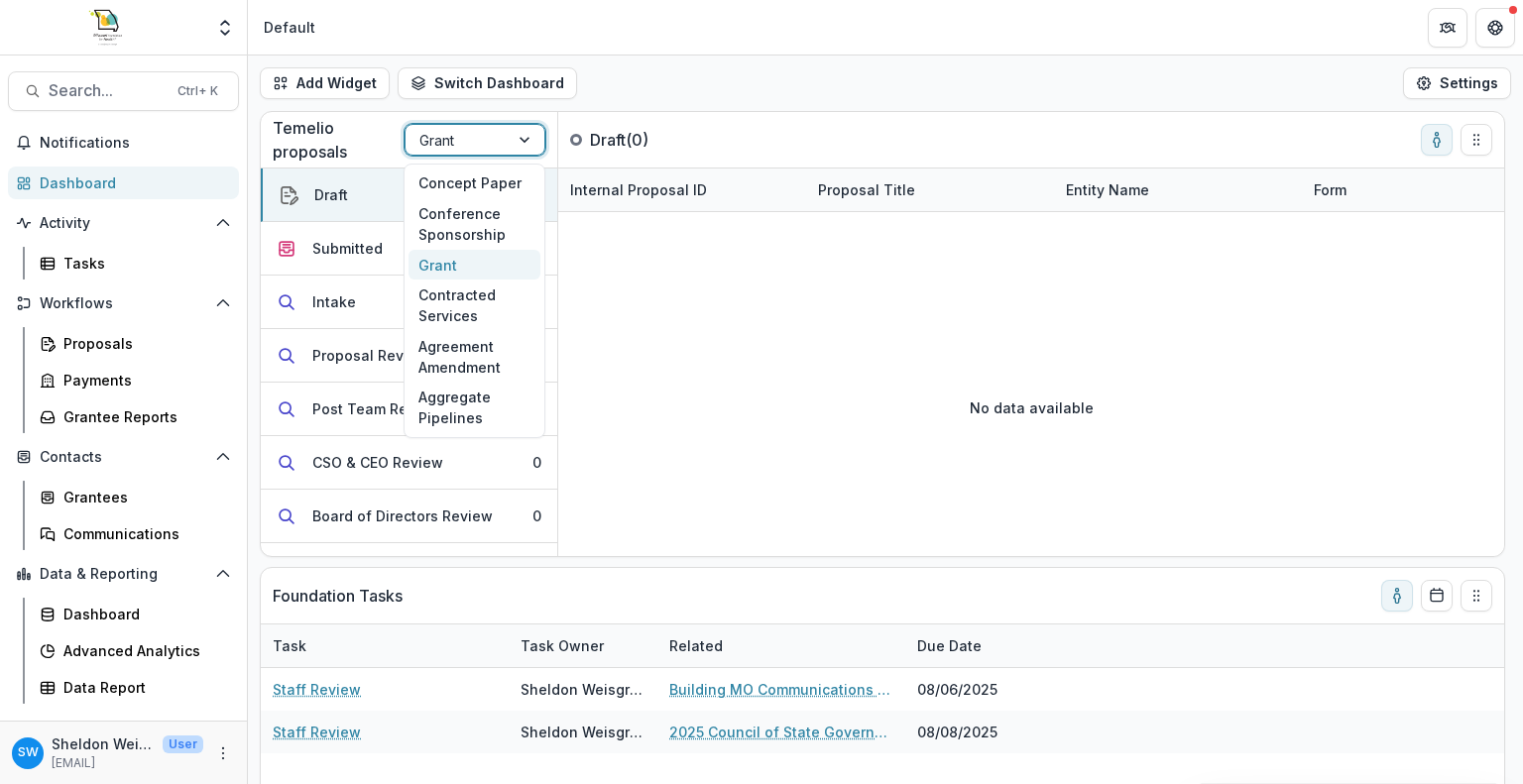 click at bounding box center [457, 140] 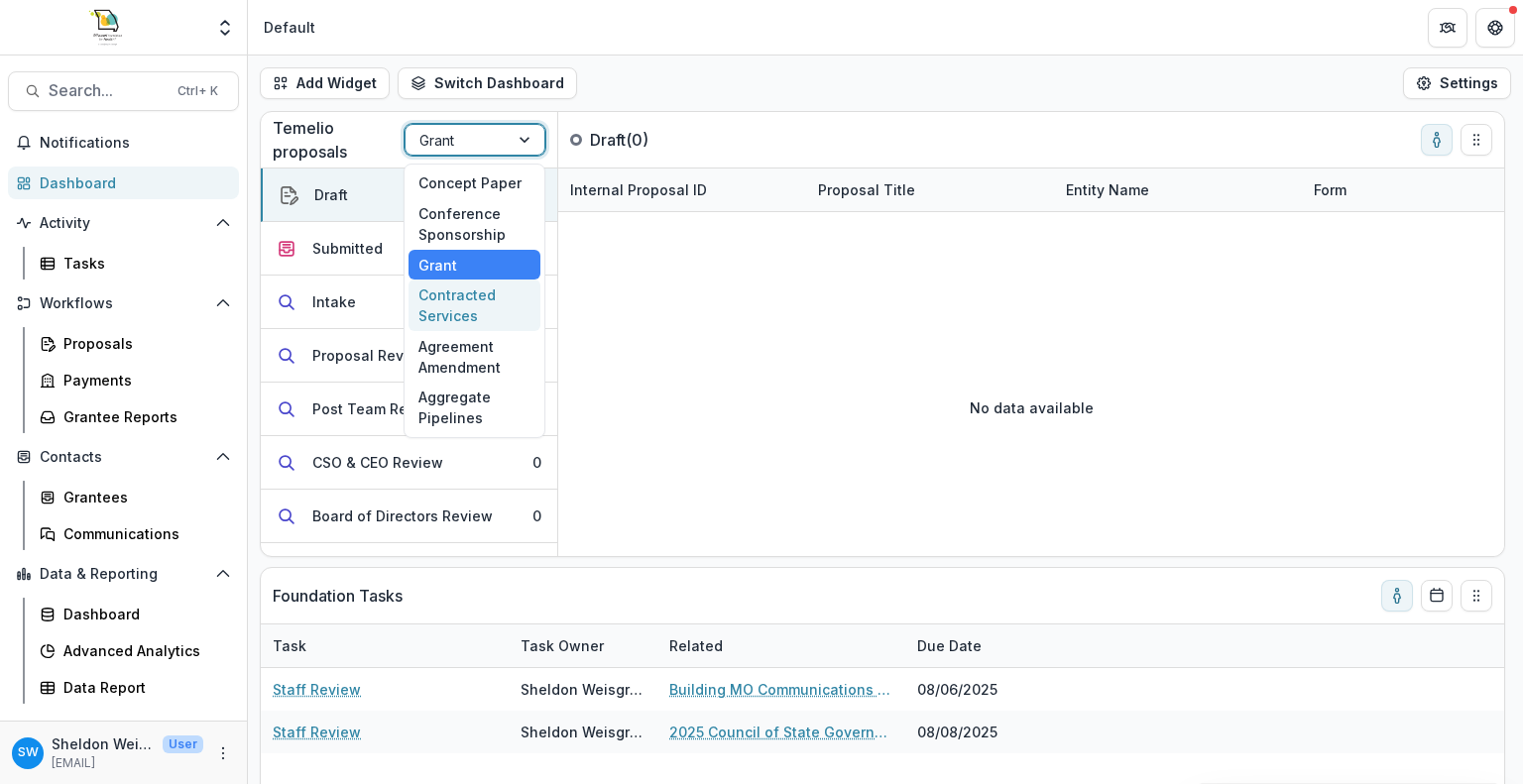 click on "Contracted Services" at bounding box center [474, 305] 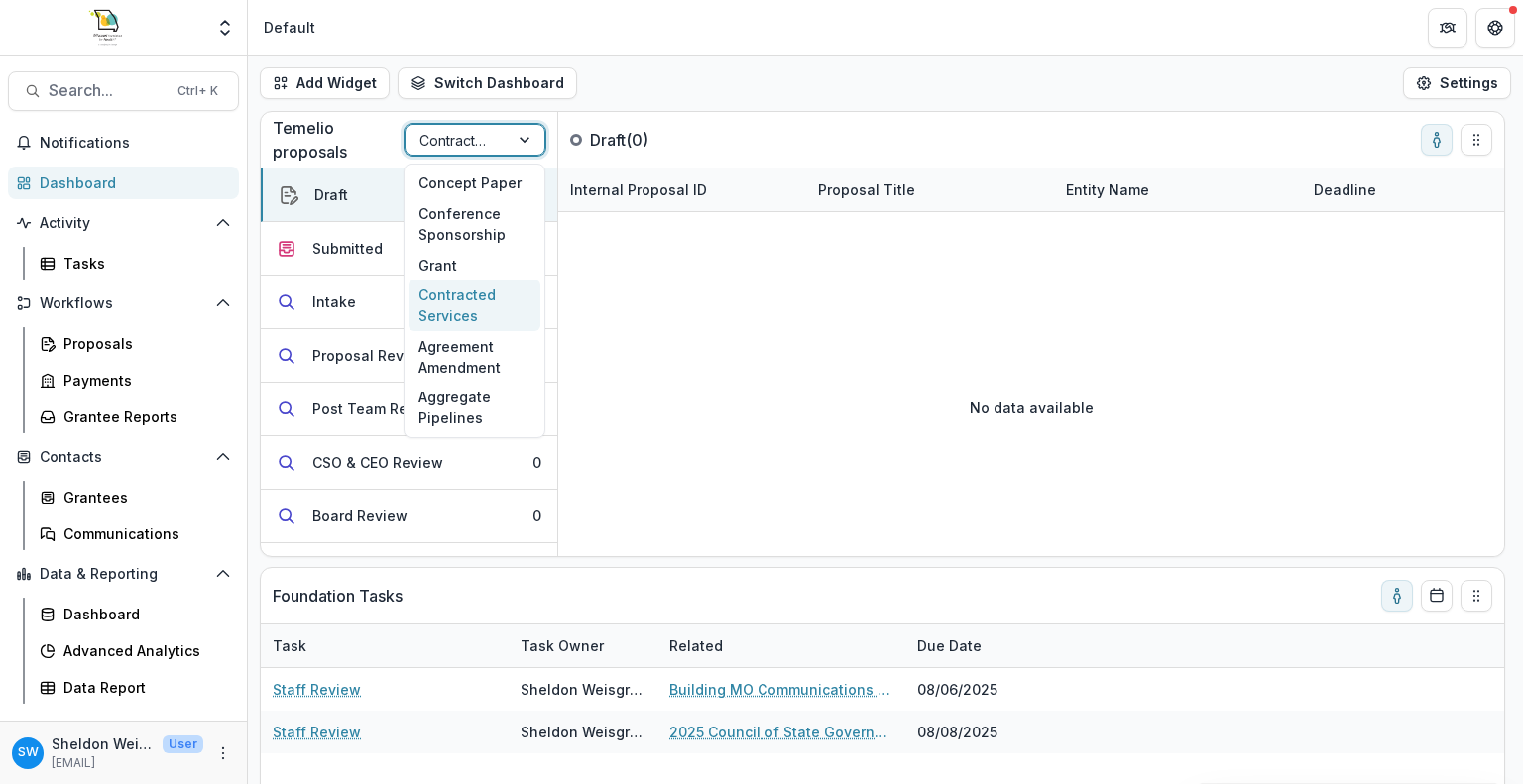 click at bounding box center [457, 140] 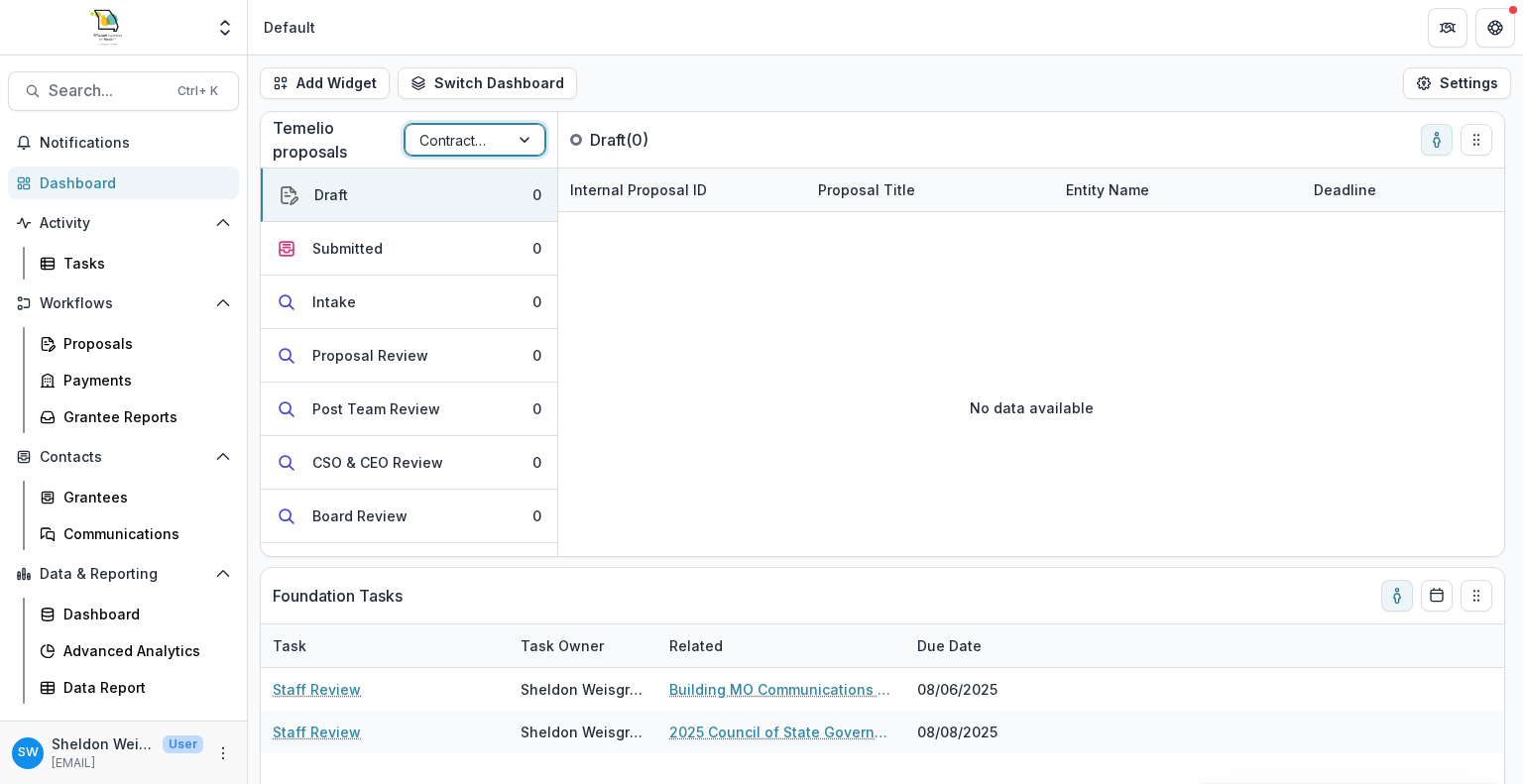 click at bounding box center (457, 140) 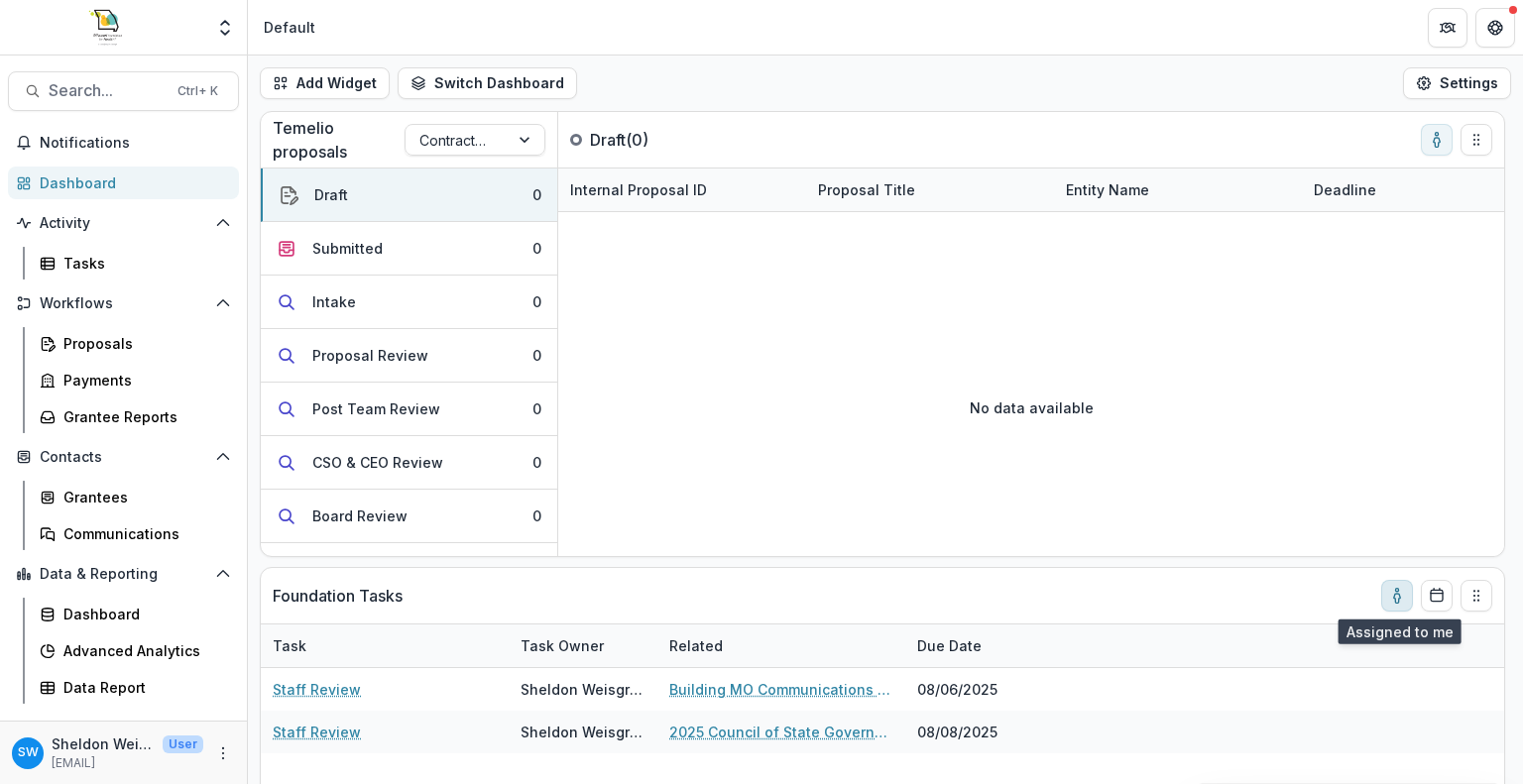 click at bounding box center [1397, 596] 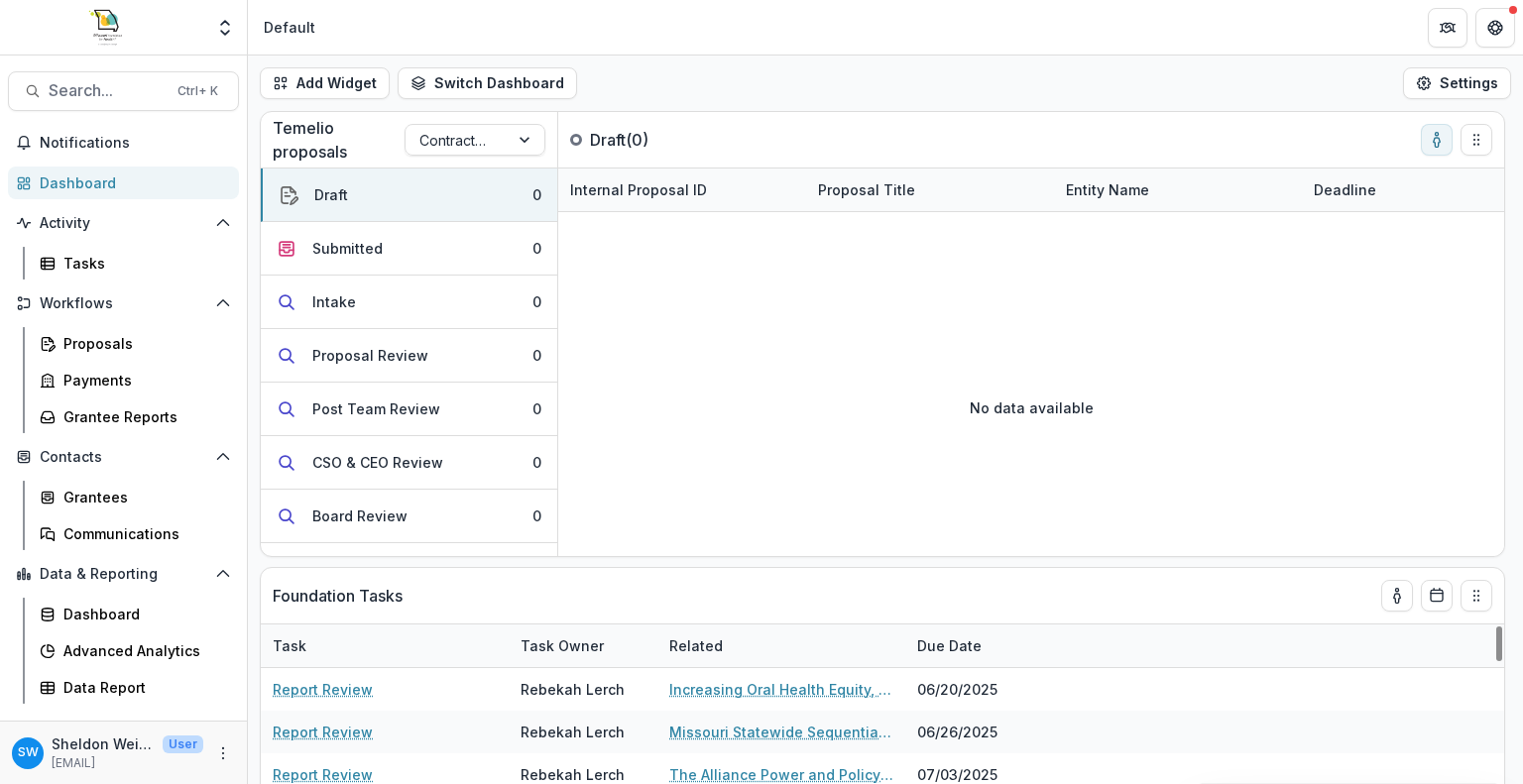 click on "Add Widget Switch Dashboard Default DLS Dashboard New Dashboard Settings Foundation Tasks Task Task Owner Related Due Date Report Review [FIRST] [LAST] Increasing Oral Health Equity, Increasing Dental Participation in MO HealthNet 06/20/2025 Report Review [FIRST] [LAST] Missouri Statewide Sequential Intercept Model (SIM) Collaboration 06/26/2025 Report Review [FIRST] [LAST] The Alliance Power and Policy Action (PPAG) 07/03/2025 Report Review [FIRST] [LAST] Addressing Health Inequities for Patients with Sickle Cell Disease by Providing Comprehensive Services 07/06/2025 Report Review [FIRST] [LAST] Fathers On the Move 07/09/2025 Report Review [FIRST] [LAST] Support for Rural Health Reporting in Missouri 07/12/2025 Report Review [FIRST] [LAST] Community Focus Report 07/14/2025 Report Review [FIRST] [LAST] SOLVE: Strengthening Our Local Voices to End Firearm Violence 07/14/2025 Report Review [FIRST] [LAST] A Systems Level Change for the Reduction of Plastic Pollution Health Hazards in Missouri 07/14/2025 Report Review  (" at bounding box center [885, 419] 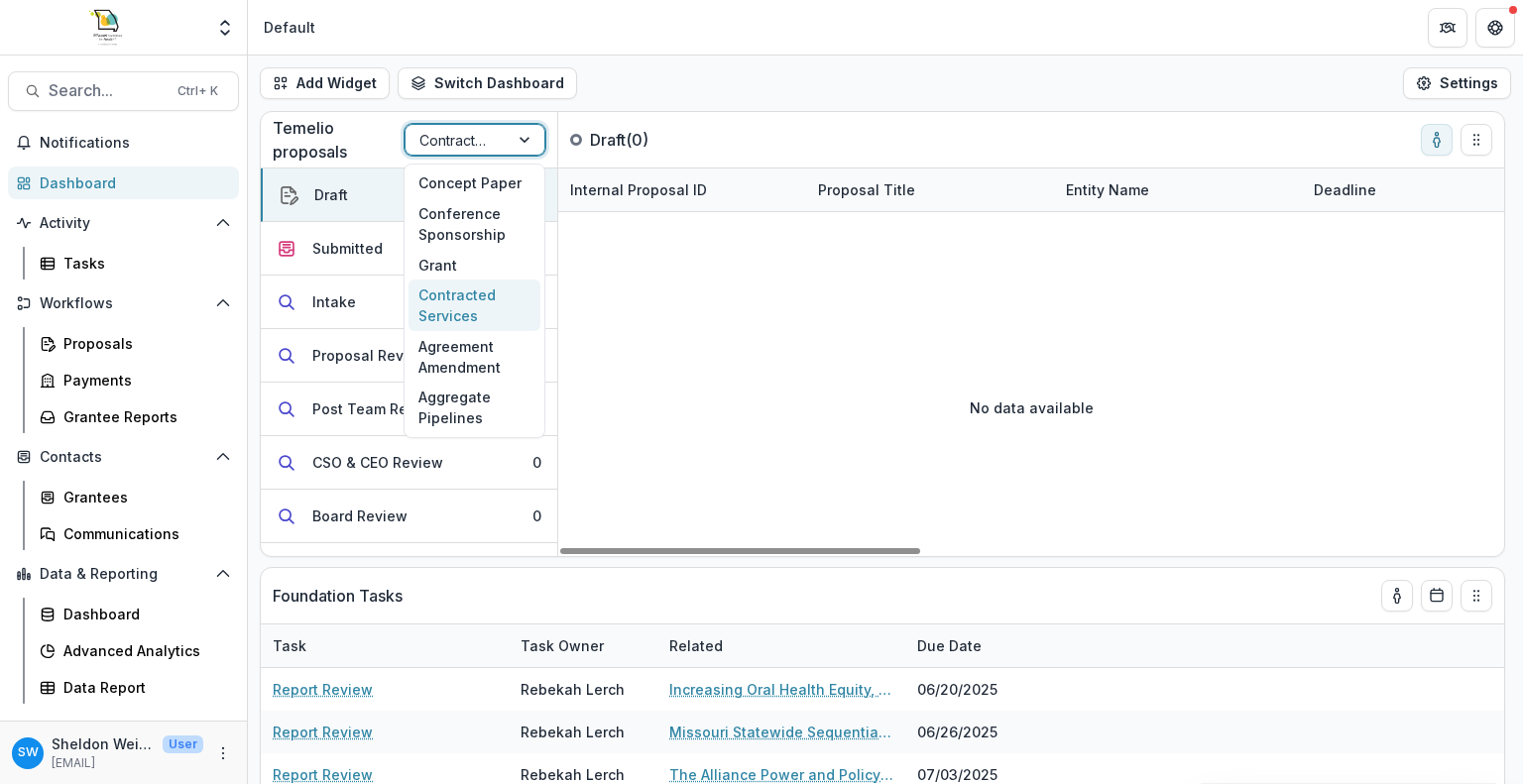 click at bounding box center (527, 140) 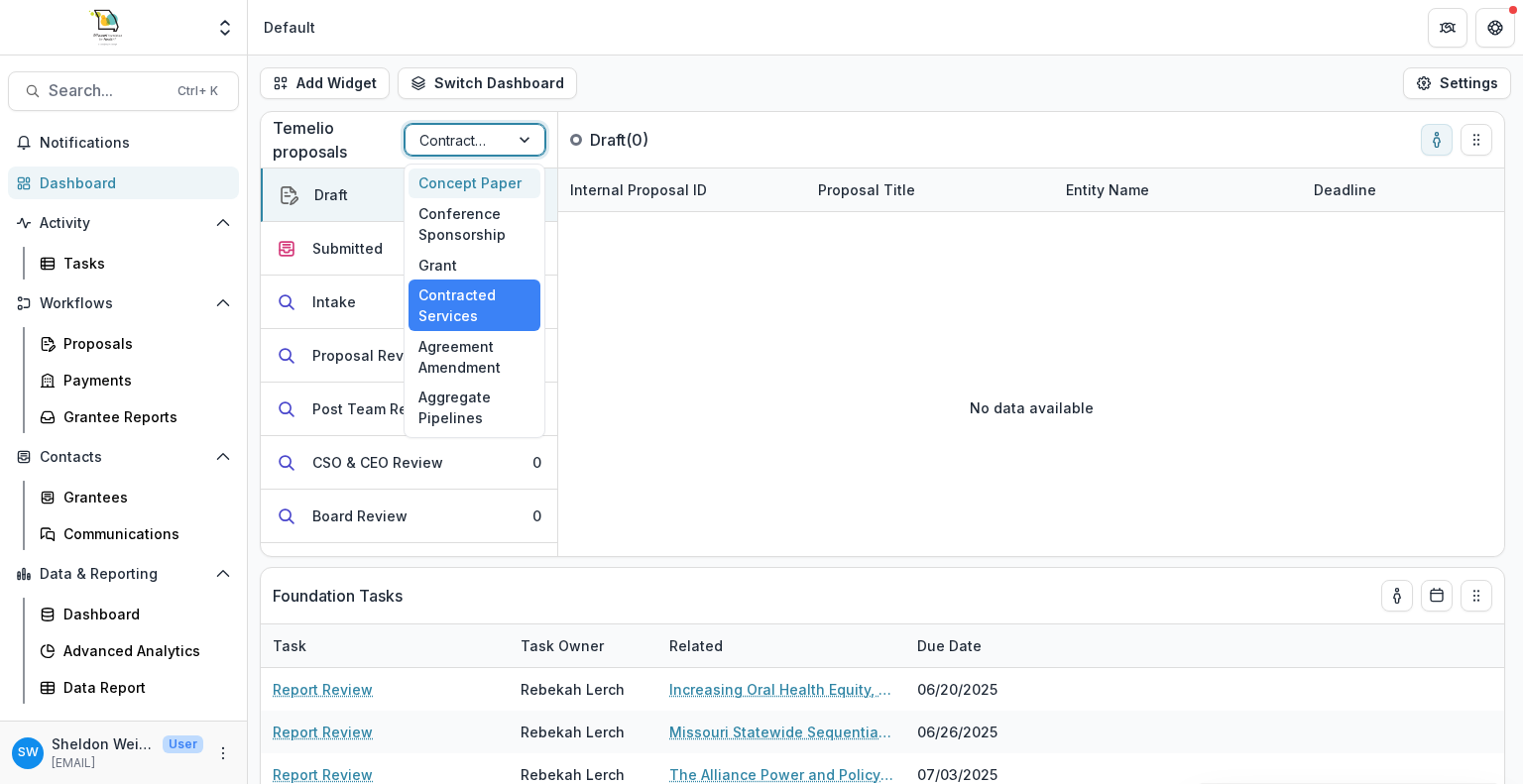click on "Concept Paper" at bounding box center [474, 183] 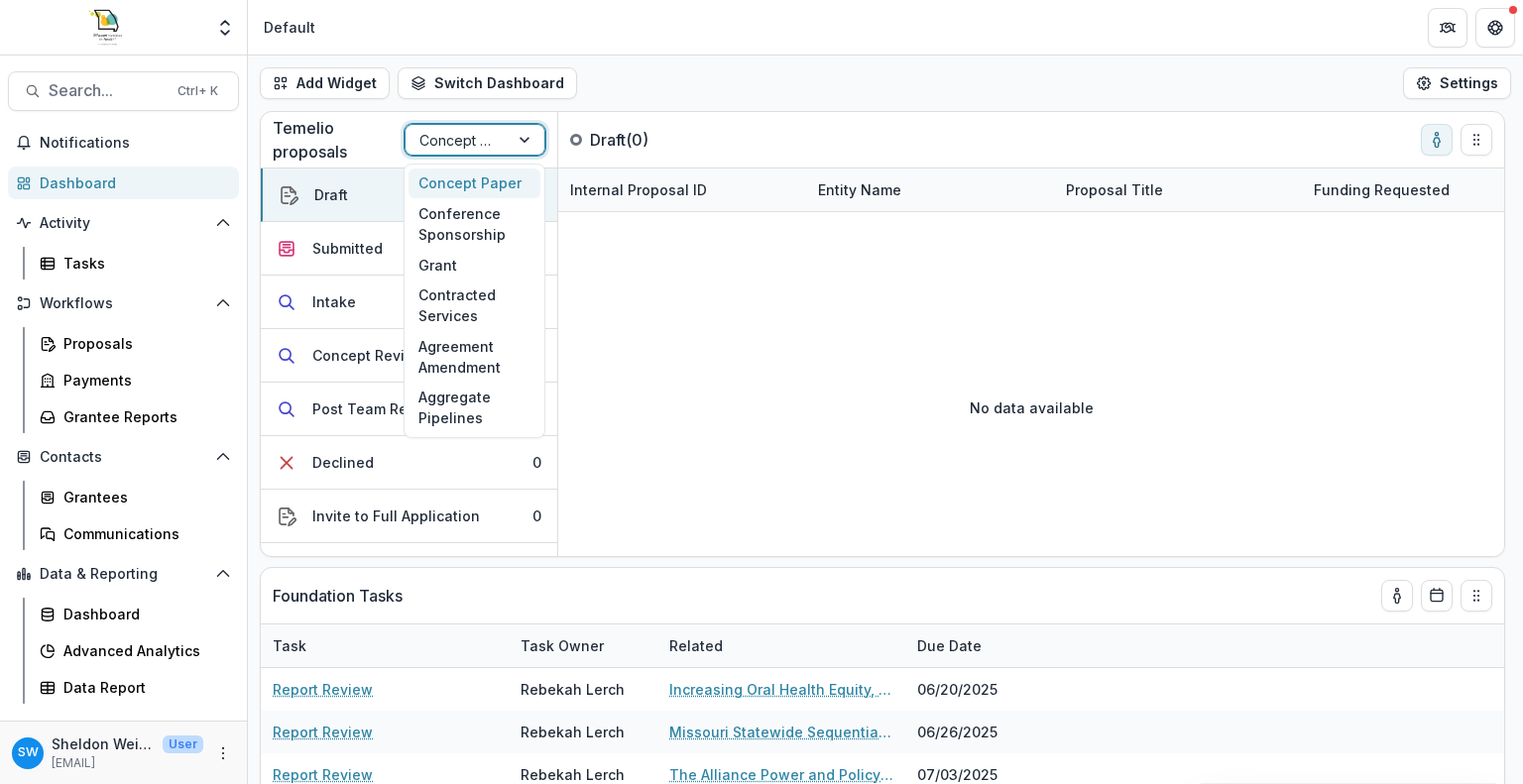 click at bounding box center [527, 140] 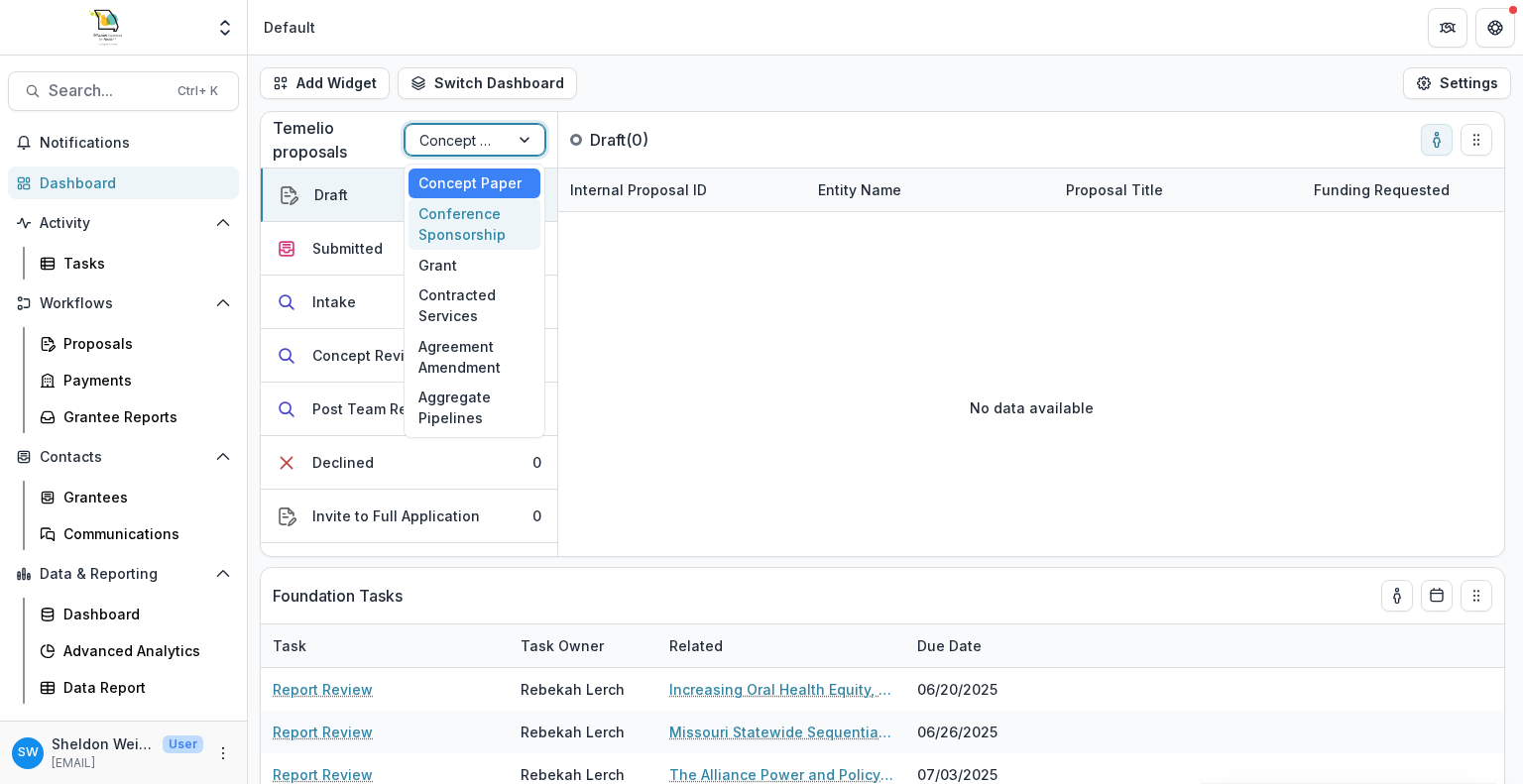 click on "Conference Sponsorship" at bounding box center [474, 224] 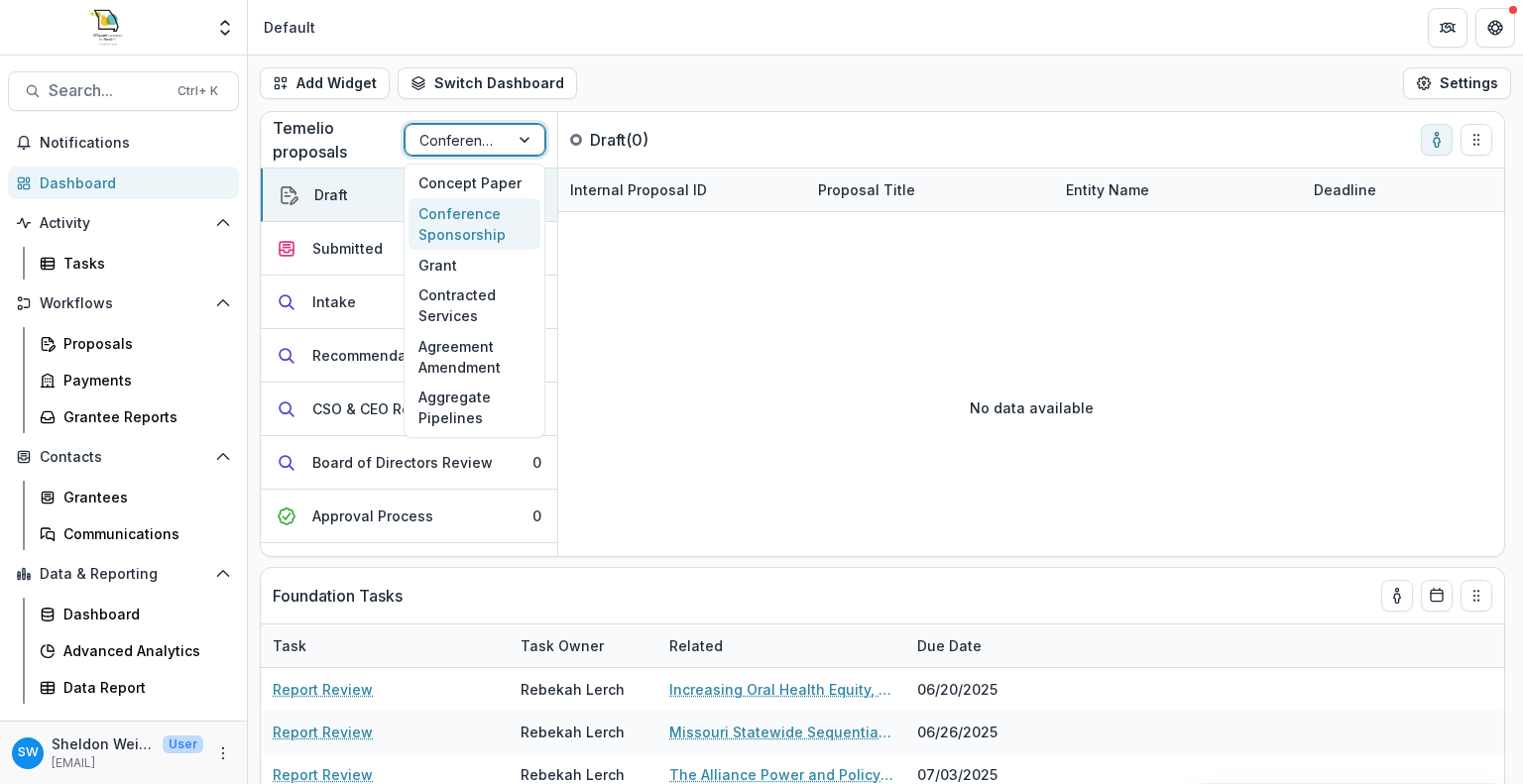 click at bounding box center (457, 140) 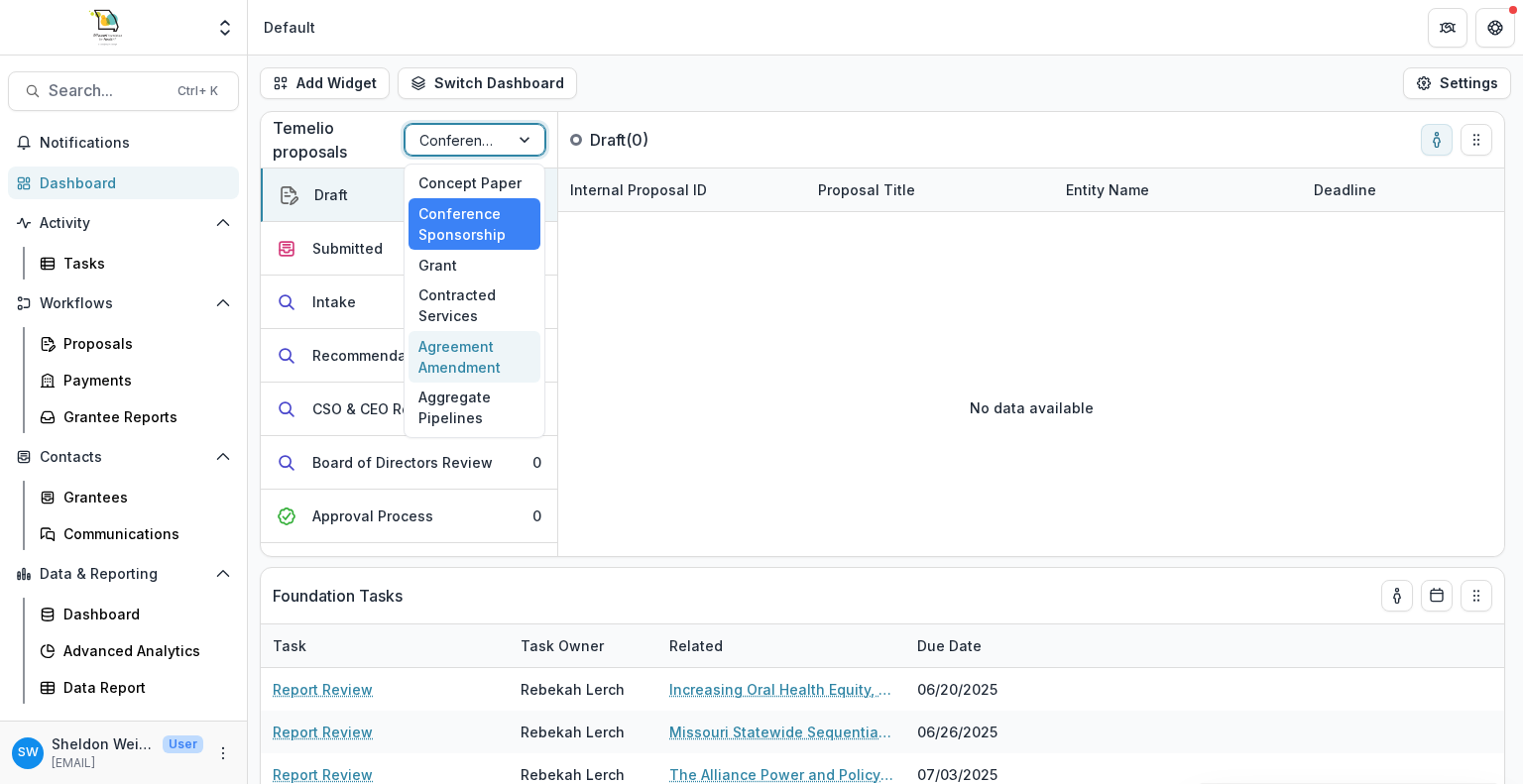 click on "Agreement Amendment" at bounding box center [474, 357] 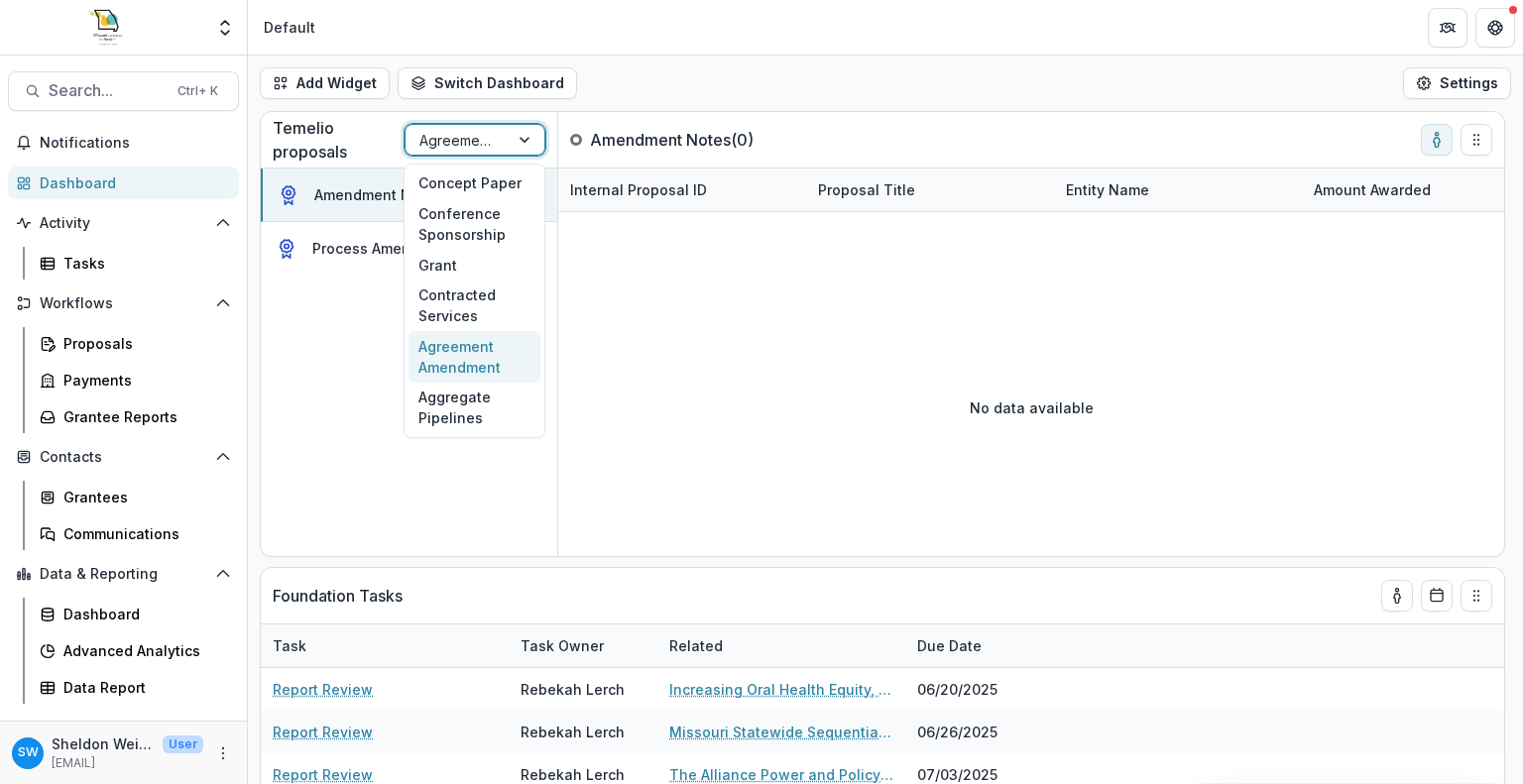 click on "Agreement Amendment" at bounding box center (457, 140) 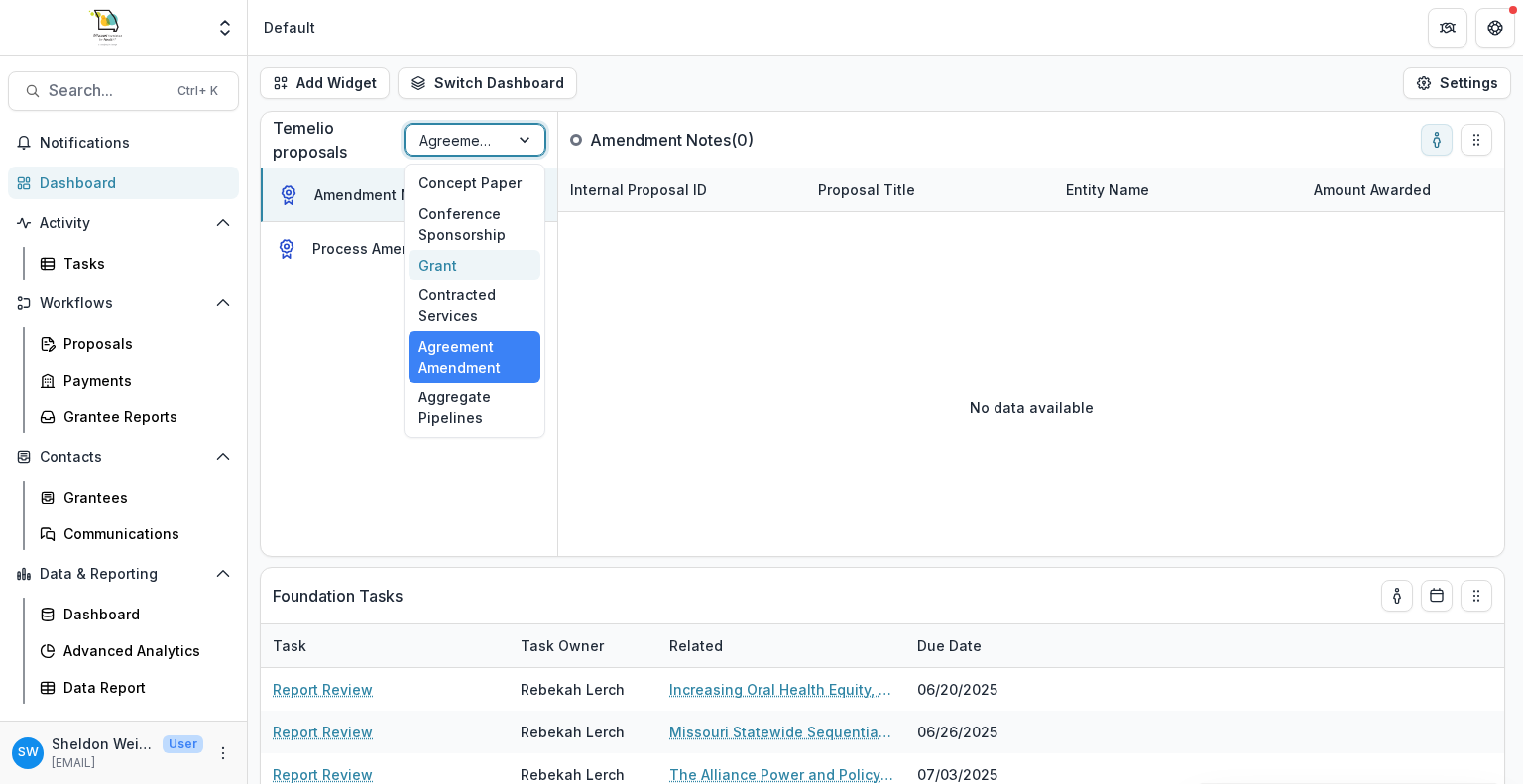 click on "Grant" at bounding box center (474, 265) 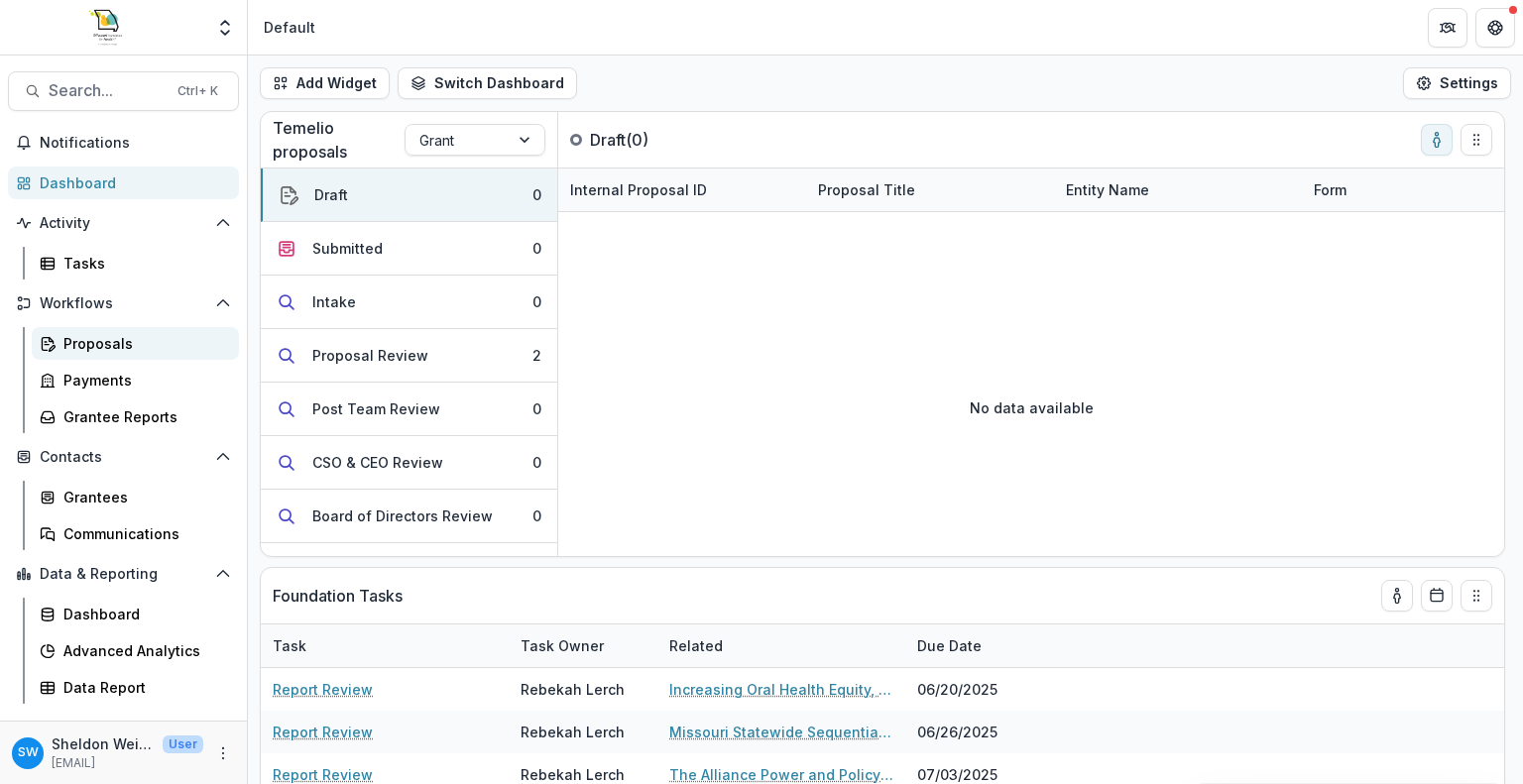 click on "Proposals" at bounding box center [143, 343] 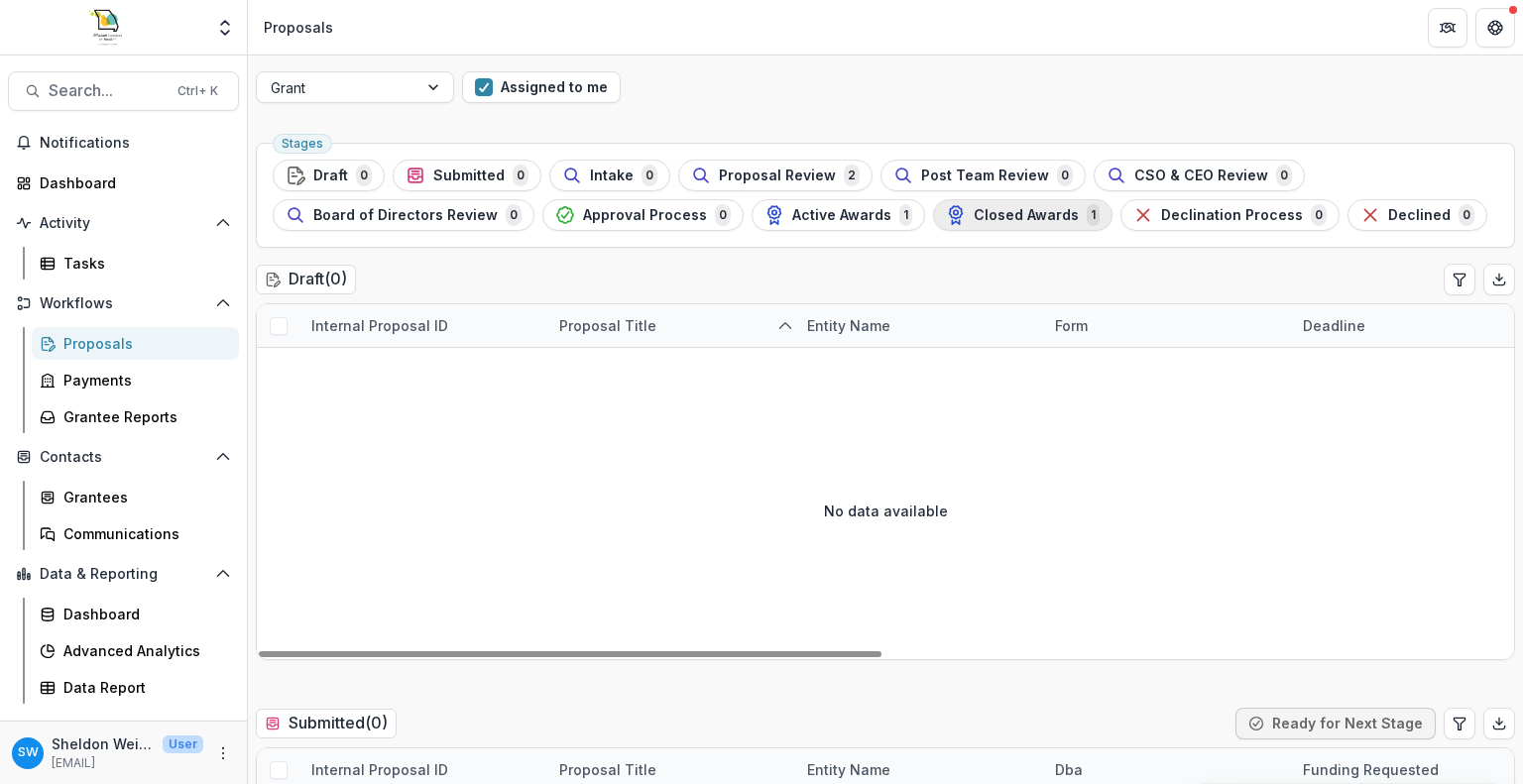 click on "Closed Awards" at bounding box center [1026, 215] 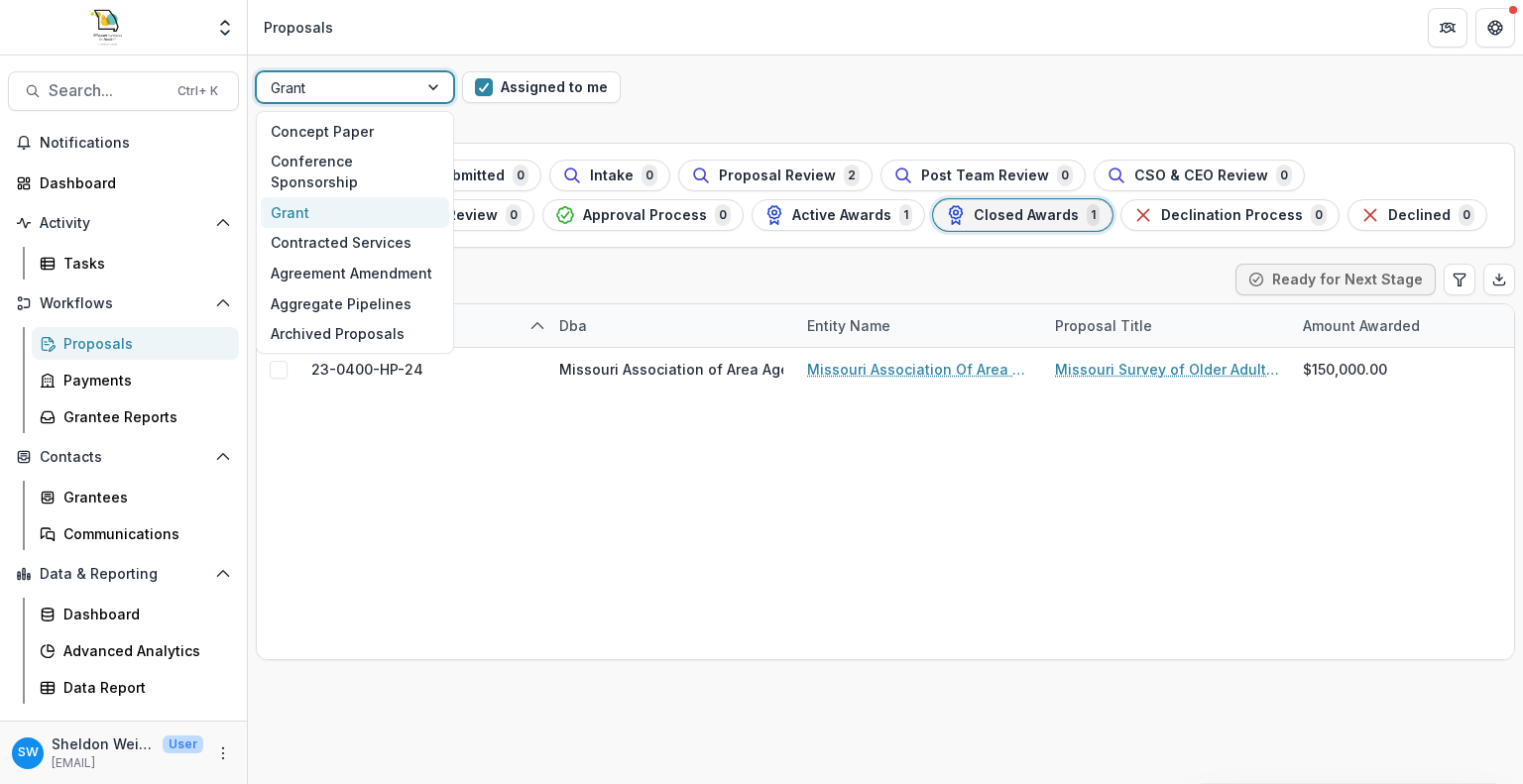 click on "Grant" at bounding box center (337, 87) 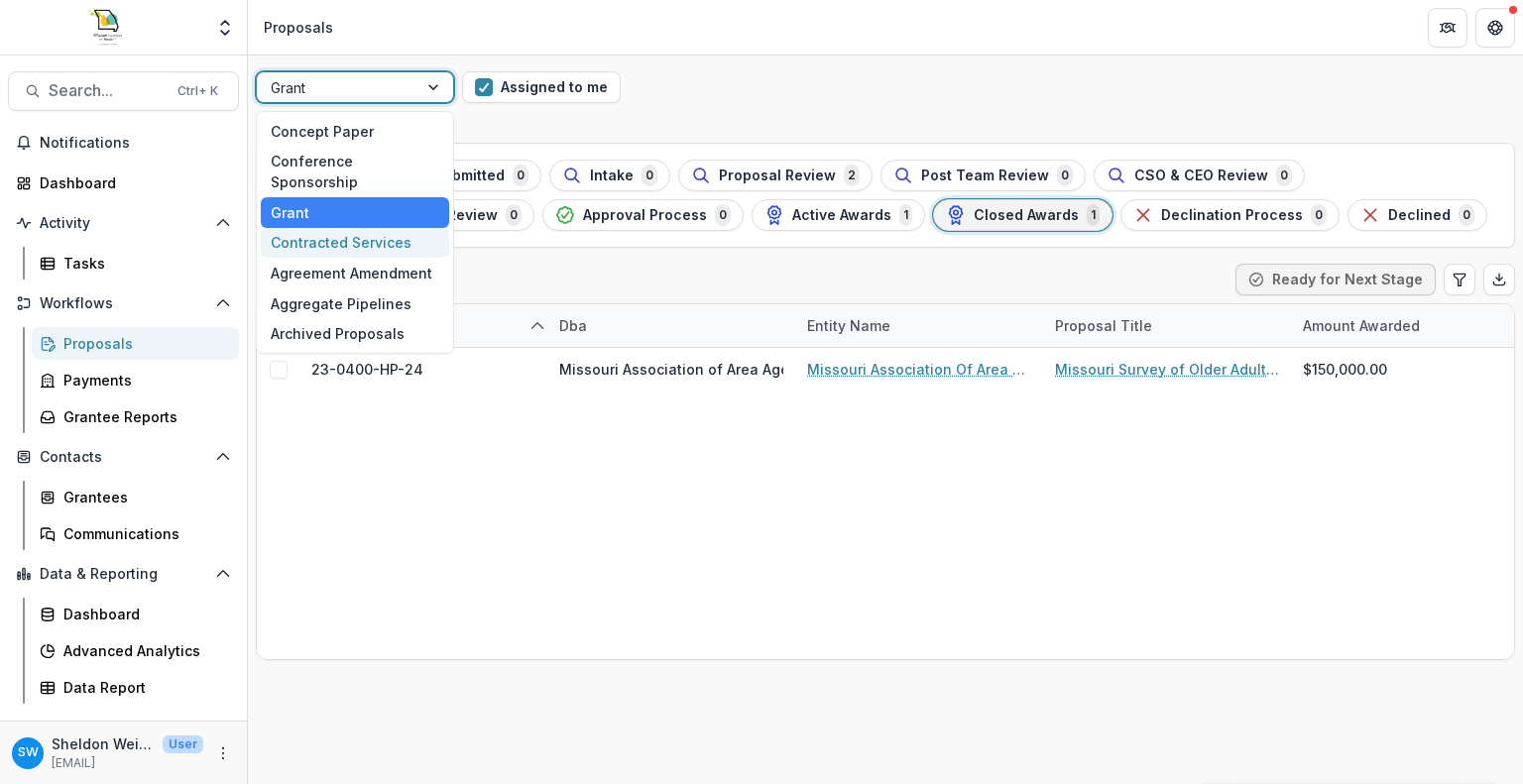click on "Contracted Services" at bounding box center (355, 243) 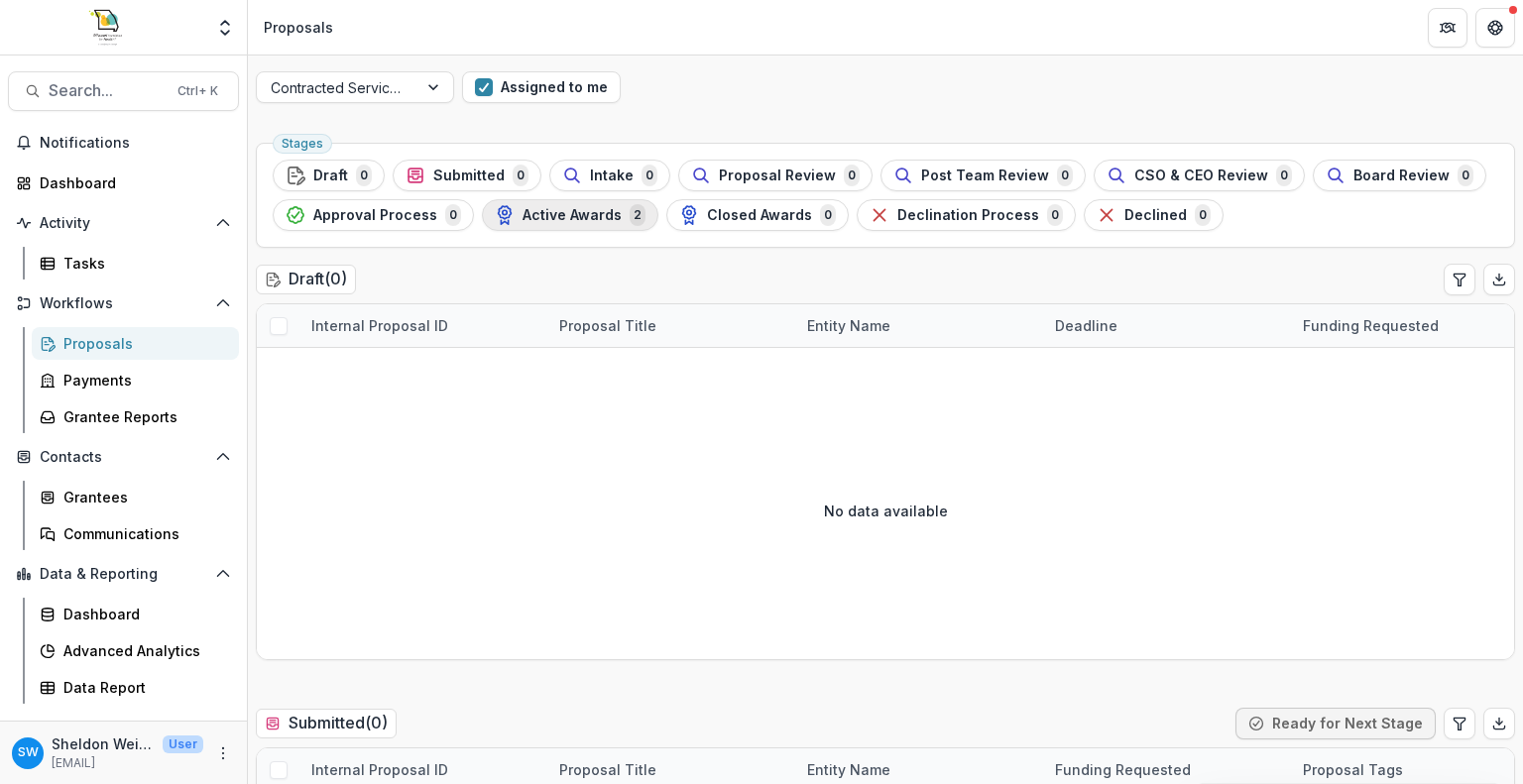click on "Active Awards" at bounding box center (572, 215) 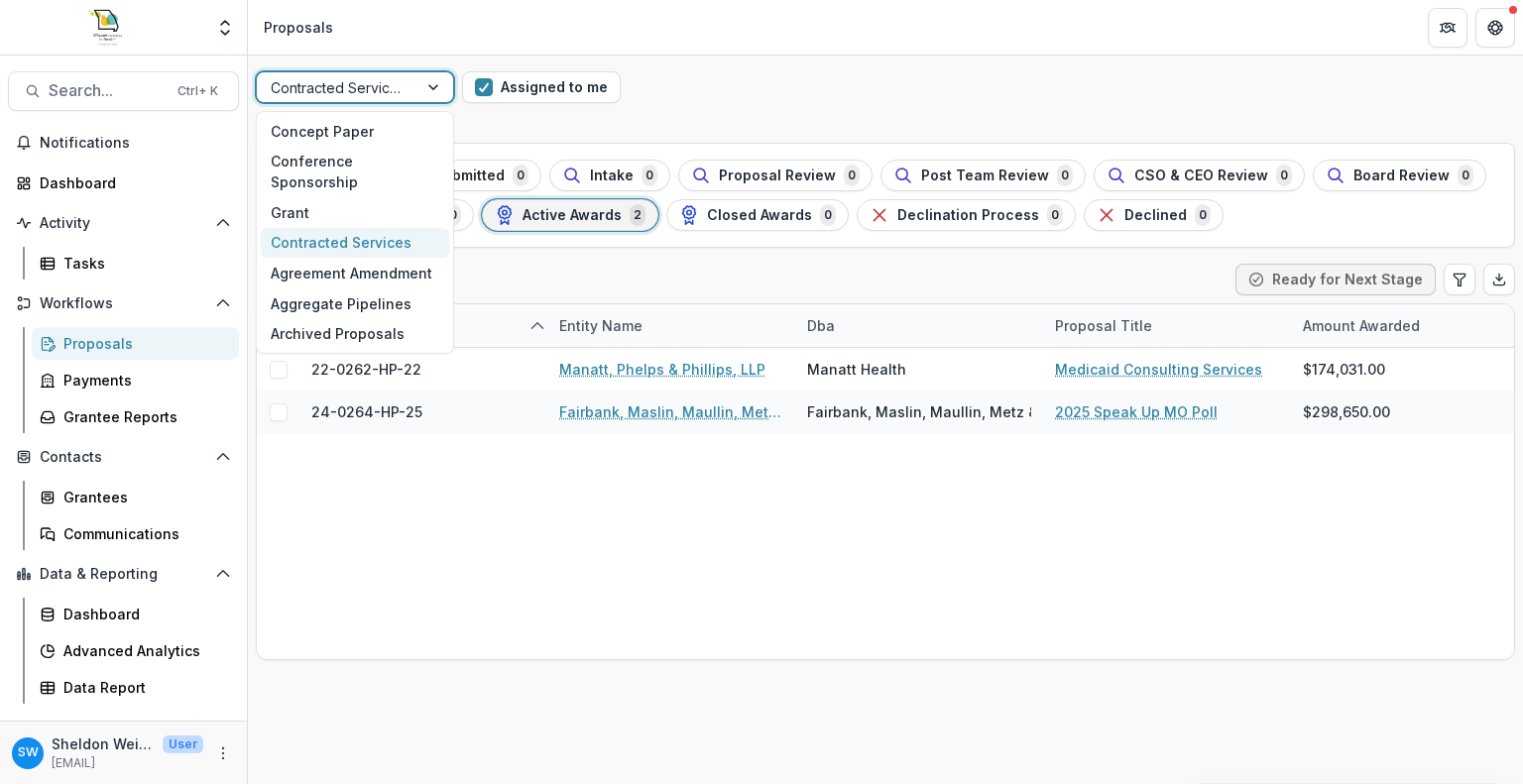 click at bounding box center (435, 87) 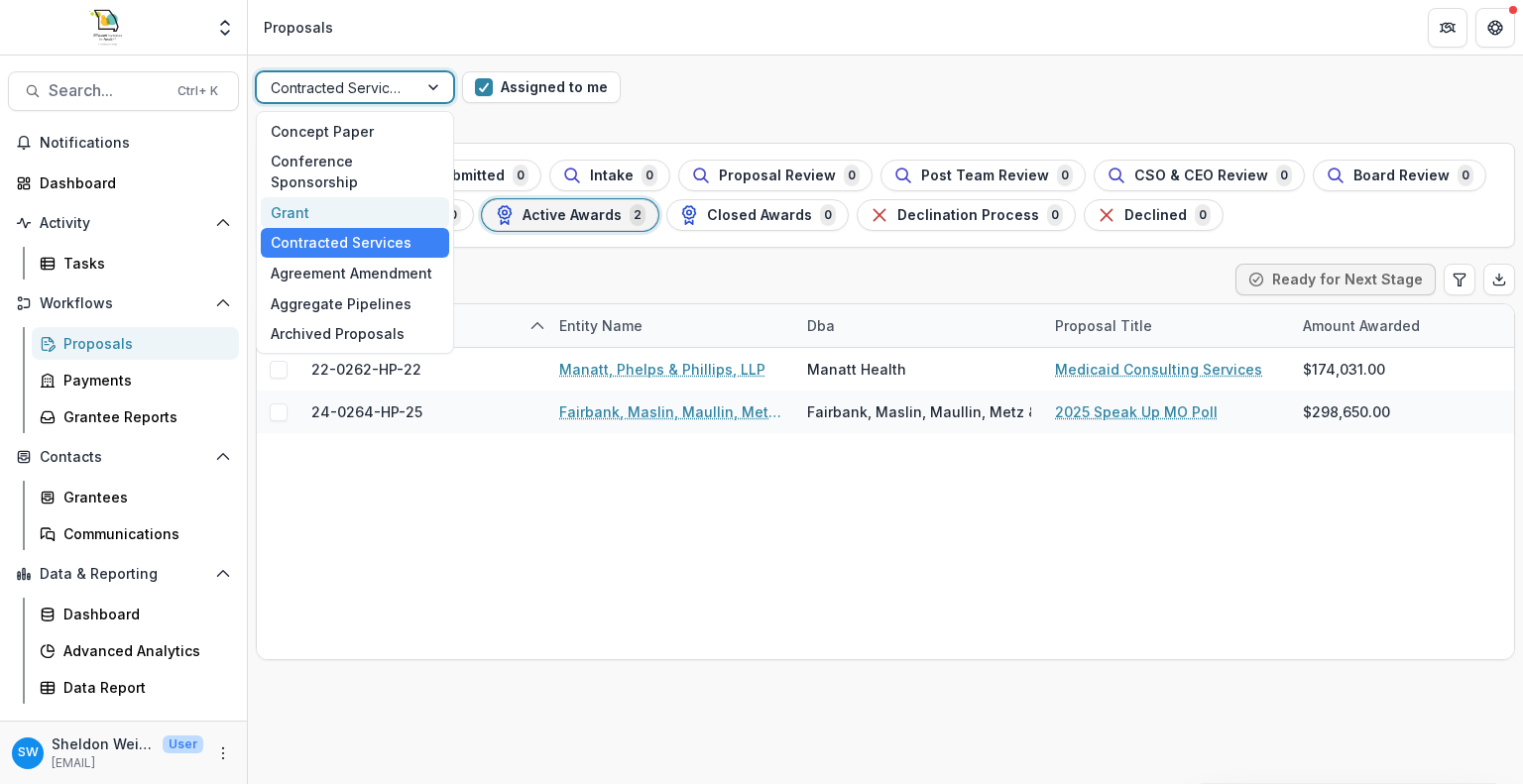 click on "Grant" at bounding box center [355, 212] 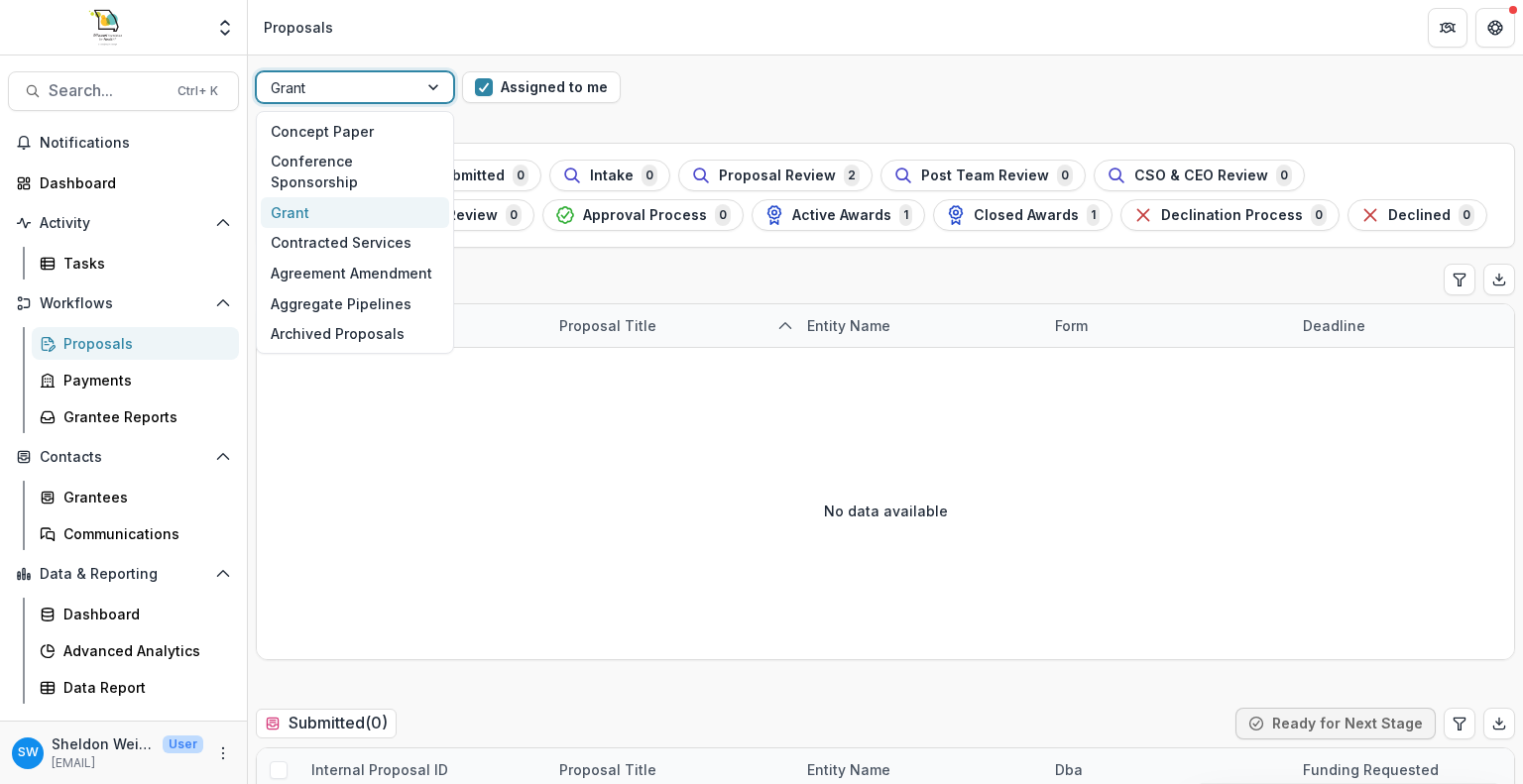 click at bounding box center (435, 87) 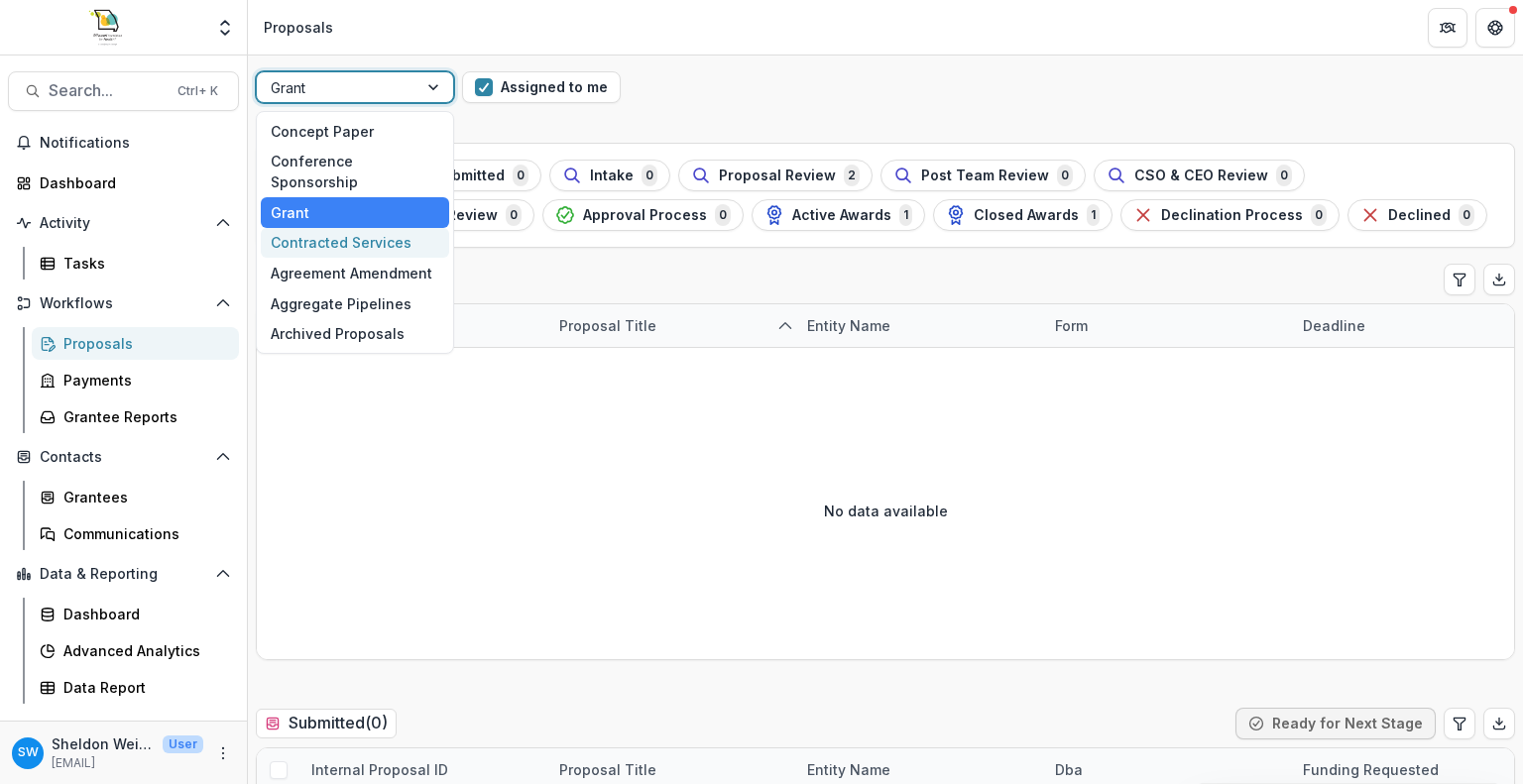 click on "Contracted Services" at bounding box center [355, 243] 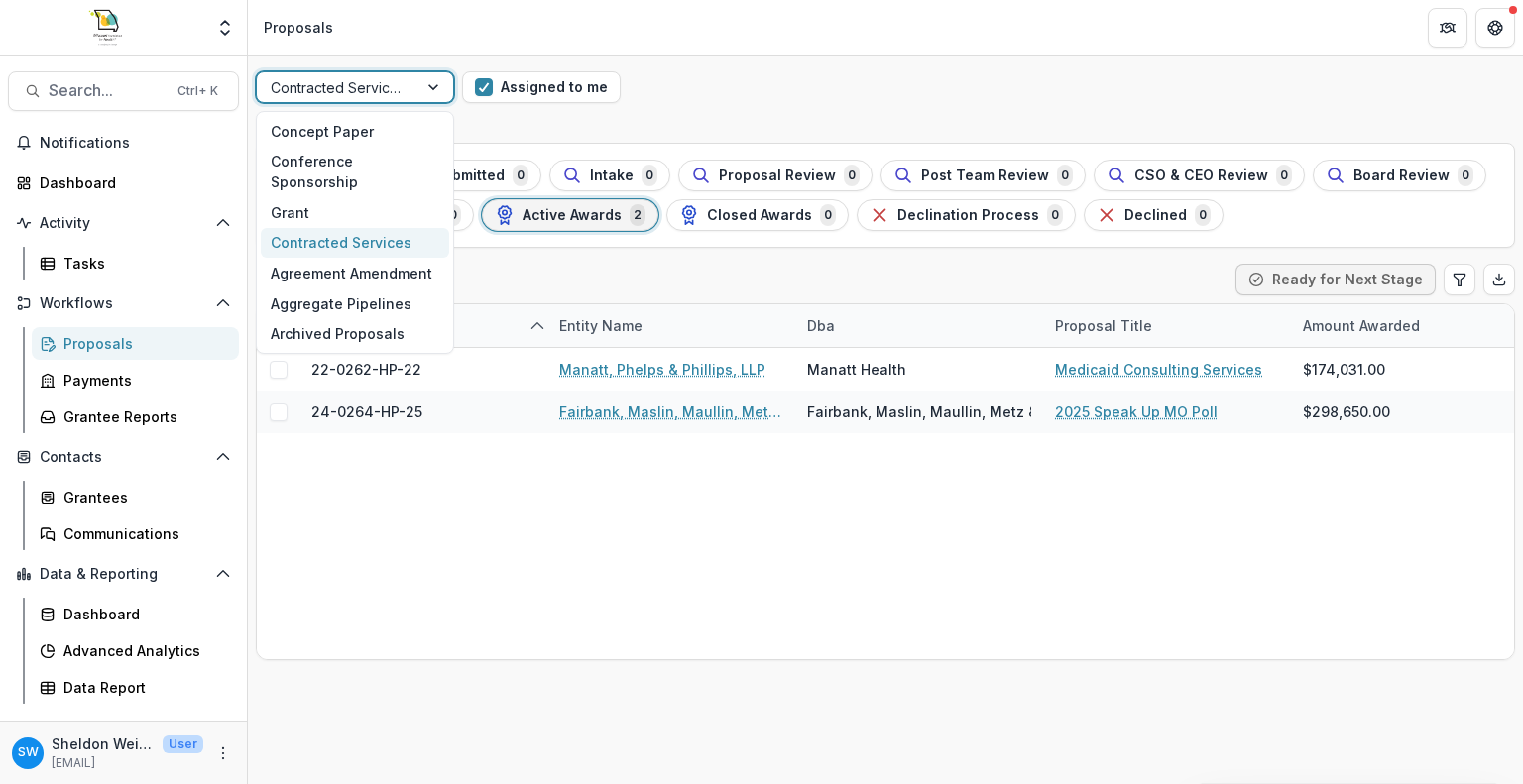 click at bounding box center (435, 87) 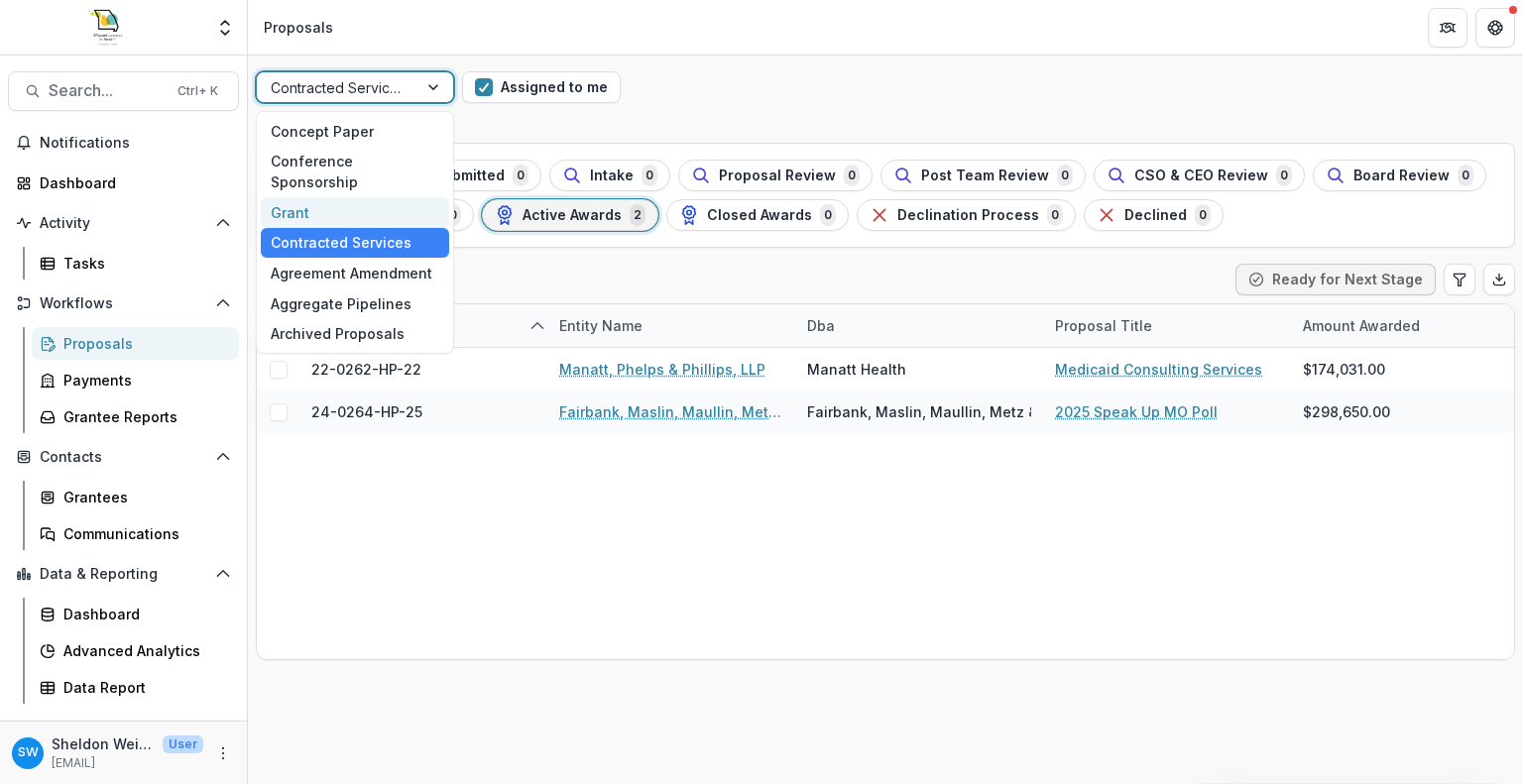 click on "Grant" at bounding box center [355, 212] 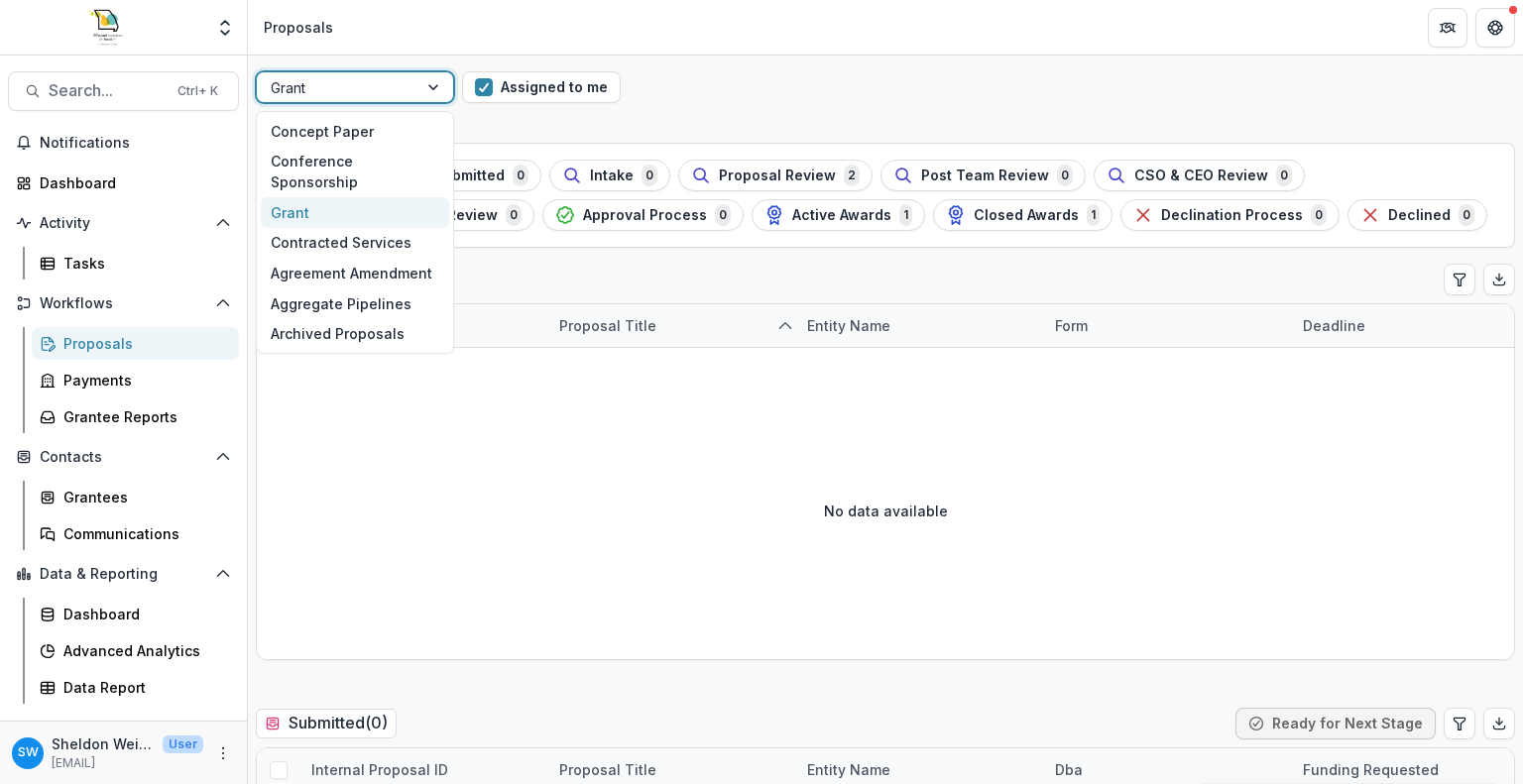 click on "Grant" at bounding box center [355, 87] 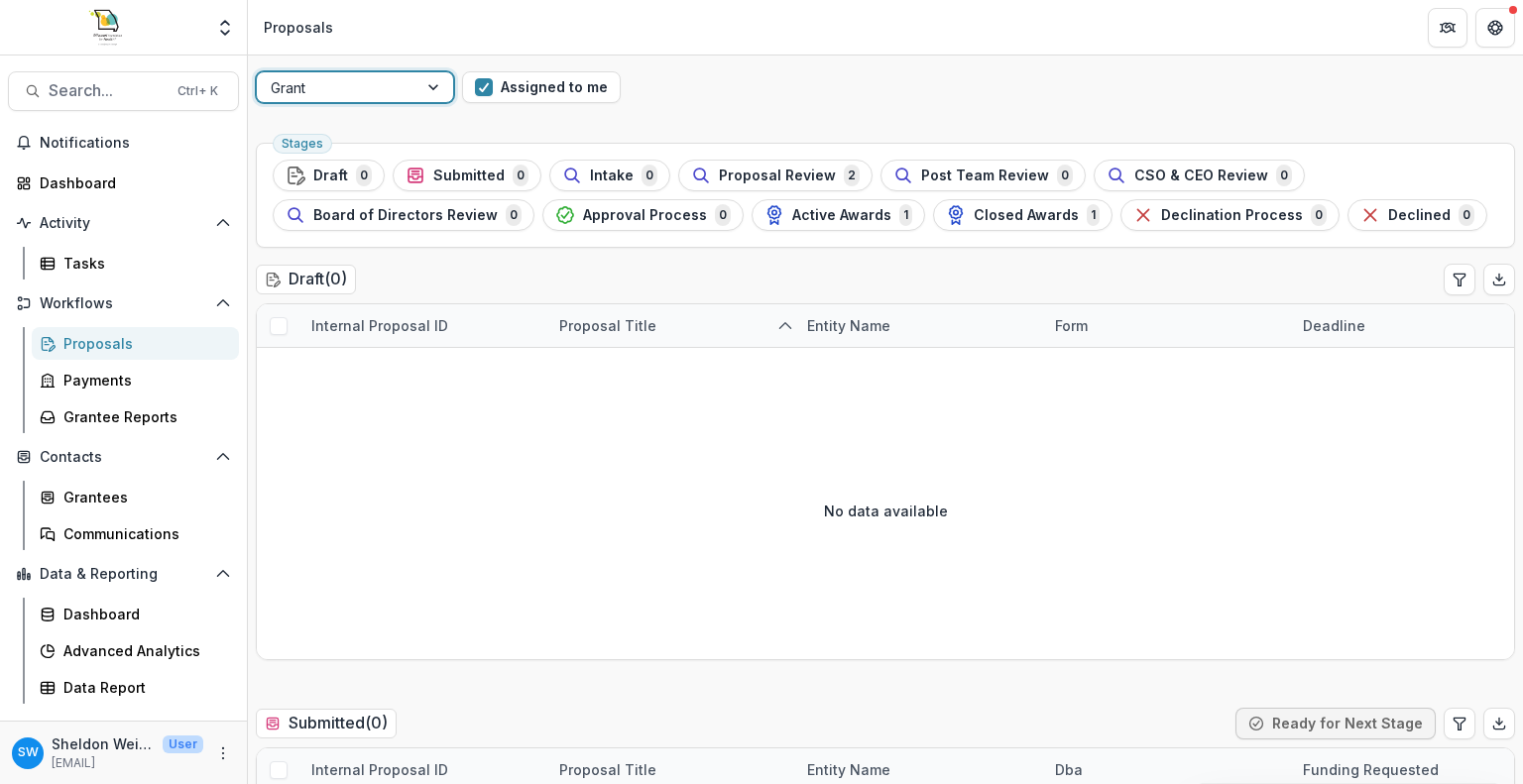 click on "Grant" at bounding box center (355, 87) 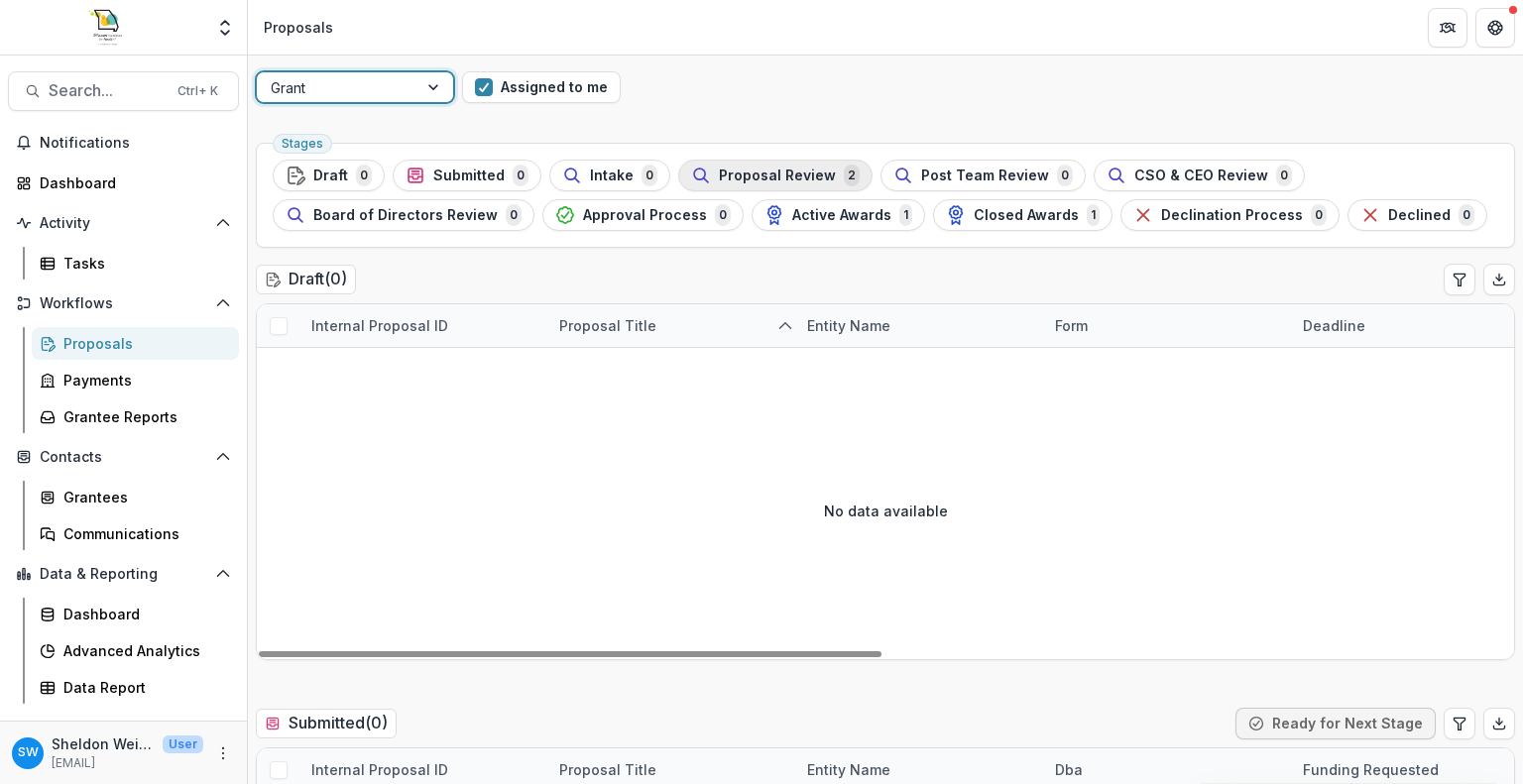 click on "Proposal Review 2" at bounding box center (775, 175) 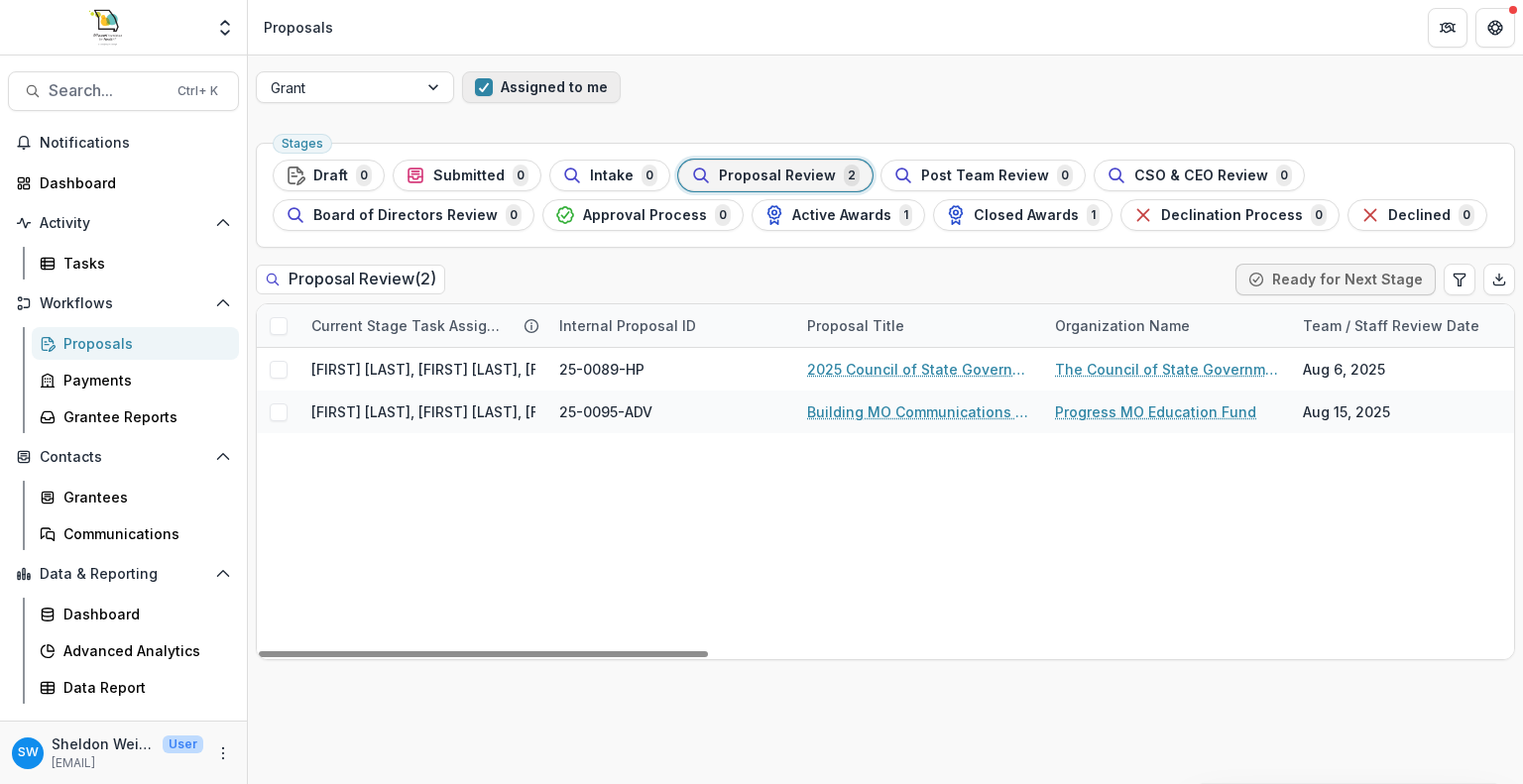 click on "Assigned to me" at bounding box center (541, 87) 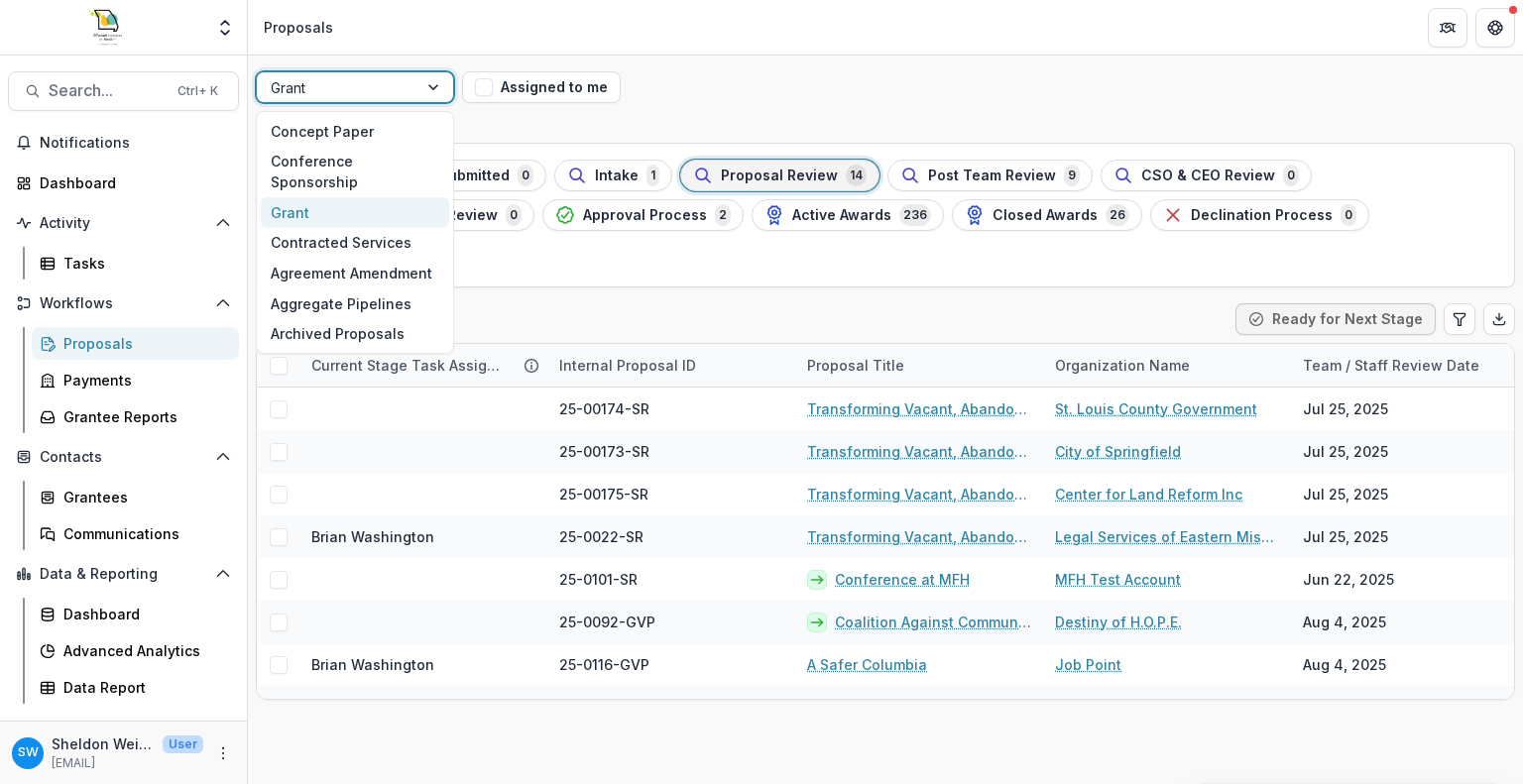 click at bounding box center [435, 87] 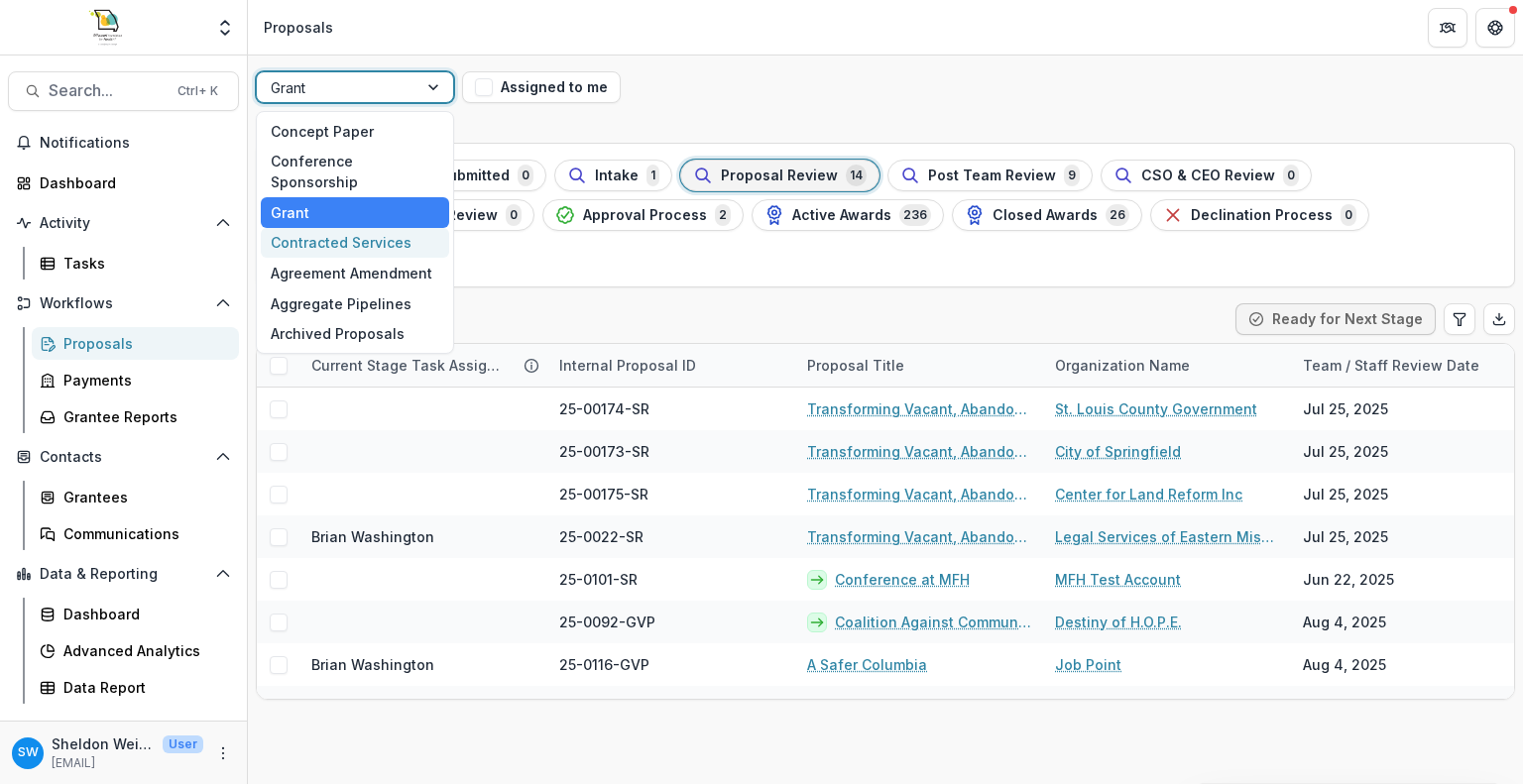 click on "Contracted Services" at bounding box center (355, 243) 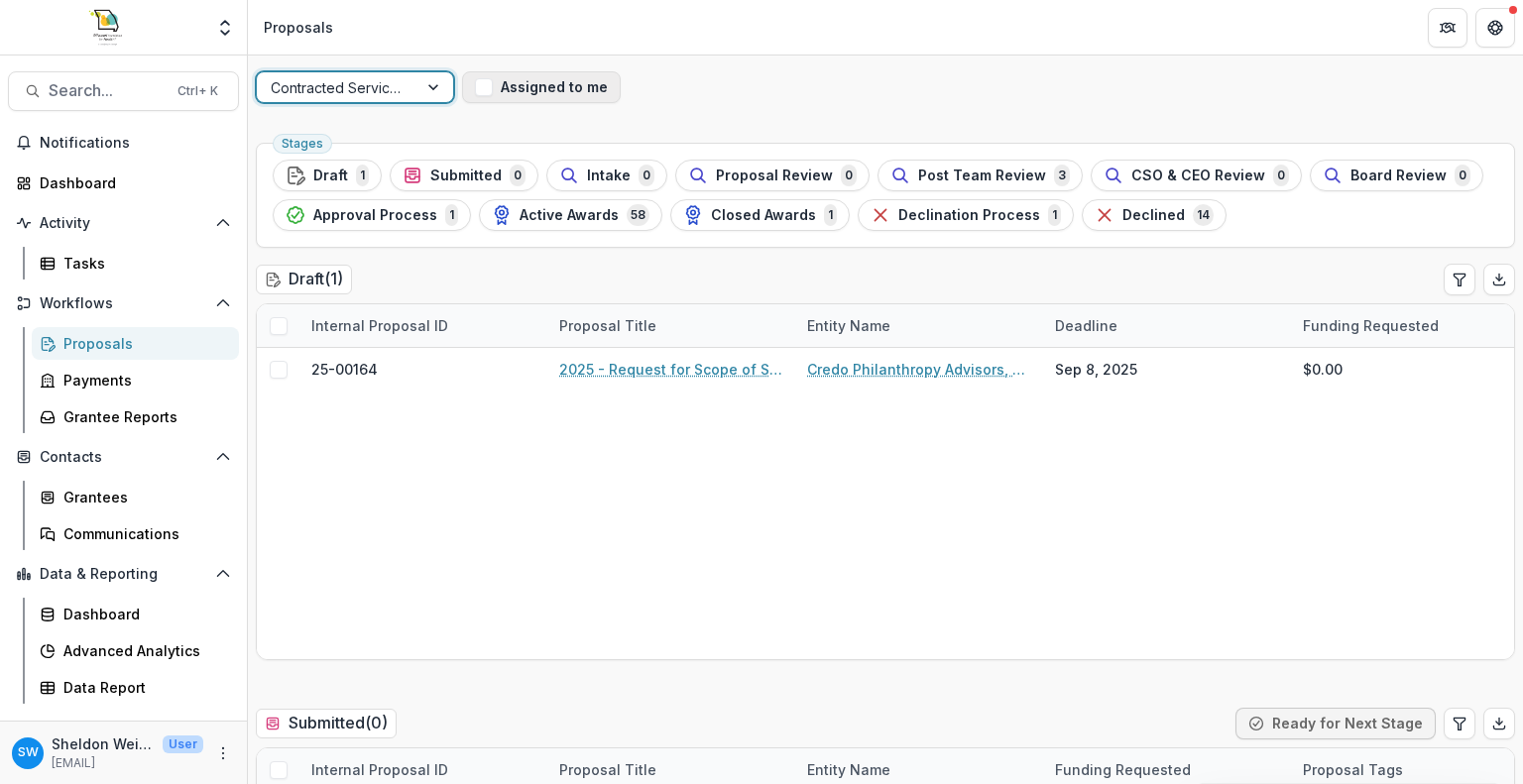 click on "Assigned to me" at bounding box center (541, 87) 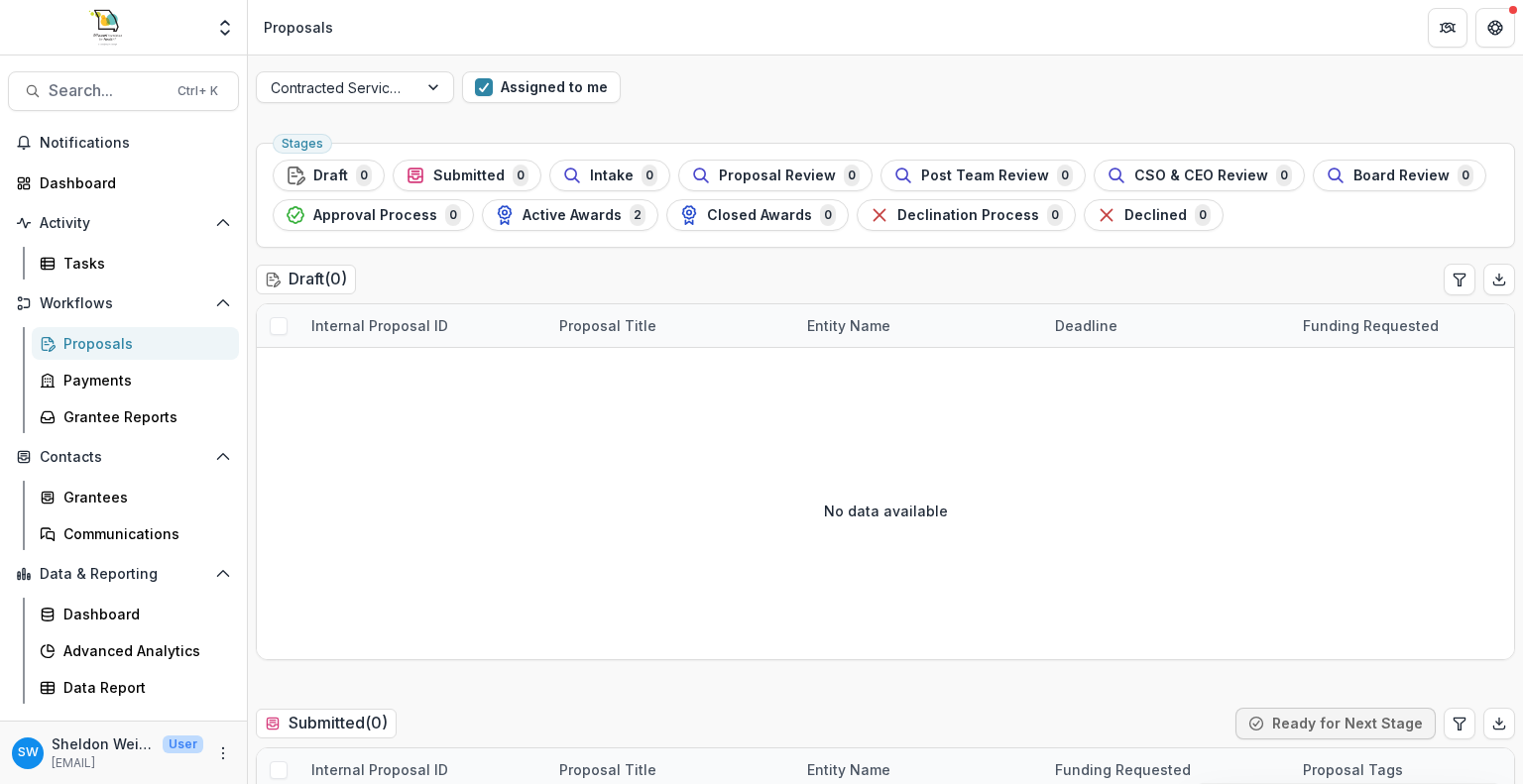 click on "Proposals" at bounding box center (143, 343) 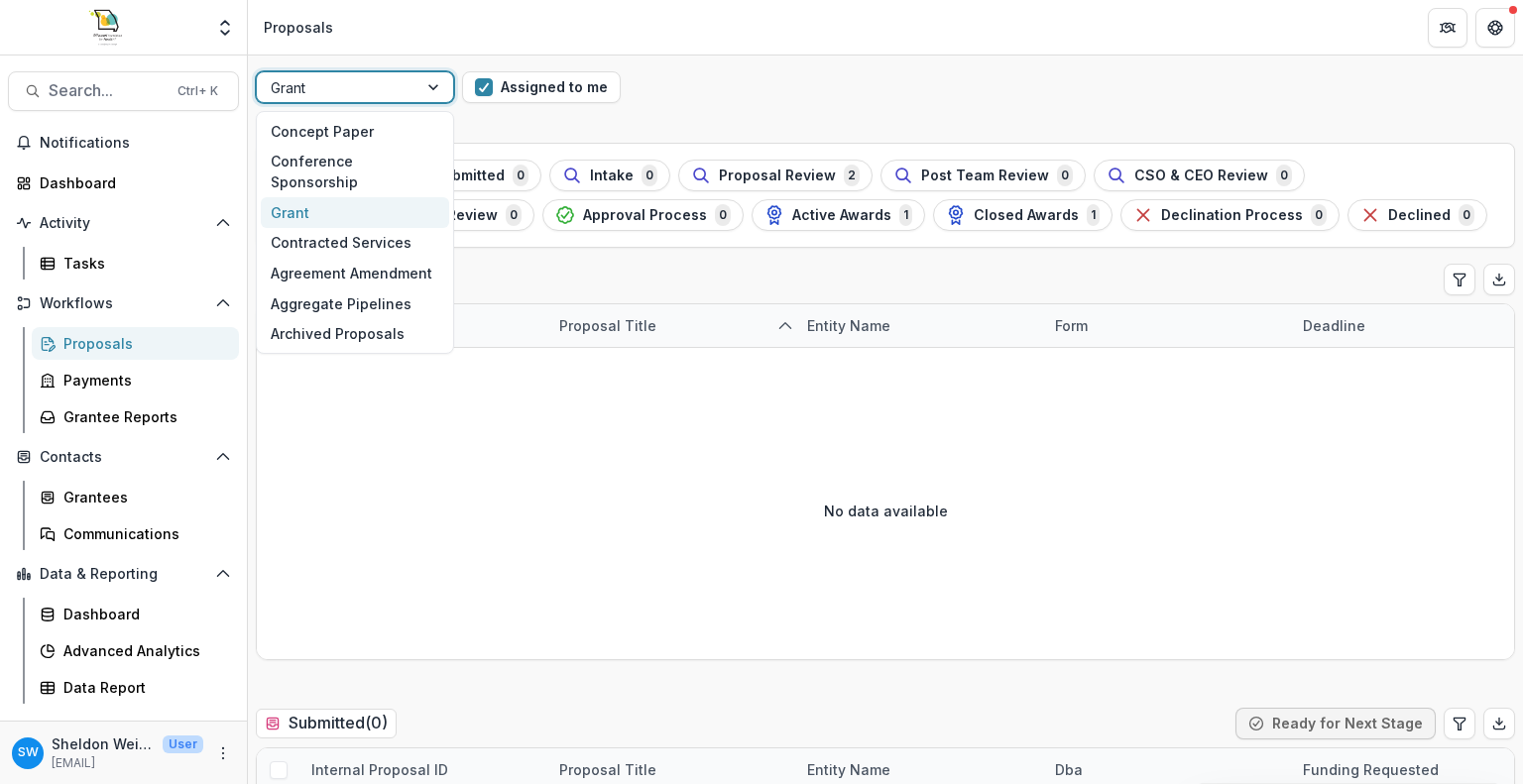 click at bounding box center [337, 87] 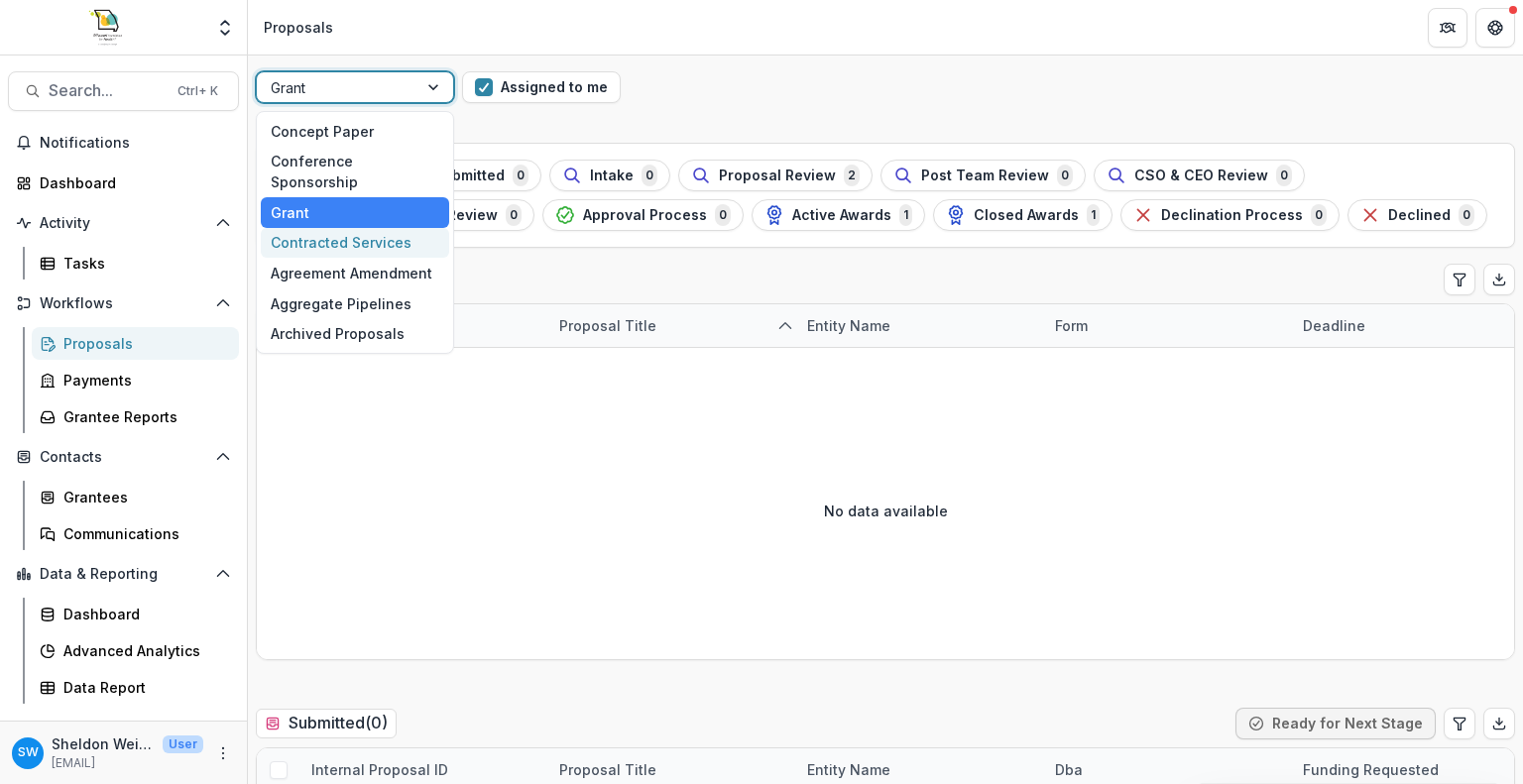 click on "Contracted Services" at bounding box center [355, 243] 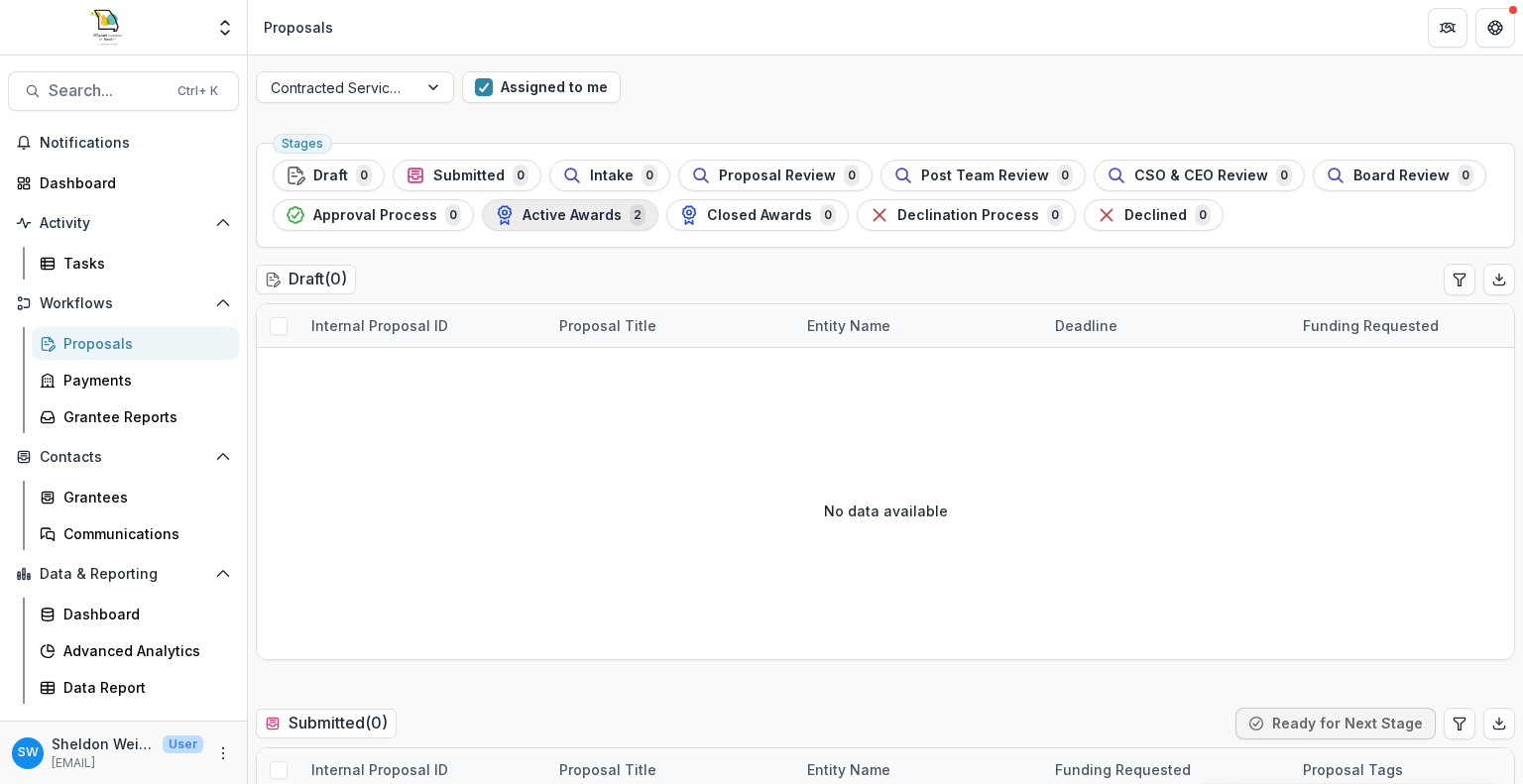 click on "Active Awards 2" at bounding box center [570, 215] 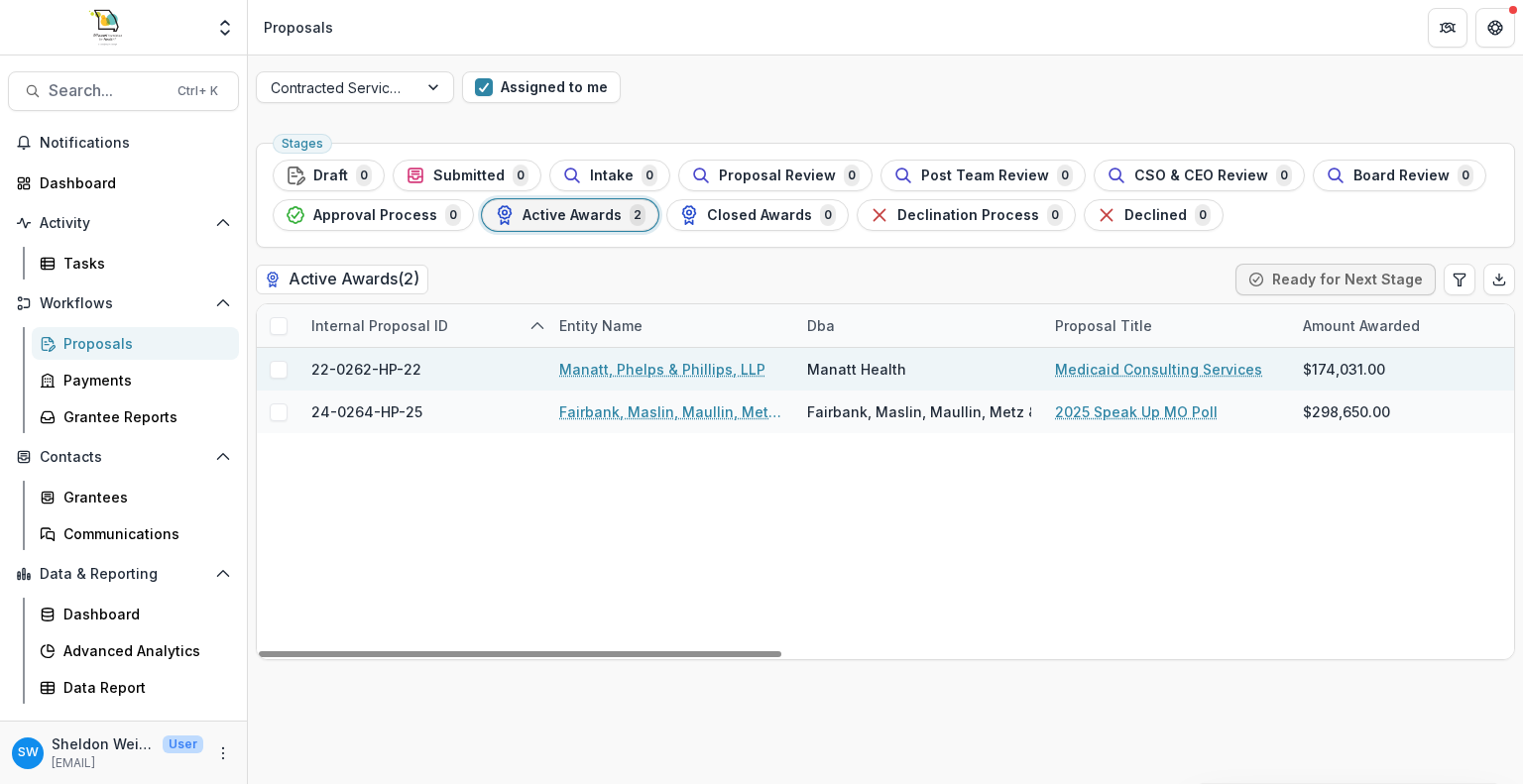 click on "Medicaid Consulting Services" at bounding box center [1158, 369] 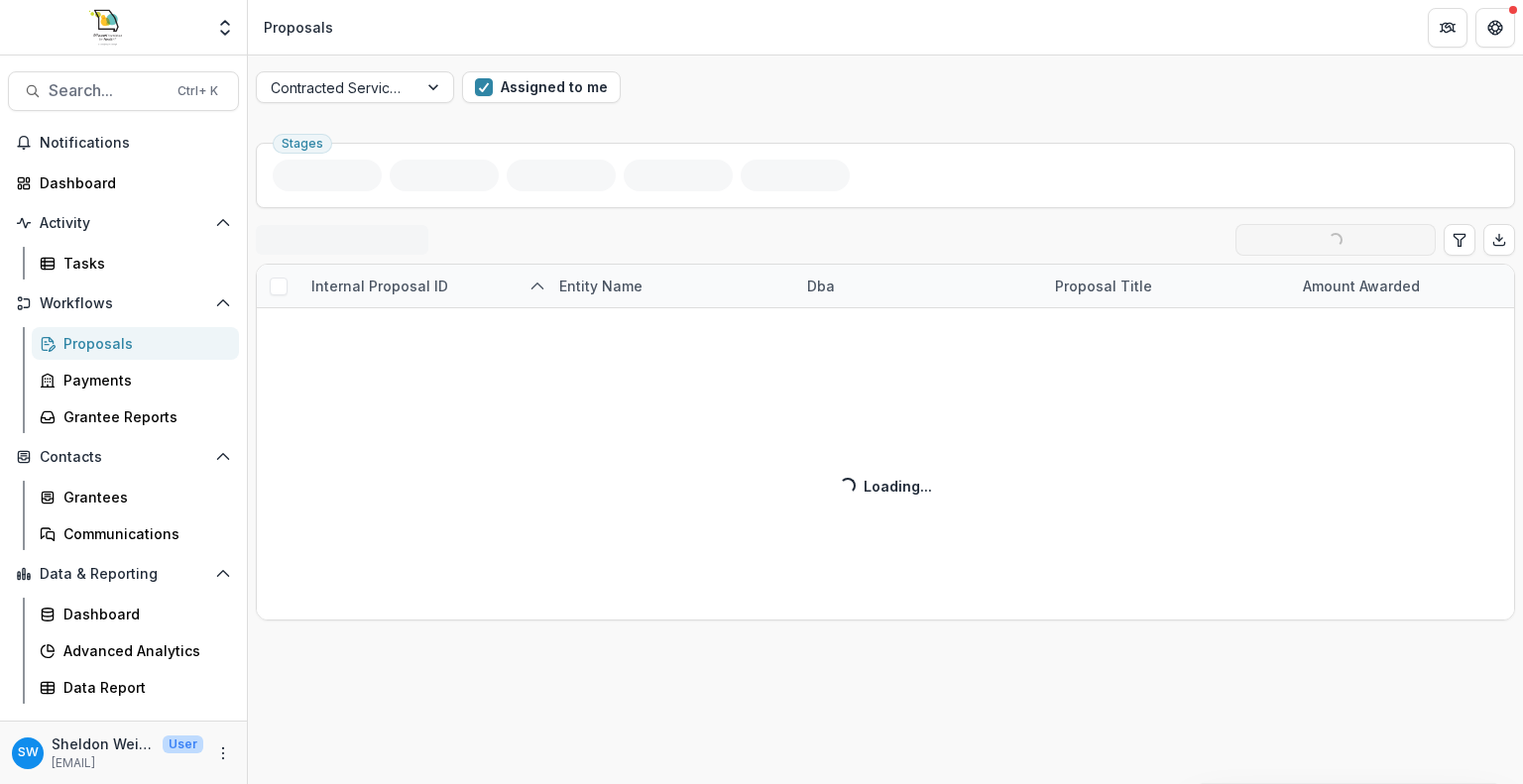click on "Assigned to me" at bounding box center [989, 87] 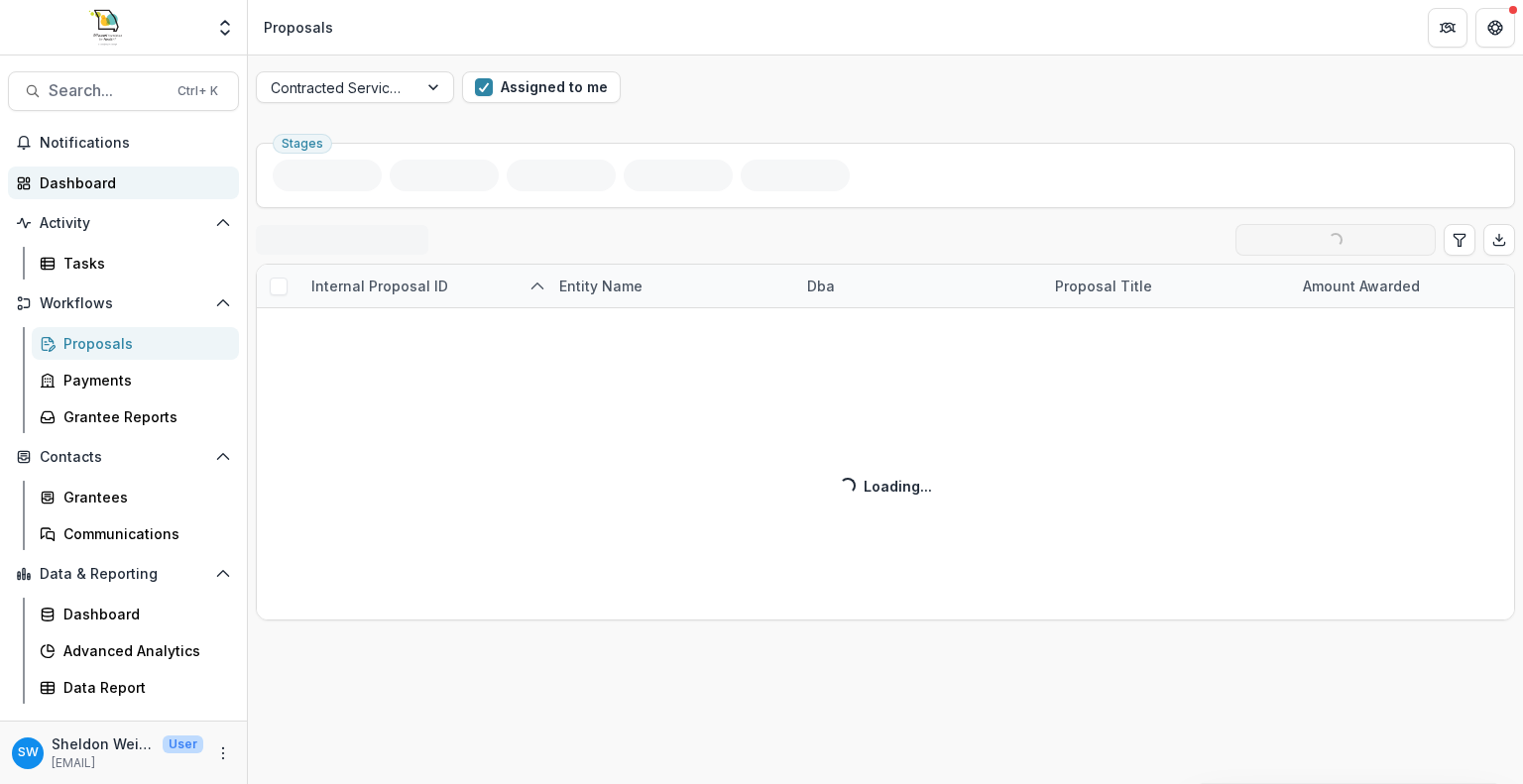 click on "Dashboard" at bounding box center (131, 182) 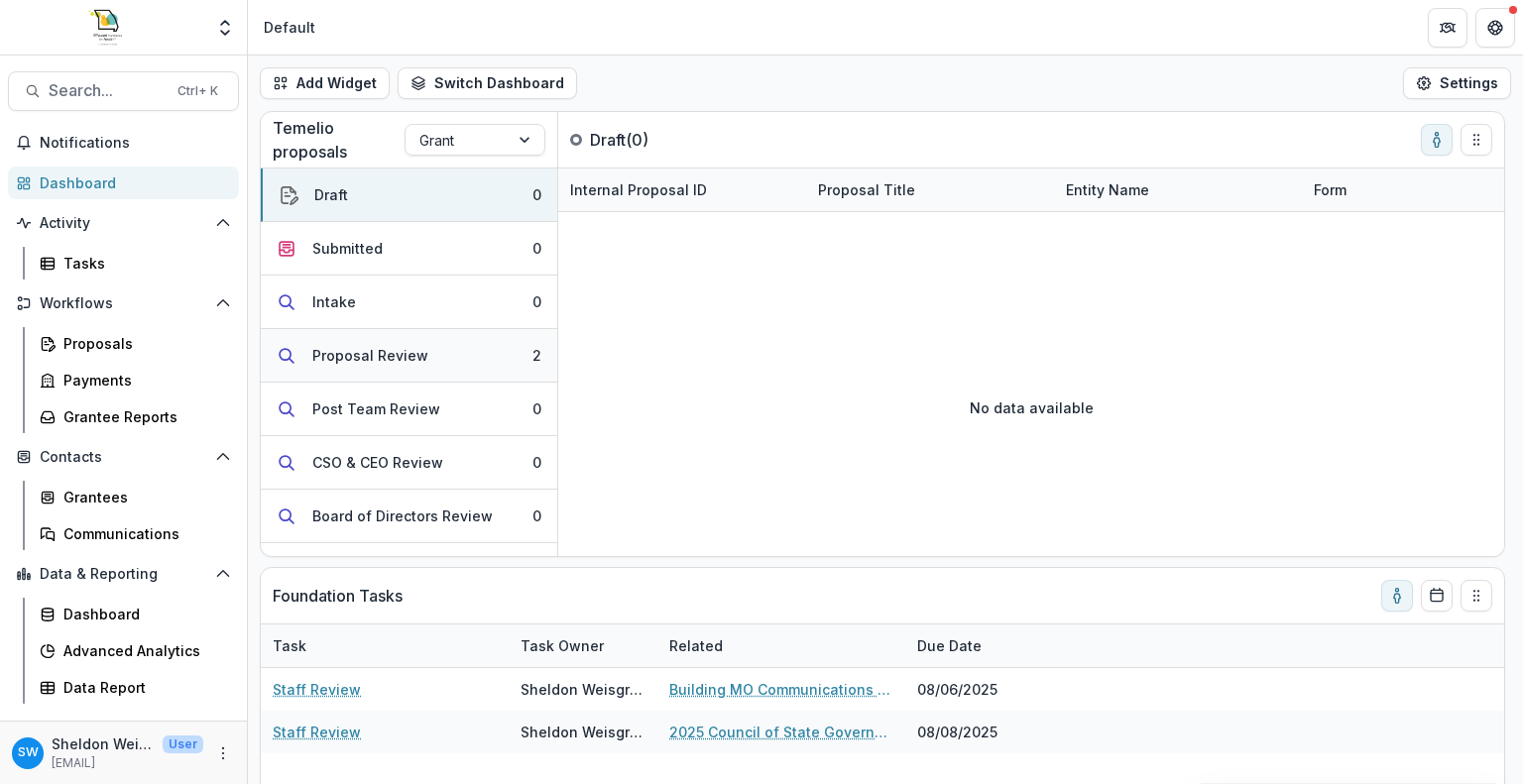 click on "Proposal Review 2" at bounding box center [409, 356] 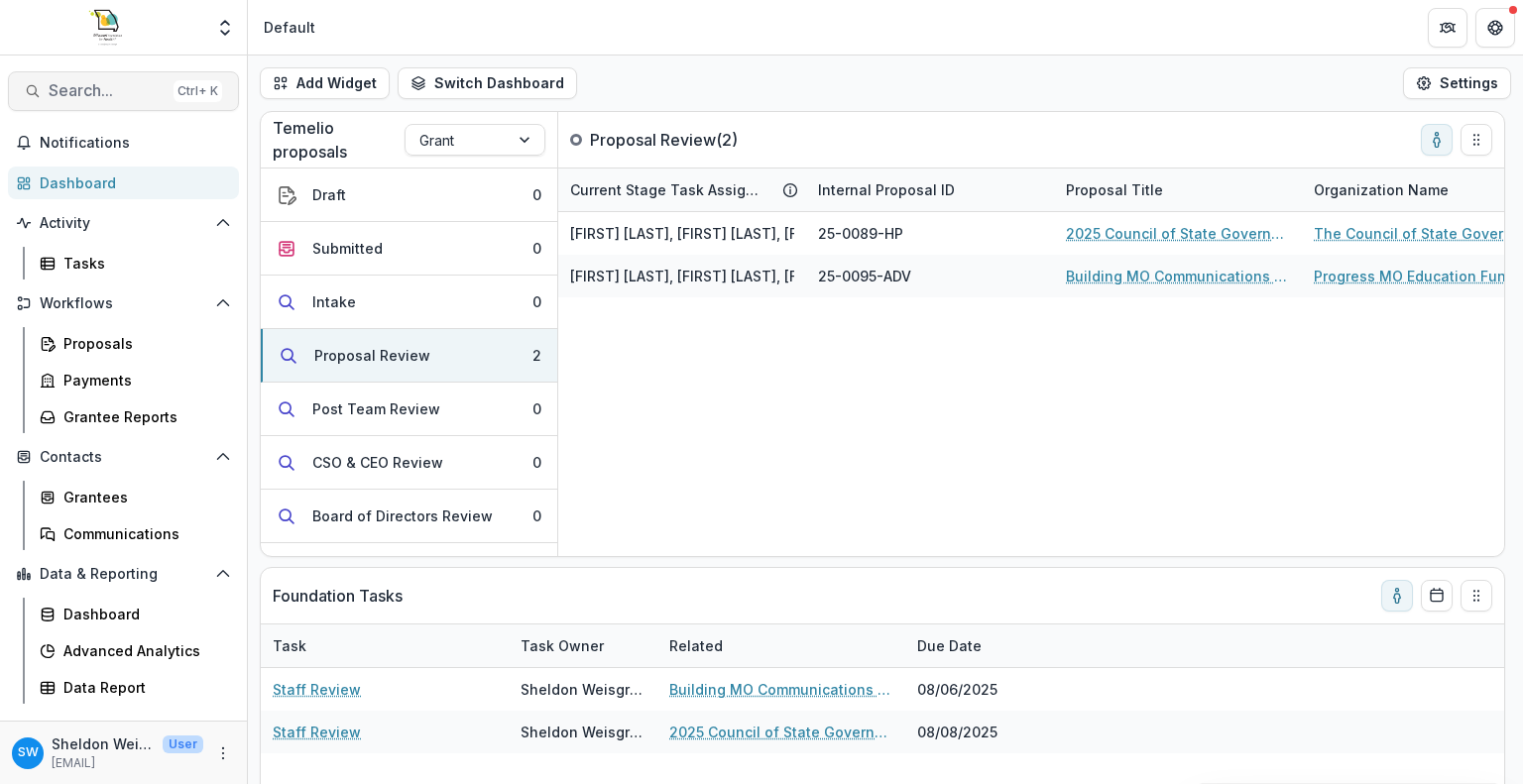 click on "Search... Ctrl  + K" at bounding box center [123, 91] 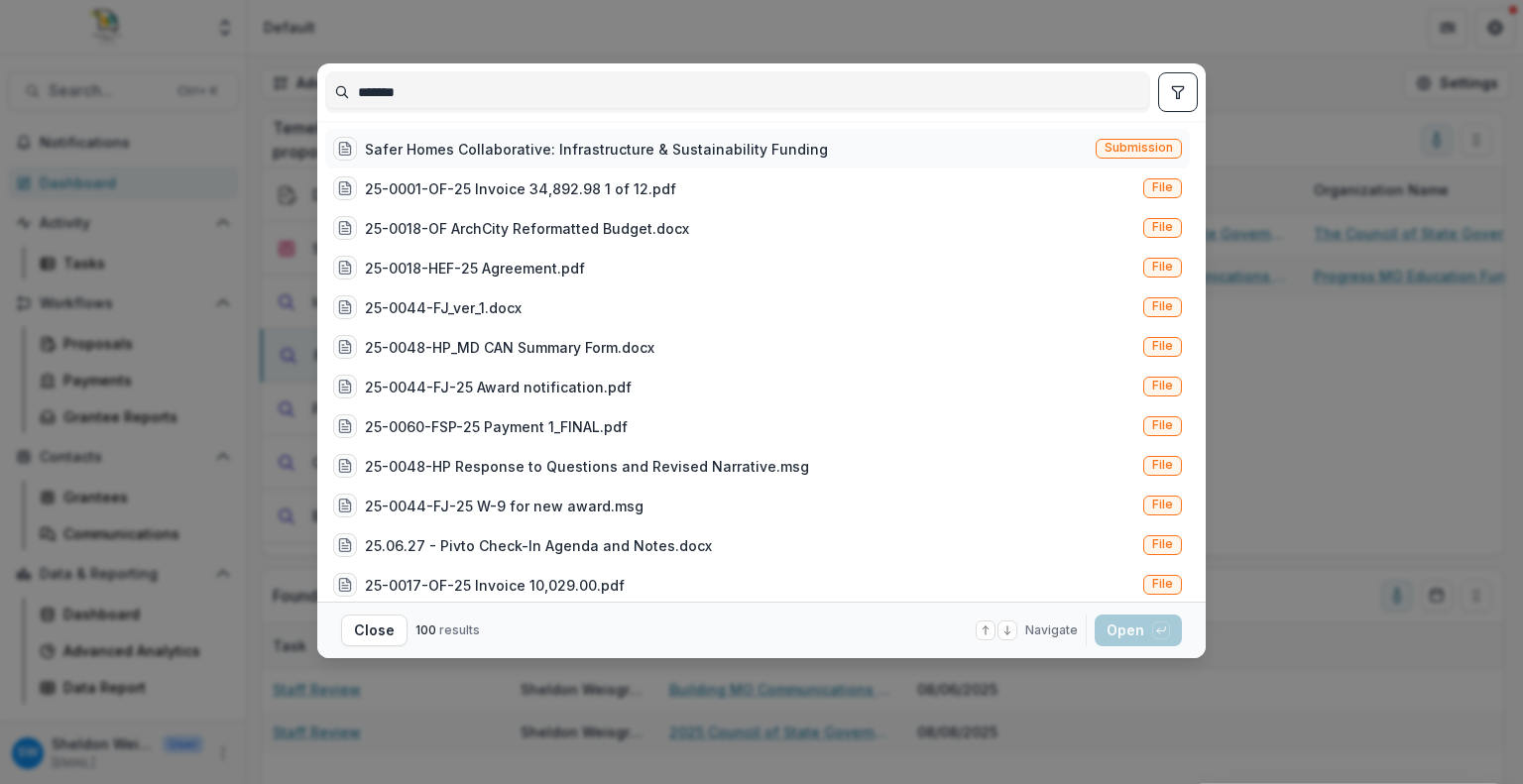type on "*******" 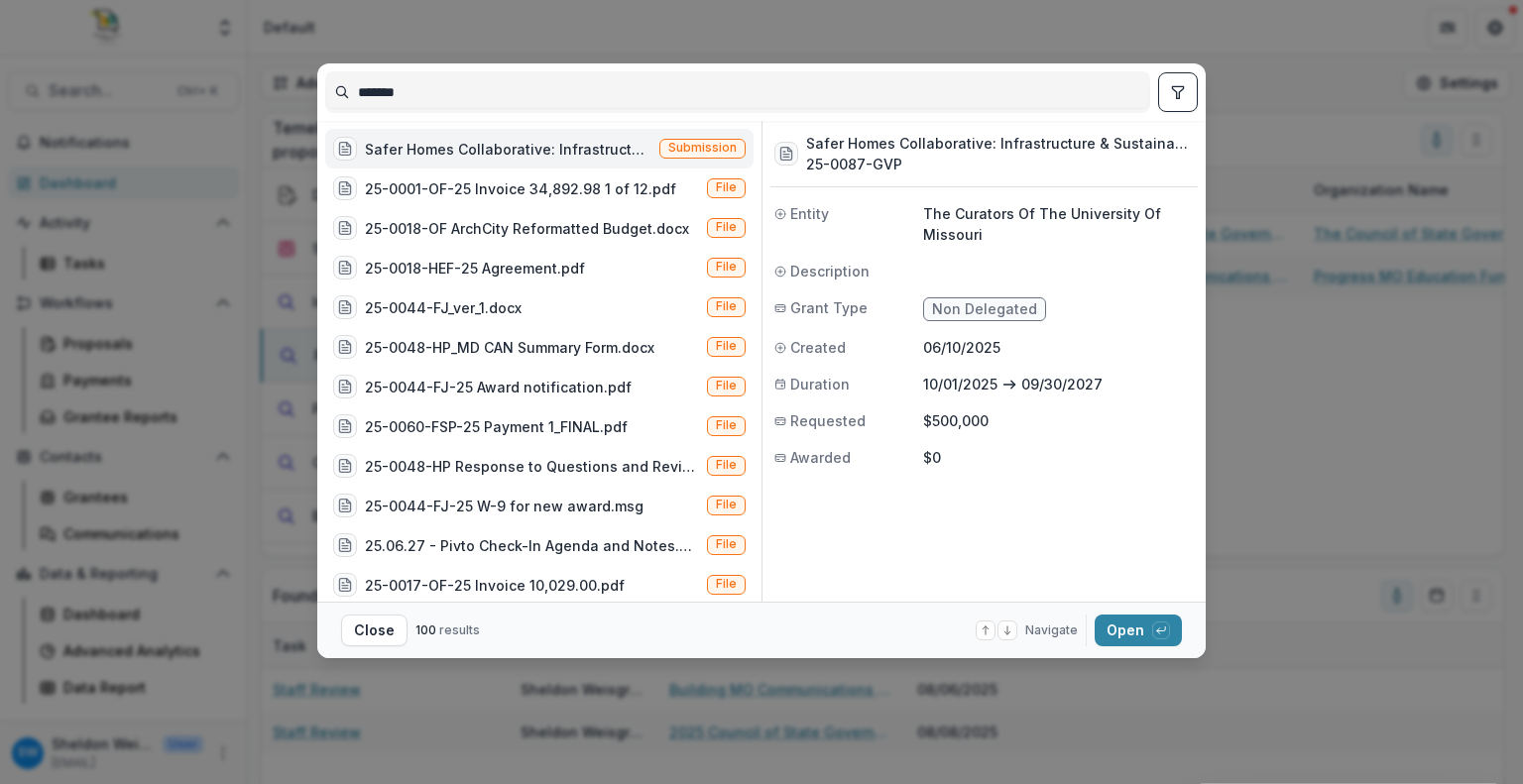 click on "******* Safer Homes Collaborative: Infrastructure & Sustainability Funding Submission 25-0001-OF-25 Invoice  [PRICE].pdf File 25-0018-OF ArchCity Reformatted Budget.docx File 25-0018-HEF-25 Agreement.pdf File 25-0044-FJ_ver_1.docx File 25-0048-HP_MD CAN Summary Form.docx File 25-0044-FJ-25 Award notification.pdf File 25-0060-FSP-25 Payment 1_FINAL.pdf File 25-0048-HP Response to Questions and Revised Narrative.msg File 25-0044-FJ-25 W-9 for new award.msg 25.06.27 - Pivto Check-In Agenda and Notes.docx File 25-0017-OF-25 Invoice [PRICE].pdf File 25.07.03 - MRHA Agenda and Check-In Notes.docx File 25-0003-GVP-25 Bold Ventures LLC - invoice [PRICE].pdf File 25-0055-SR-25 Evonnia Woods Letter Agreement.pdf File 25-0047-OF Budget Narrative and Spreadsheet.docx File 25-0003-GVP Summary Form.docx File 25-0003-GVP-25 Service Agreement.pdf File 25-0005-GVP Summary Form.docx File 25-0036-FJ Final Cost Proposal.xlsx File 25-0036-FJ Rachel Cahill Consulting Summary Form.docx File File File File" at bounding box center [762, 392] 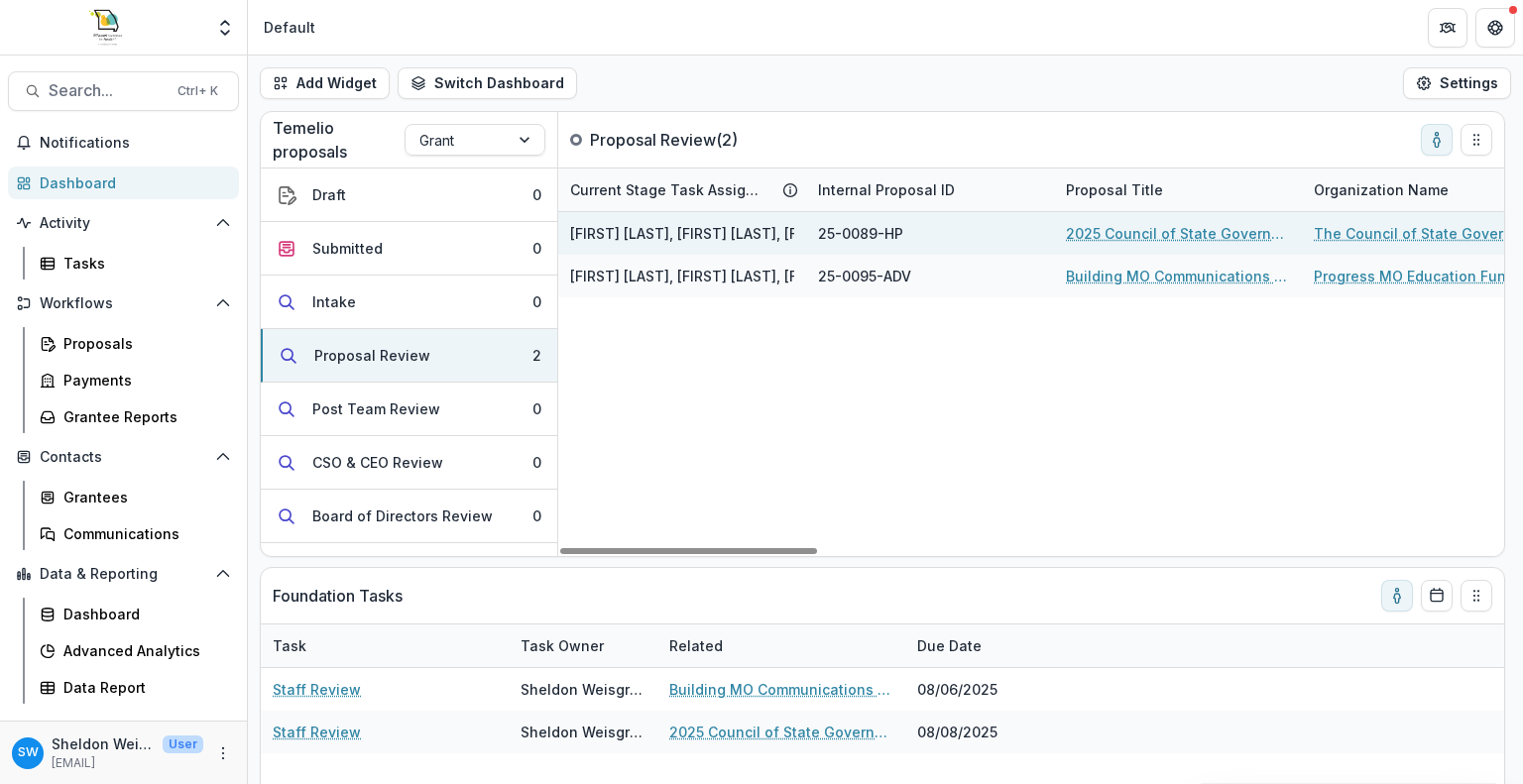 click on "2025 Council of State Governments National Conference" at bounding box center [1178, 233] 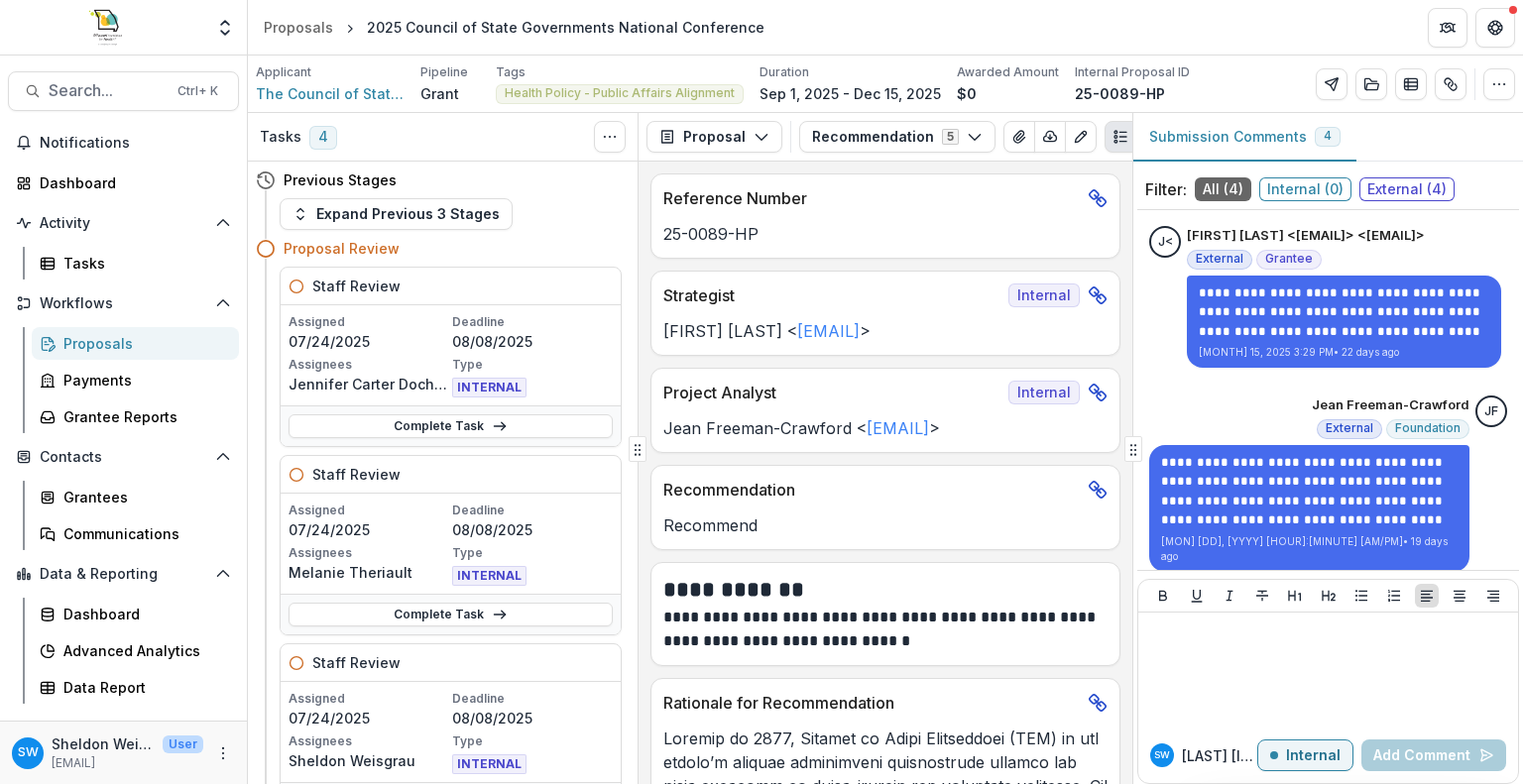 click on "**********" at bounding box center [1328, 504] 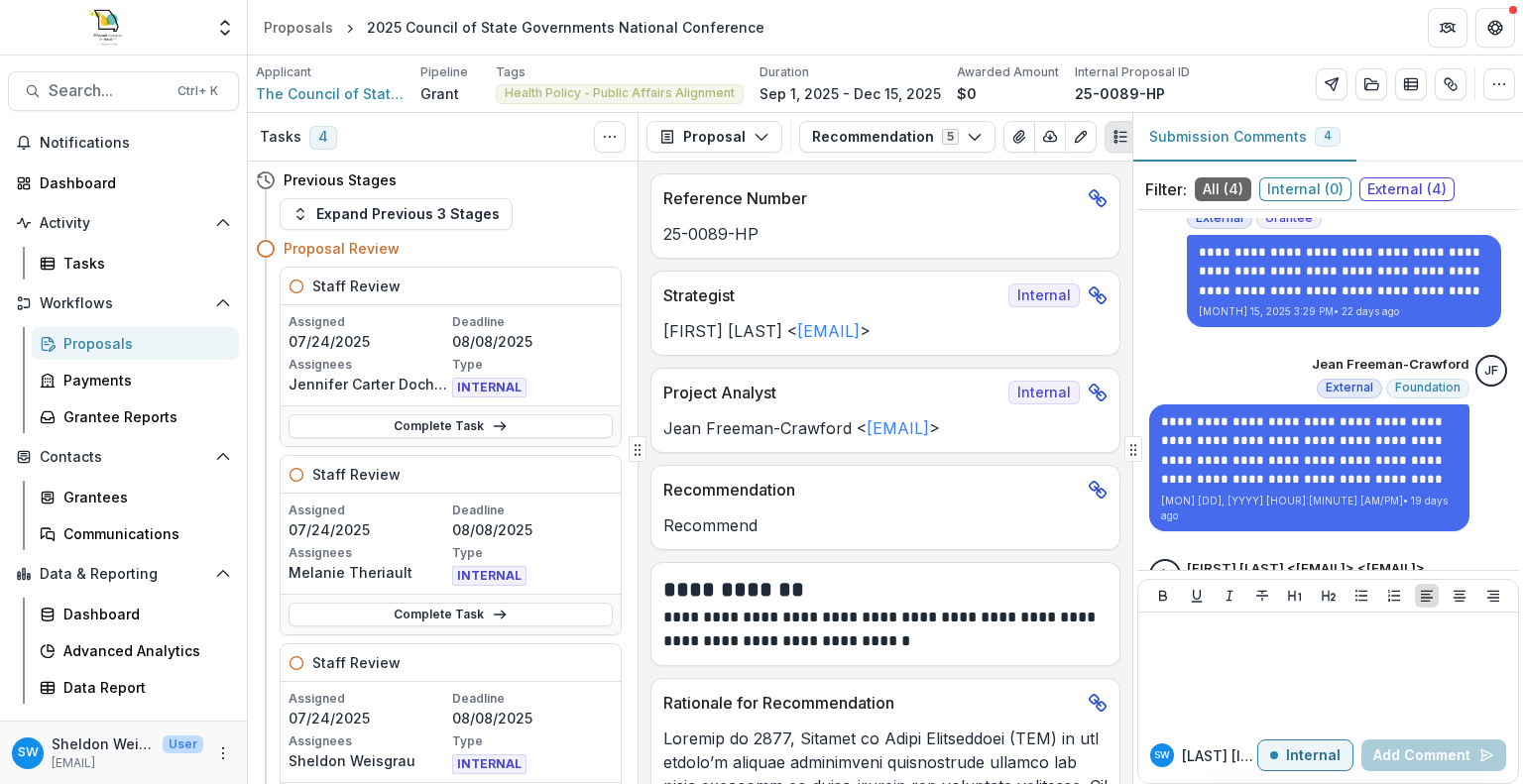scroll, scrollTop: 0, scrollLeft: 0, axis: both 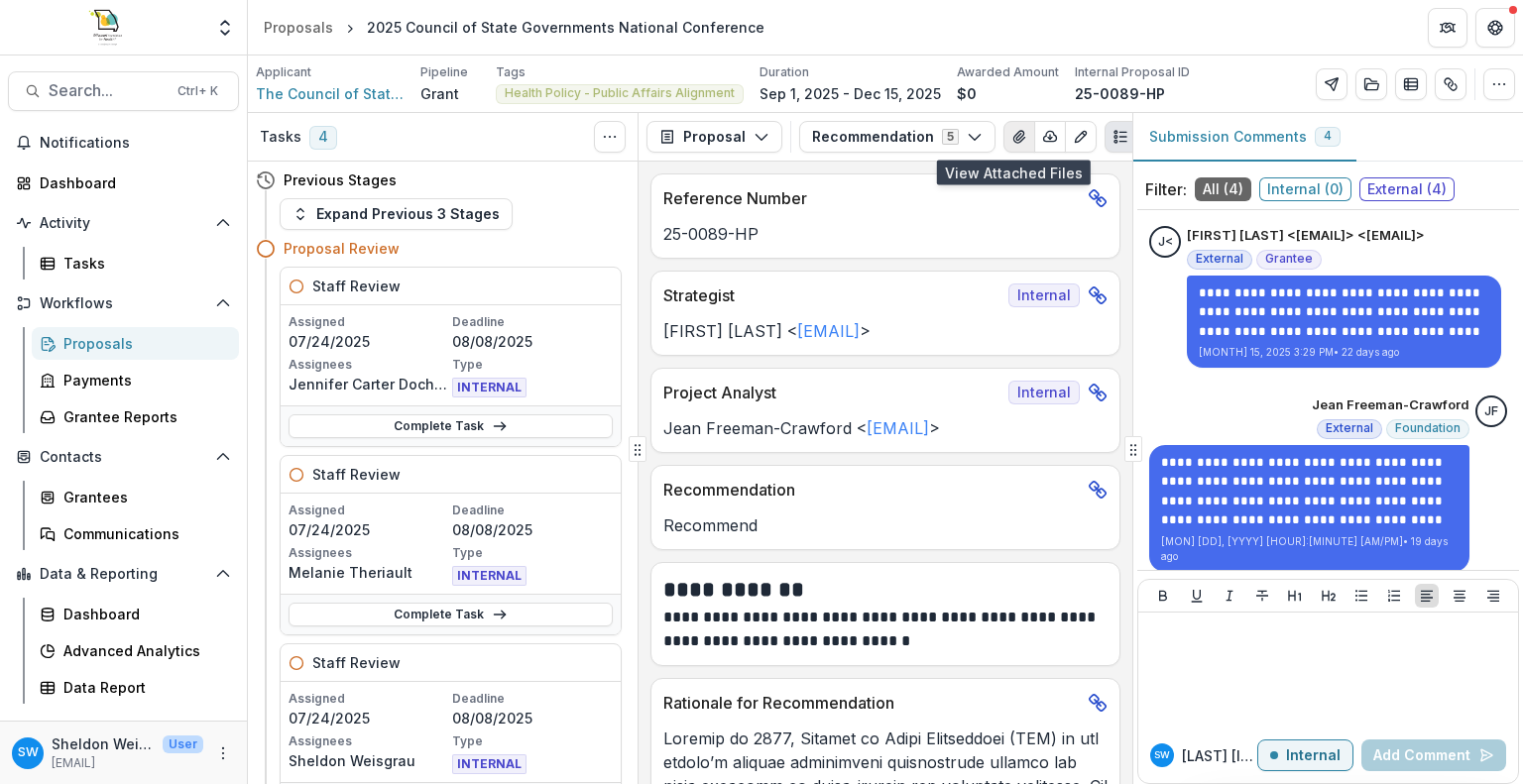 click at bounding box center (1019, 137) 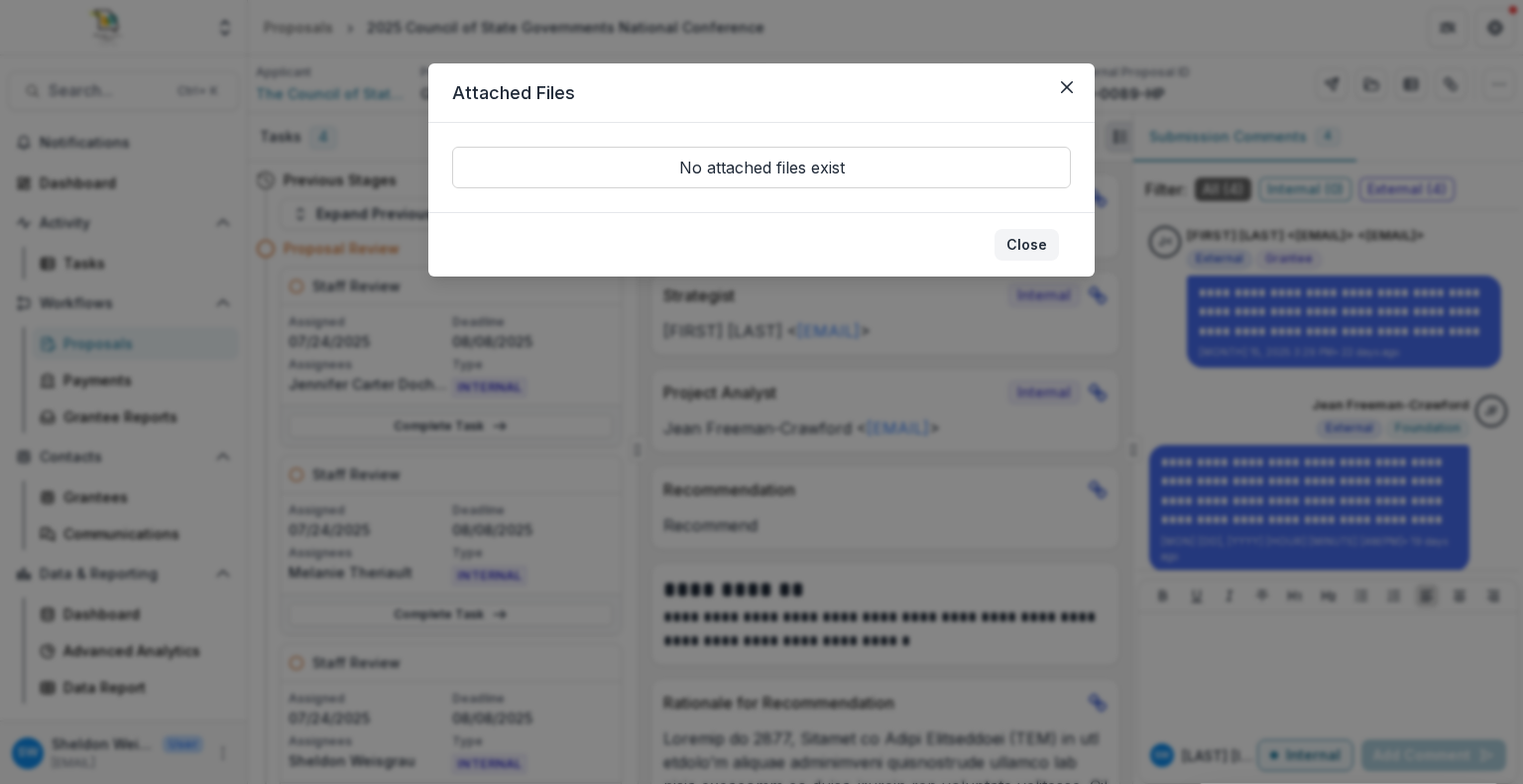 click on "Close" at bounding box center (1026, 245) 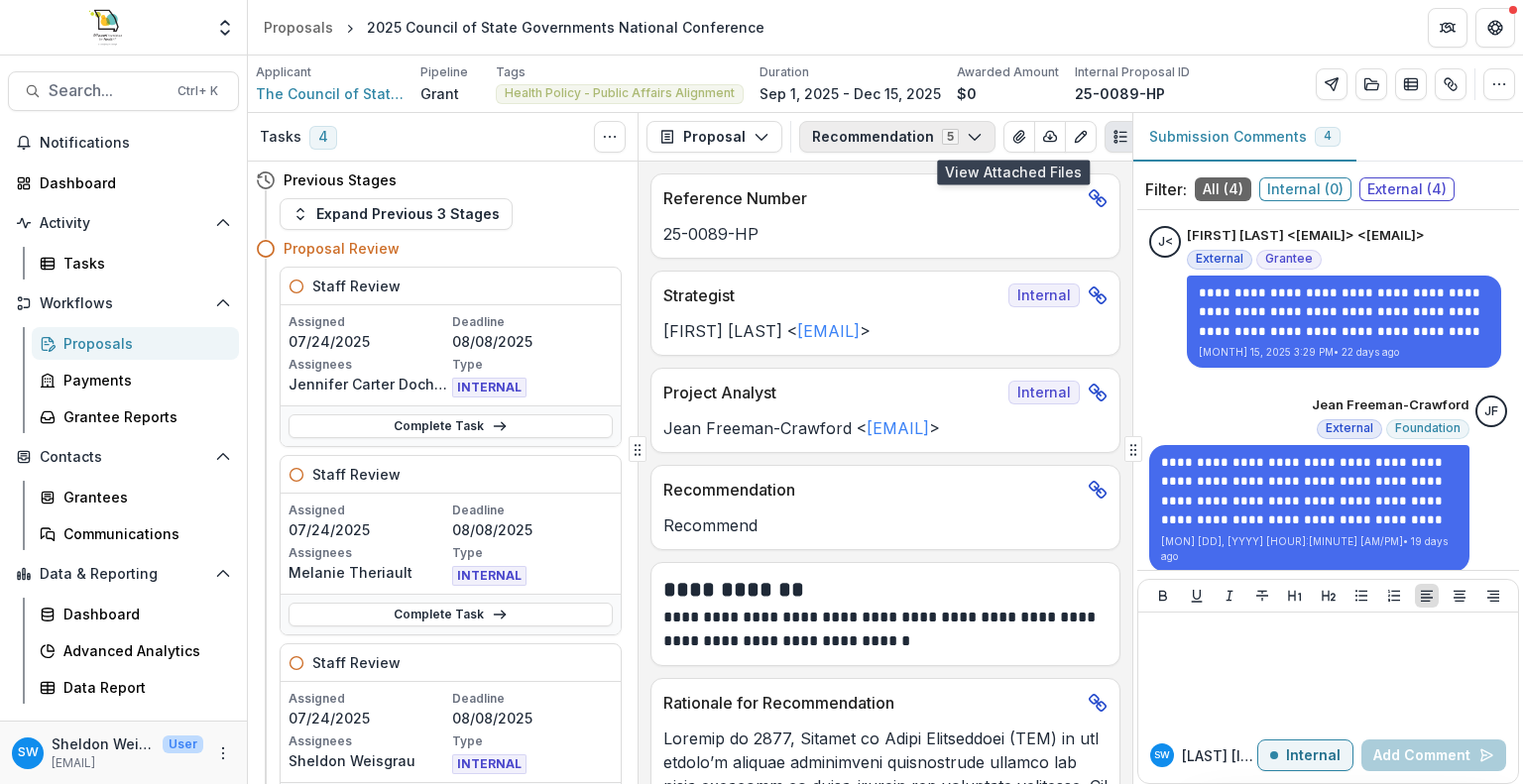 click 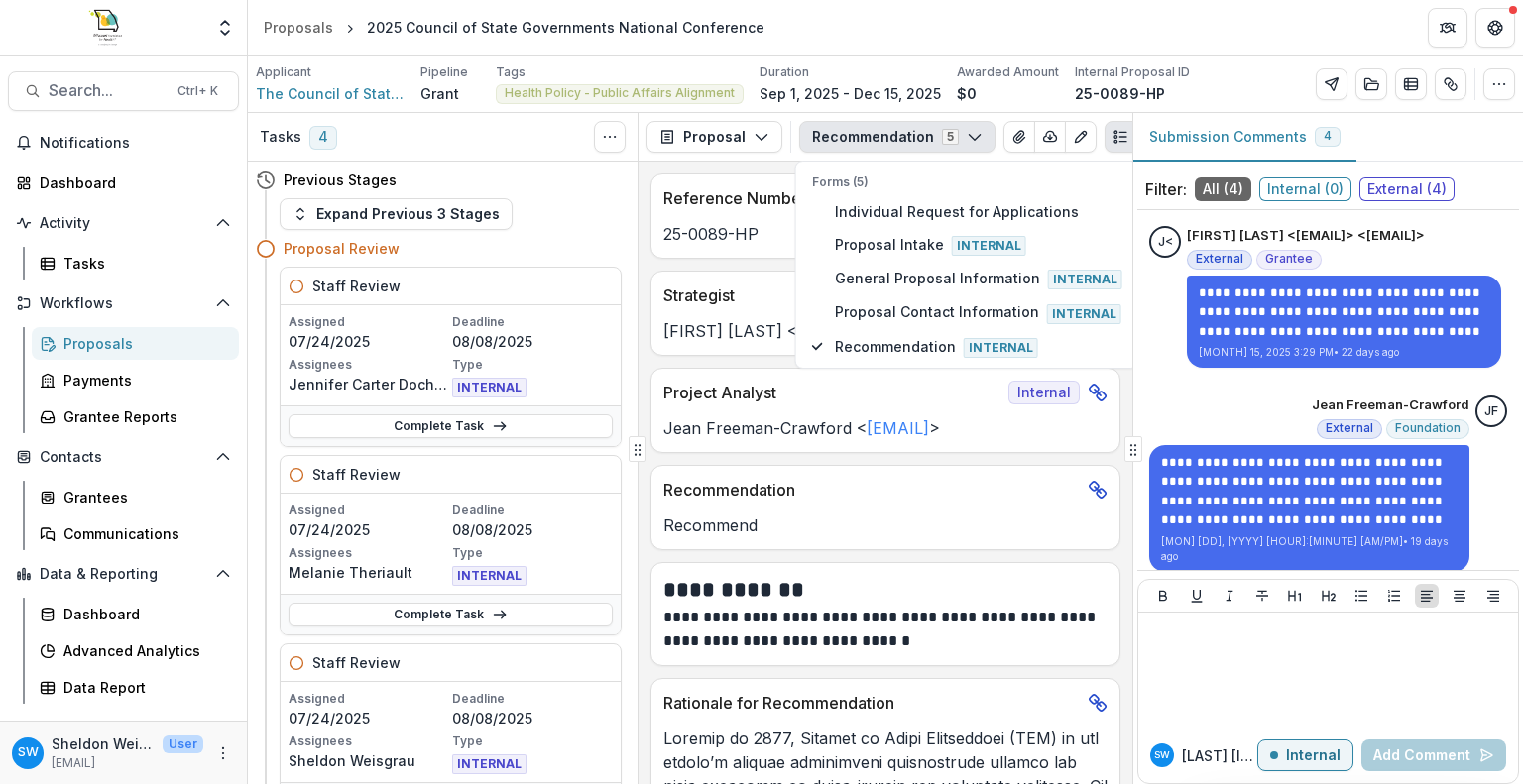 click 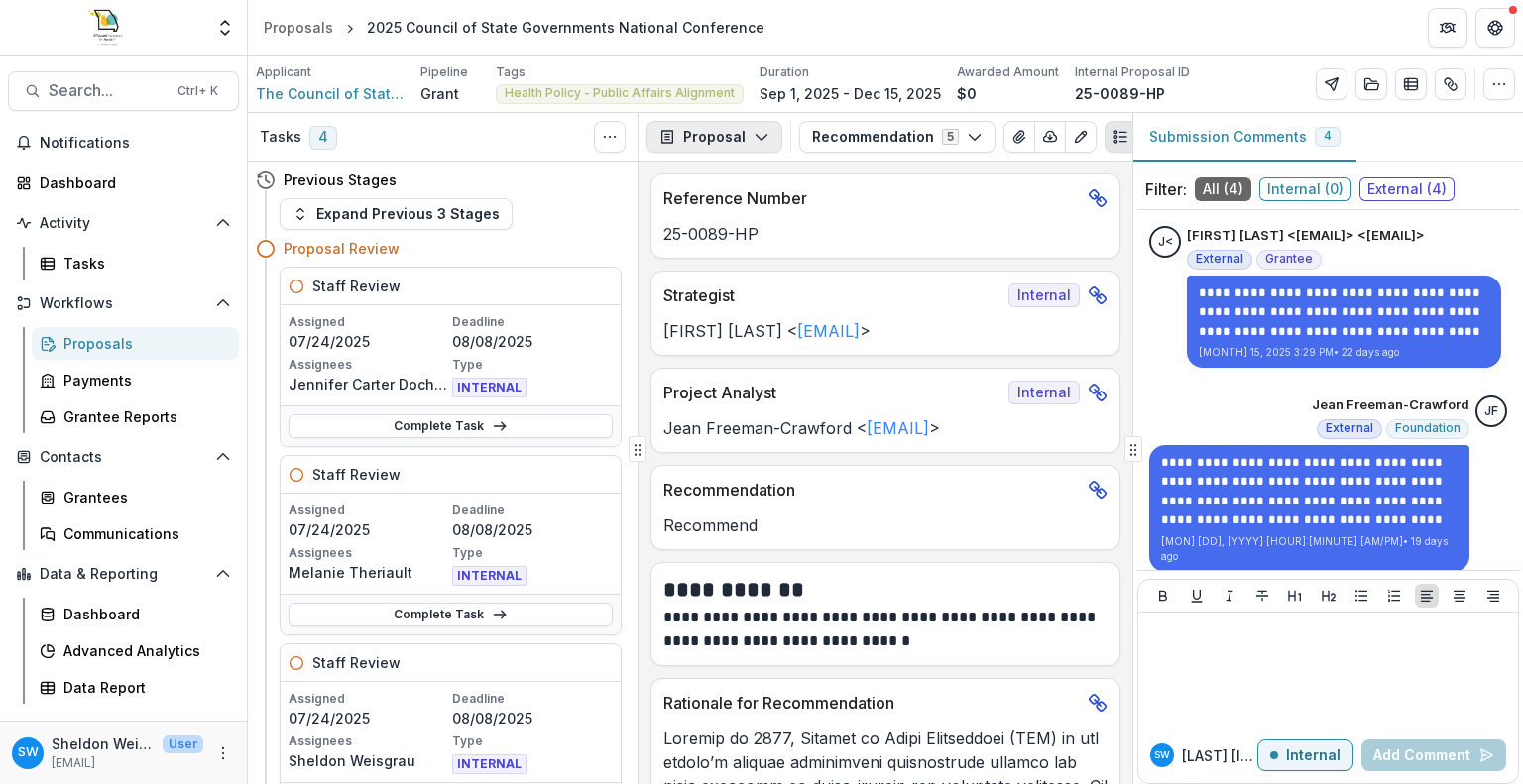 click on "Proposal" at bounding box center (714, 137) 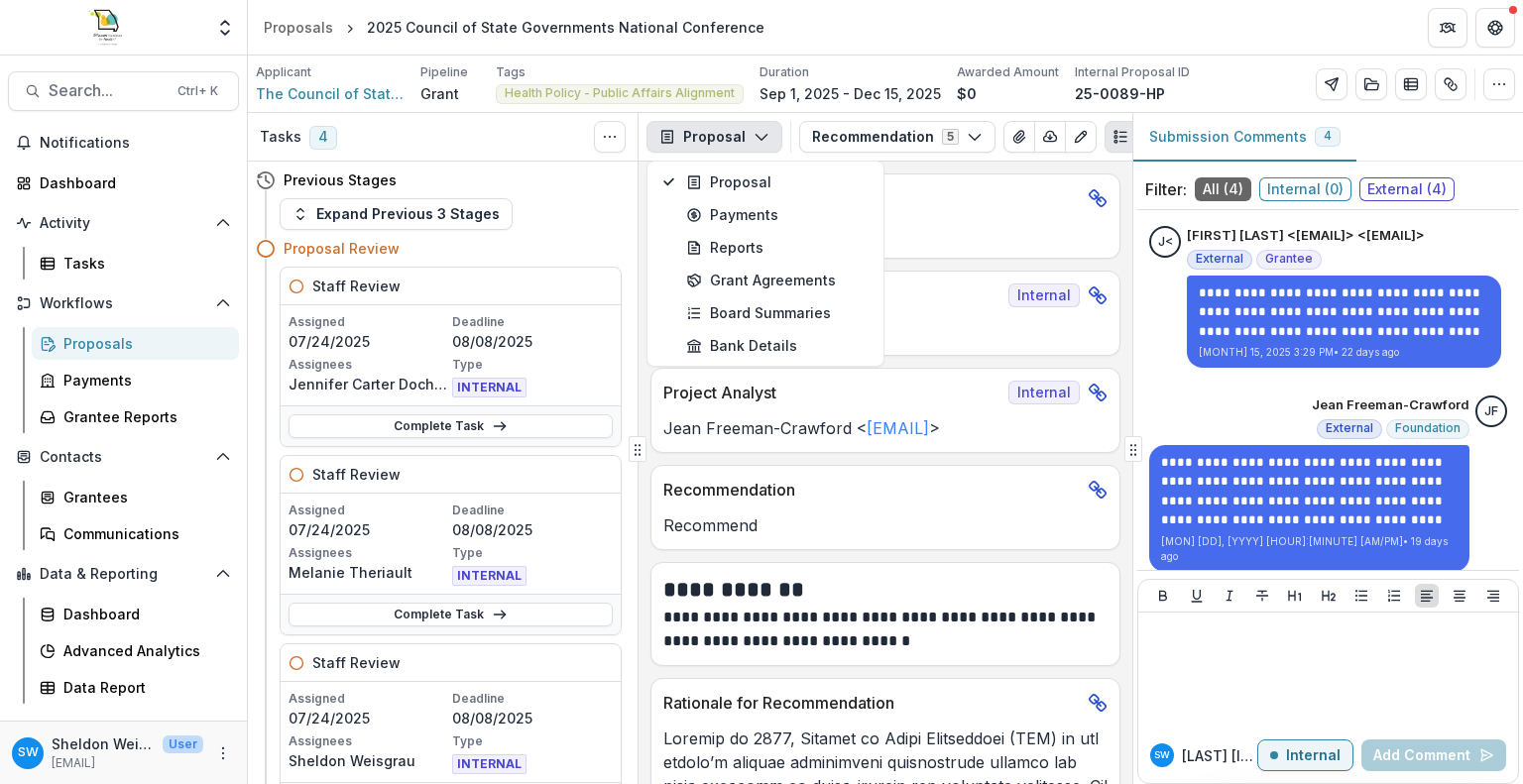 click on "Proposal" at bounding box center [714, 137] 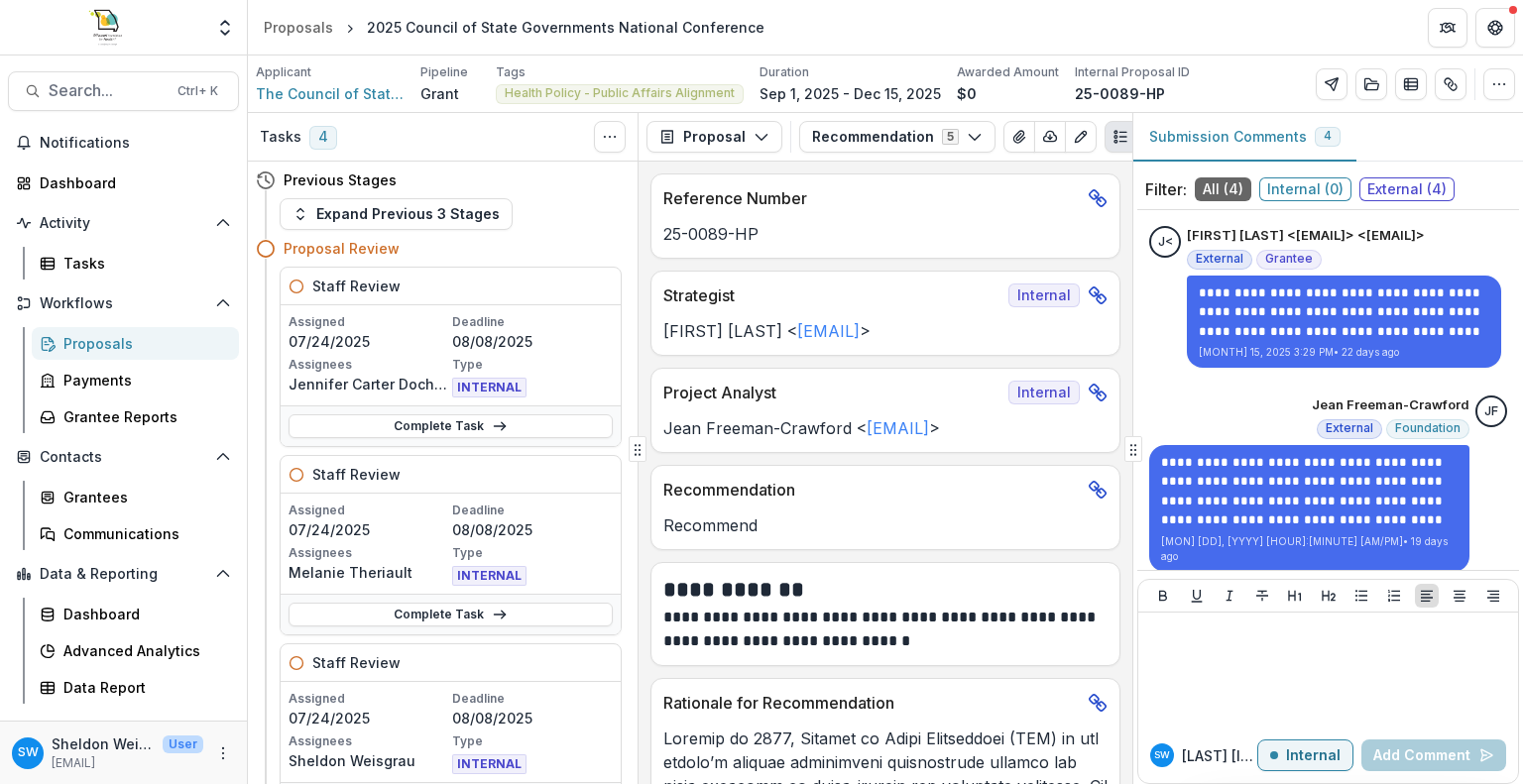 click on "Previous Stages Expand Previous [NUMBER] Stages Proposal Review Staff Review Assigned [MONTH]/[DAY]/[YEAR] Deadline [MONTH]/[DAY]/[YEAR] Assignees [FIRST] [LAST] Type INTERNAL Complete Task Staff Review Assigned [MONTH]/[DAY]/[YEAR] Deadline [MONTH]/[DAY]/[YEAR] Assignees [FIRST] [LAST] Type INTERNAL Complete Task Staff Review Assigned [MONTH]/[DAY]/[YEAR] Deadline [MONTH]/[DAY]/[YEAR] Assignees [FIRST] [LAST] Type INTERNAL Complete Task Project Analyst Review - Grants Assigned [MONTH]/[DAY]/[YEAR] Deadline [MONTH]/[DAY]/[YEAR] Assignees [FIRST] [LAST] Type INTERNAL Complete Task Add Internal Reviewer Add External Reviewers Post Team Review Acct Final Budget Review - Grants[NUMBER] Incomplete PA Final Budget Review - Grants Incomplete Recommendation Assigned [MONTH]/[DAY]/[YEAR] Deadline [MONTH]/[DAY]/[YEAR] Assignees [FIRST] [LAST] Type INTERNAL Review Task CSO & CEO Review CSO Review Incomplete Board of Directors Review Approval Process Dynamic Reporting Schedule Incomplete Dynamic Payment Schedule Incomplete Approval Communication - Grant Incomplete Declination Process Incomplete Declined" at bounding box center (442, 473) 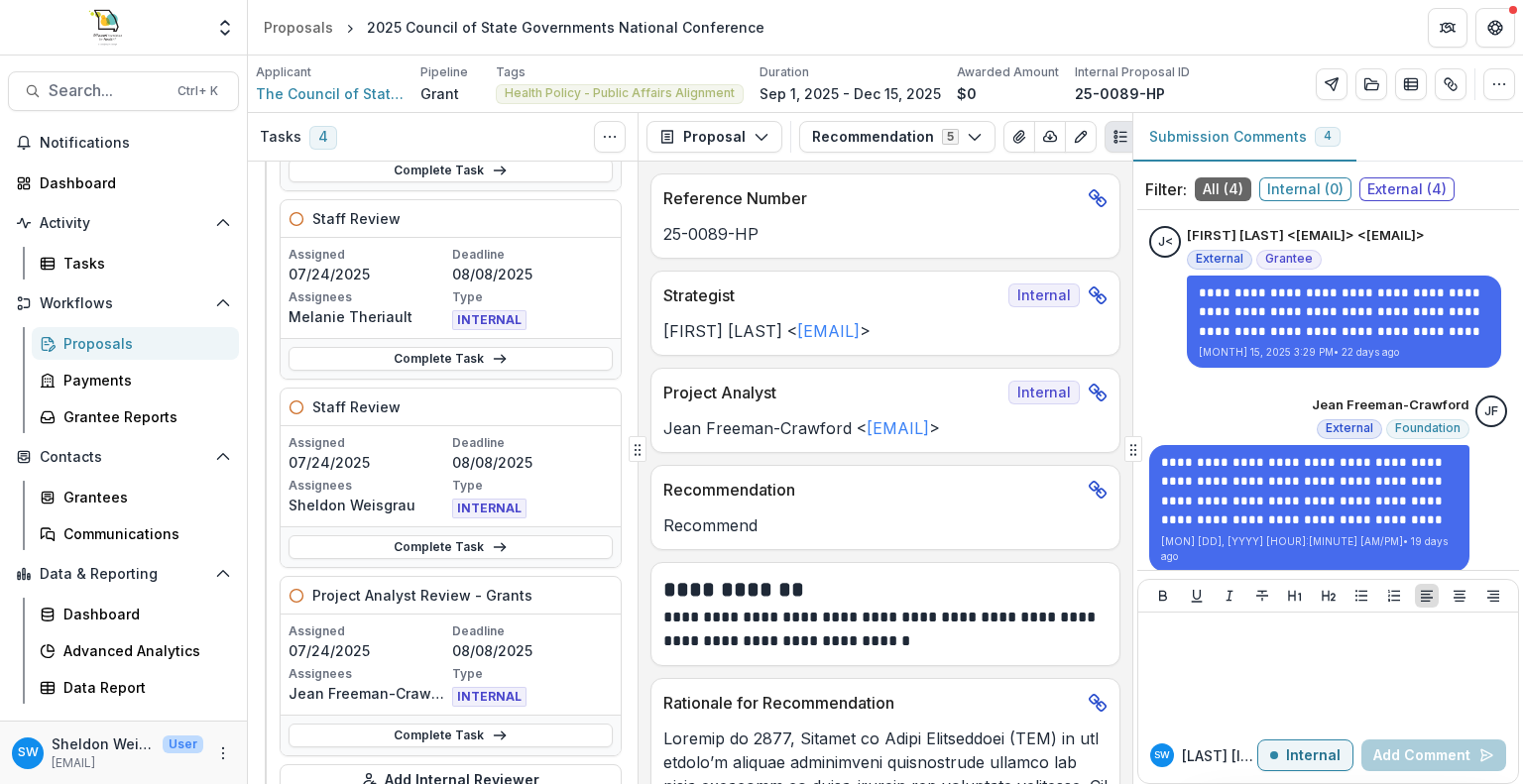 scroll, scrollTop: 218, scrollLeft: 0, axis: vertical 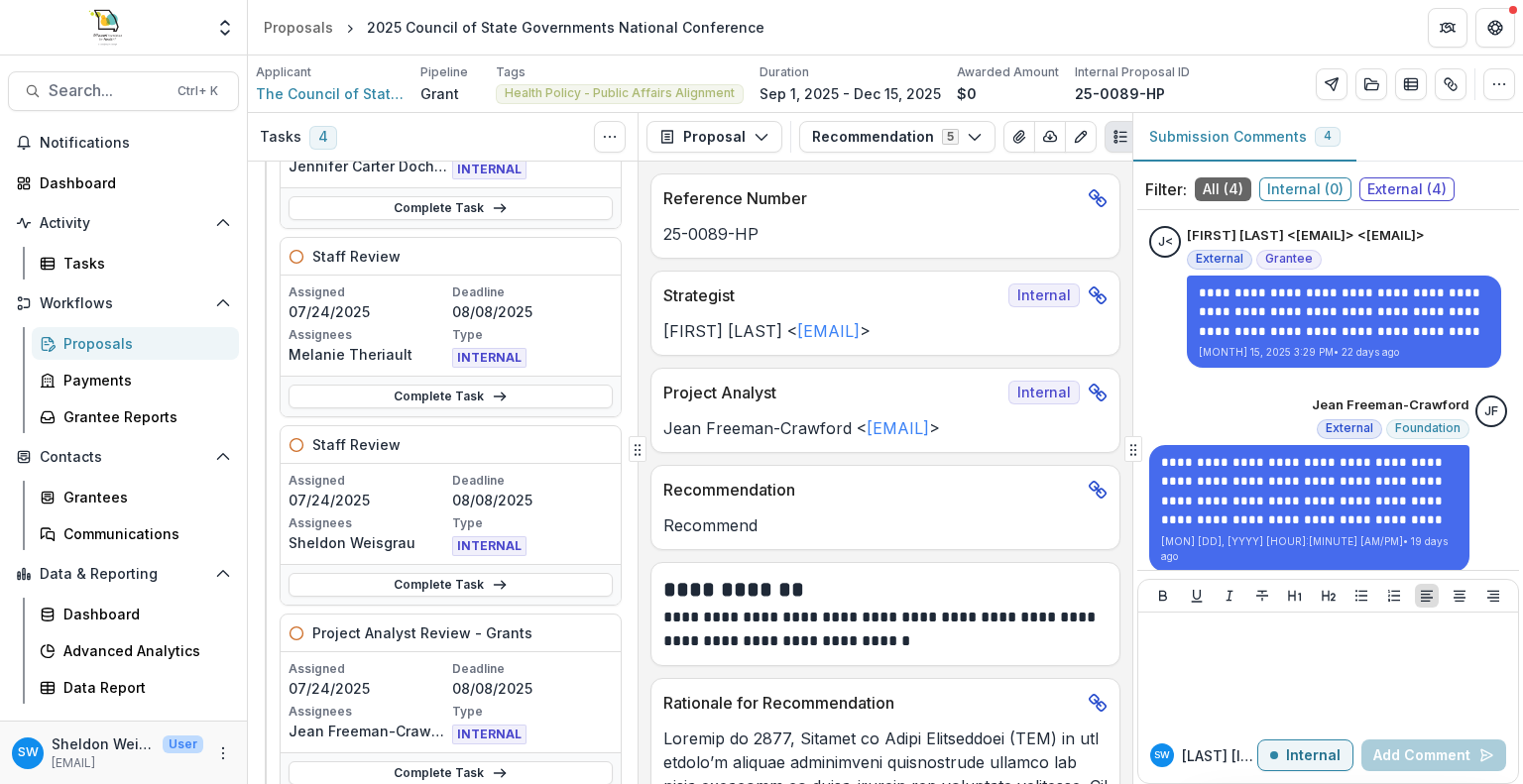 click on "**********" at bounding box center (885, 473) 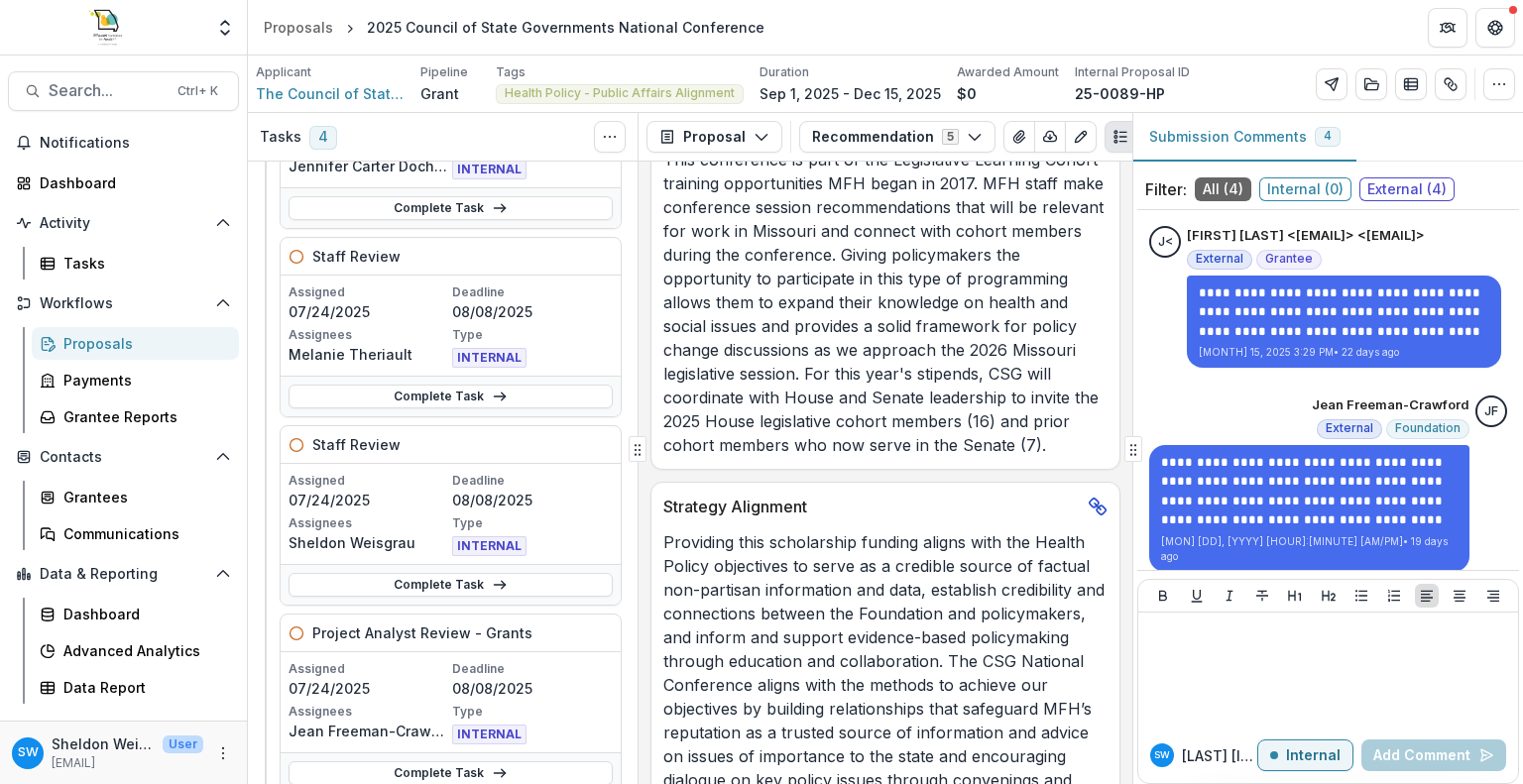scroll, scrollTop: 1229, scrollLeft: 0, axis: vertical 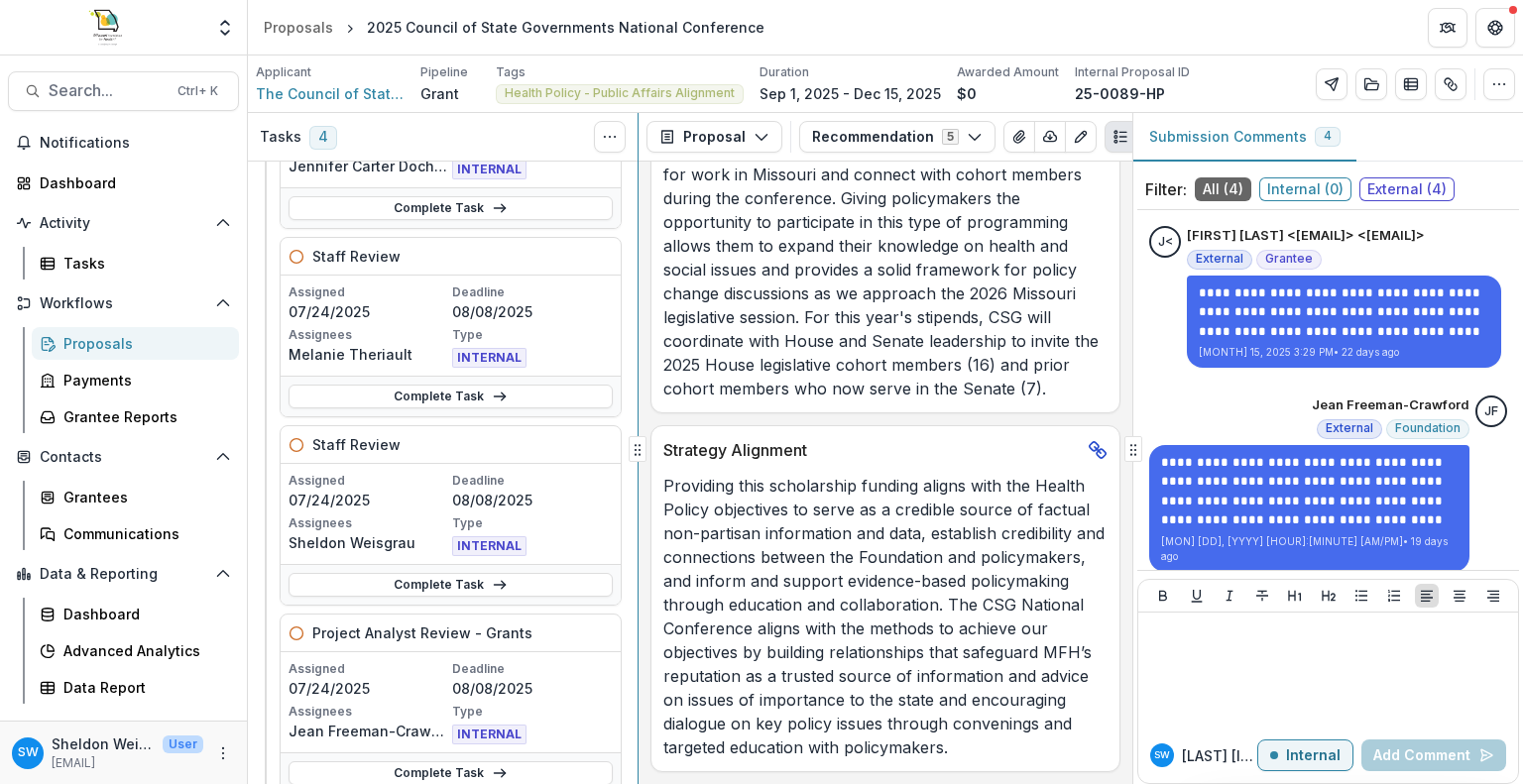 click 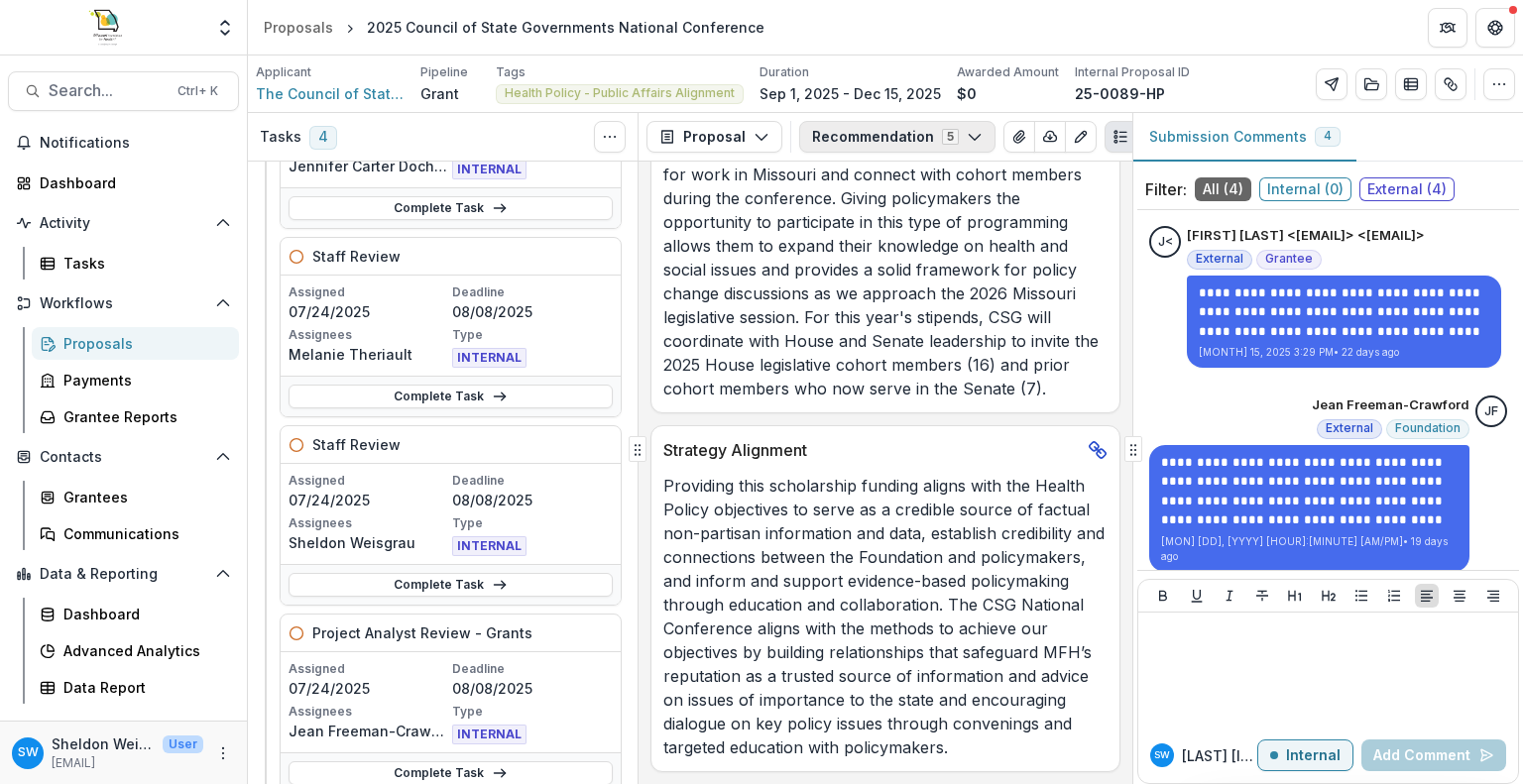 click on "Recommendation 5" at bounding box center (897, 137) 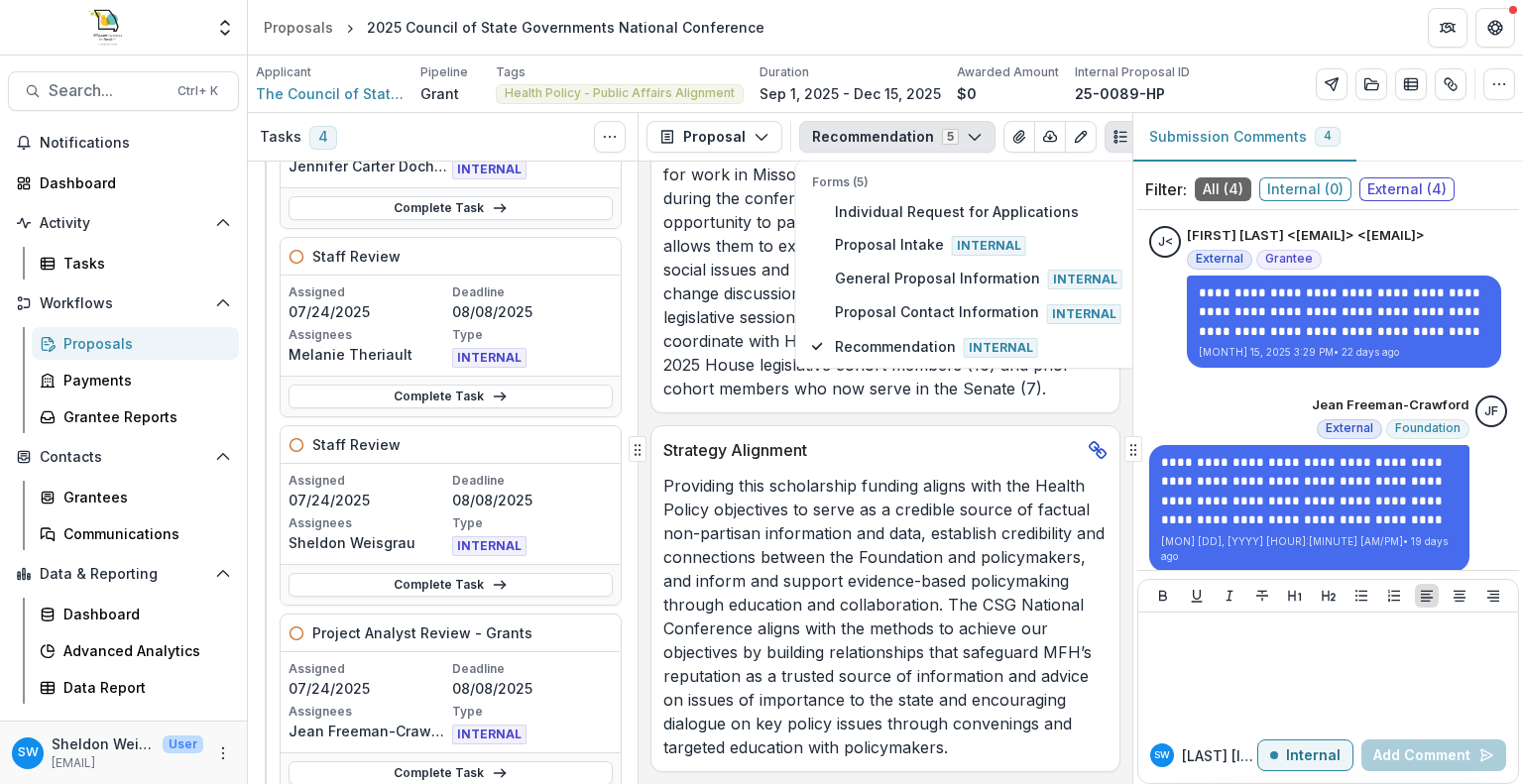 click on "Recommendation 5" at bounding box center [897, 137] 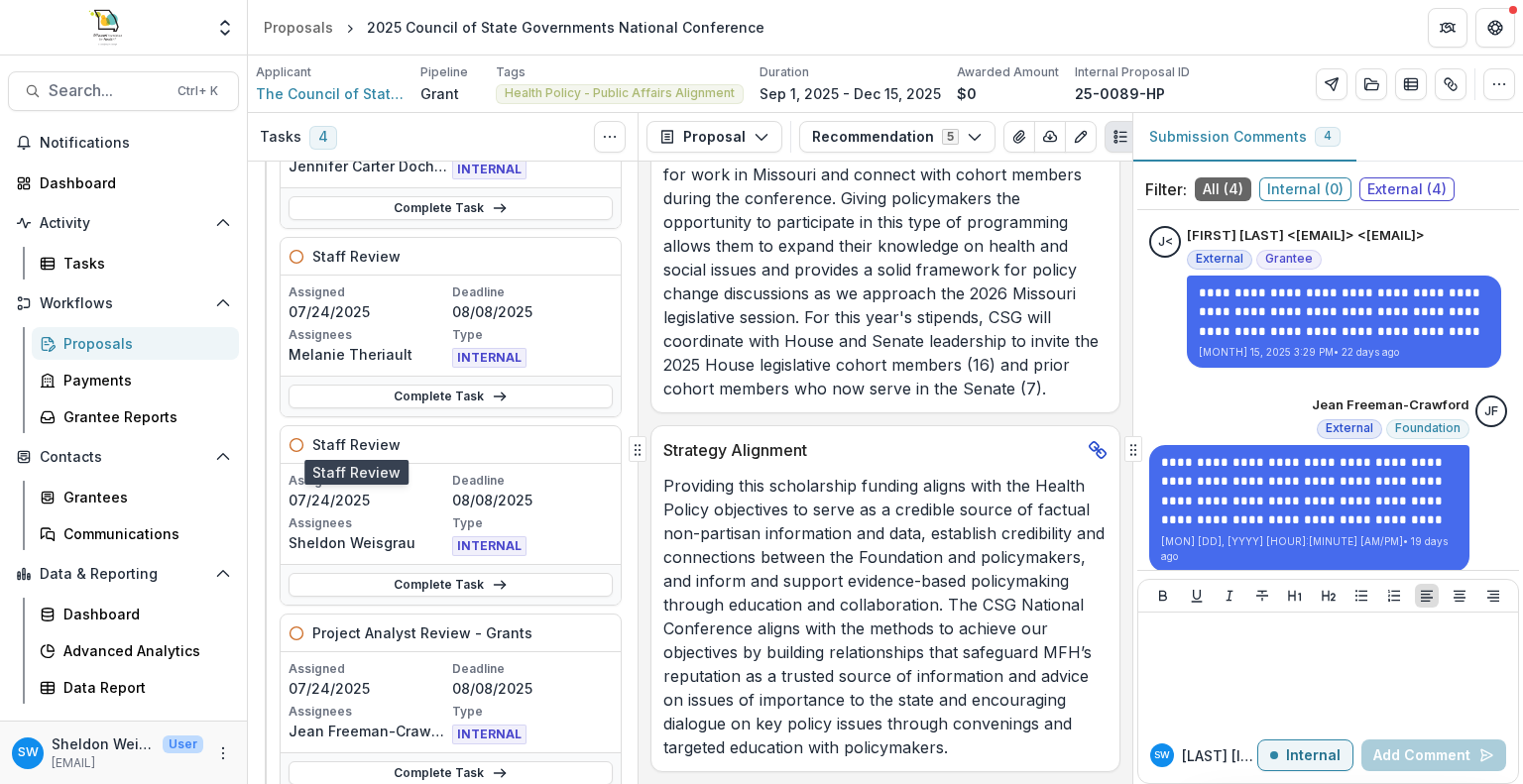 click on "Staff Review" at bounding box center [356, 444] 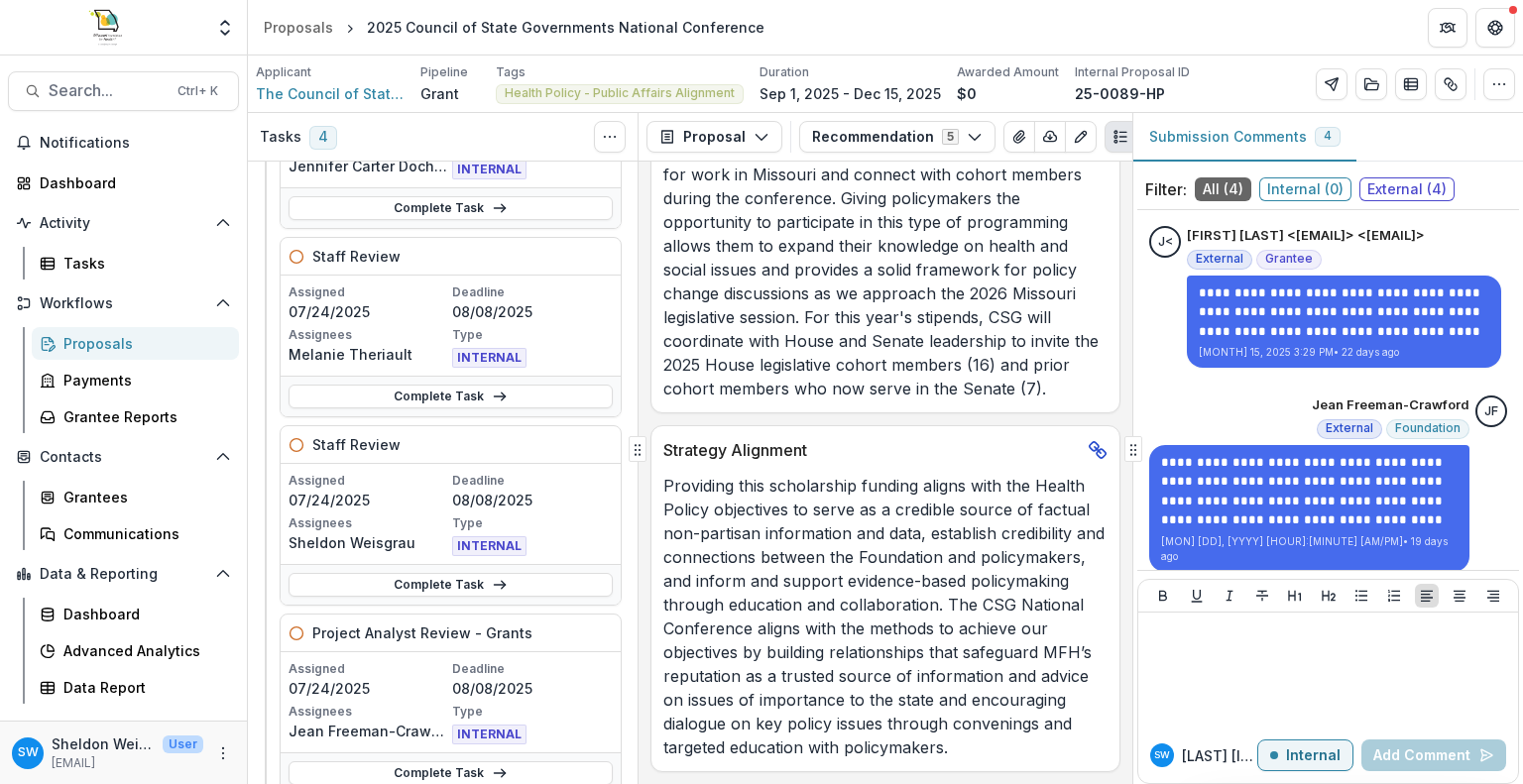 click 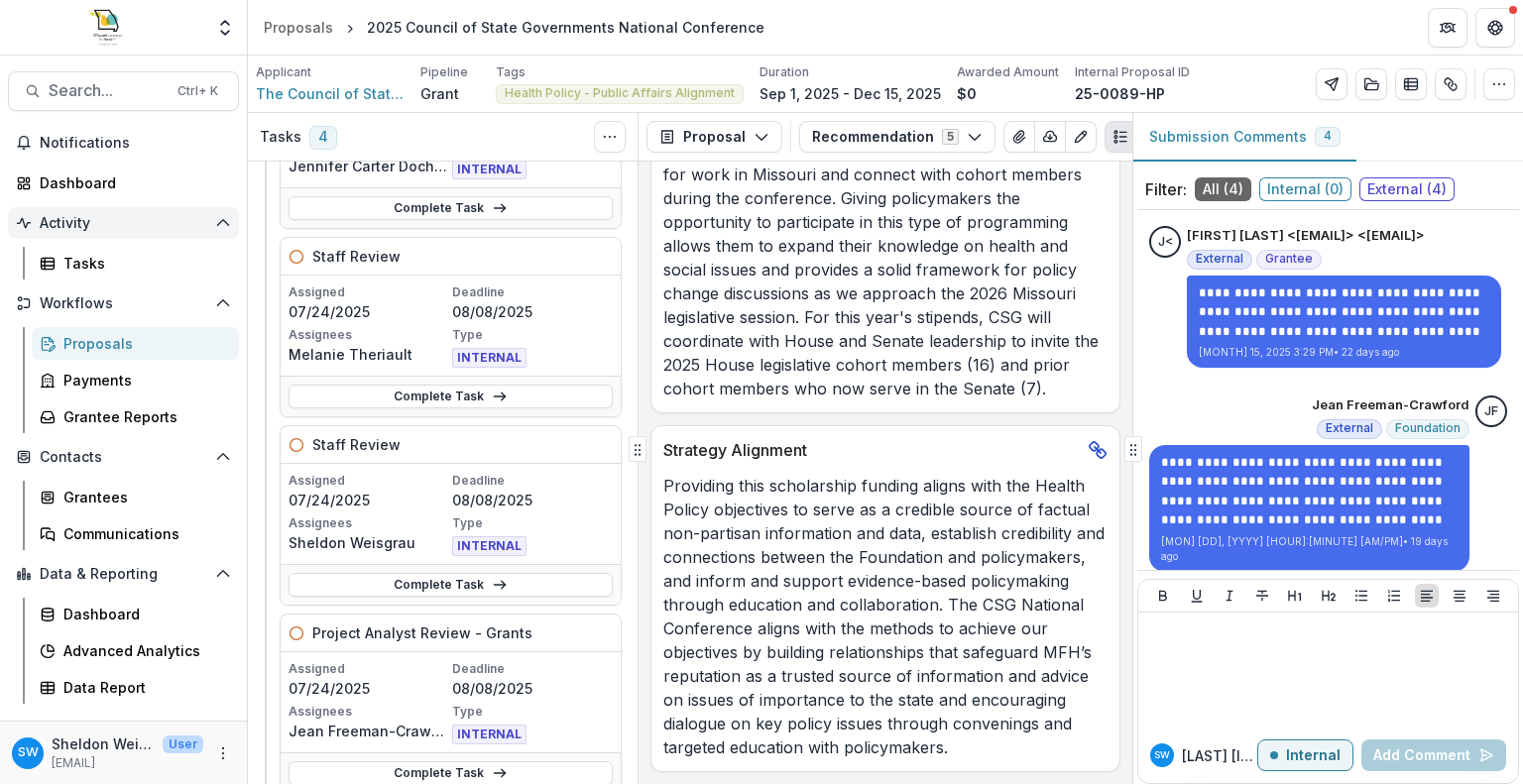 click on "Activity" at bounding box center [123, 223] 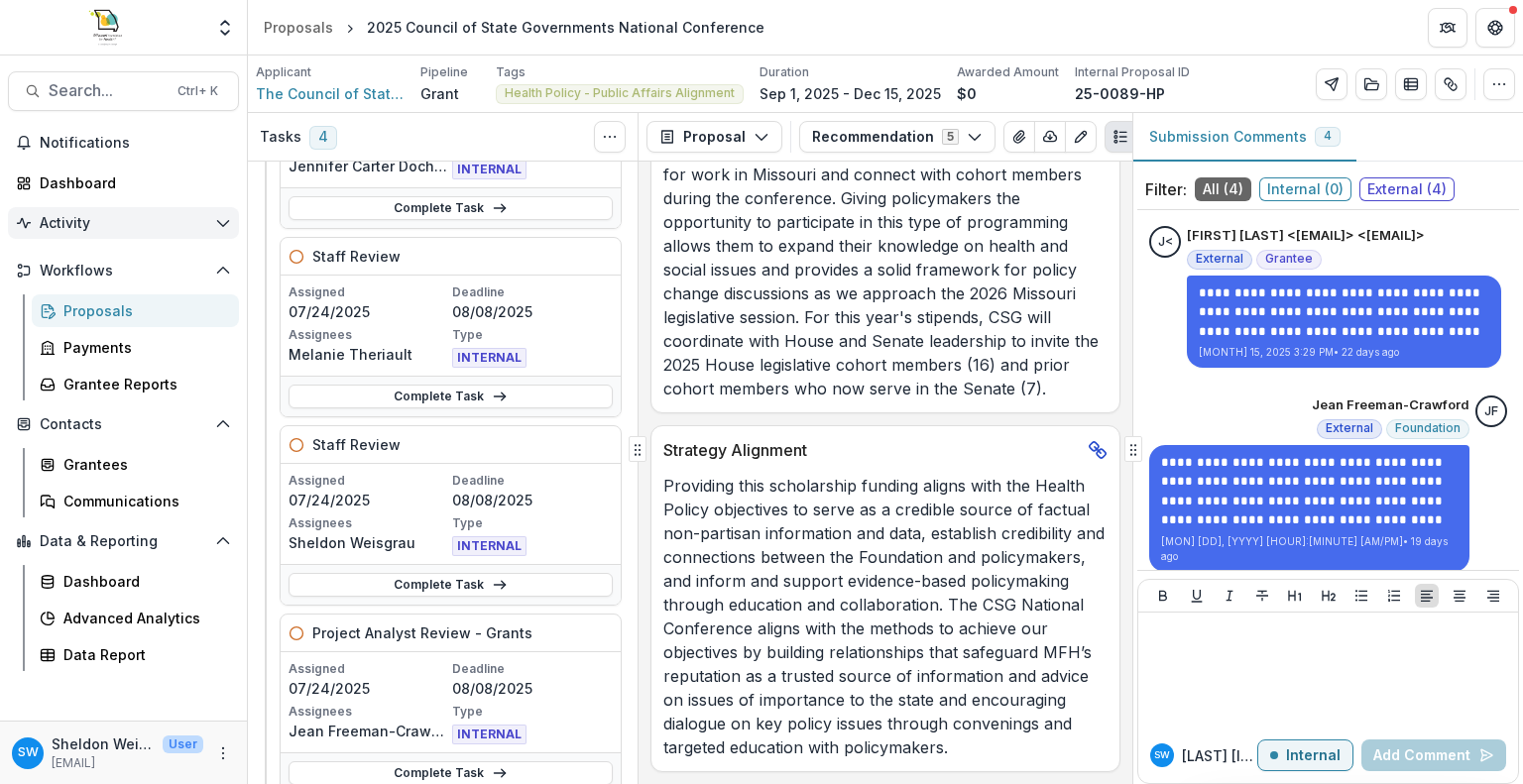 click on "Activity" at bounding box center [123, 223] 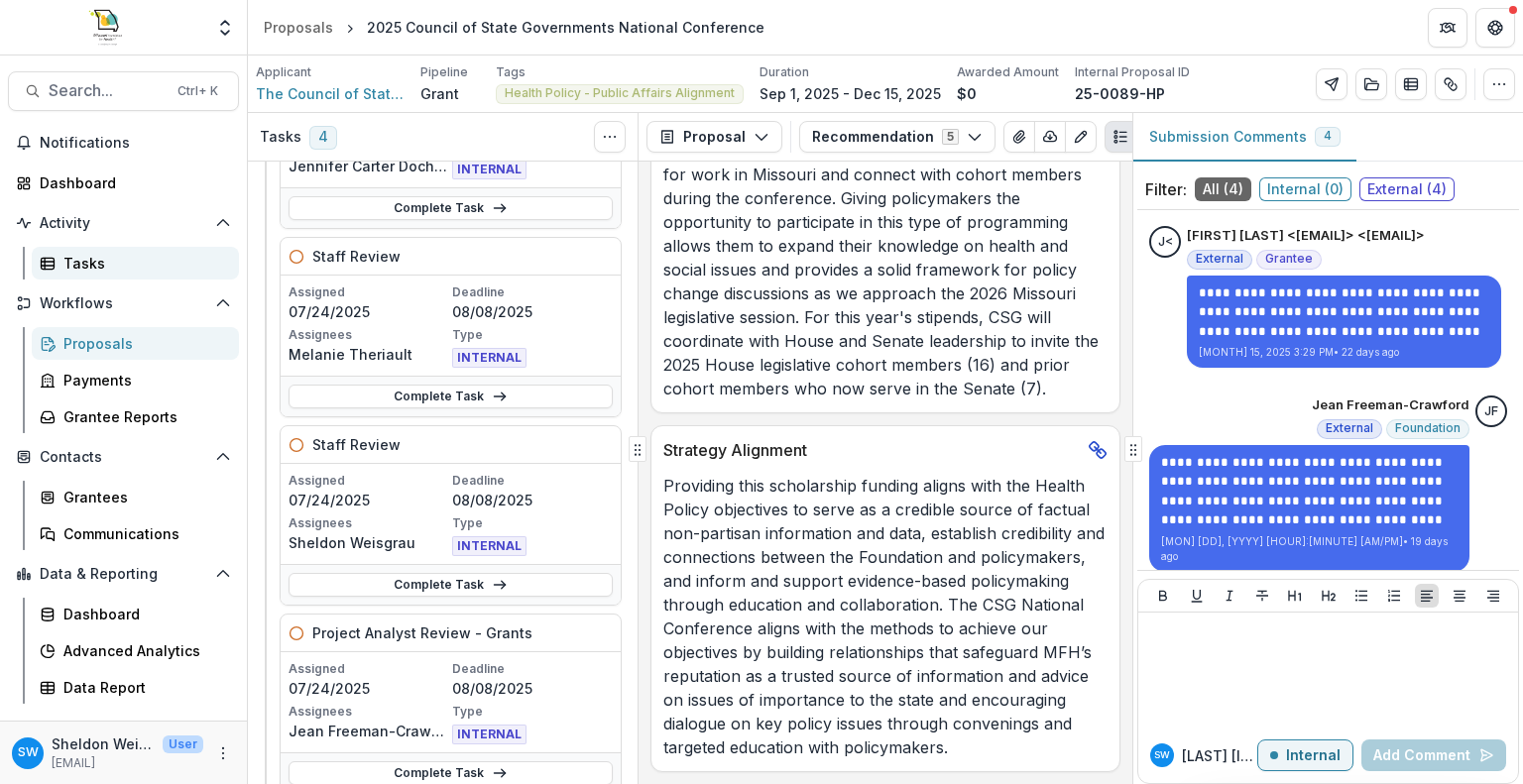 click on "Tasks" at bounding box center [143, 263] 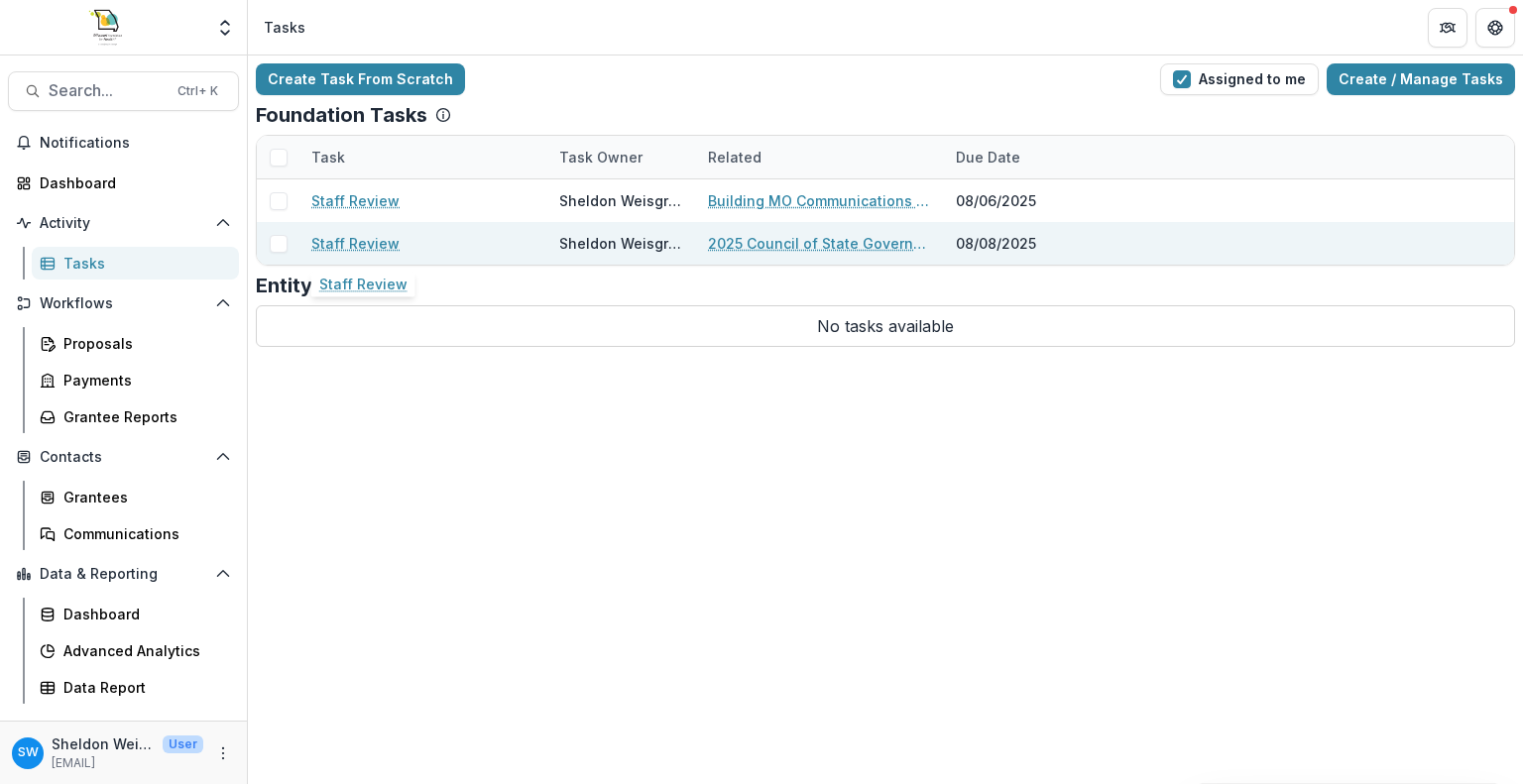 click on "Staff Review" at bounding box center (355, 243) 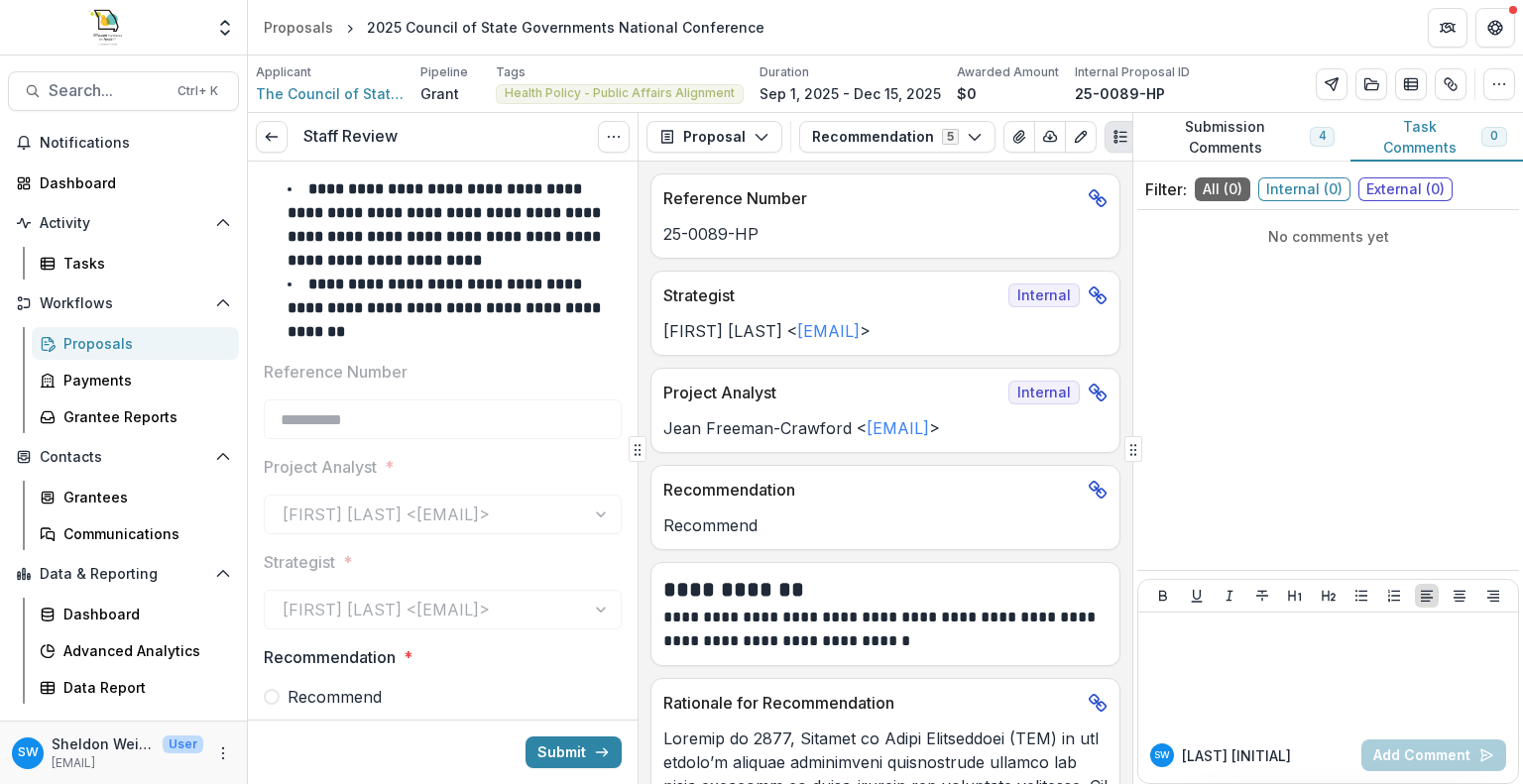 click on "**********" at bounding box center [454, 308] 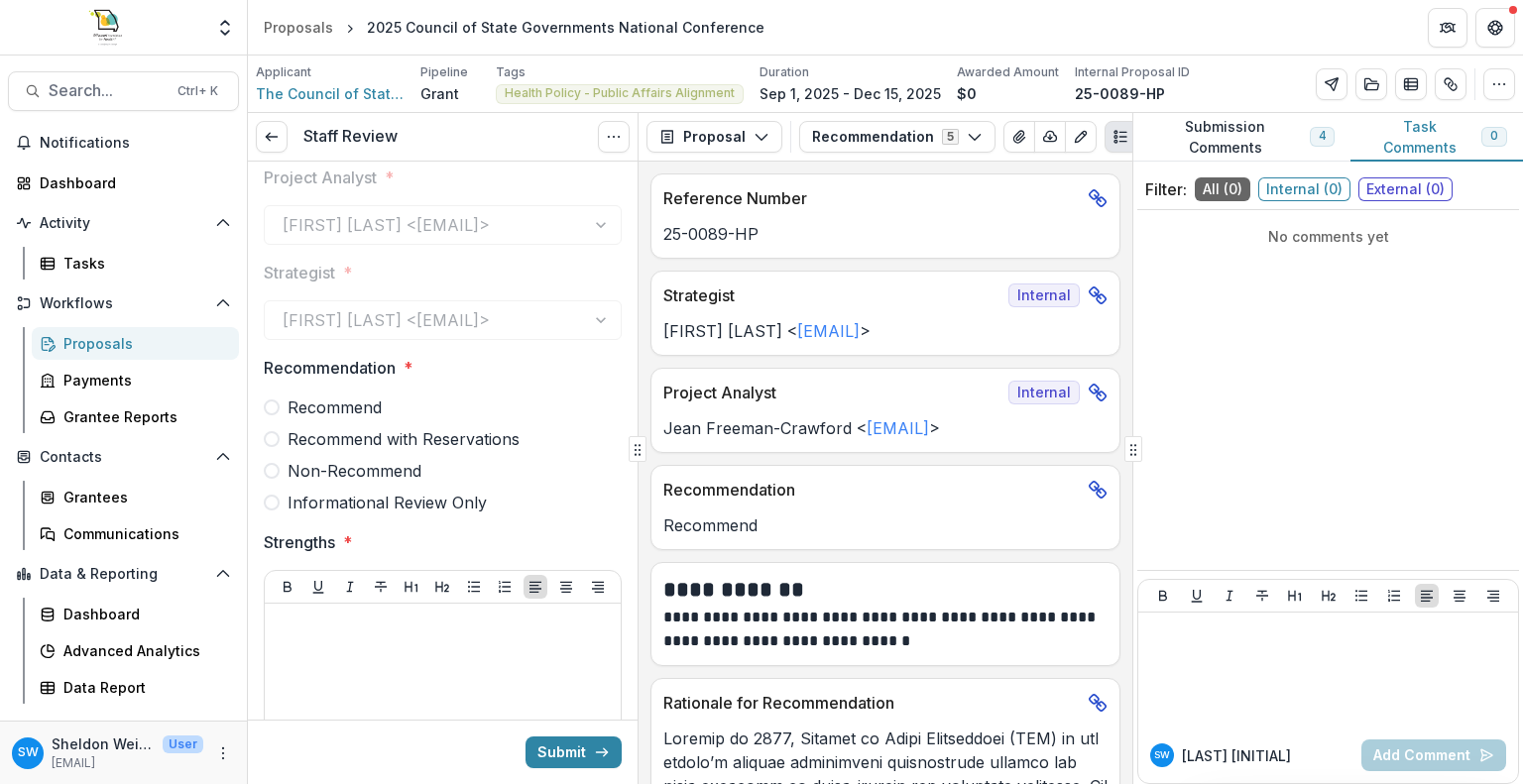 scroll, scrollTop: 0, scrollLeft: 0, axis: both 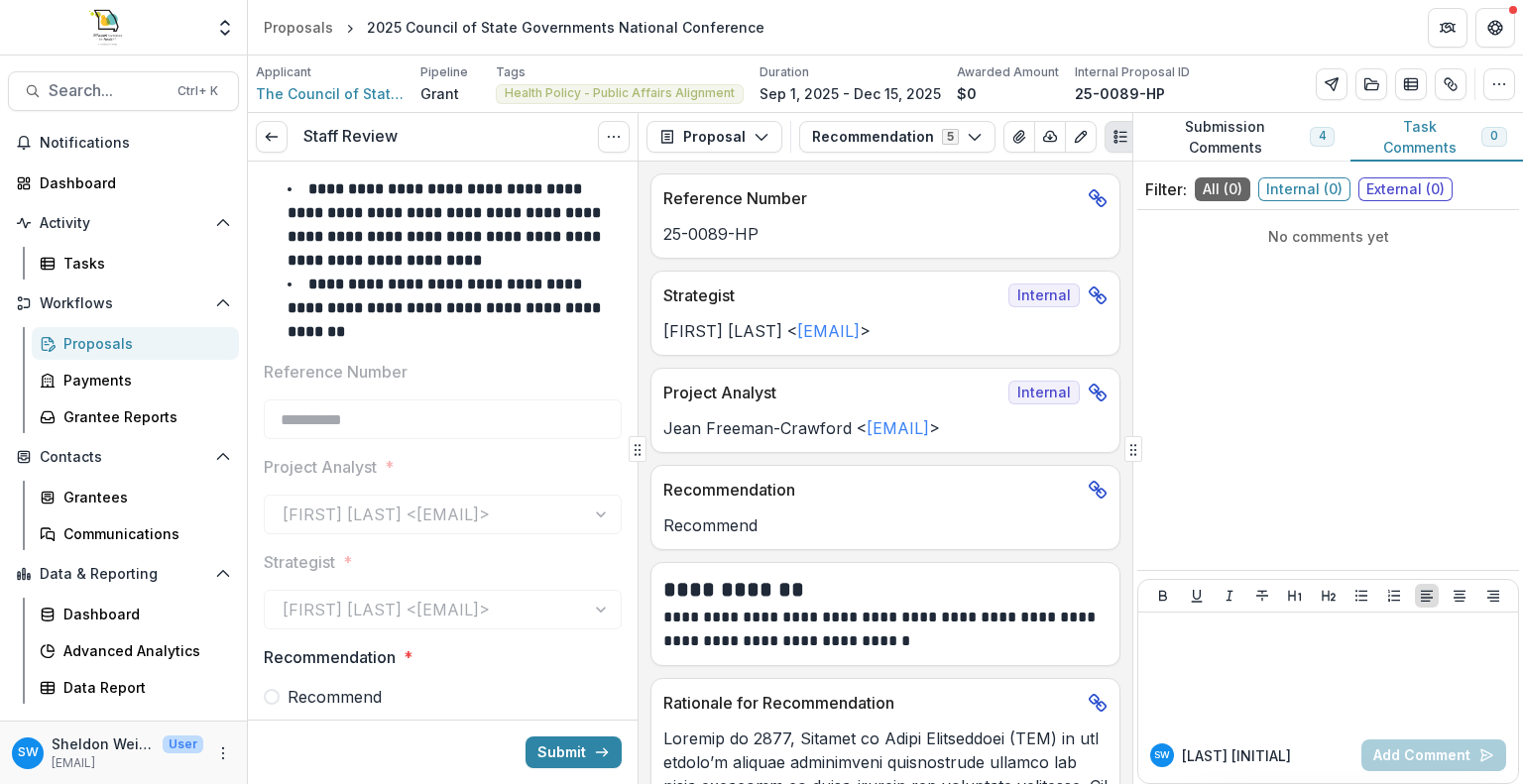 click on "**********" at bounding box center [442, 1115] 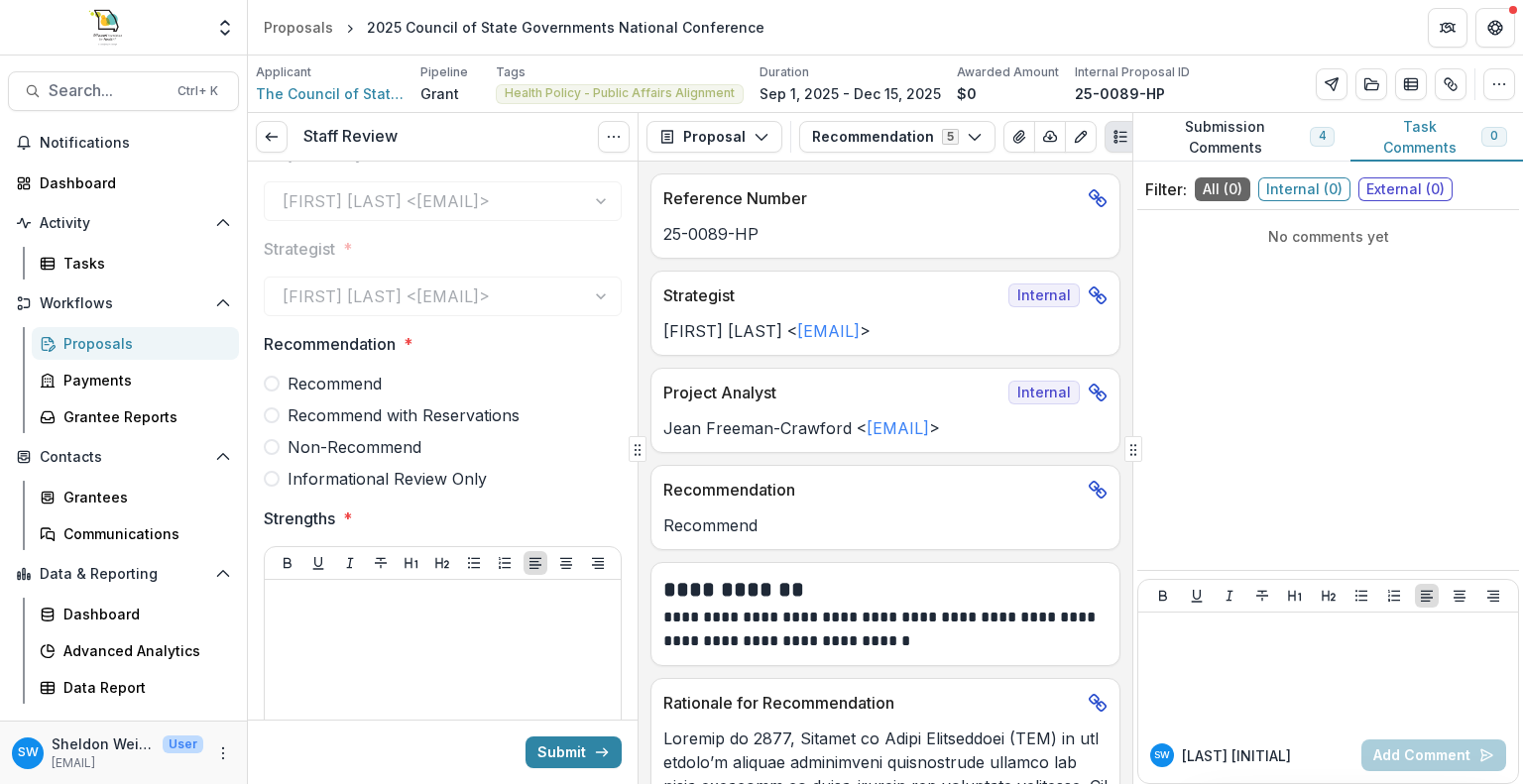 scroll, scrollTop: 308, scrollLeft: 0, axis: vertical 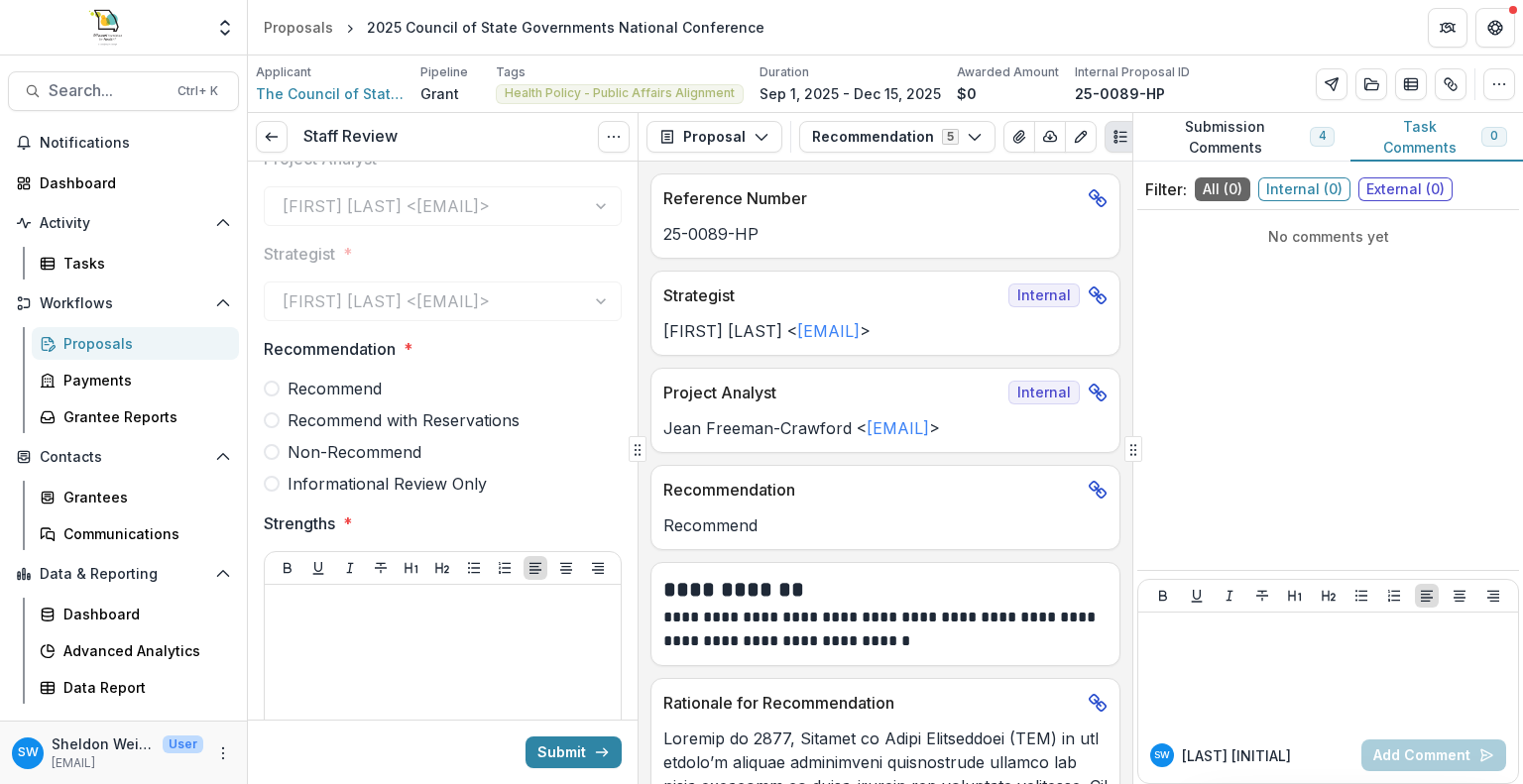 click on "**********" at bounding box center (442, 807) 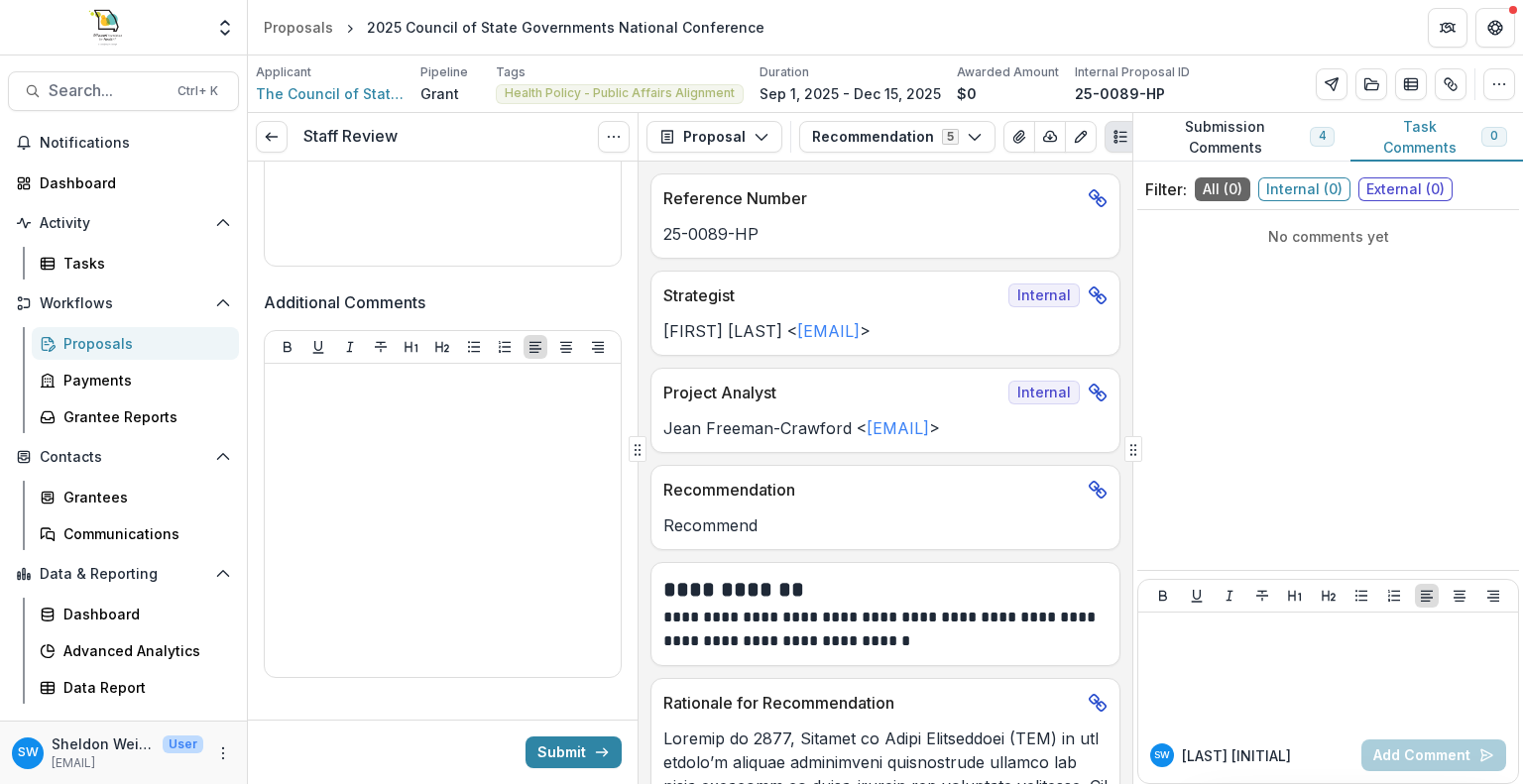 scroll, scrollTop: 1379, scrollLeft: 0, axis: vertical 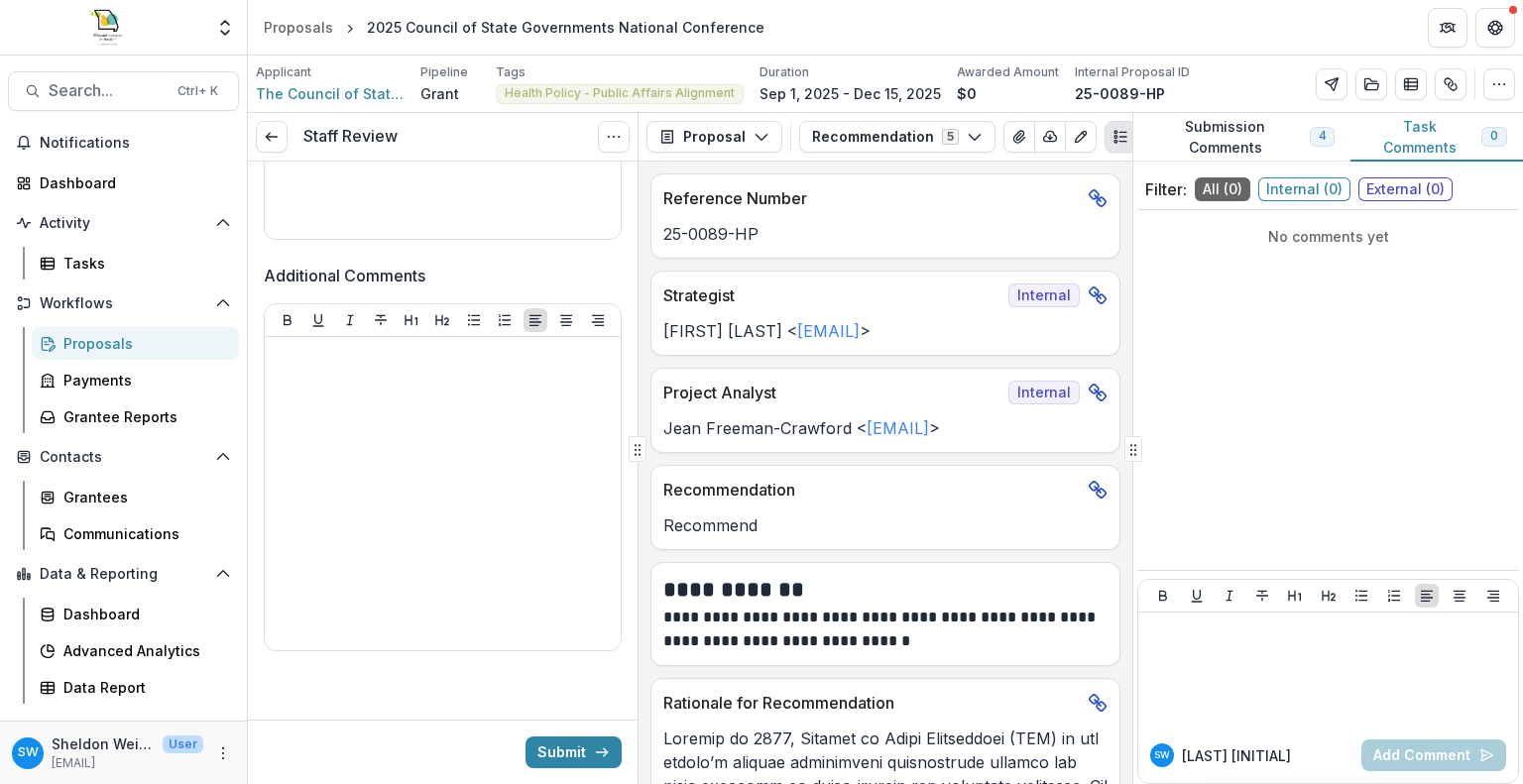 click on "**********" at bounding box center [882, 629] 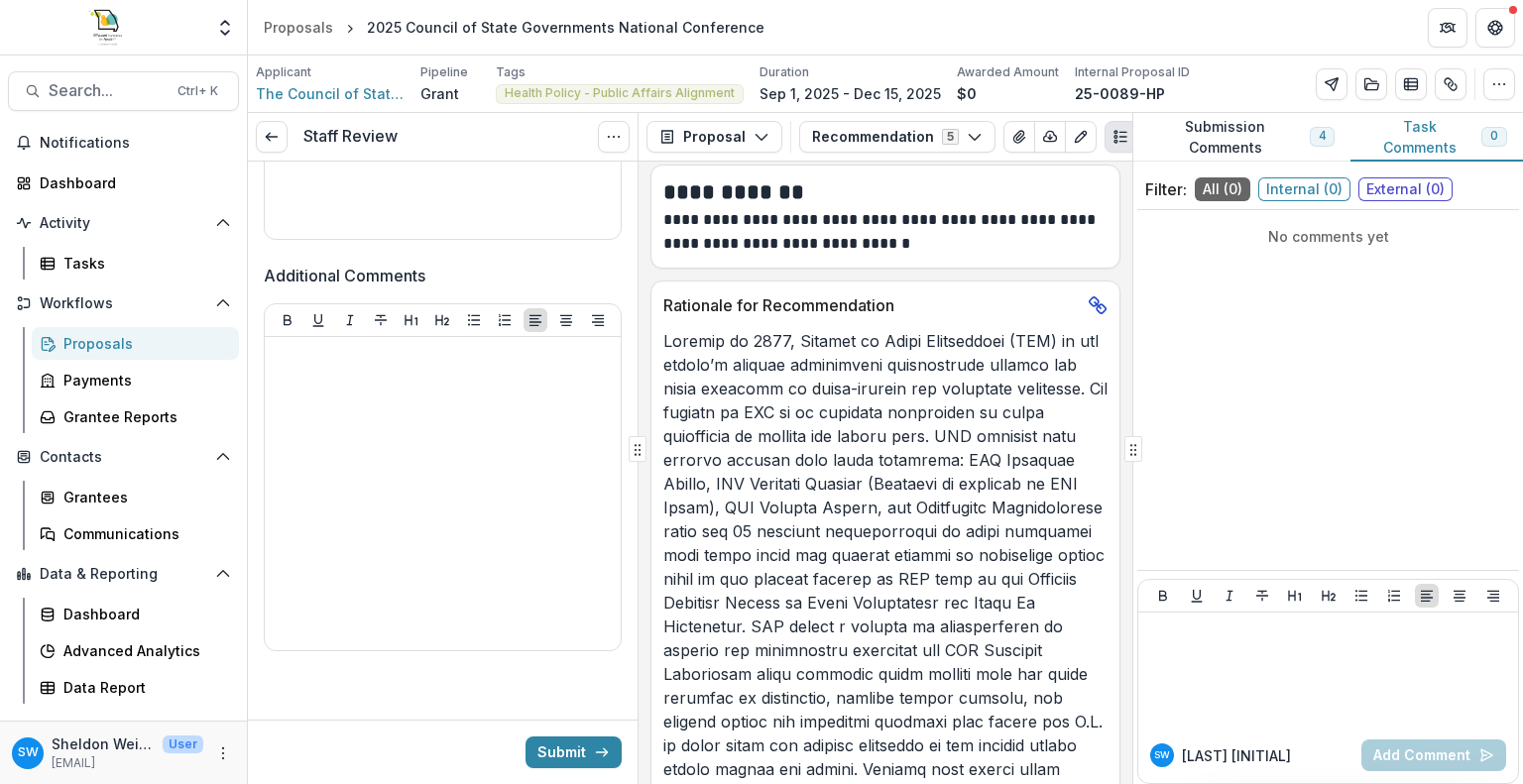 scroll, scrollTop: 476, scrollLeft: 0, axis: vertical 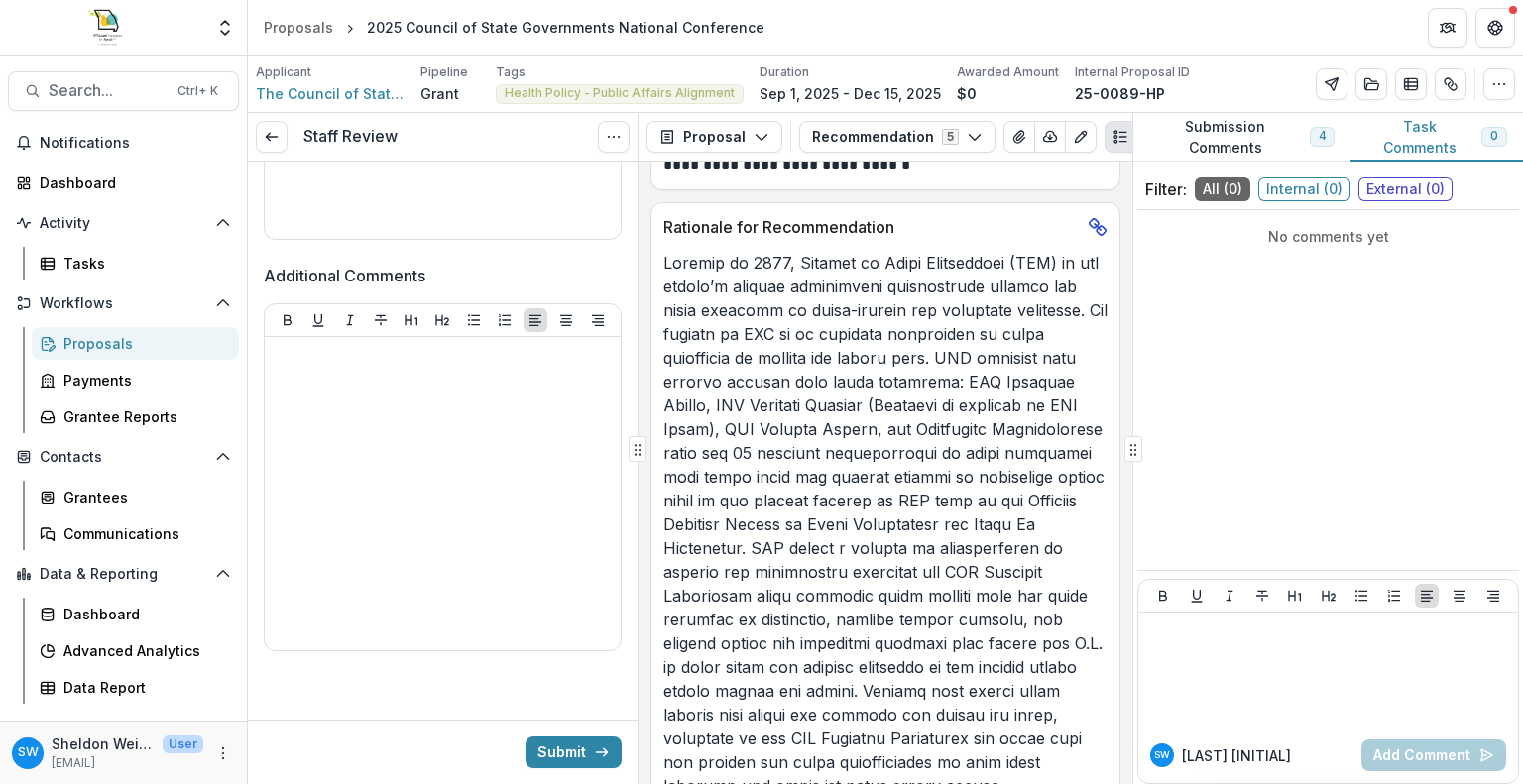 click on "This conference is part of the Legislative Learning Cohort training opportunities MFH began in 2017. MFH staff make conference session recommendations that will be relevant for work in Missouri and connect with cohort members during the conference. Giving policymakers the opportunity to participate in this type of programming allows them to expand their knowledge on health and social issues and provides a solid framework for policy change discussions as we approach the 2026 Missouri legislative session. For this year's stipends, CSG will coordinate with House and Senate leadership to invite the 2025 House legislative cohort members (16) and prior cohort members who now serve in the Senate (7)." at bounding box center [885, 691] 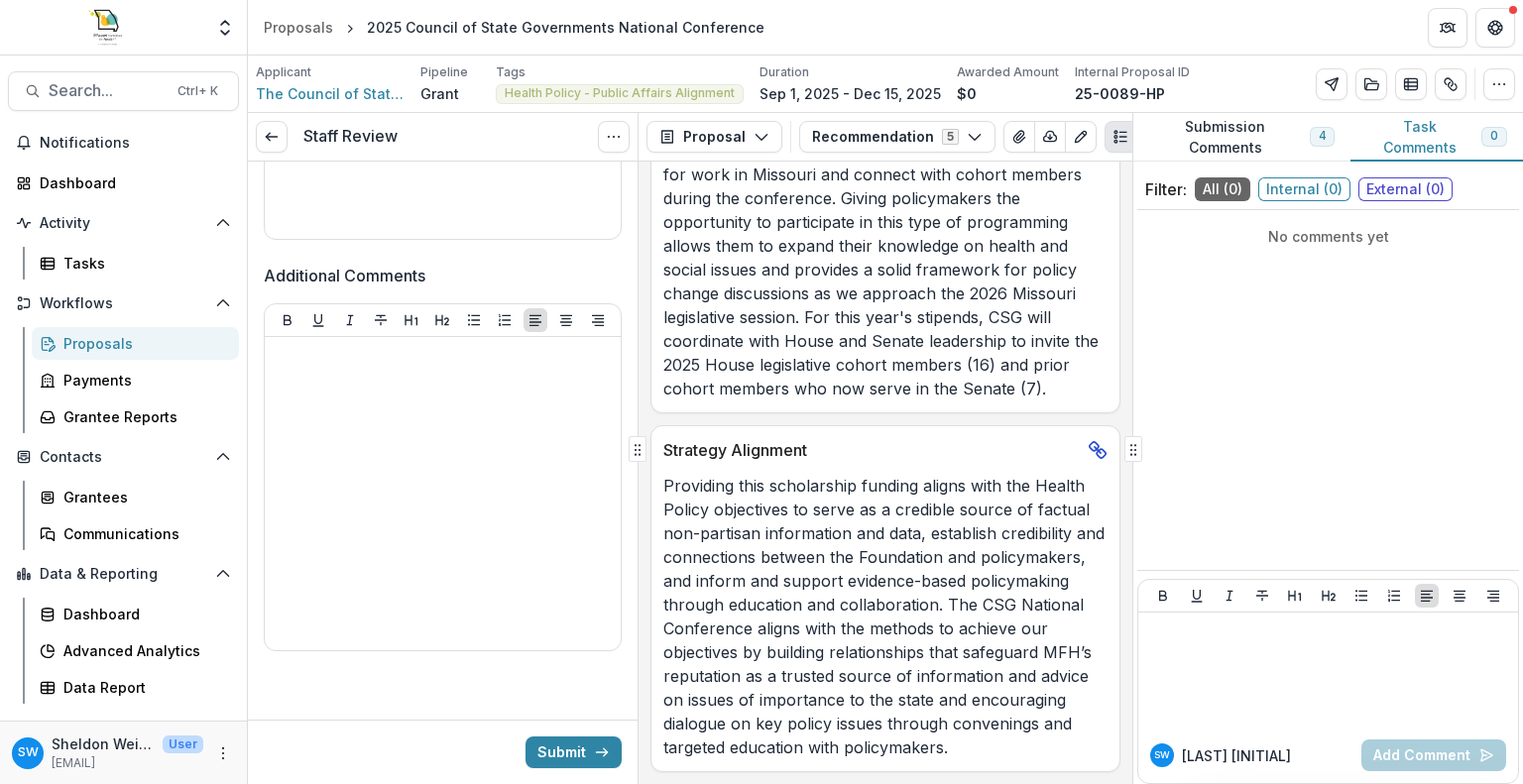 scroll, scrollTop: 1229, scrollLeft: 0, axis: vertical 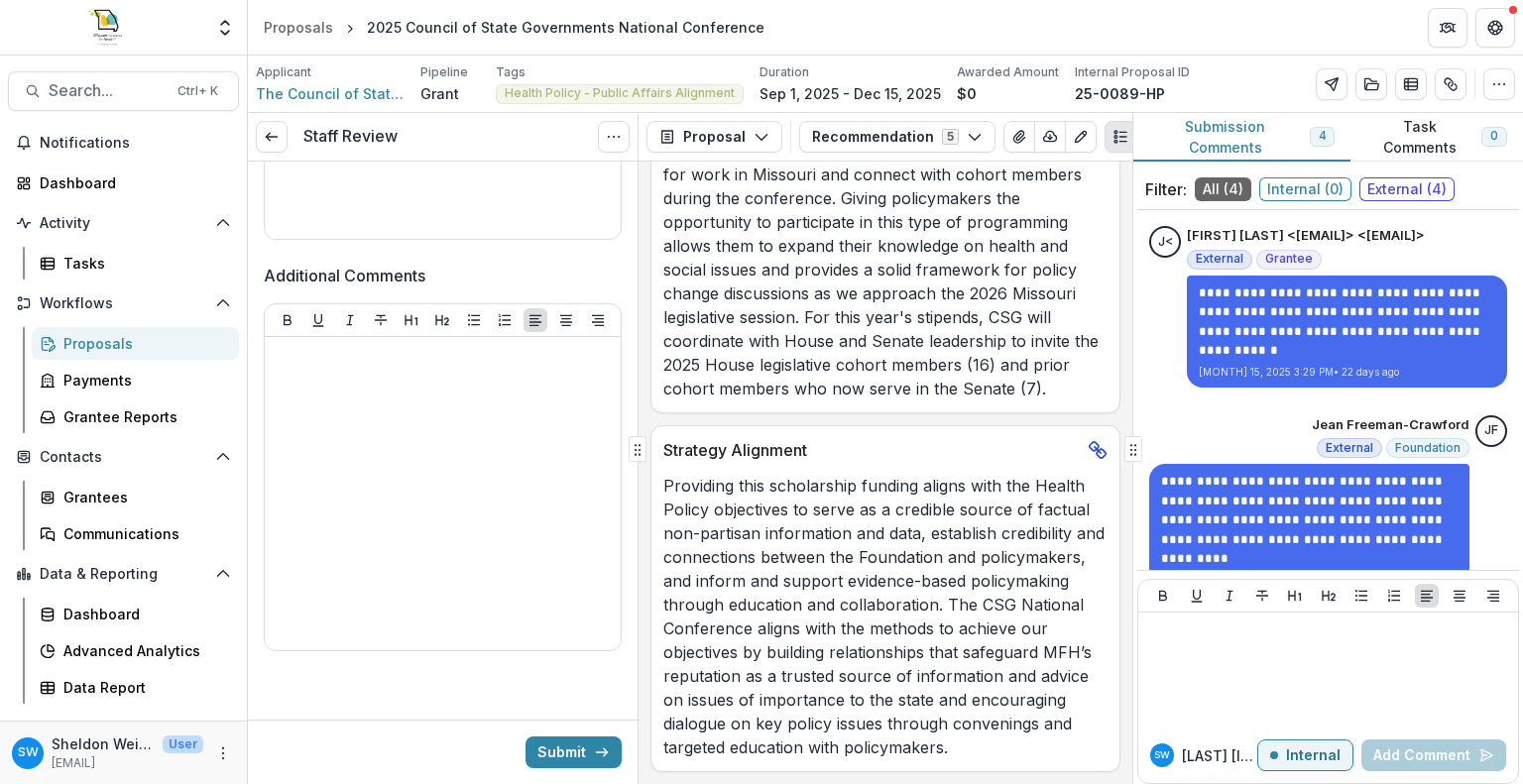 click on "Submission Comments  4" at bounding box center [1241, 137] 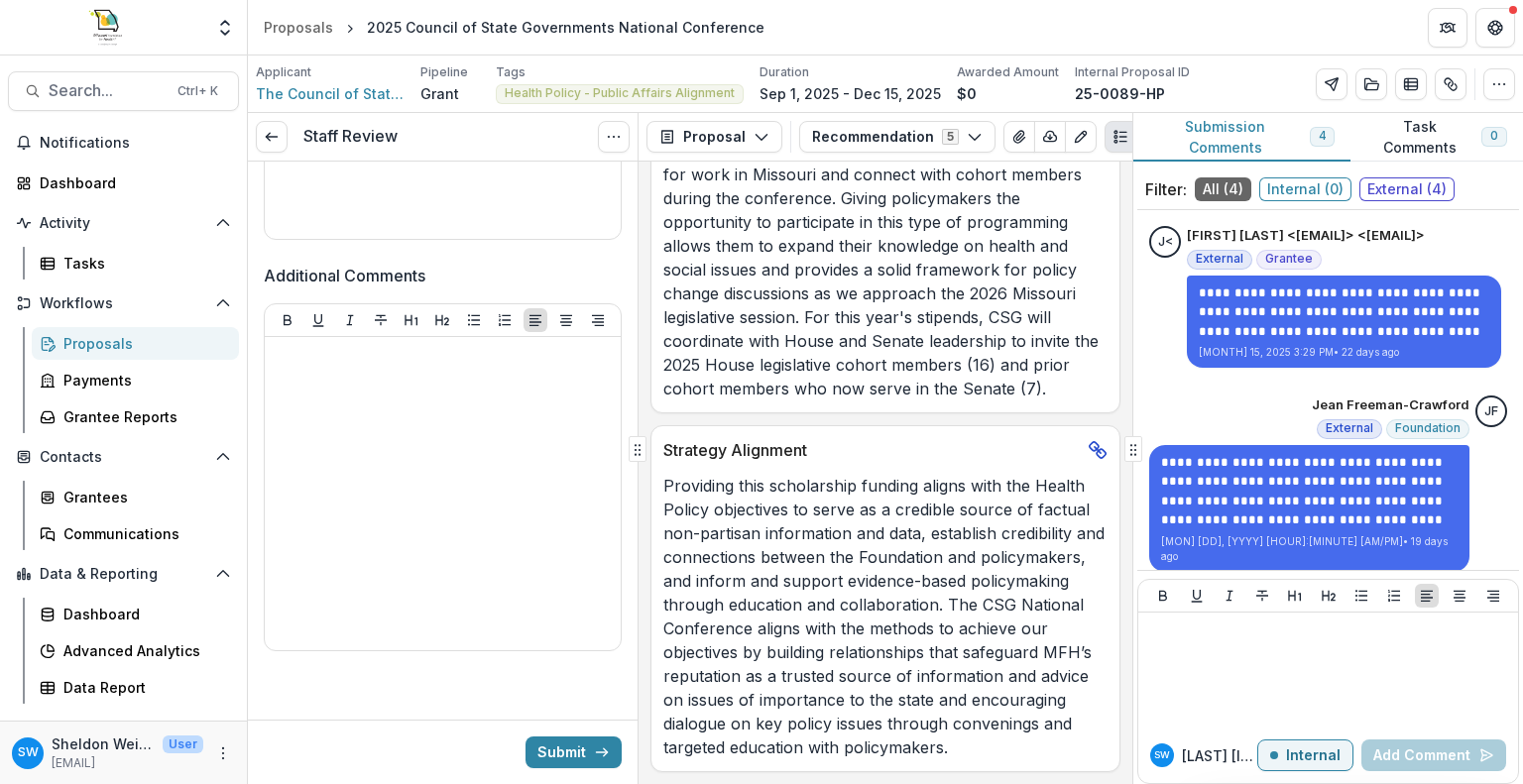 click on "Submission Comments  4" at bounding box center [1241, 137] 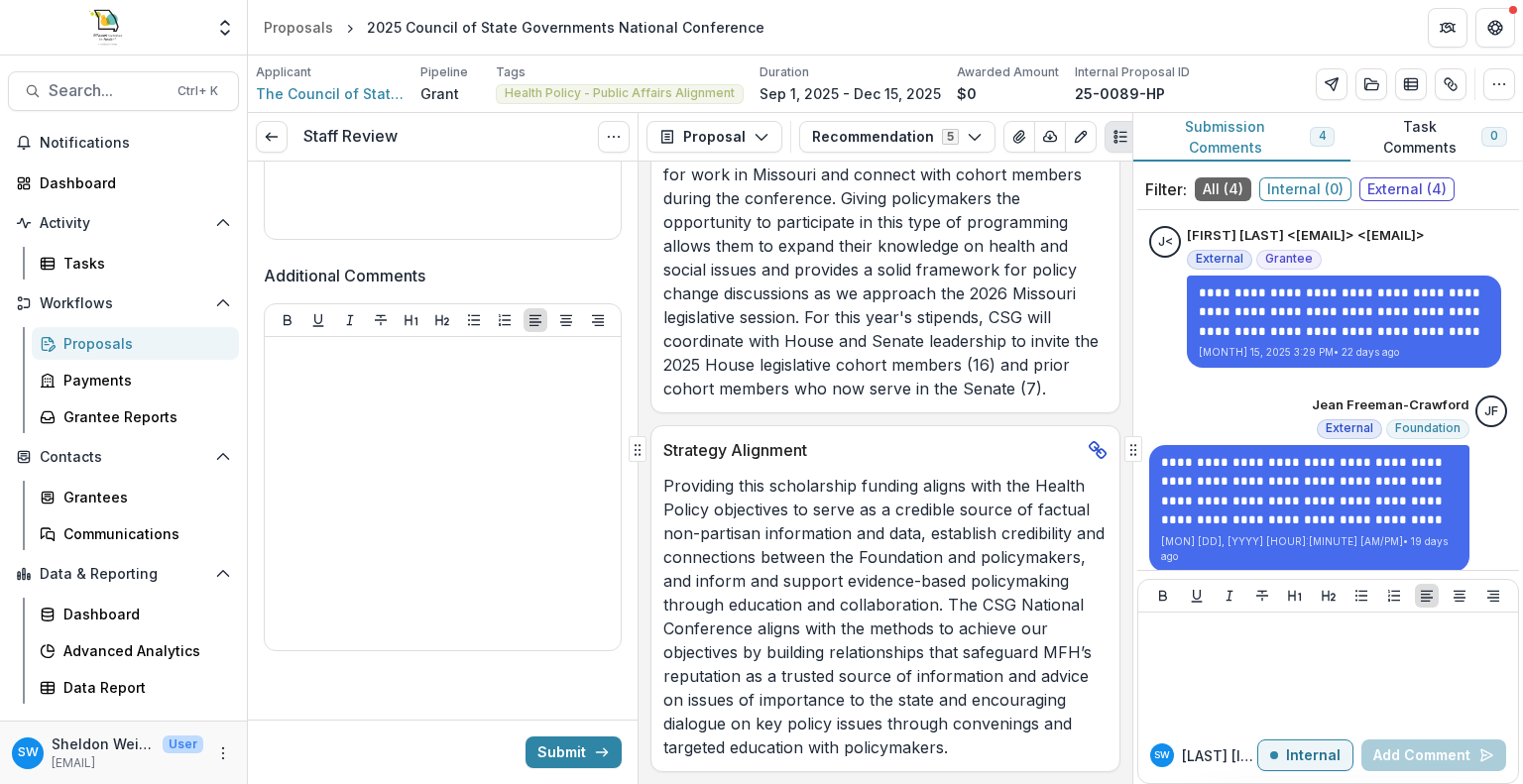 click on "**********" at bounding box center (442, -264) 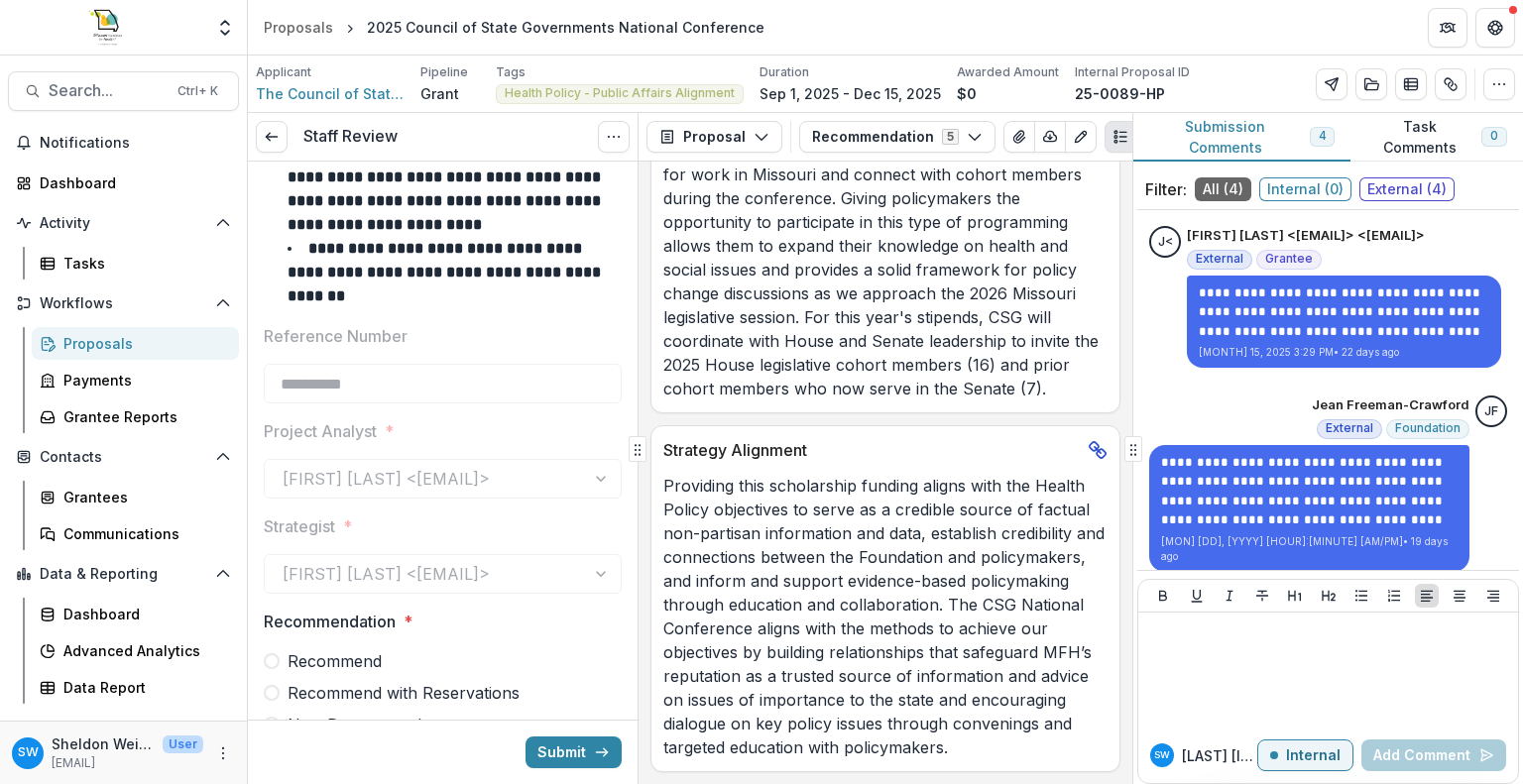 scroll, scrollTop: 31, scrollLeft: 0, axis: vertical 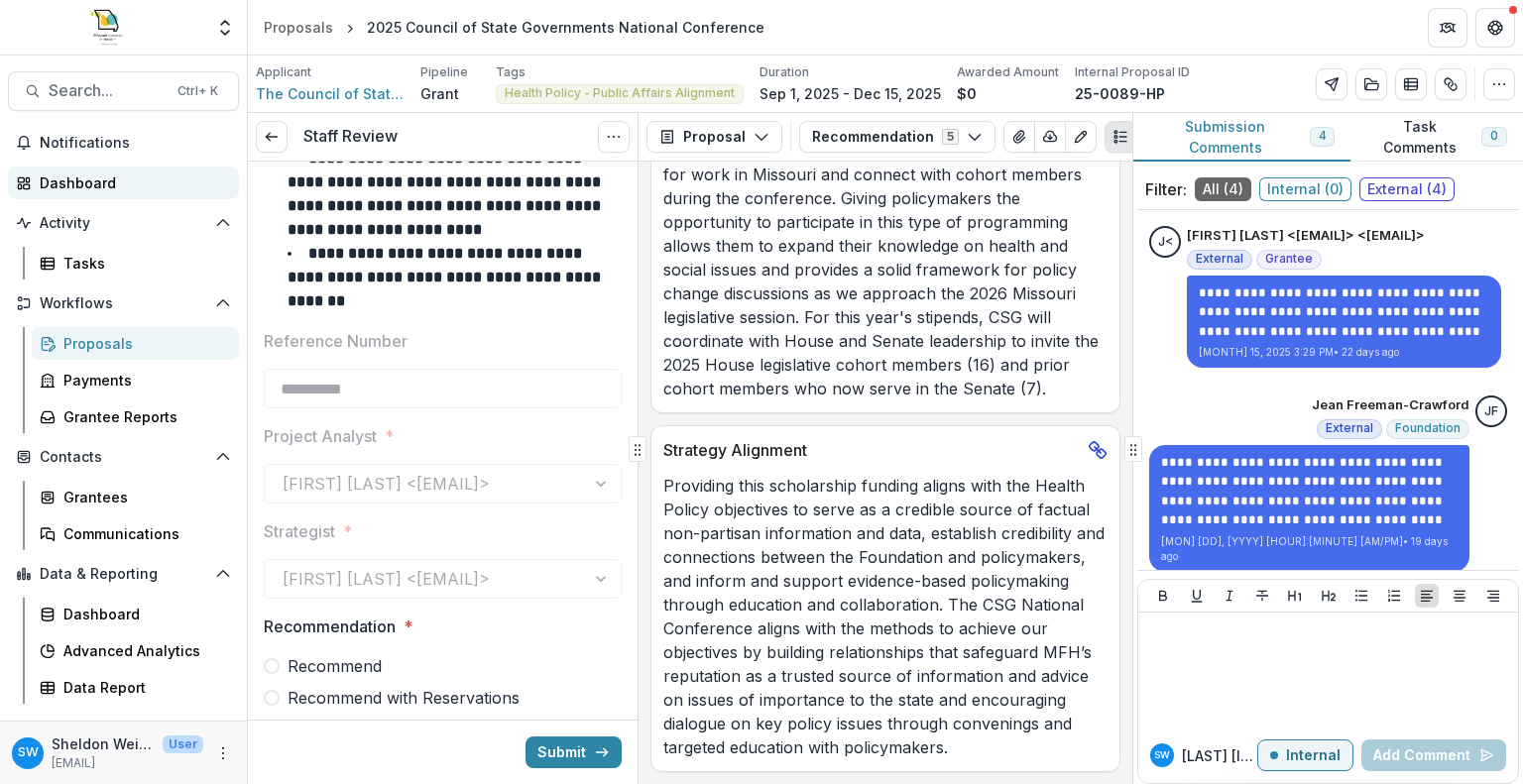 click on "Dashboard" at bounding box center [131, 182] 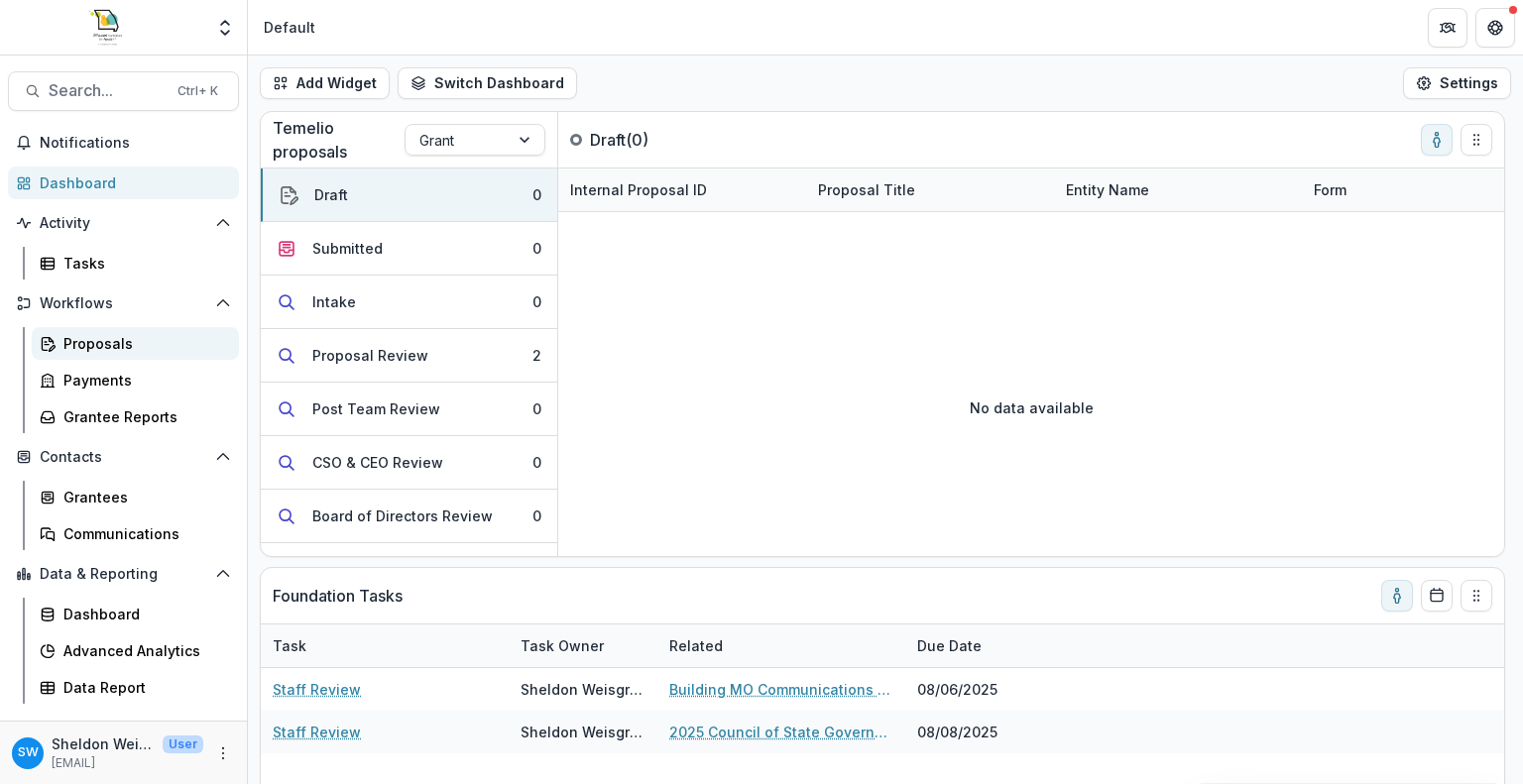 click on "Proposals" at bounding box center (143, 343) 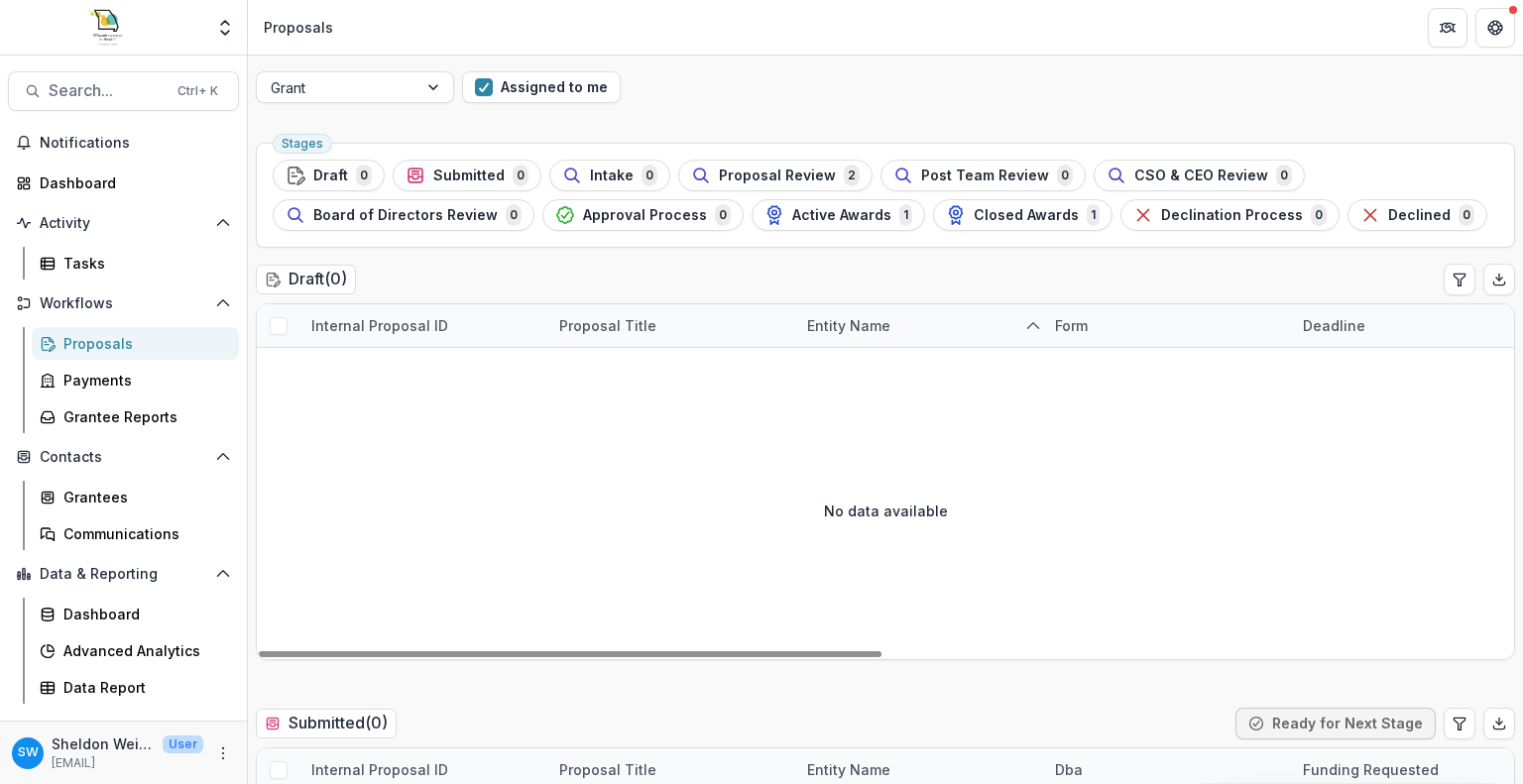 click on "No data available" at bounding box center [885, 510] 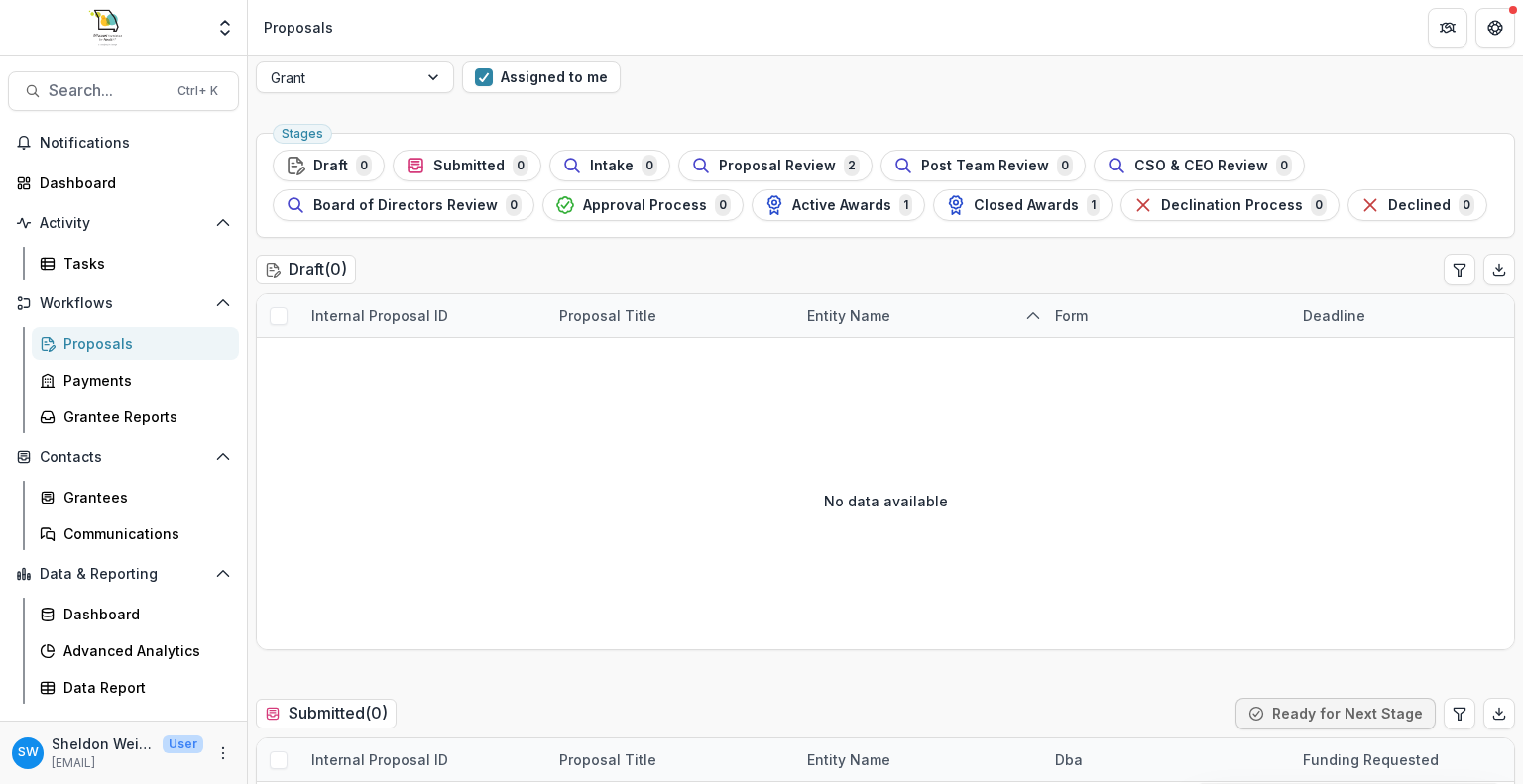 scroll, scrollTop: 0, scrollLeft: 0, axis: both 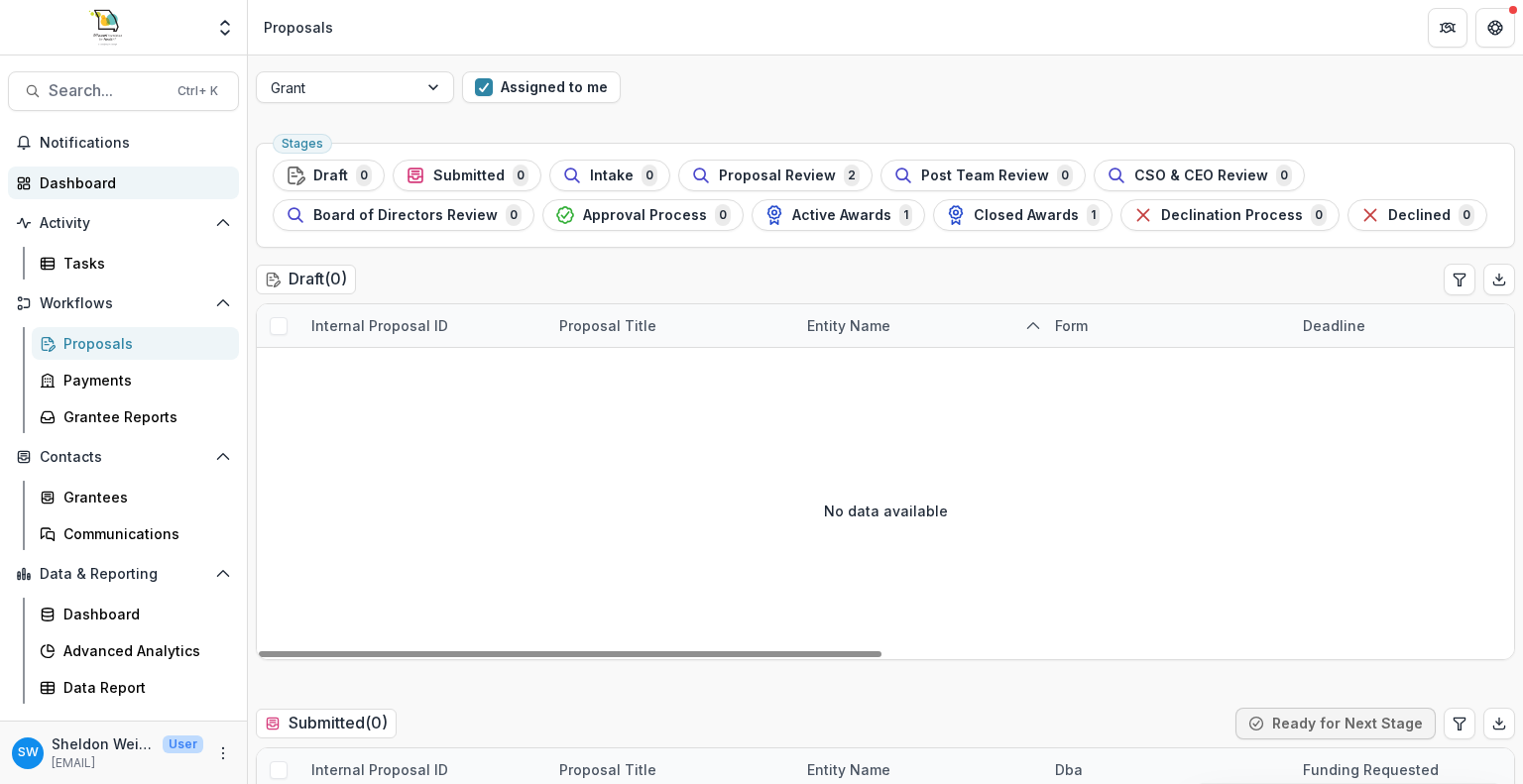 click on "Dashboard" at bounding box center [123, 182] 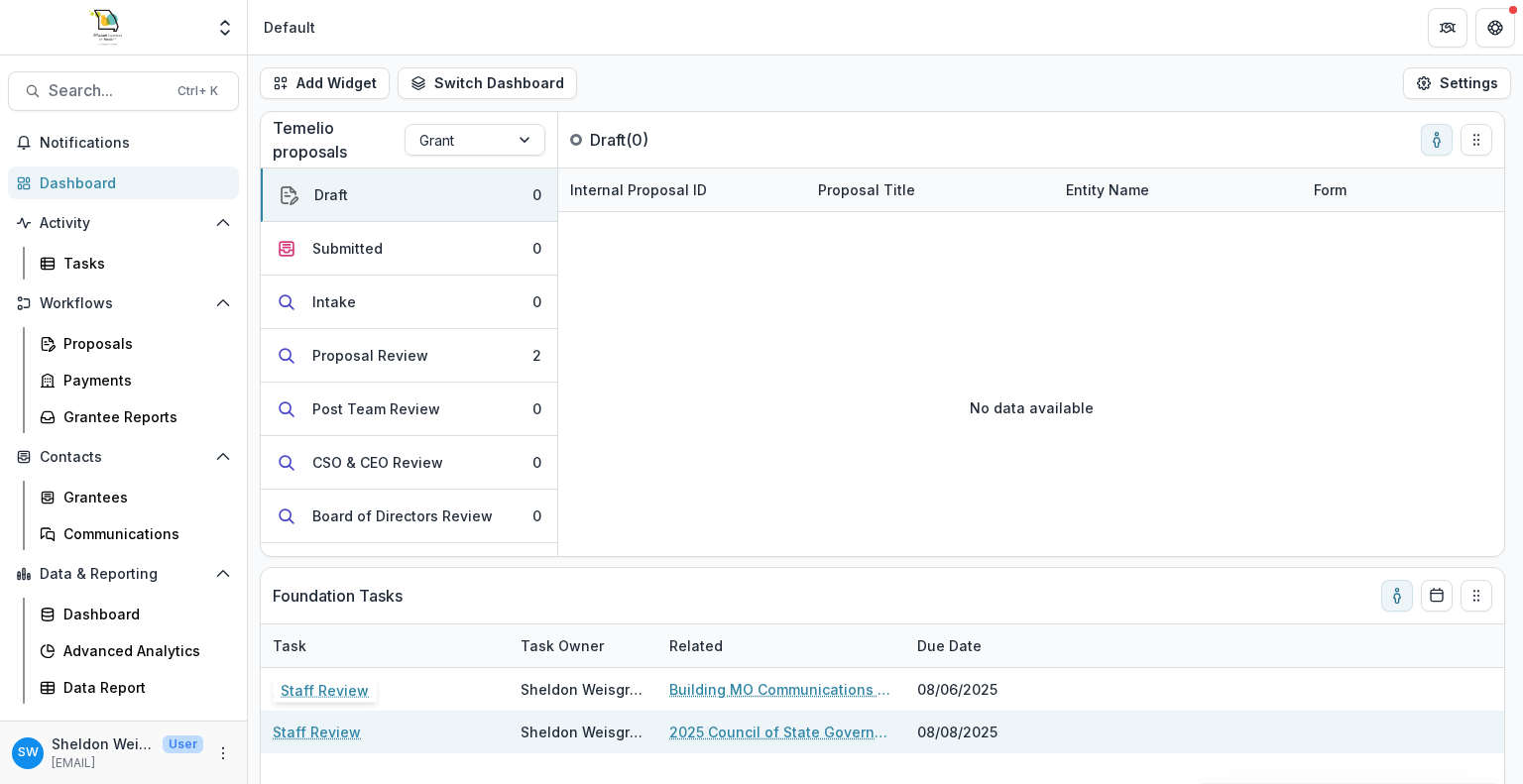 click on "Staff Review" at bounding box center [316, 731] 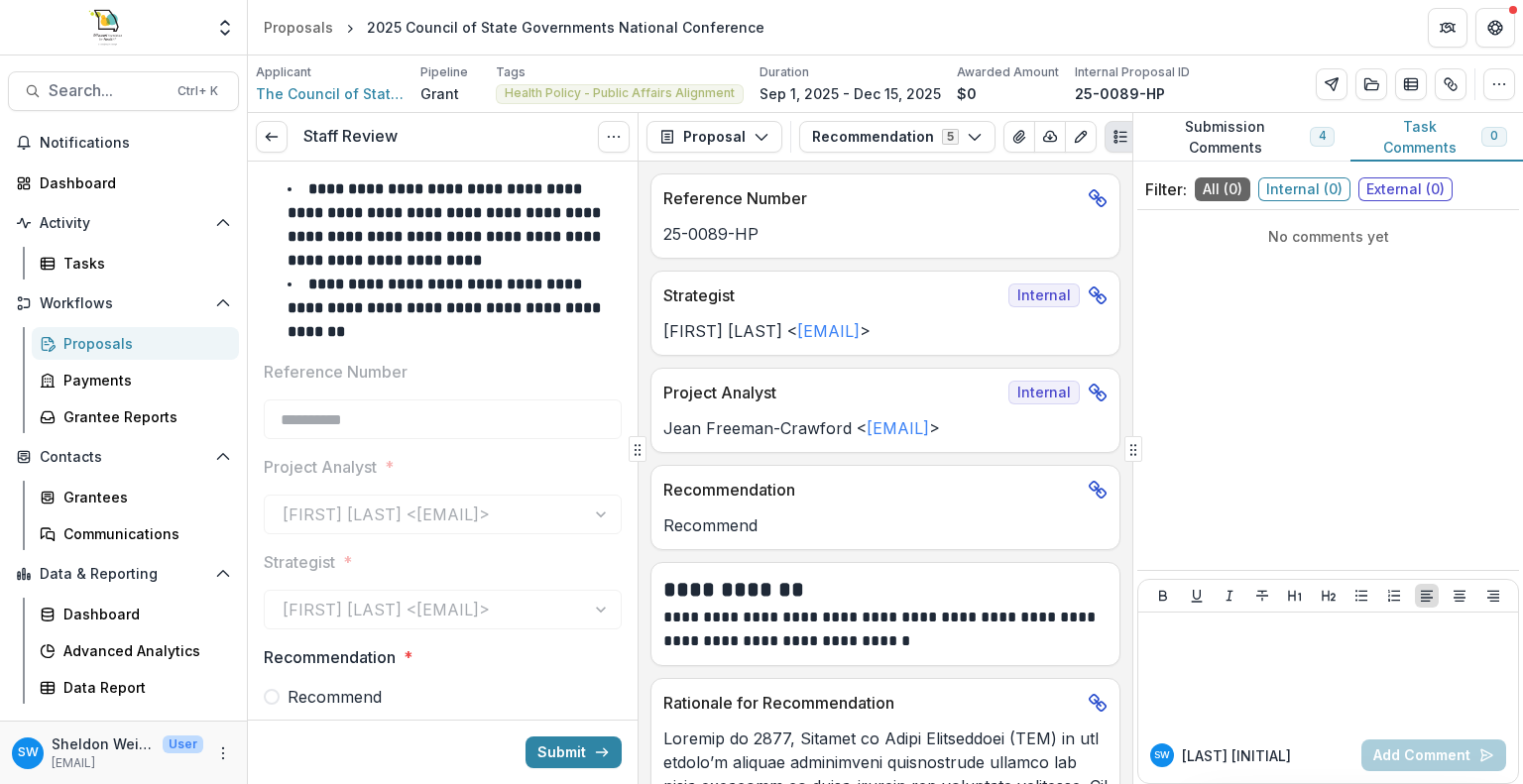 click on "**********" at bounding box center (442, 1115) 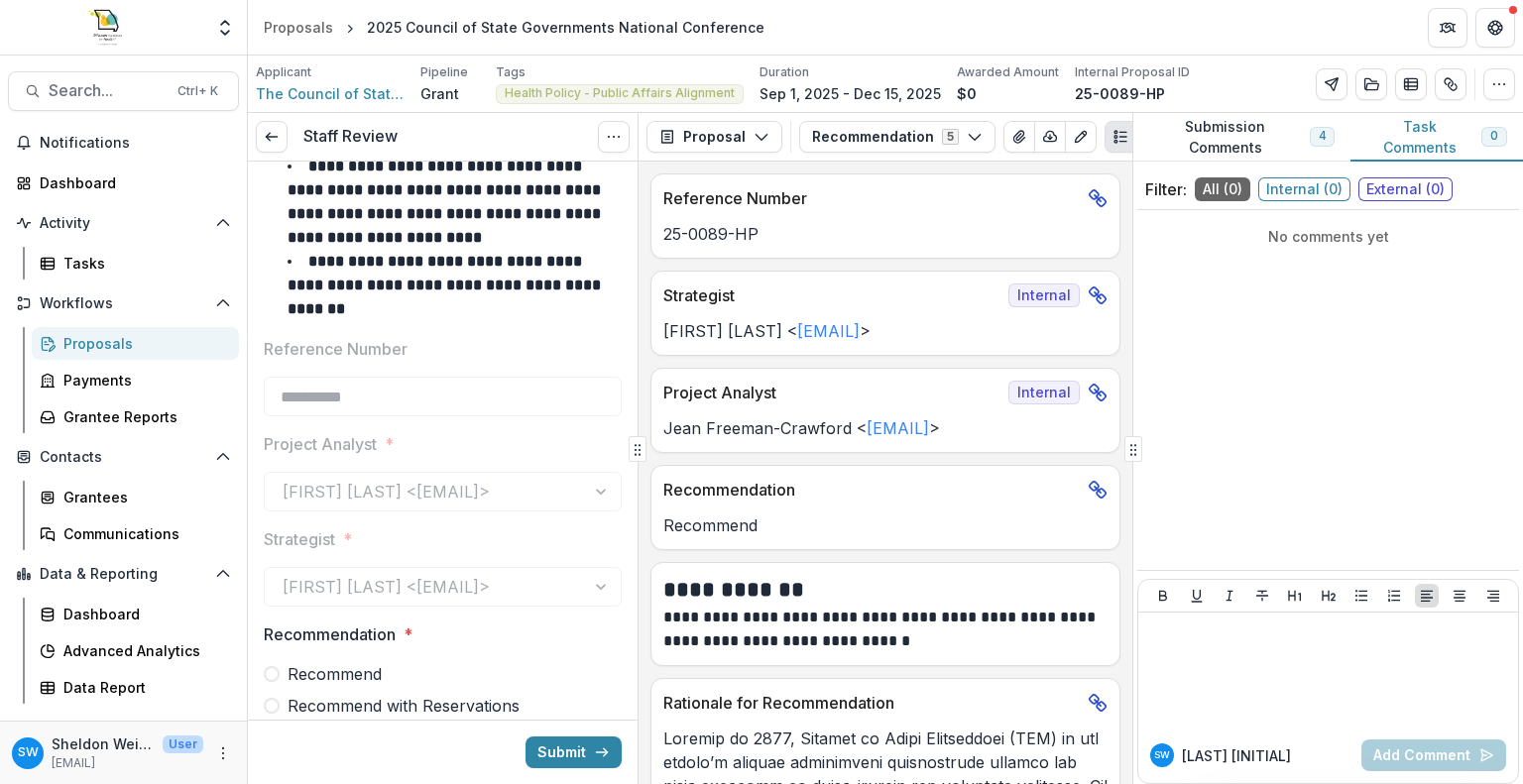 scroll, scrollTop: 0, scrollLeft: 0, axis: both 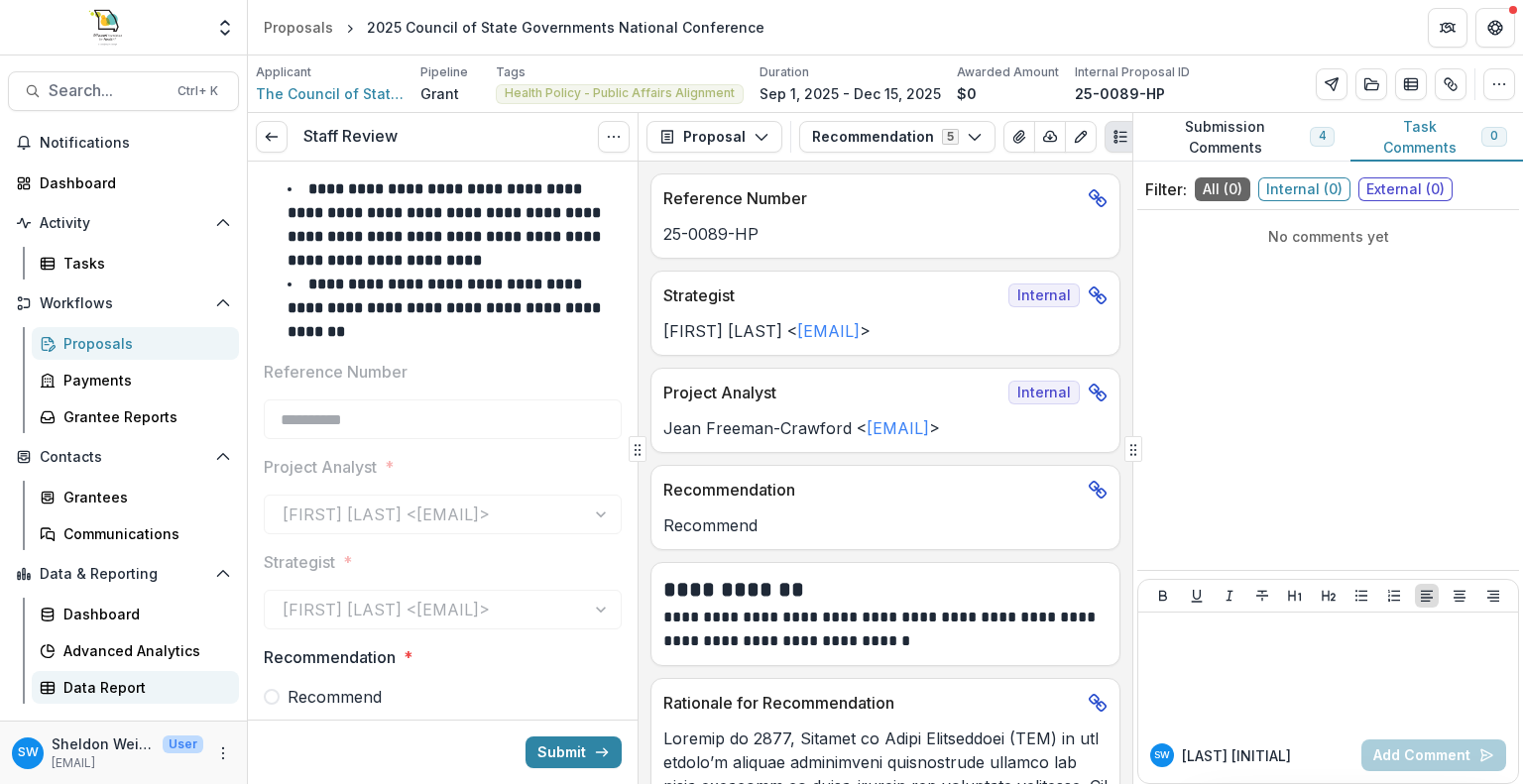 click on "Data Report" at bounding box center (143, 687) 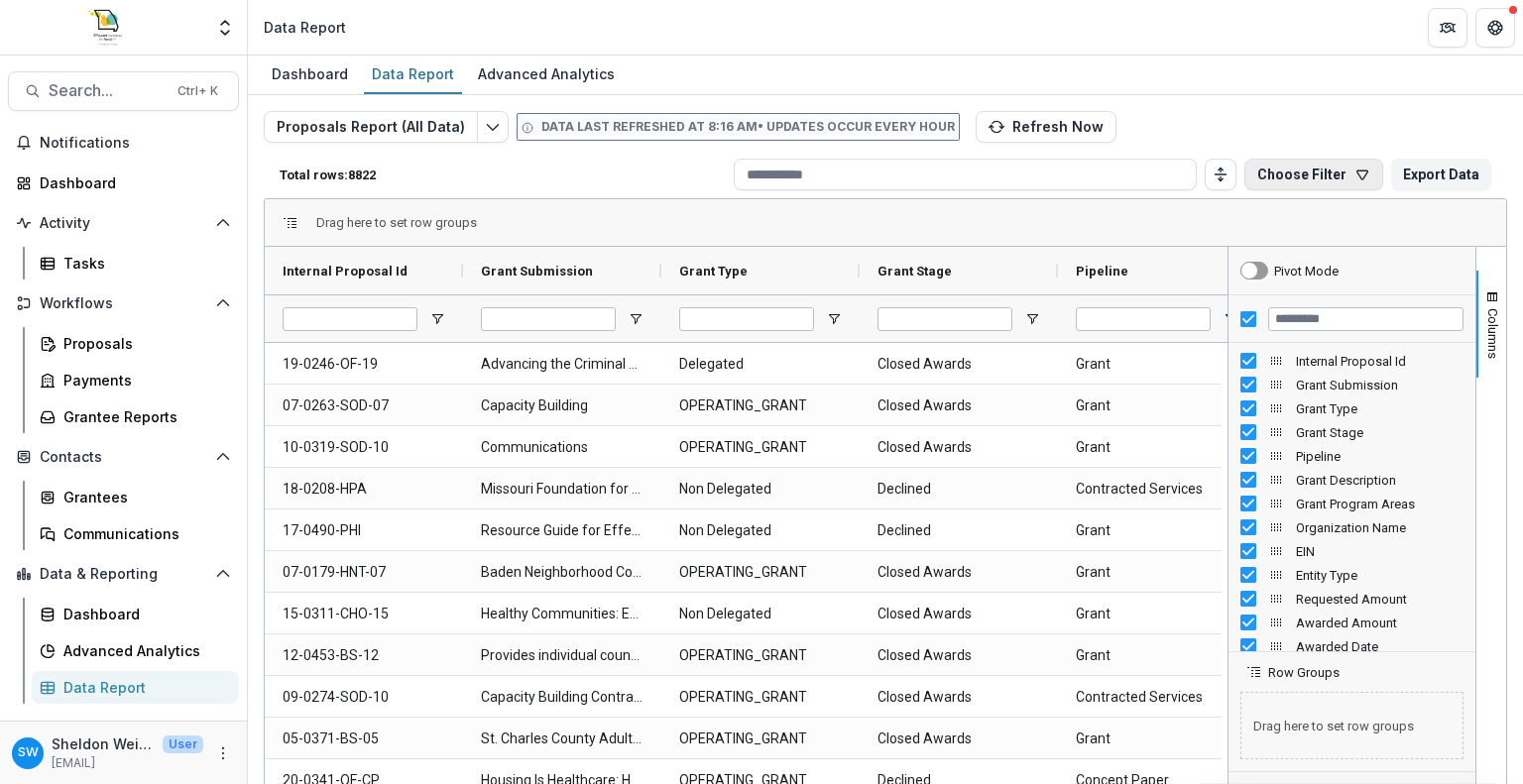 click 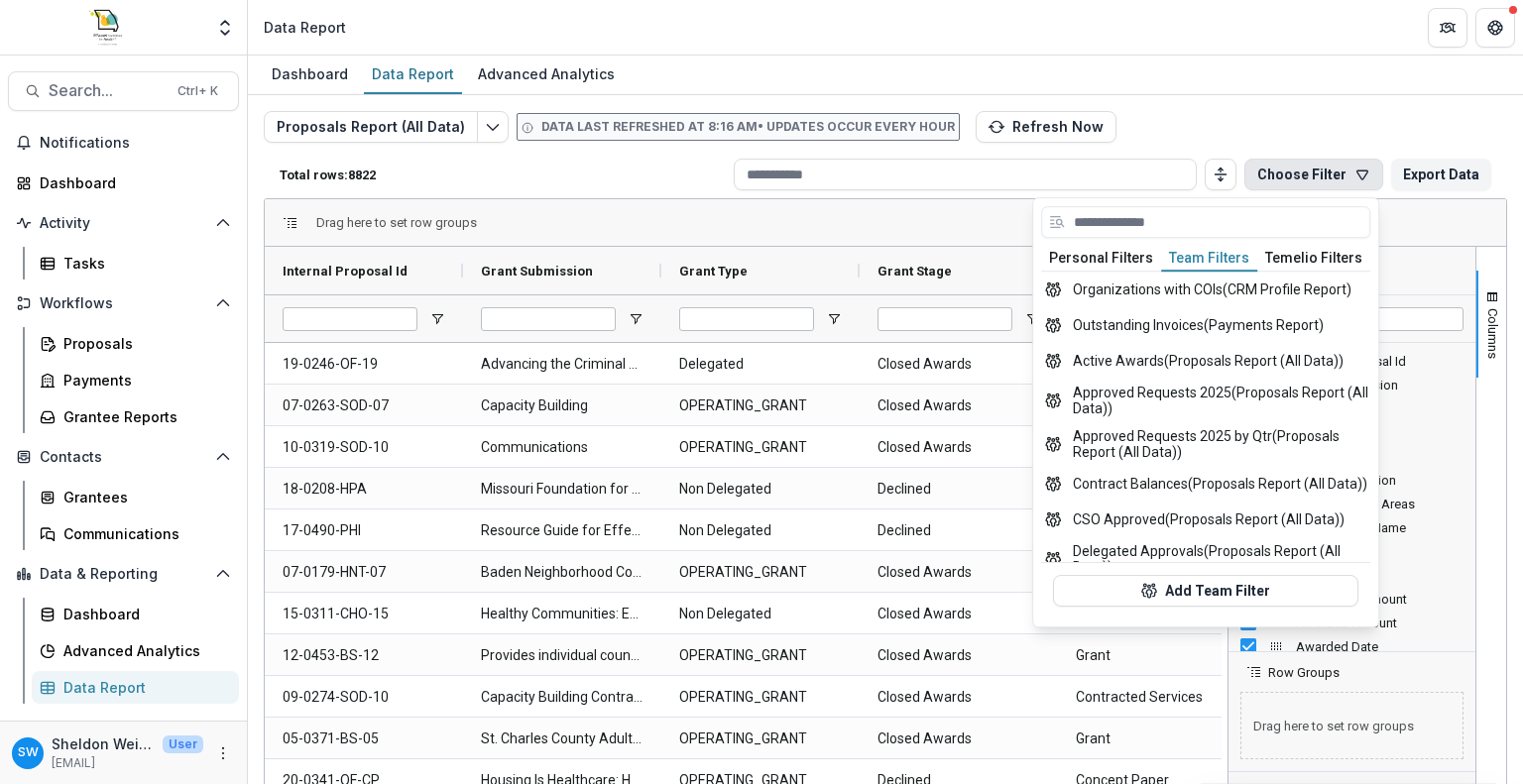 click on "Team Filters" at bounding box center (1209, 259) 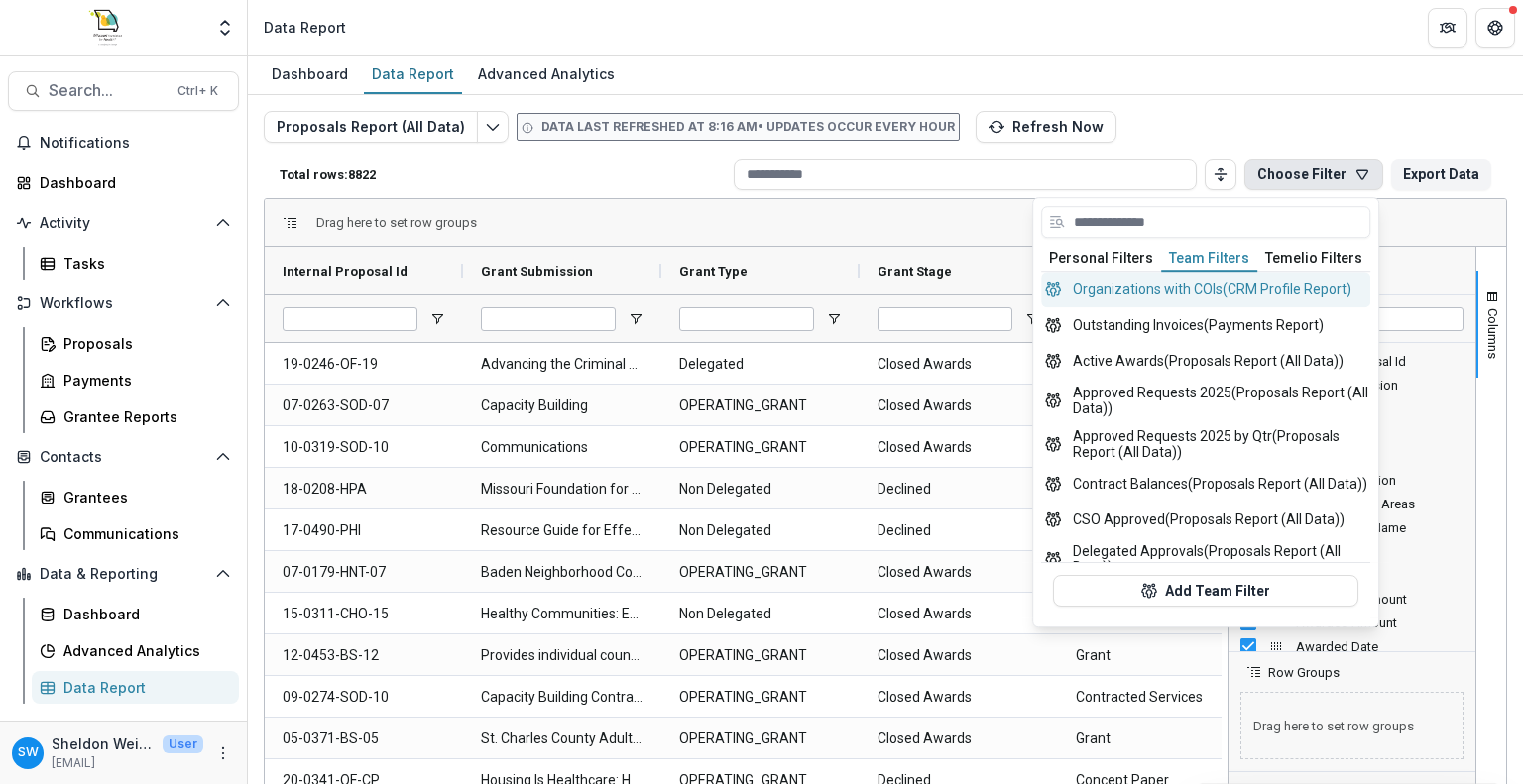 click on "Organizations with COIs  (CRM Profile Report)" at bounding box center (1206, 289) 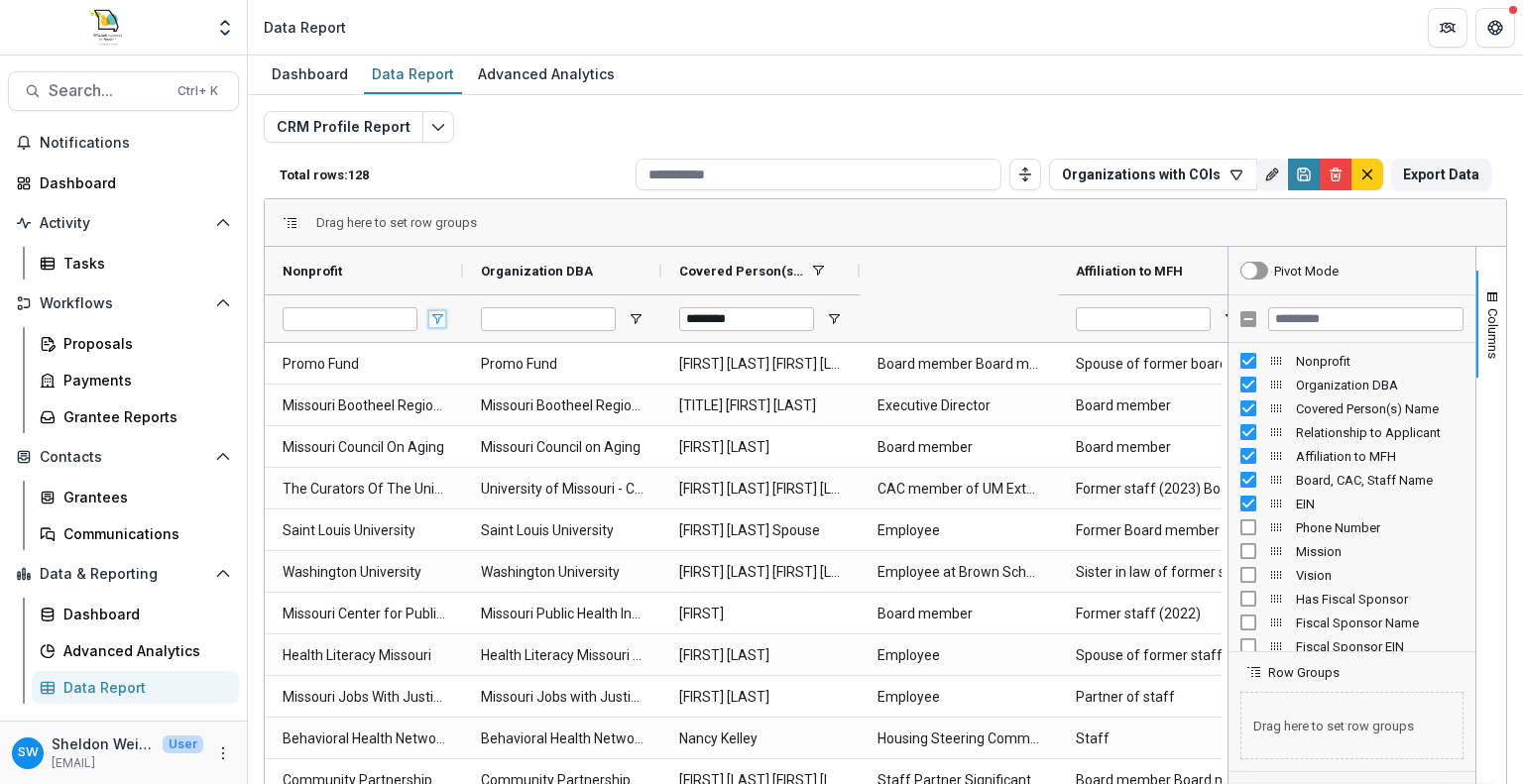 click at bounding box center [437, 319] 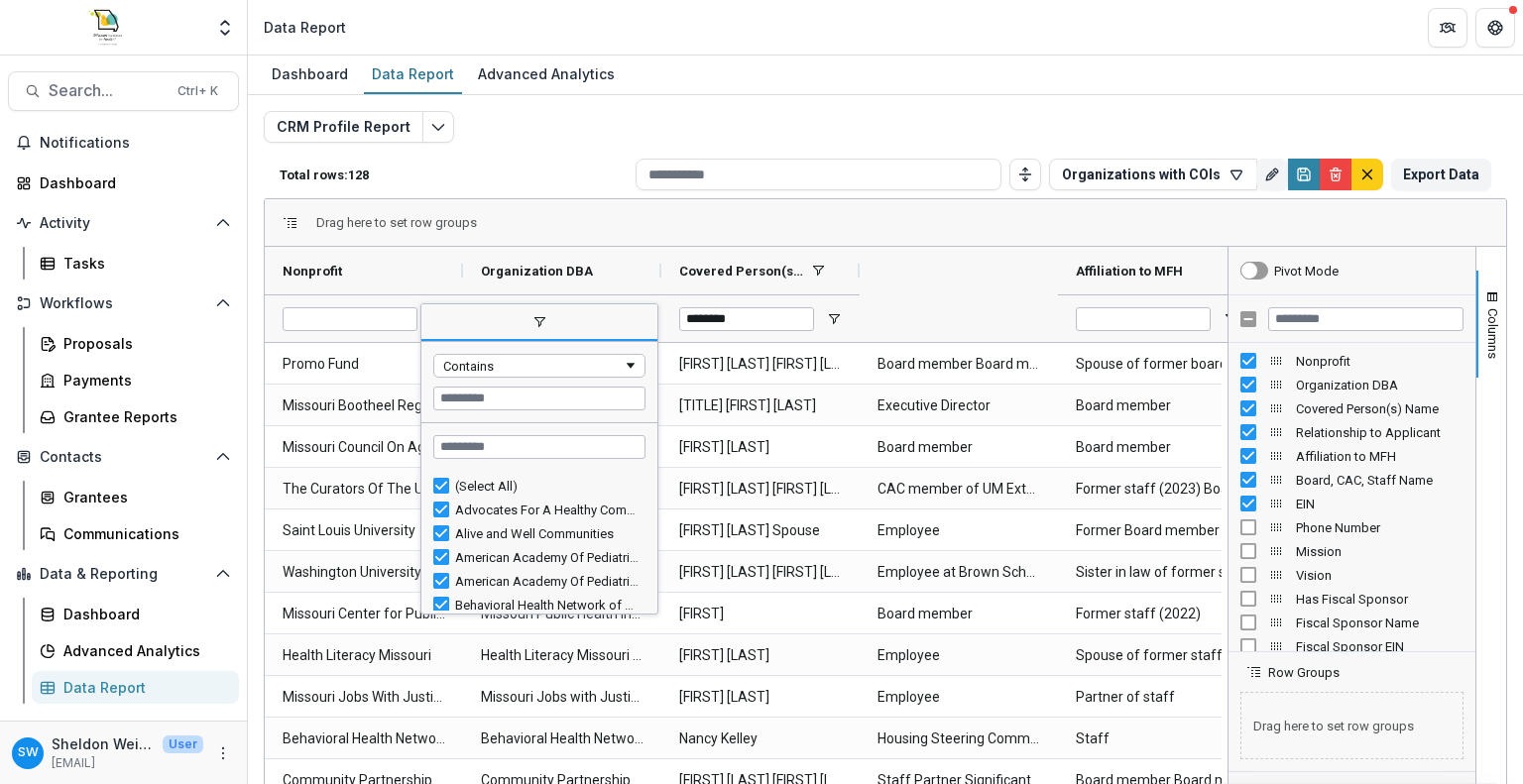 click at bounding box center (539, 323) 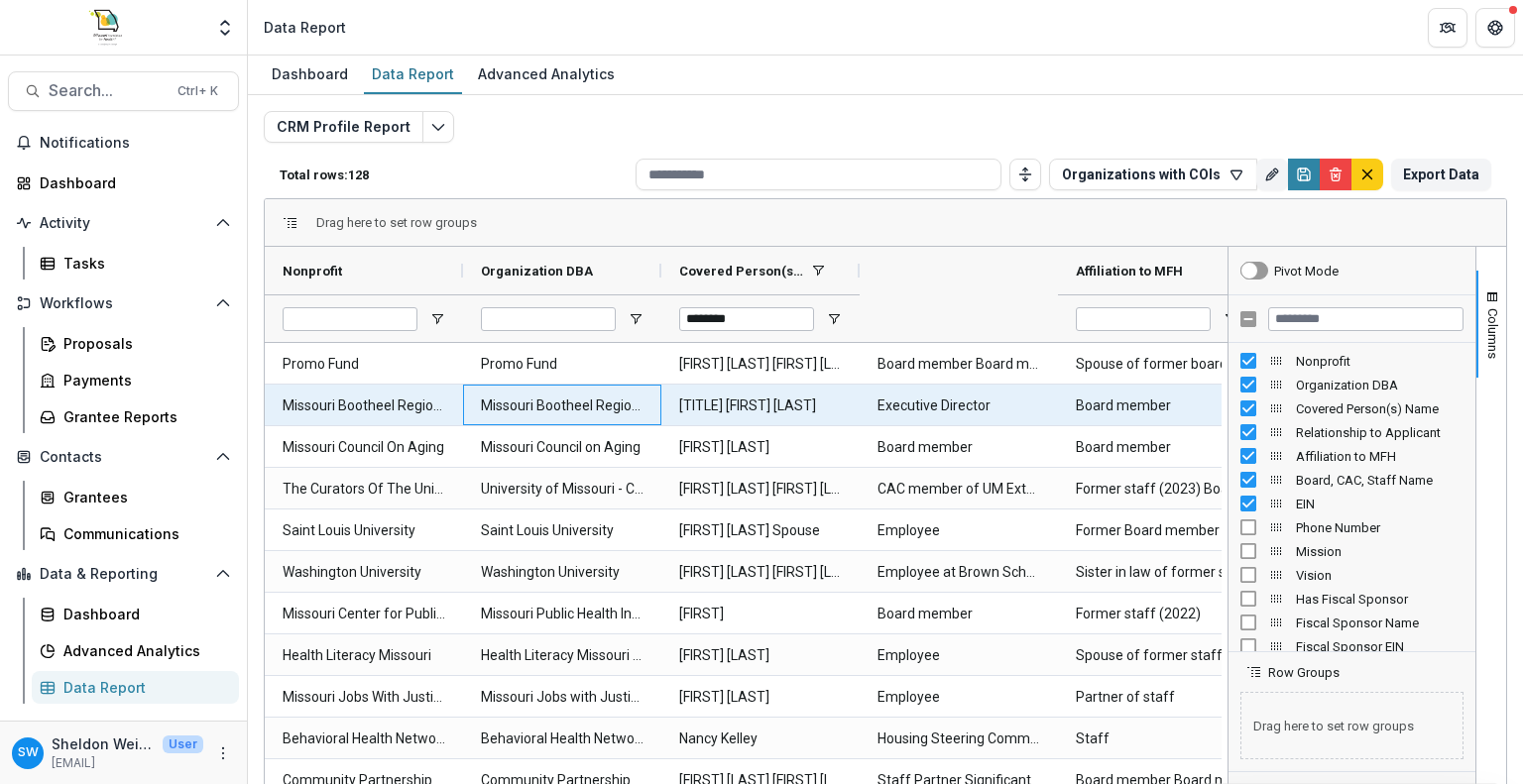 click on "Missouri Bootheel Regional Consortium" at bounding box center (562, 405) 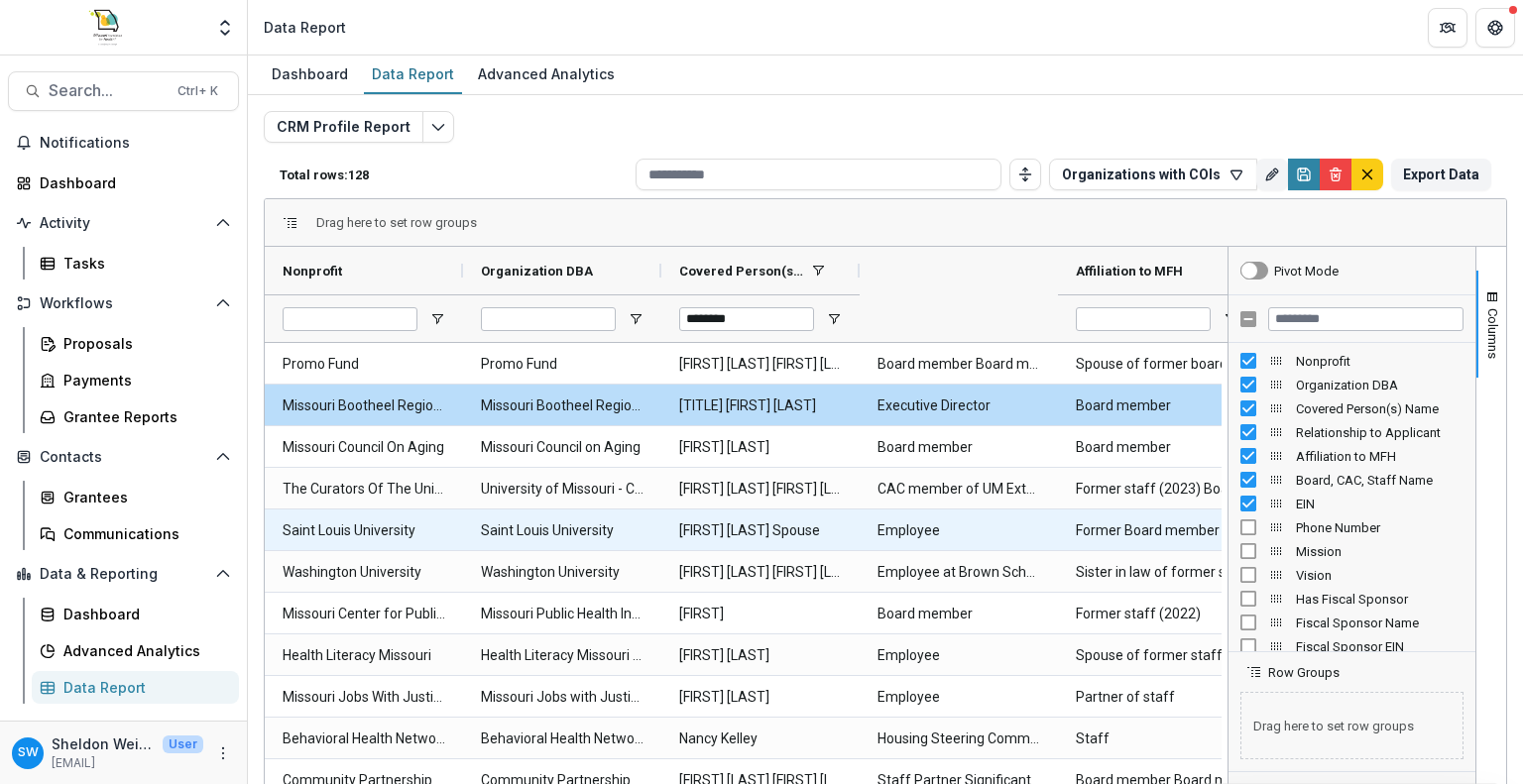 scroll, scrollTop: 107, scrollLeft: 0, axis: vertical 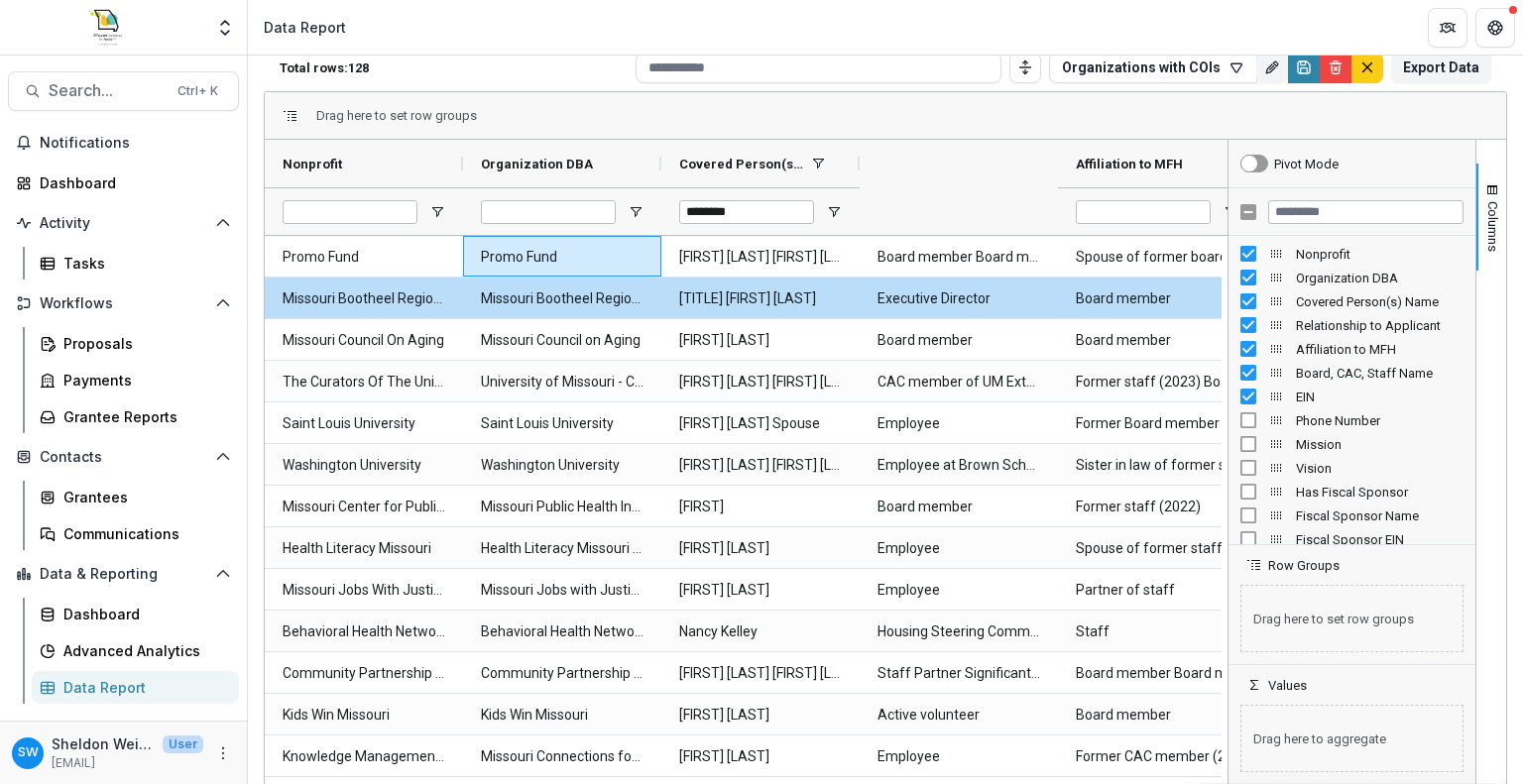 click on "CRM Profile Report Total rows:  [NUMBER] Organizations with COIs Personal Filters Team Filters Temelio Filters No  personal  filters found. Add Personal Filter Organizations with COIs  (CRM Profile Report) Outstanding Invoices  (Payments Report) Active Awards  (Proposals Report (All Data)) Approved Requests [YEAR]  (Proposals Report (All Data)) Approved Requests [YEAR] by Qtr  (Proposals Report (All Data)) Contract Balances  (Proposals Report (All Data)) CSO Approved  (Proposals Report (All Data)) Delegated Approvals  (Proposals Report (All Data)) DLS Default  (Proposals Report (All Data)) Executive Team Review  (Proposals Report (All Data)) Filter [NUMBER]  (Proposals Report (All Data)) Grant Metadata  (Proposals Report (All Data)) Intake Review Pull  (Proposals Report (All Data)) JFC View  (Proposals Report (All Data)) Non-Recommends  (Proposals Report (All Data)) Pending with Dates  (Proposals Report (All Data)) Proposal Comments  (Proposals Report (All Data)) Recommends  (Proposals Report (All Data)) [FIRST] [LAST] Filter )" at bounding box center (885, 363) 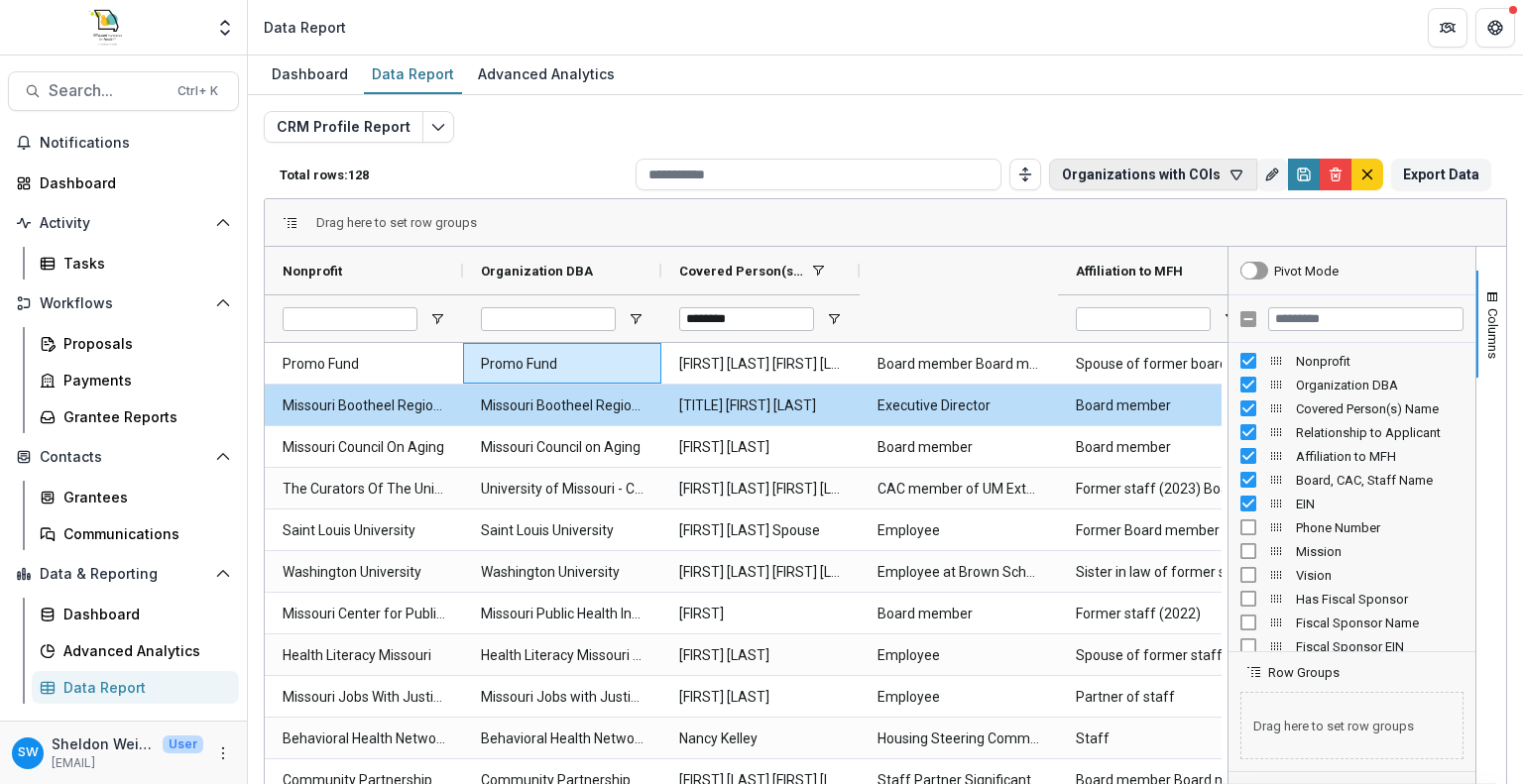 click 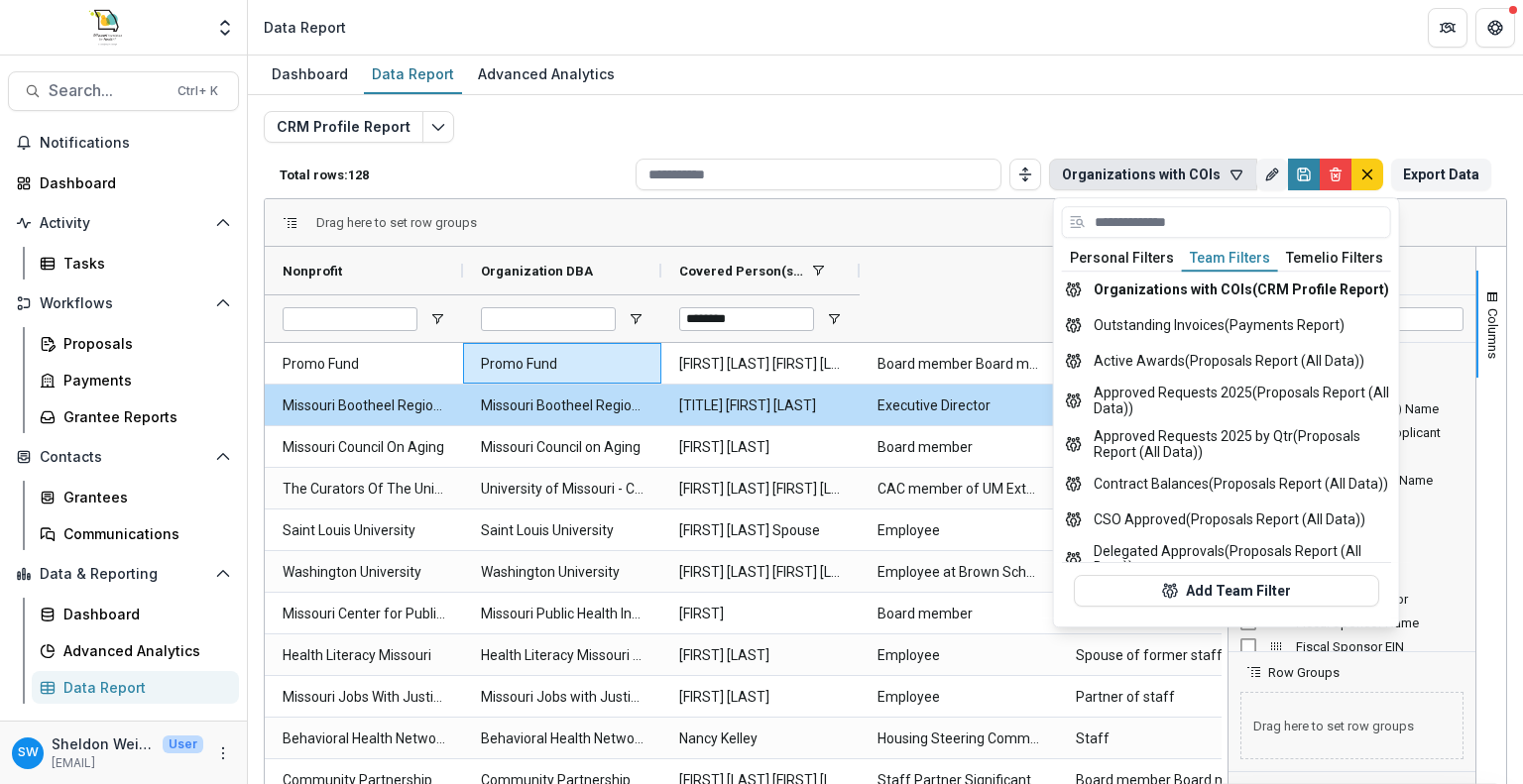 click on "Team Filters" at bounding box center [1230, 259] 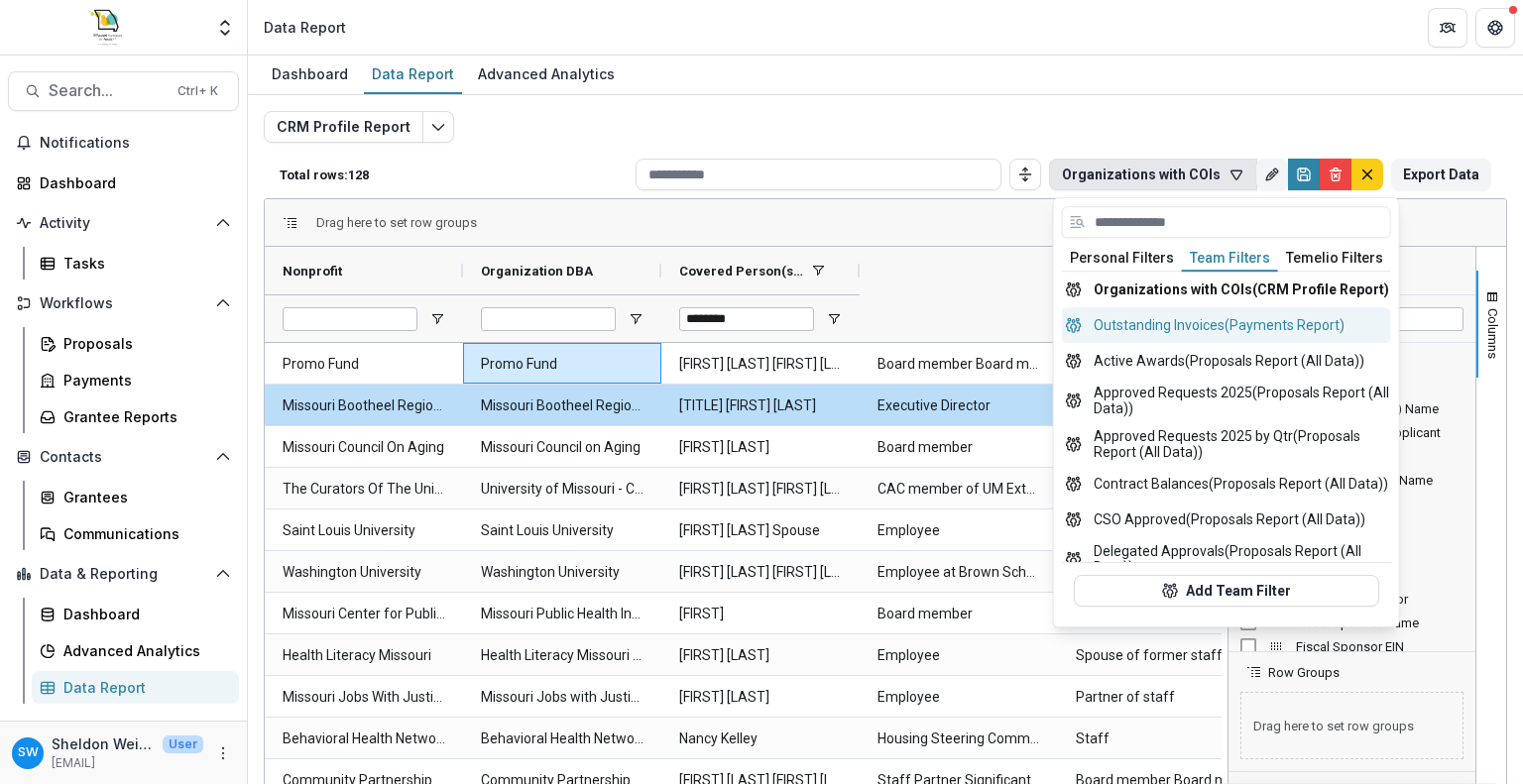click on "Outstanding Invoices  (Payments Report)" at bounding box center (1227, 325) 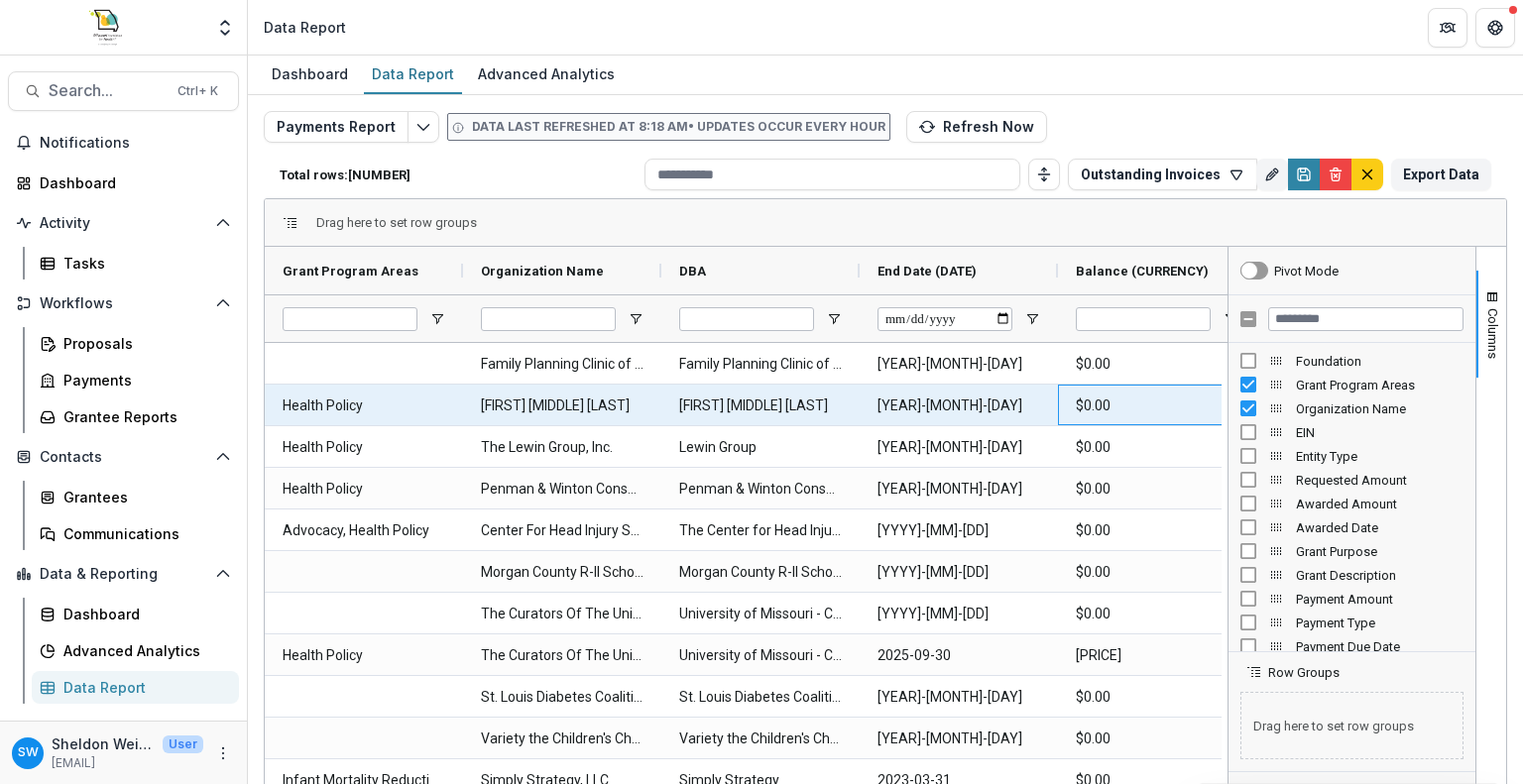 click on "$0.00" at bounding box center [1157, 405] 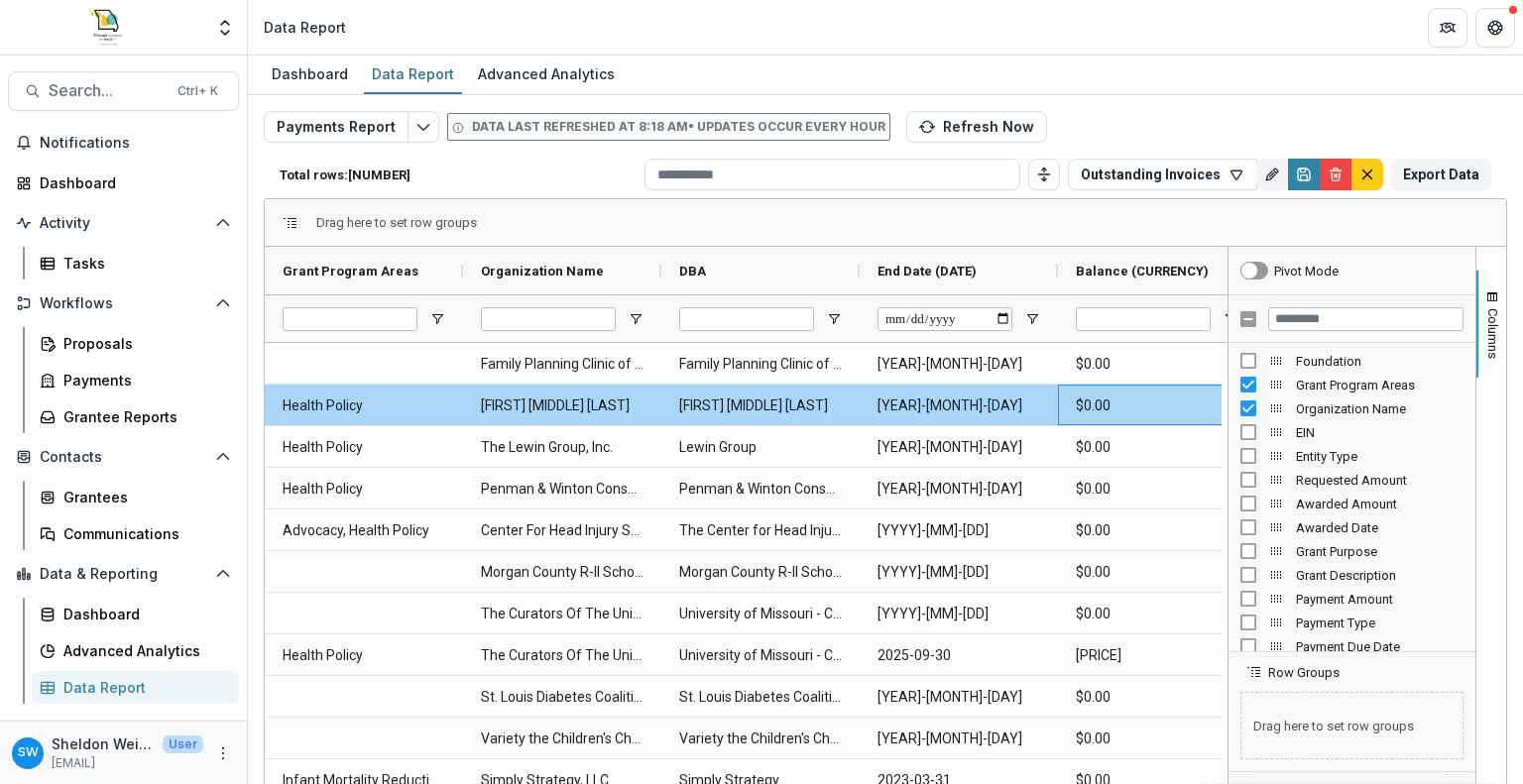 scroll, scrollTop: 0, scrollLeft: 40, axis: horizontal 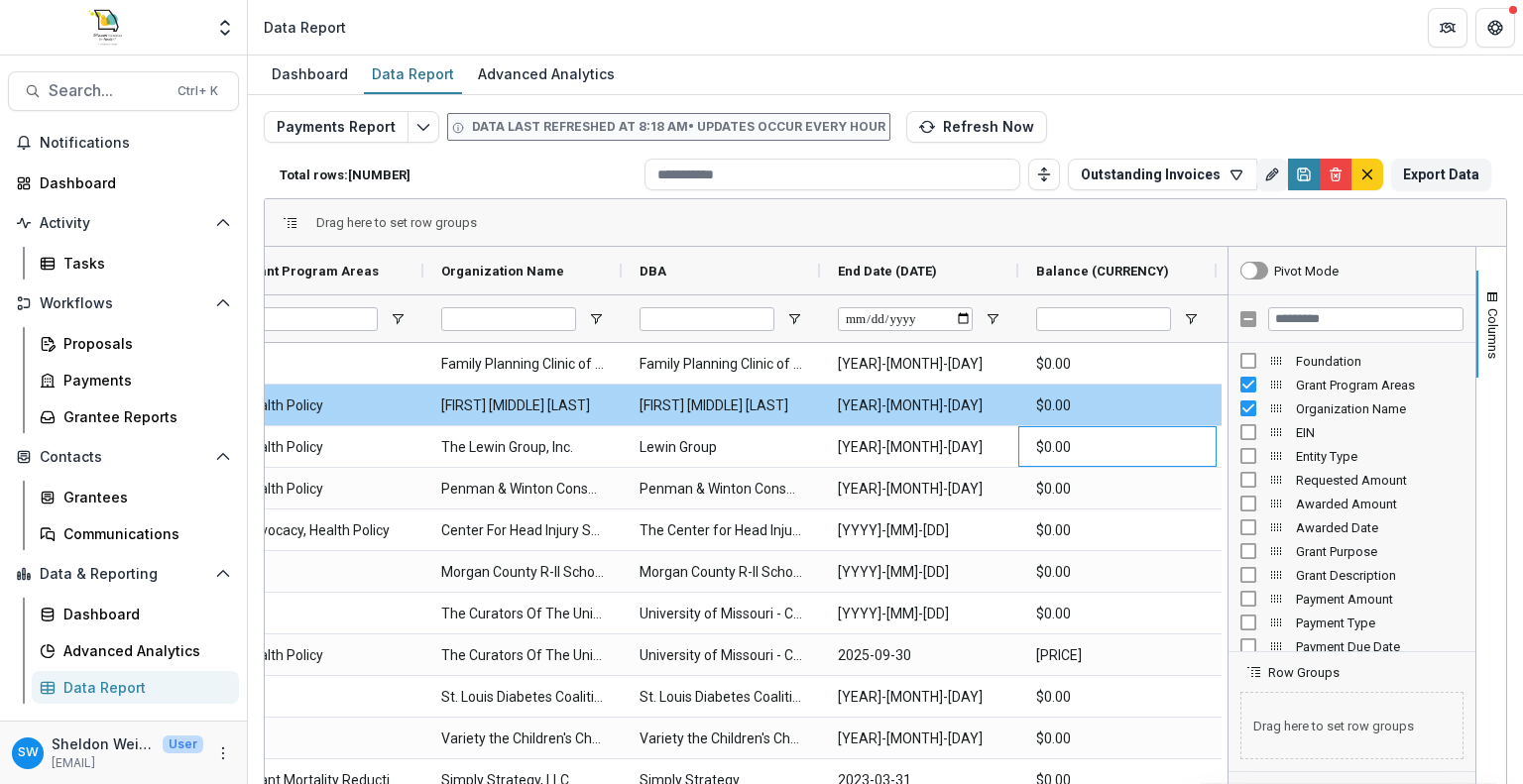 click on "$0.00" at bounding box center (1117, 405) 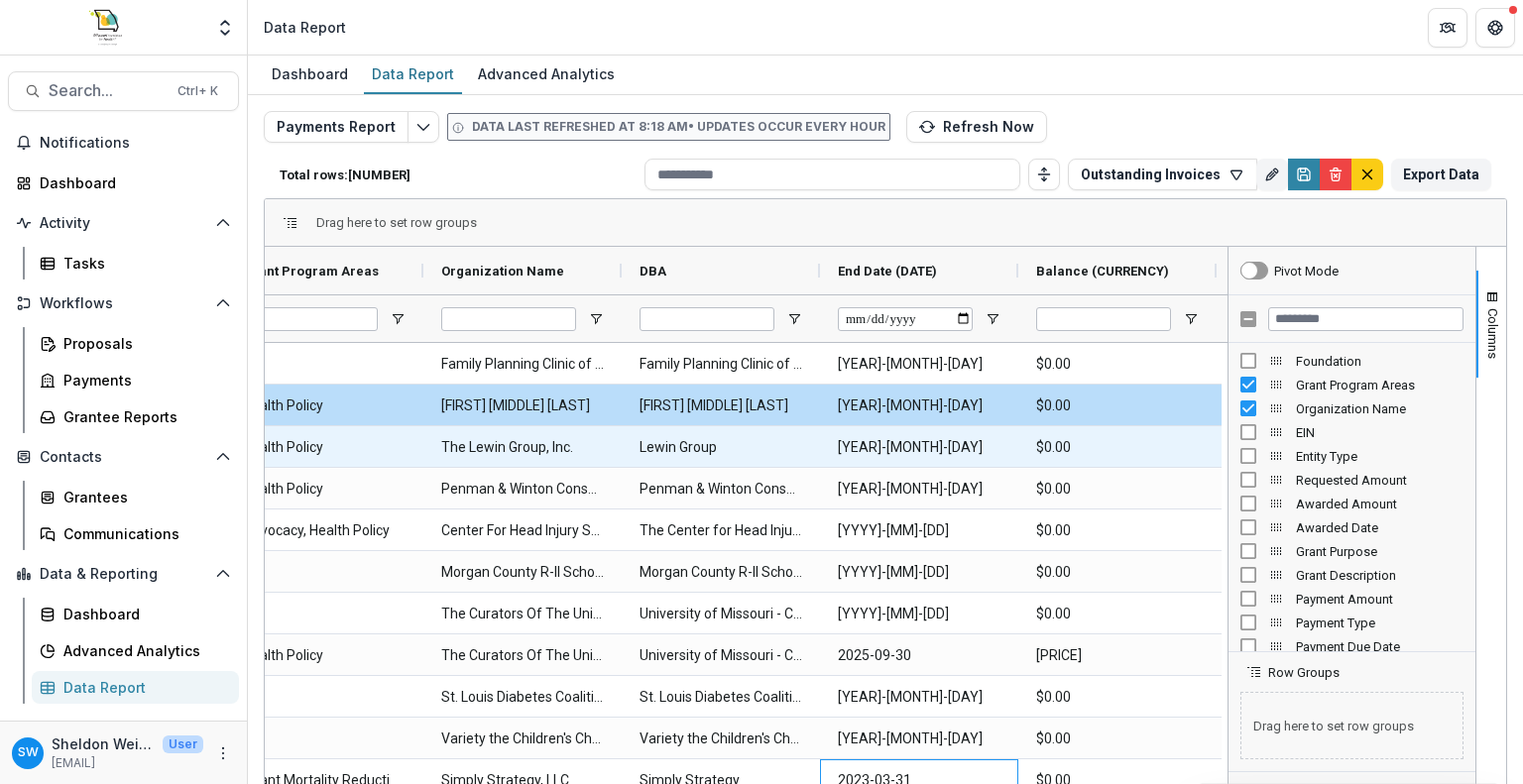 scroll, scrollTop: 107, scrollLeft: 0, axis: vertical 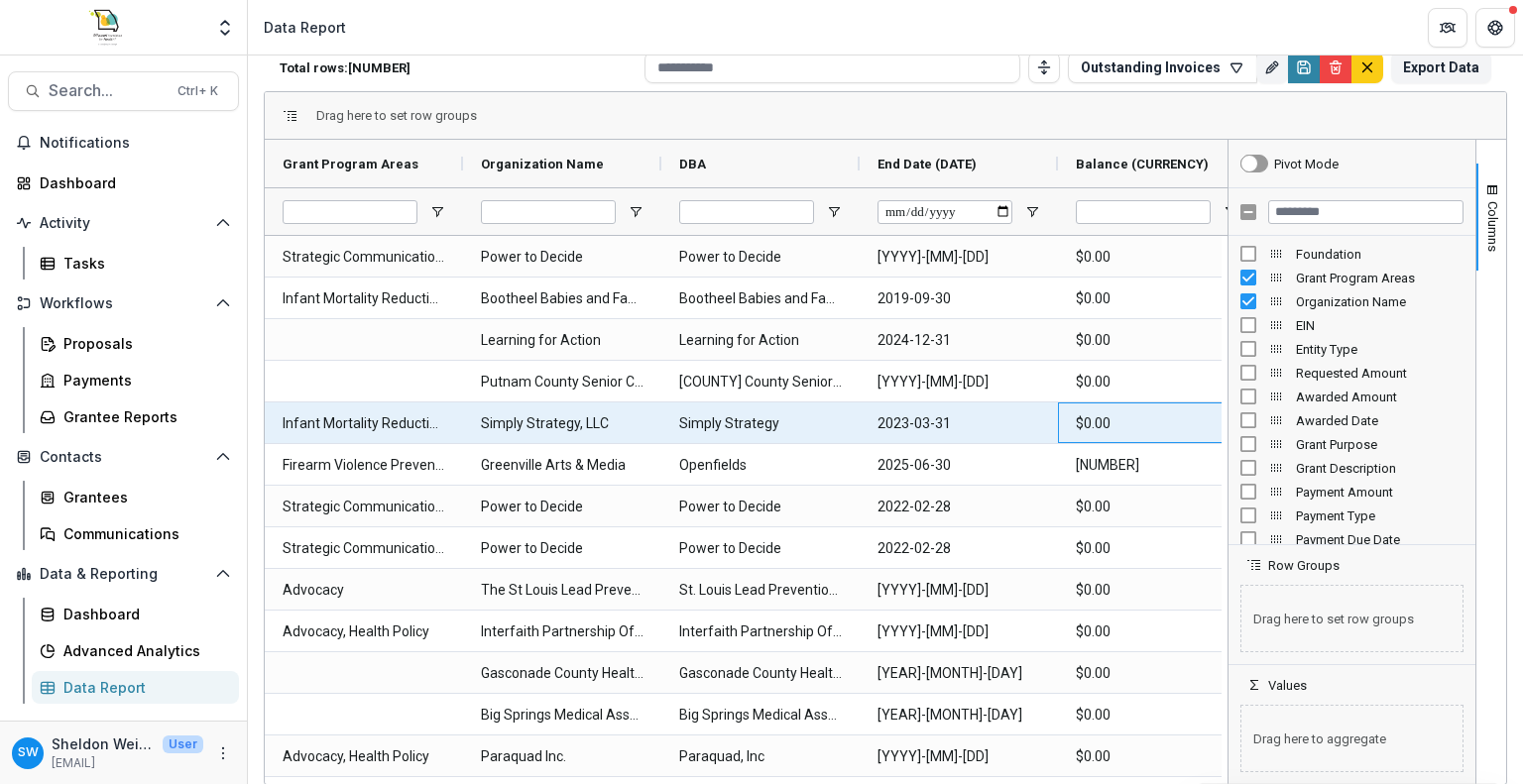 click on "$0.00" at bounding box center (1157, 423) 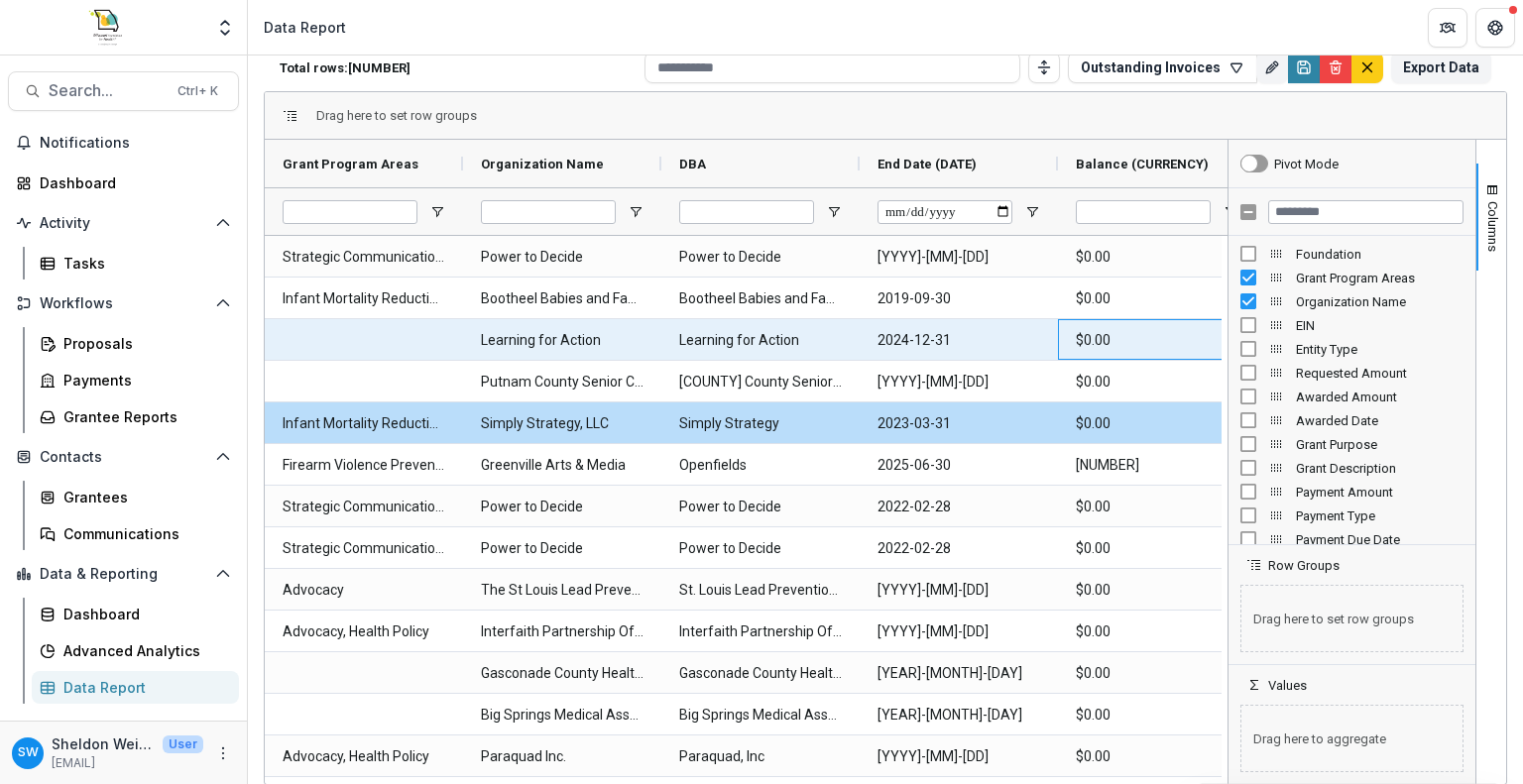 click on "$0.00" at bounding box center [1157, 340] 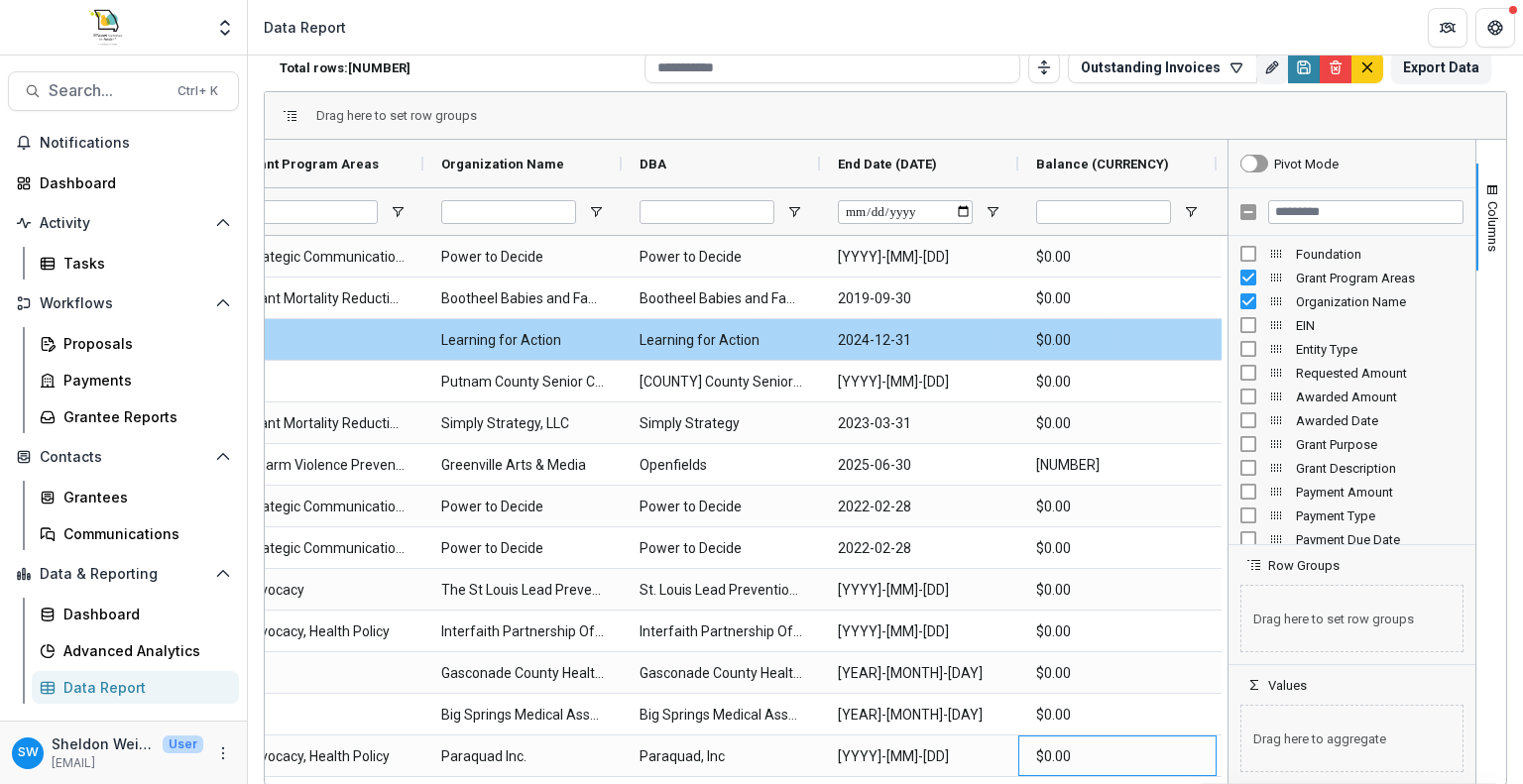 scroll, scrollTop: 831, scrollLeft: 0, axis: vertical 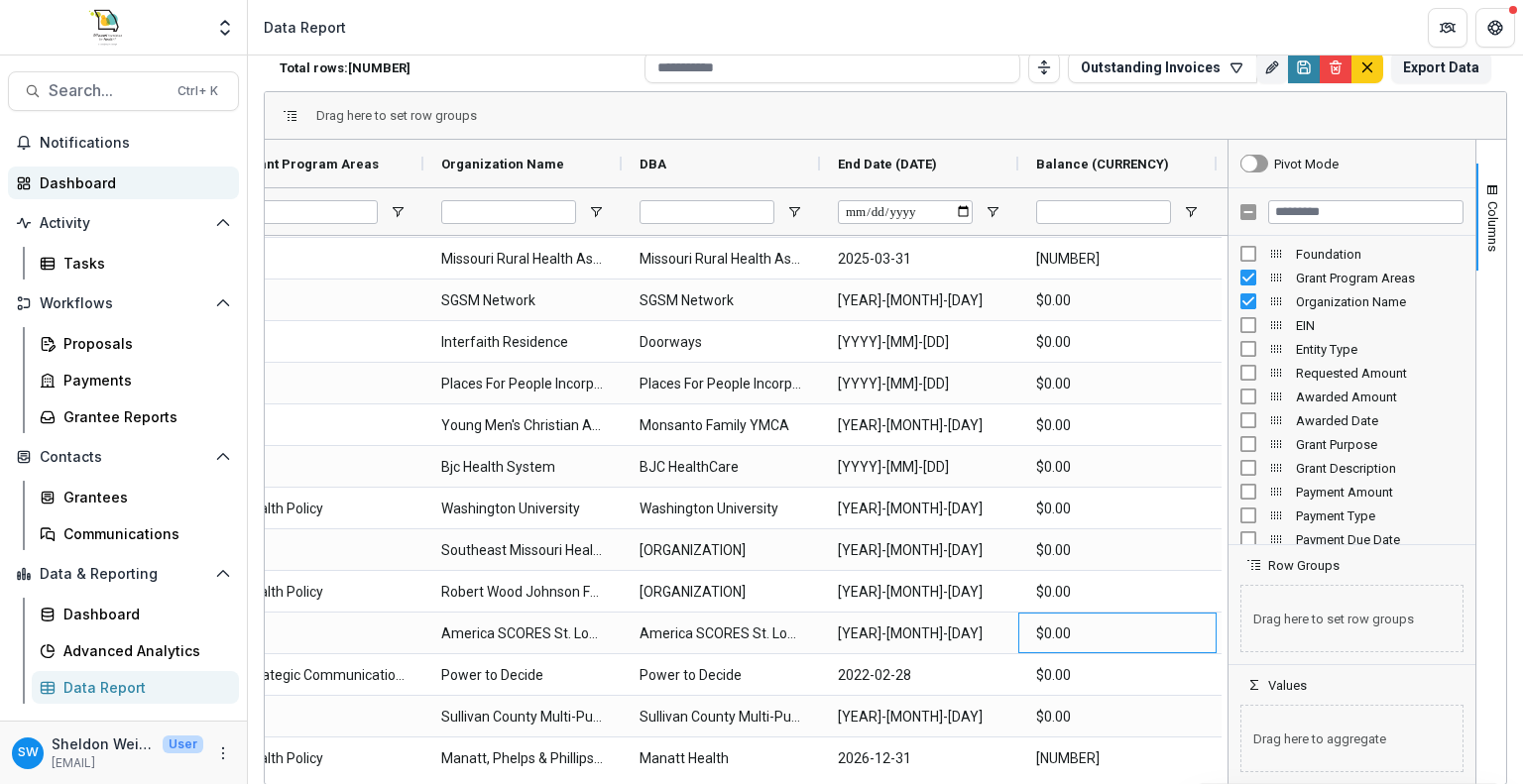 click on "Dashboard" at bounding box center [123, 182] 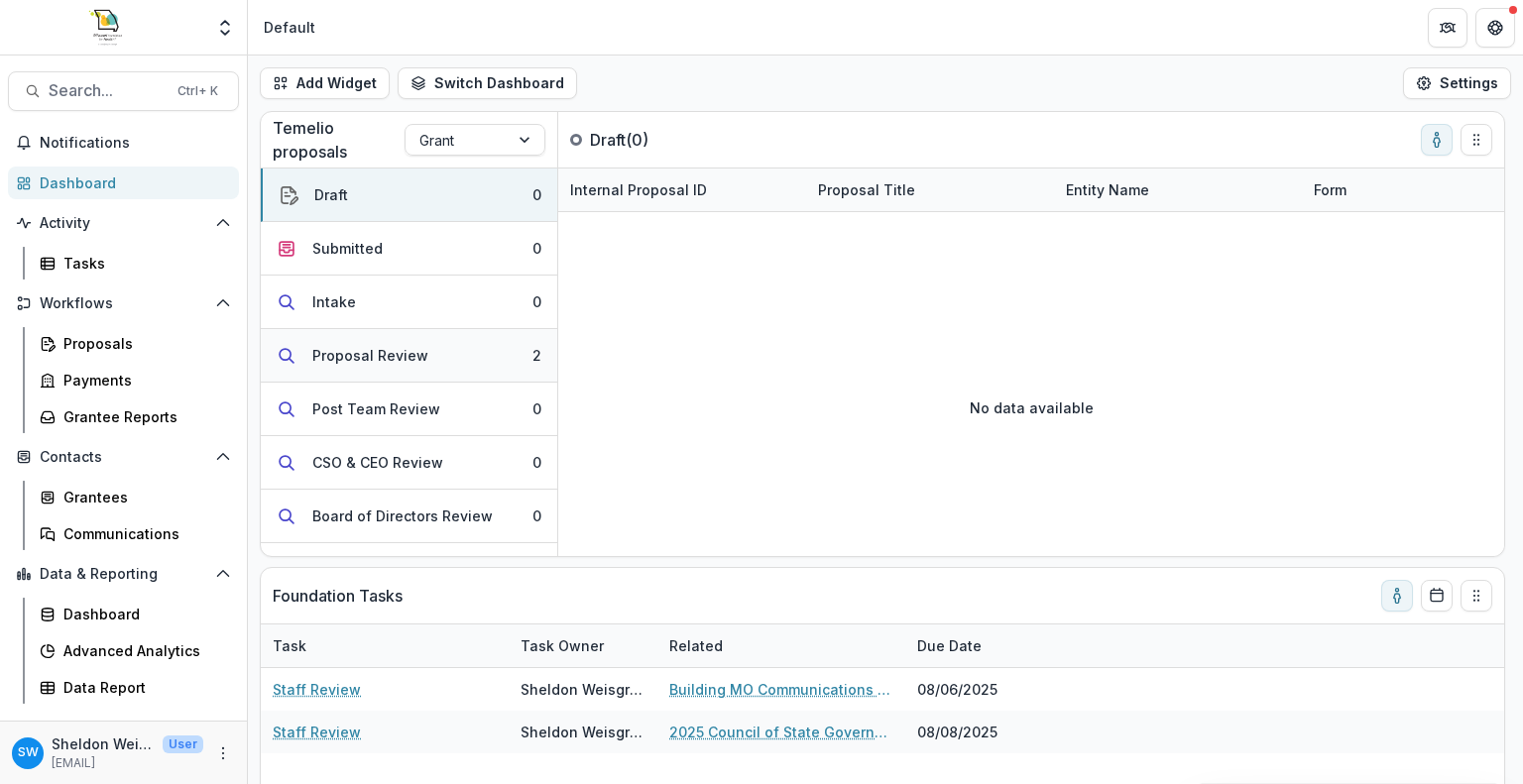 click on "Proposal Review" at bounding box center (370, 355) 